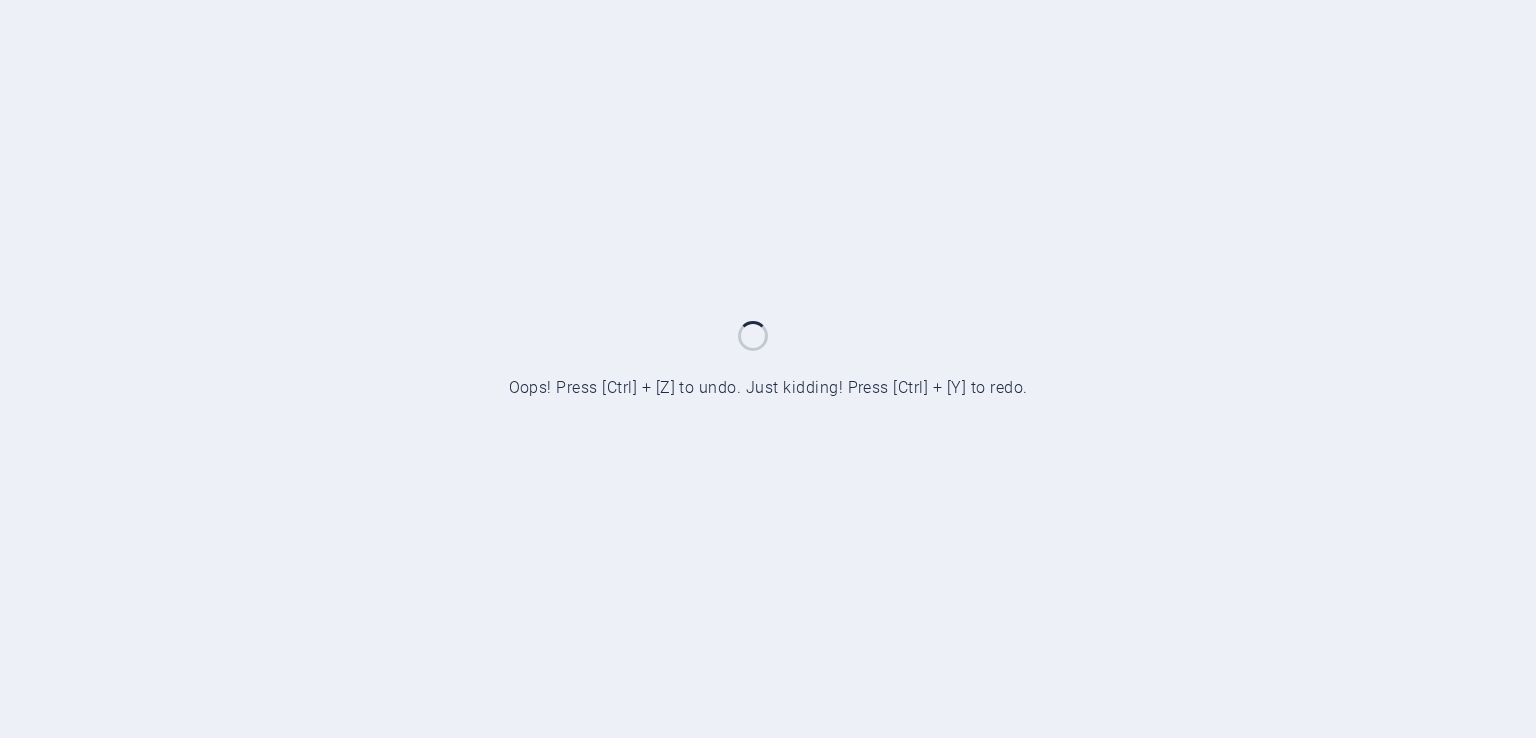 scroll, scrollTop: 0, scrollLeft: 0, axis: both 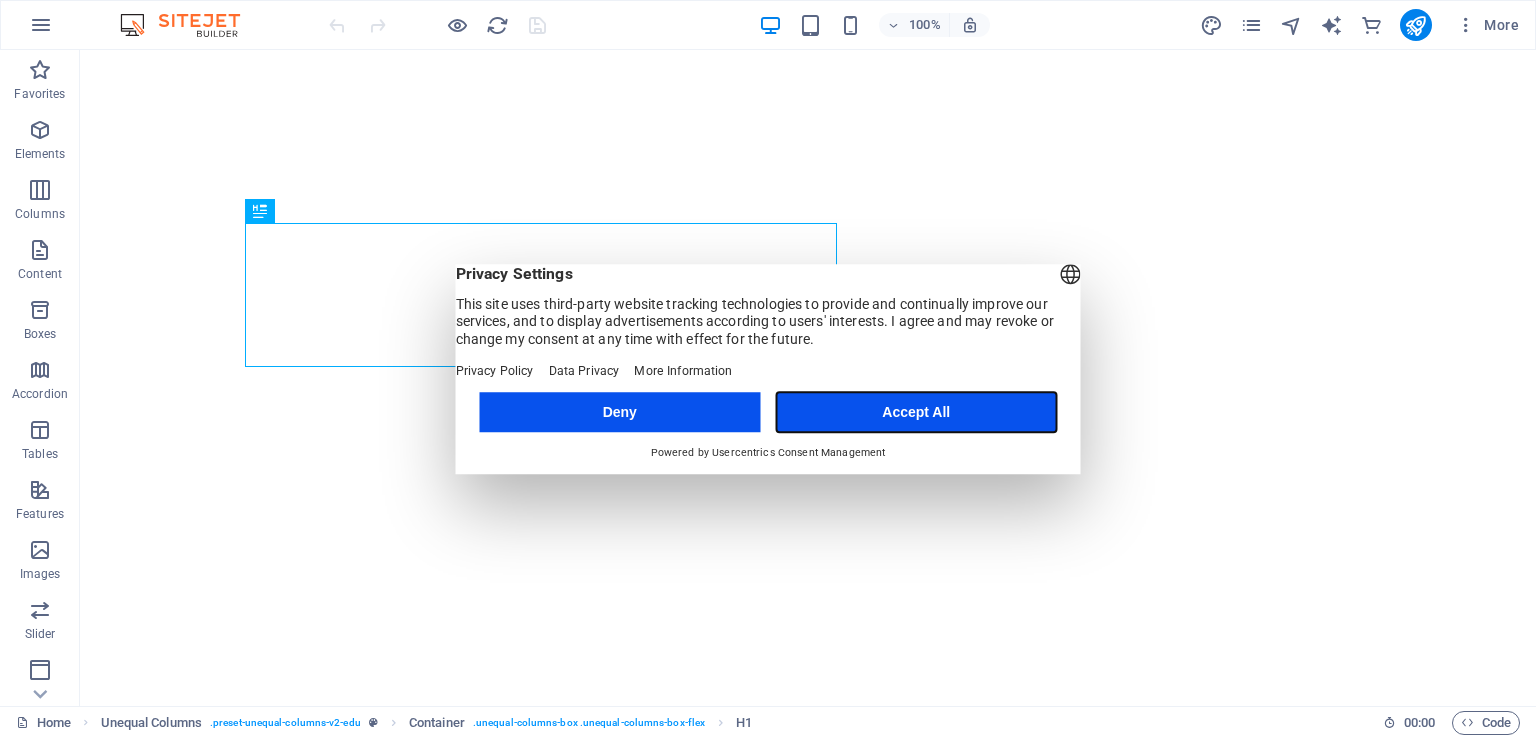 click on "Accept All" at bounding box center (916, 412) 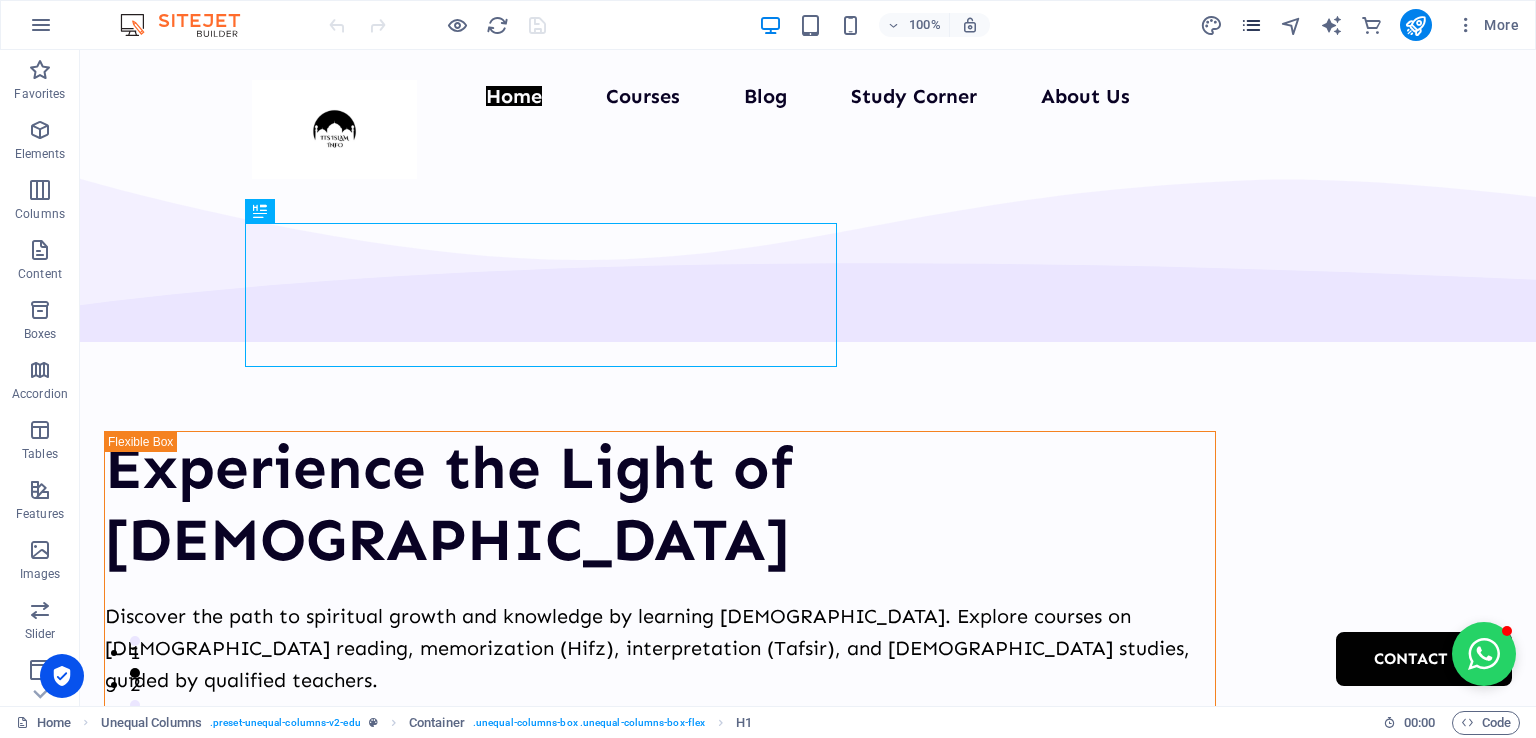click at bounding box center (1251, 25) 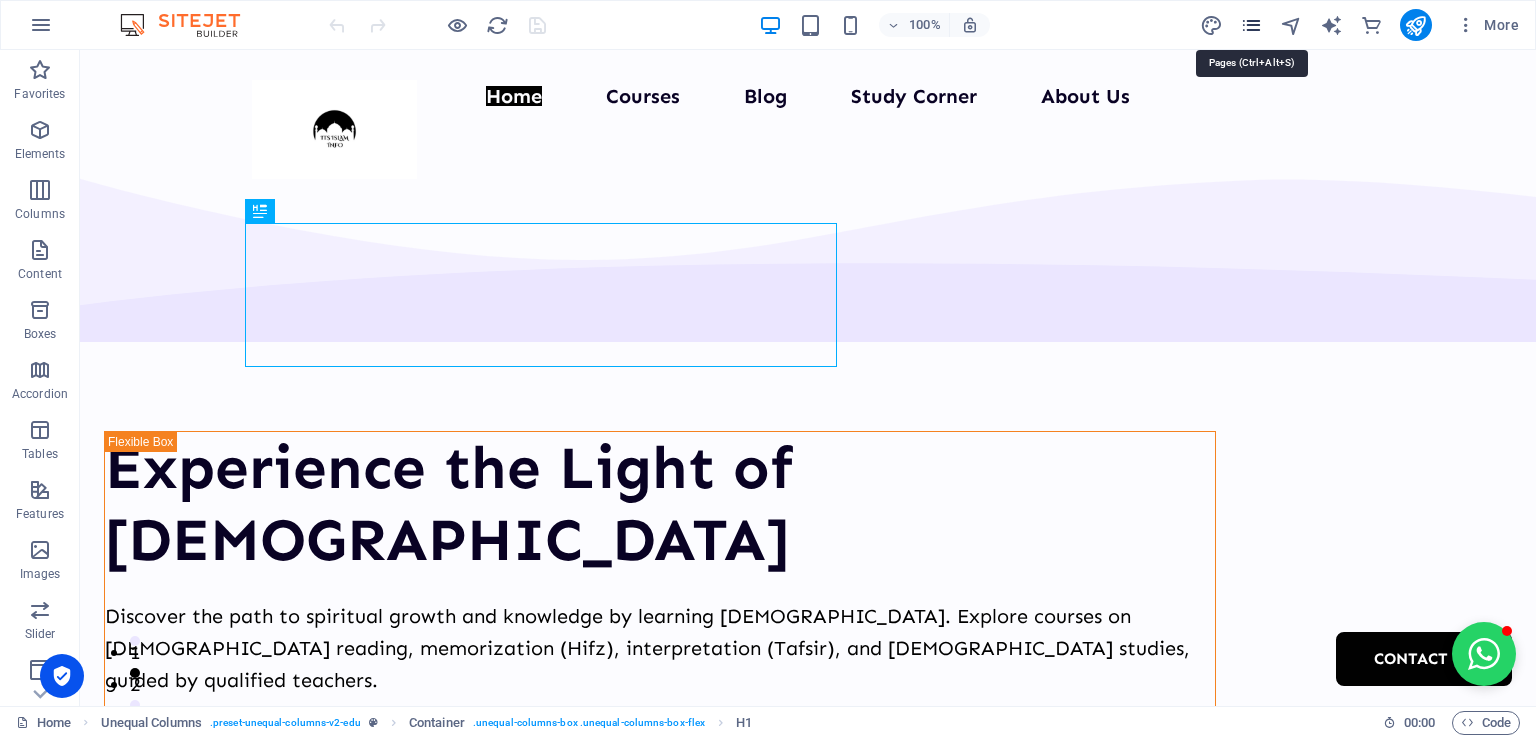 scroll, scrollTop: 0, scrollLeft: 0, axis: both 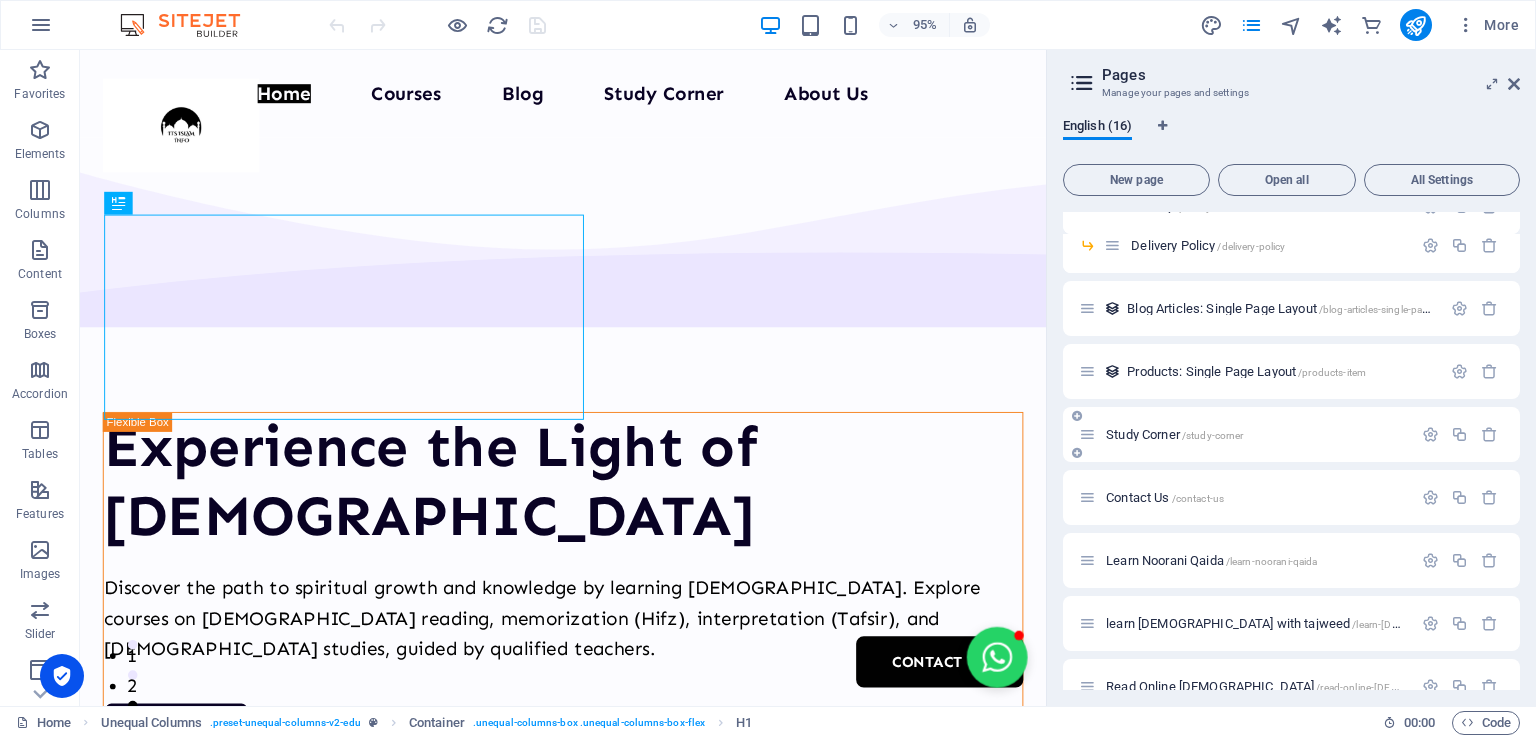 click on "Study Corner /study-corner" at bounding box center [1174, 434] 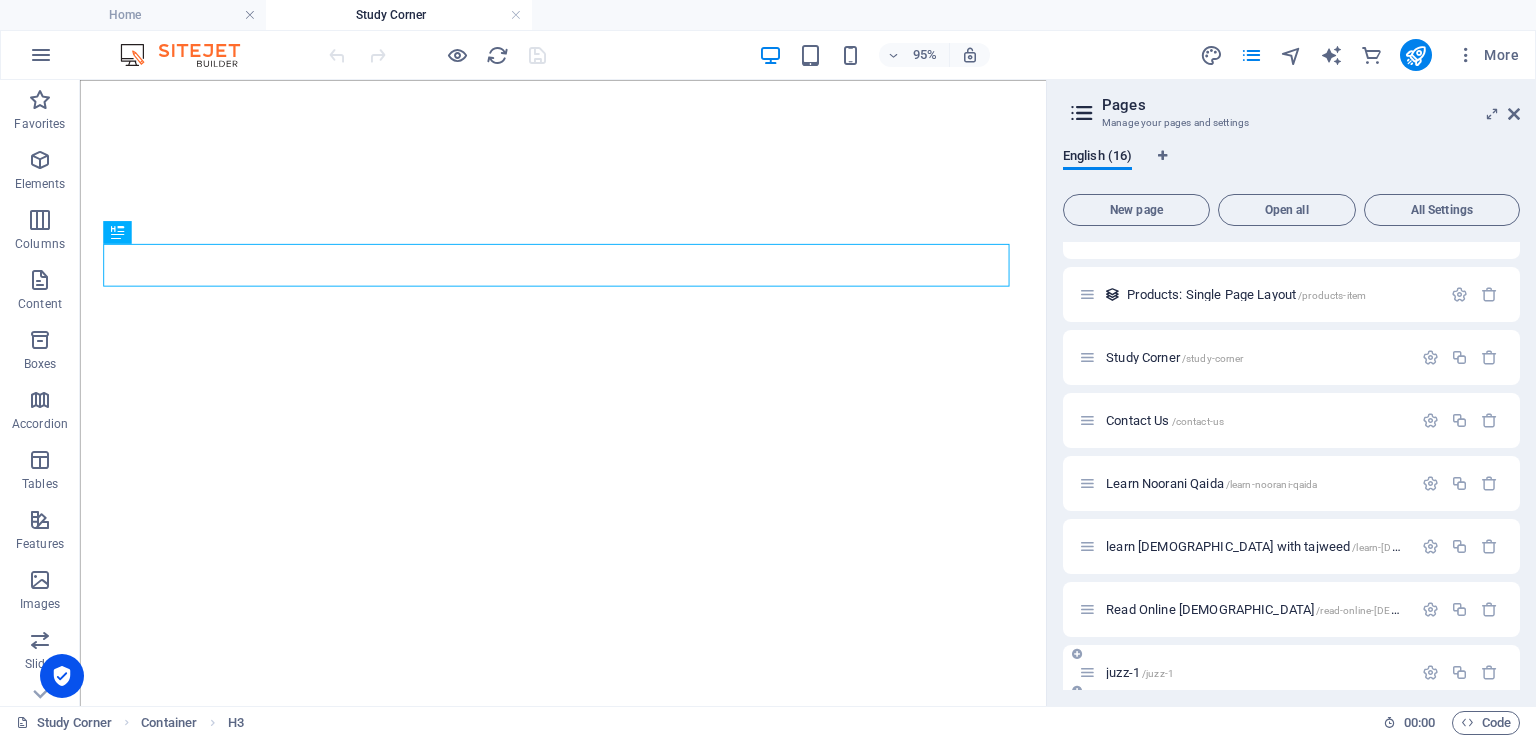 scroll, scrollTop: 488, scrollLeft: 0, axis: vertical 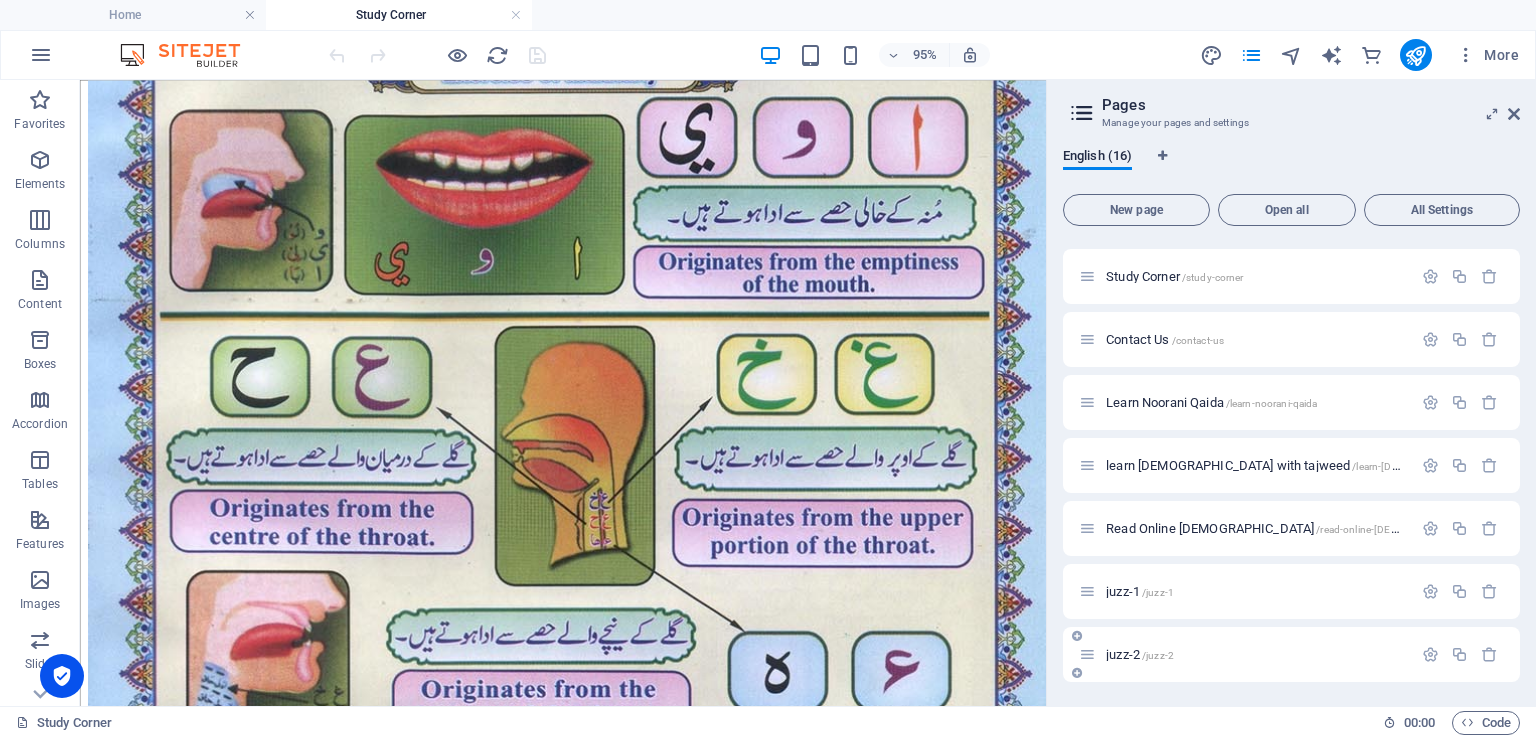 click on "juzz-2 /juzz-2" at bounding box center (1245, 654) 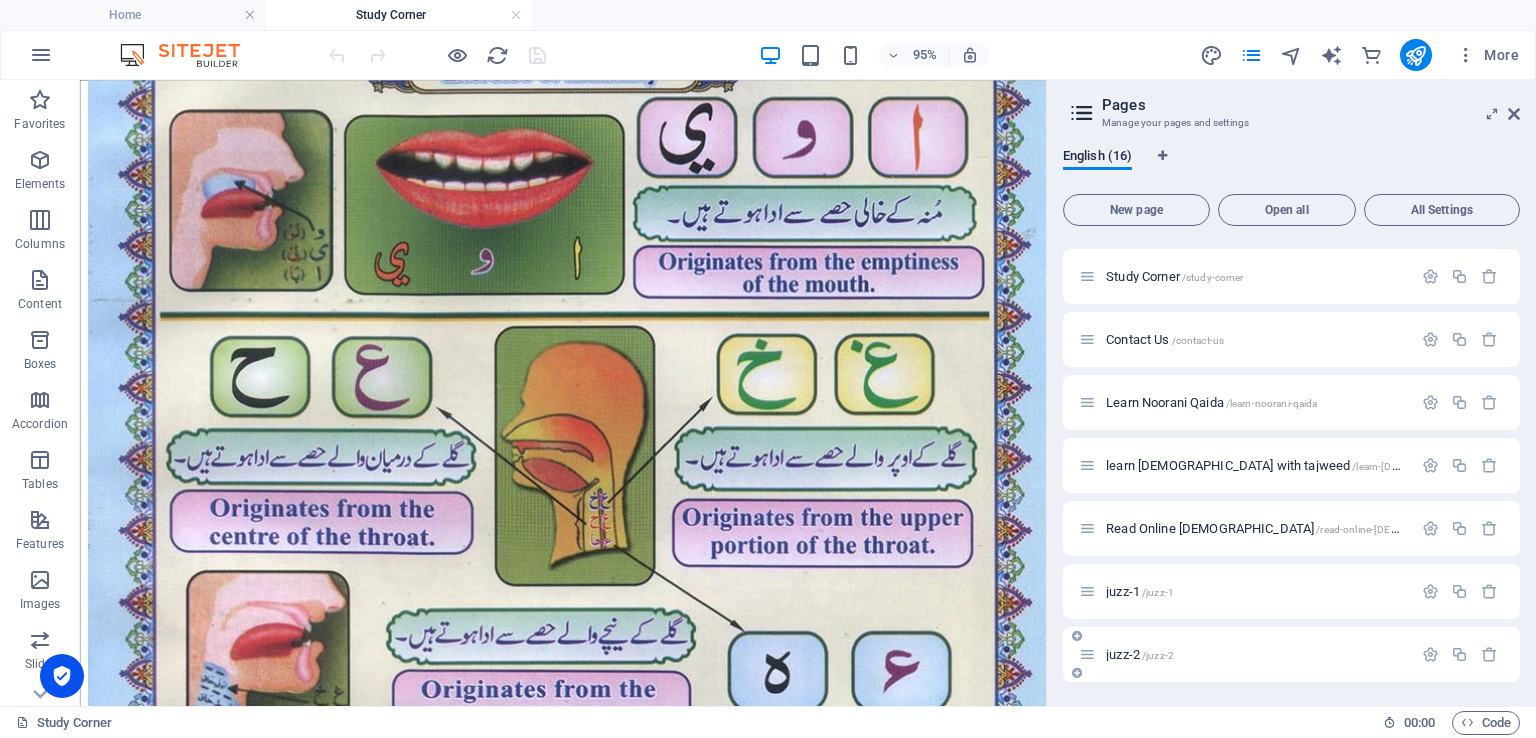 click on "juzz-2 /juzz-2" at bounding box center (1140, 654) 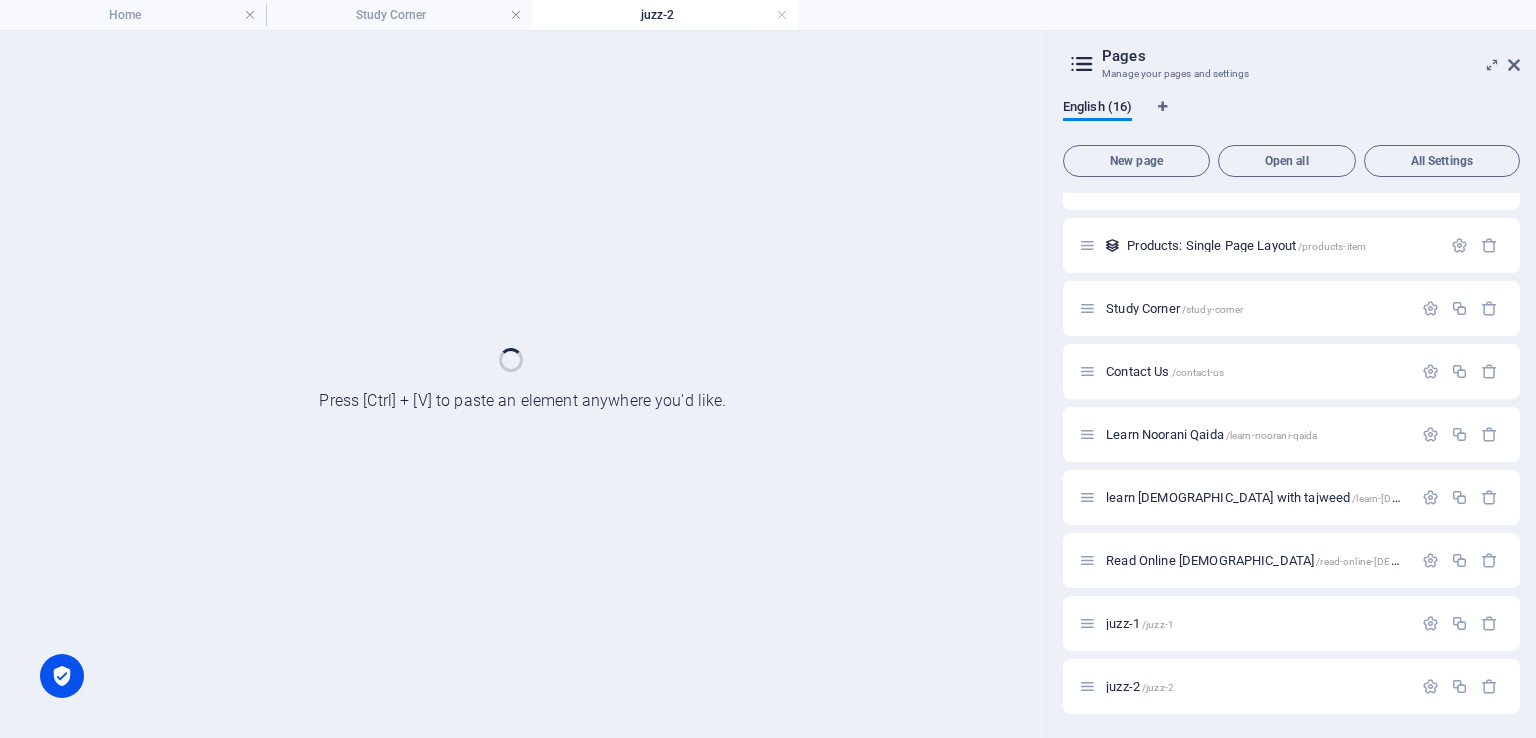 click on "Home / Courses /courses Courses List: Single Page Layout /courses-list-single-page-layout Blog /blog About Us /about-us Privacy /privacy Delivery Policy /delivery-policy Blog Articles: Single Page Layout /blog-articles-single-page-layout Products: Single Page Layout /products-item Study Corner /study-corner Contact Us /contact-us Learn Noorani Qaida /learn-noorani-qaida learn quran with tajweed /learn-quran-with-tajweed Read Online Quran /read-online-quran juzz-1 /juzz-1 juzz-2 /juzz-2" at bounding box center (1291, 250) 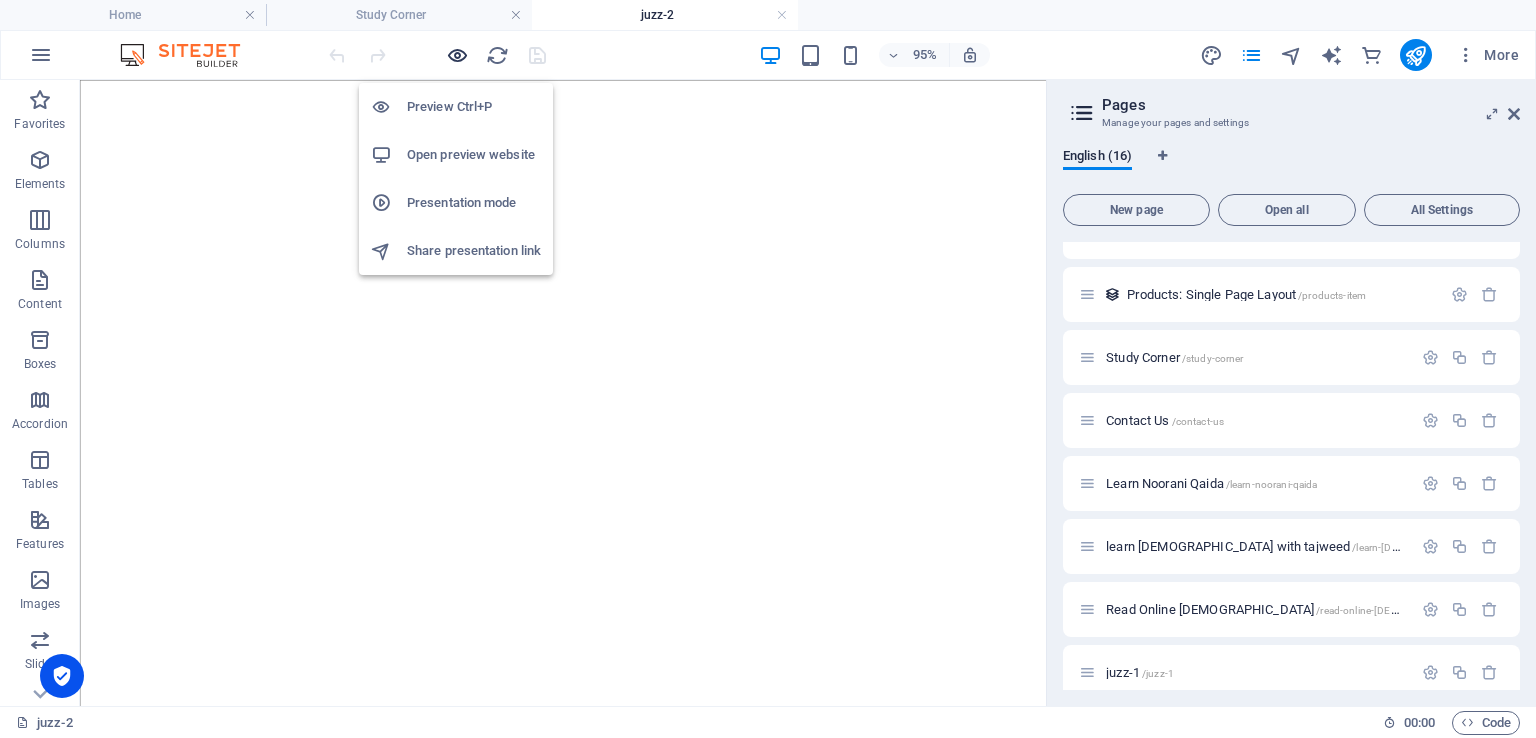 click at bounding box center [457, 55] 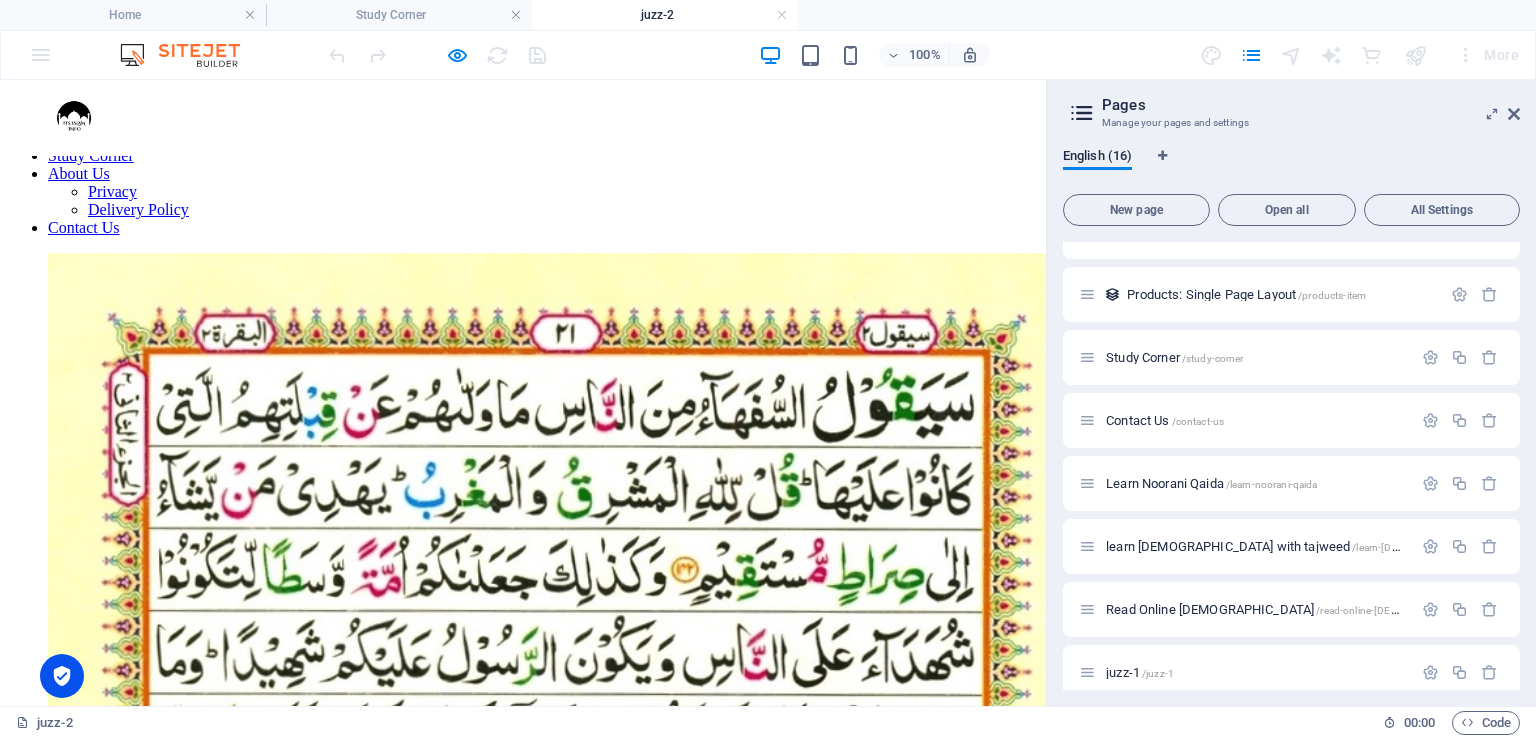 scroll, scrollTop: 0, scrollLeft: 0, axis: both 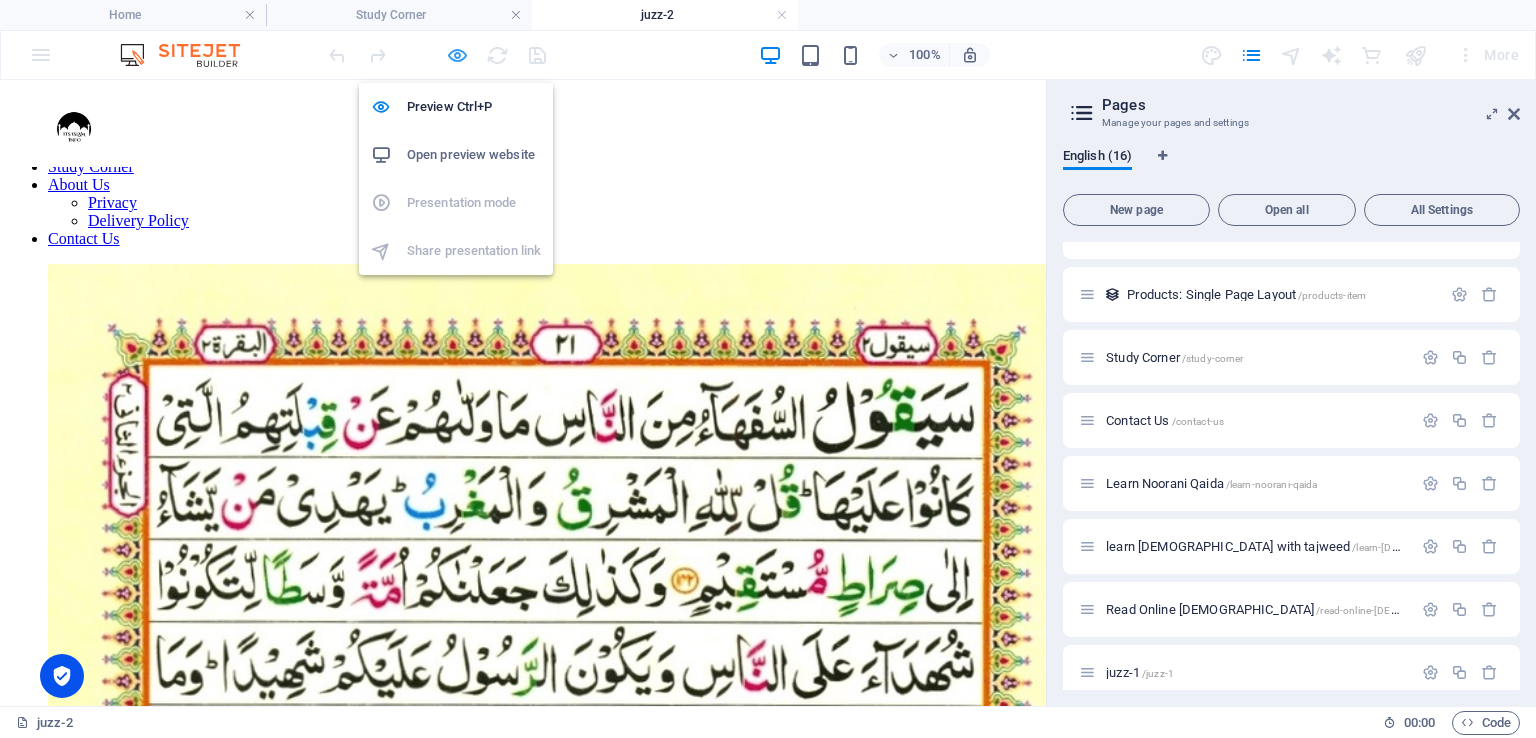 drag, startPoint x: 455, startPoint y: 49, endPoint x: 376, endPoint y: 205, distance: 174.86281 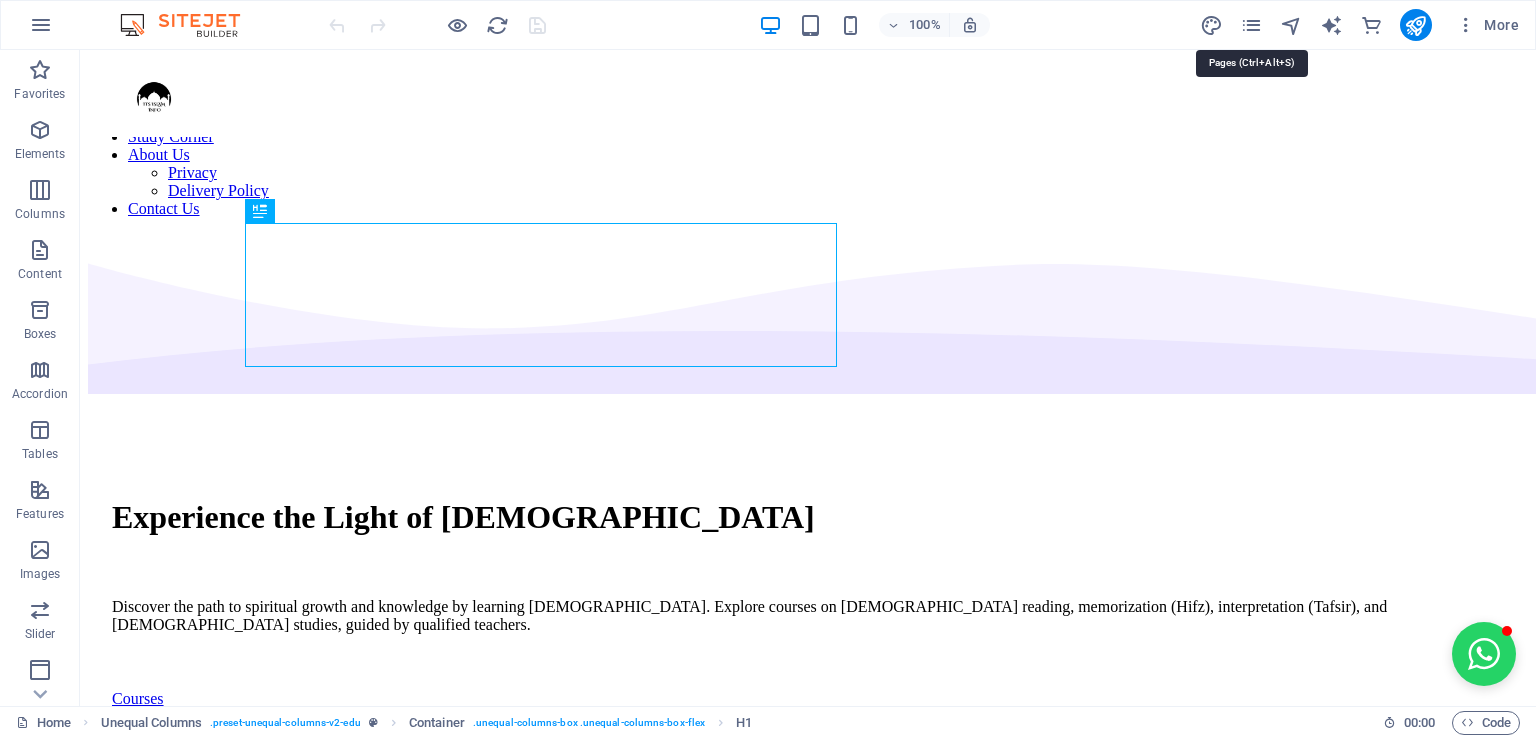 scroll, scrollTop: 0, scrollLeft: 0, axis: both 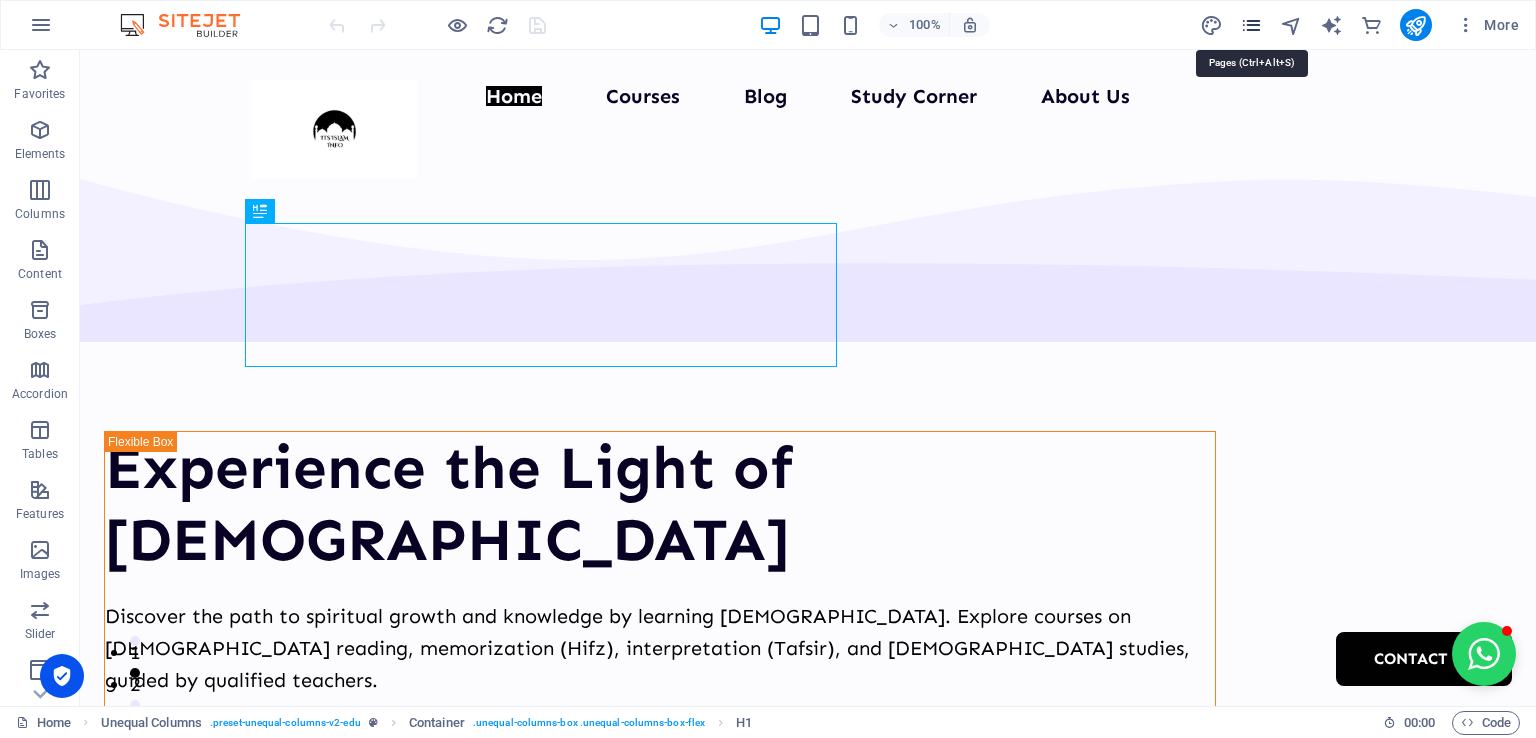 click at bounding box center (1251, 25) 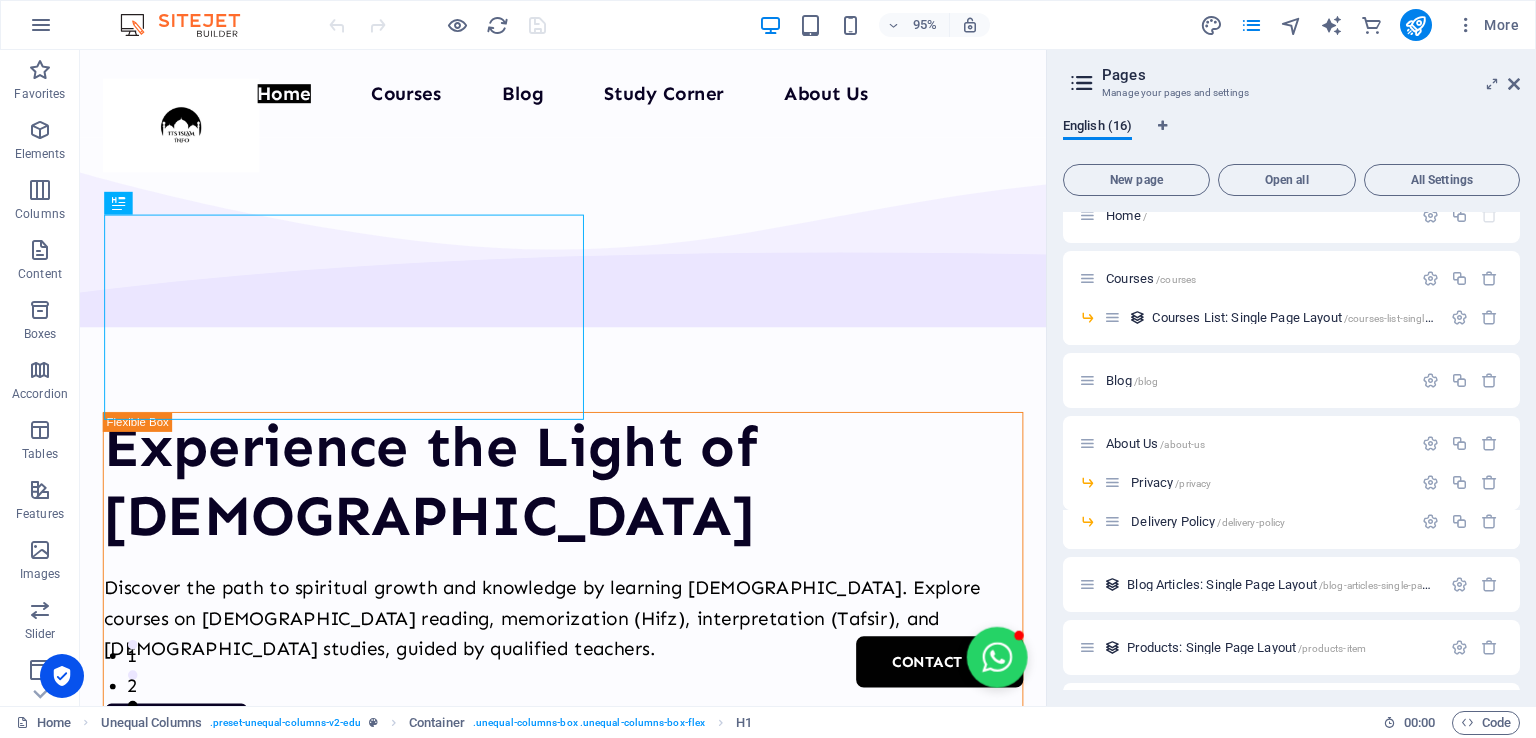 scroll, scrollTop: 0, scrollLeft: 0, axis: both 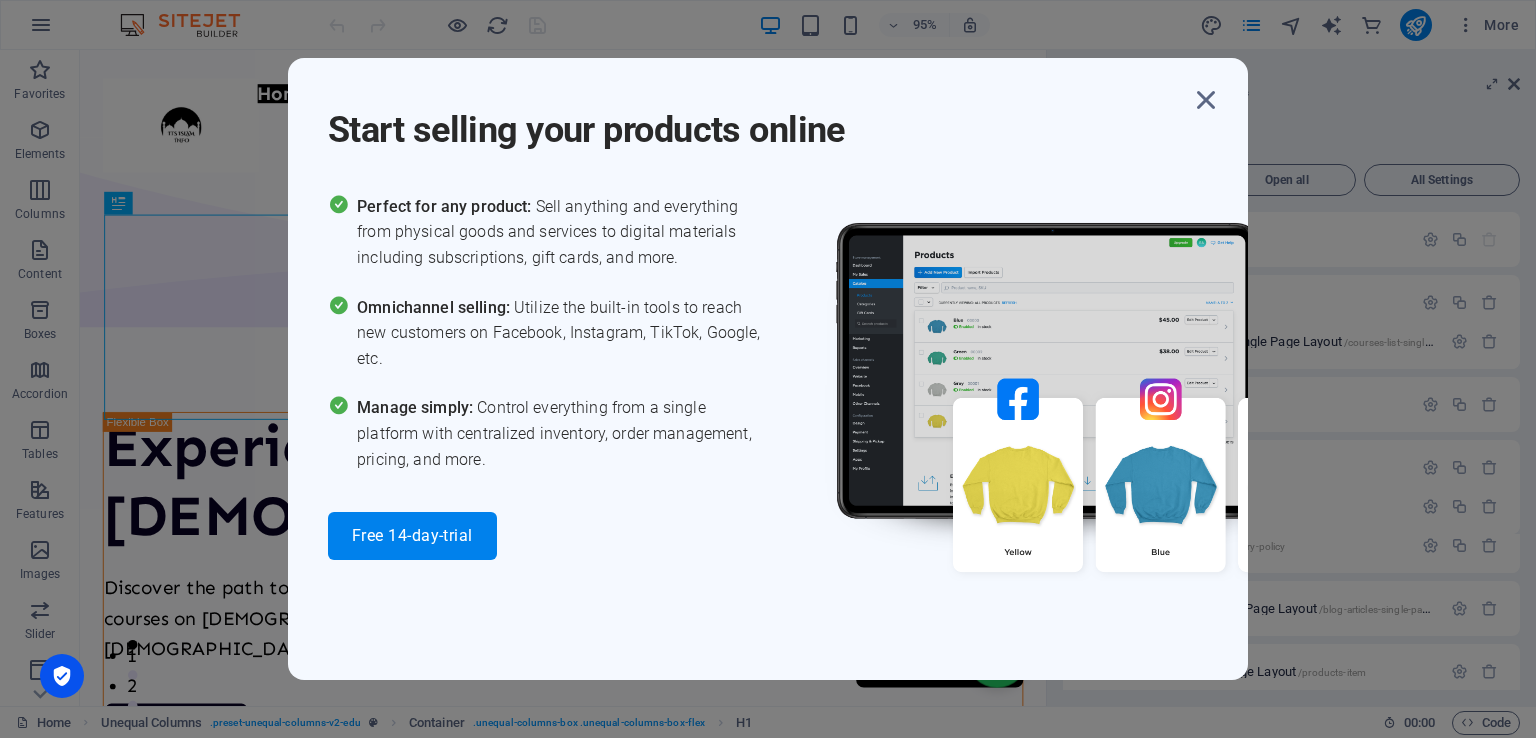 drag, startPoint x: 1203, startPoint y: 100, endPoint x: 1184, endPoint y: 124, distance: 30.610456 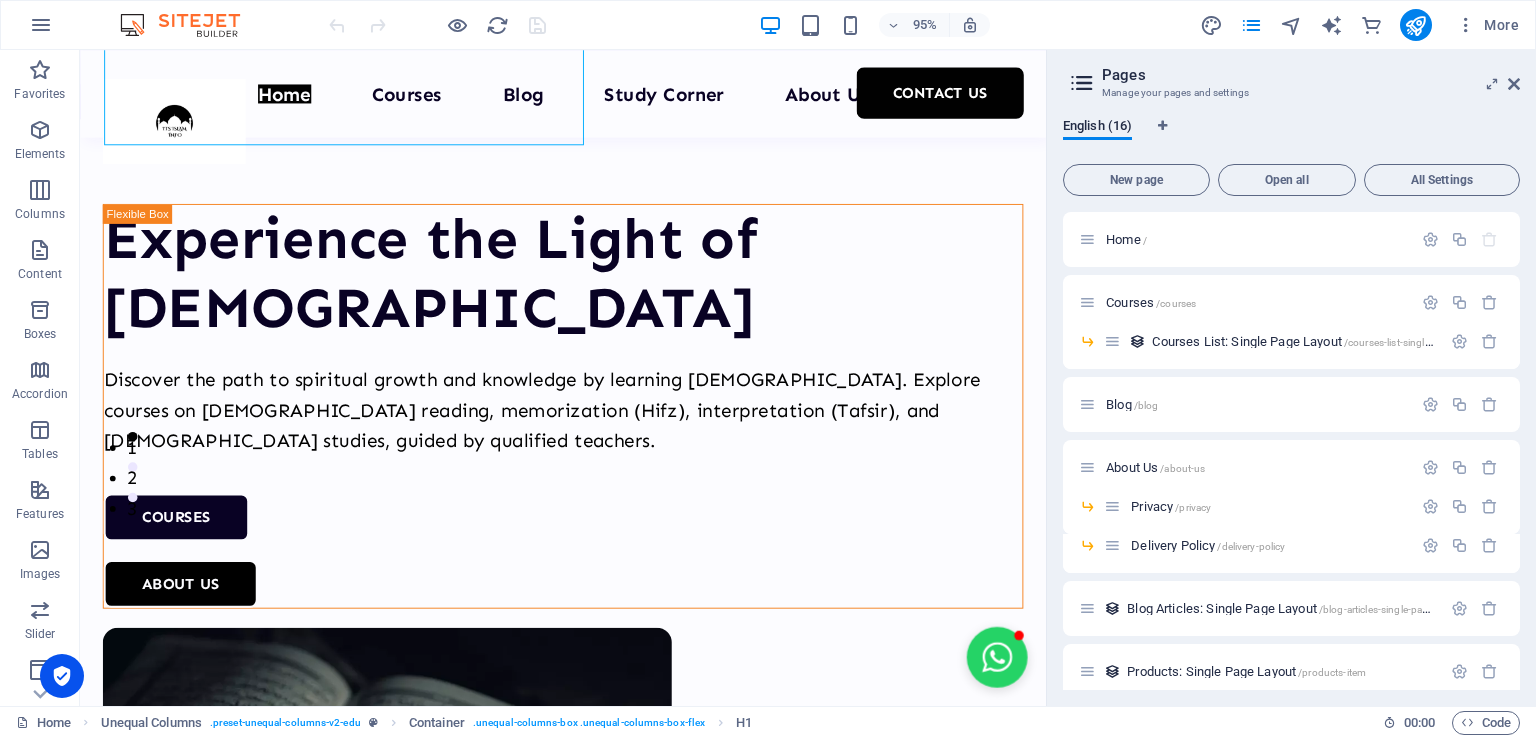 scroll, scrollTop: 300, scrollLeft: 0, axis: vertical 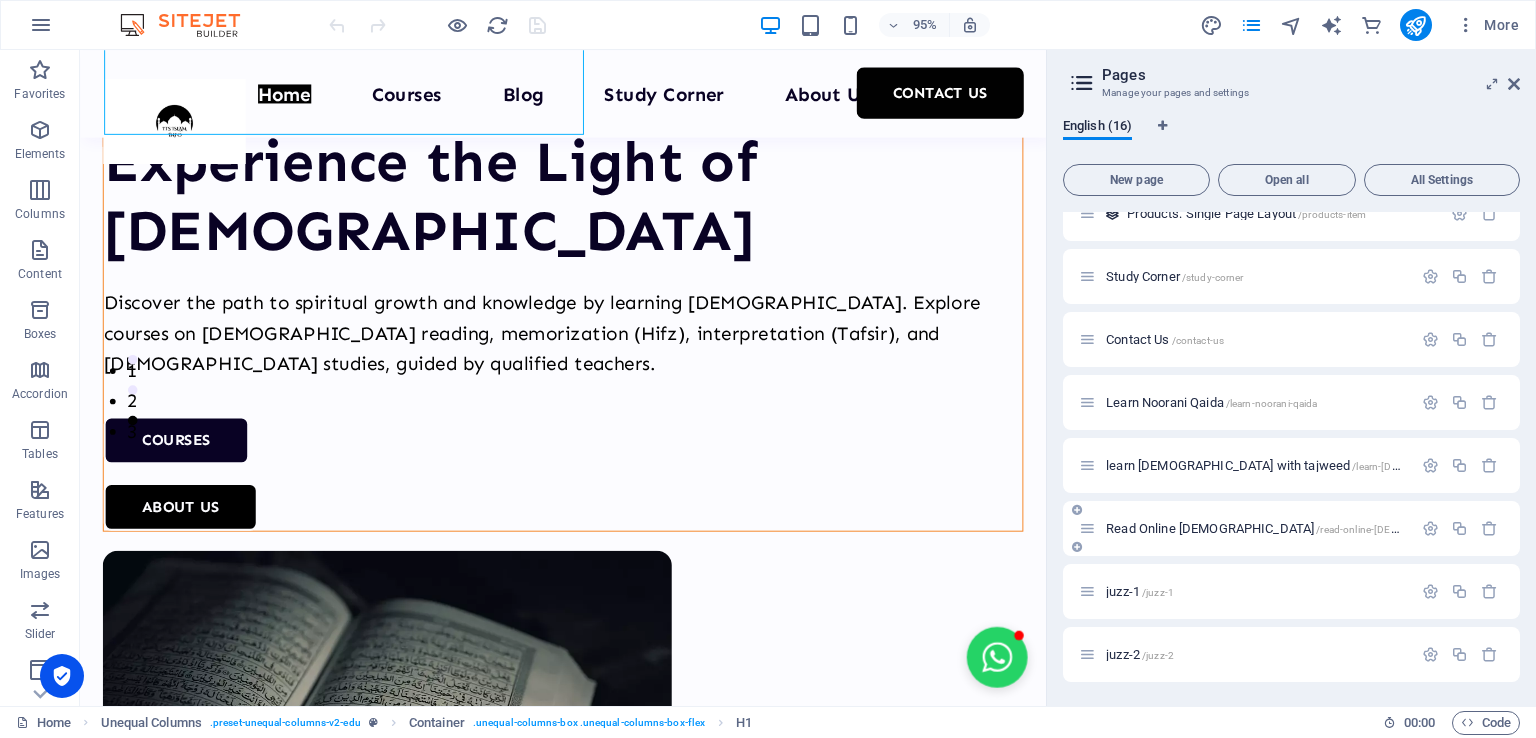 click on "Read Online [DEMOGRAPHIC_DATA] /read-online-[DEMOGRAPHIC_DATA]" at bounding box center [1296, 528] 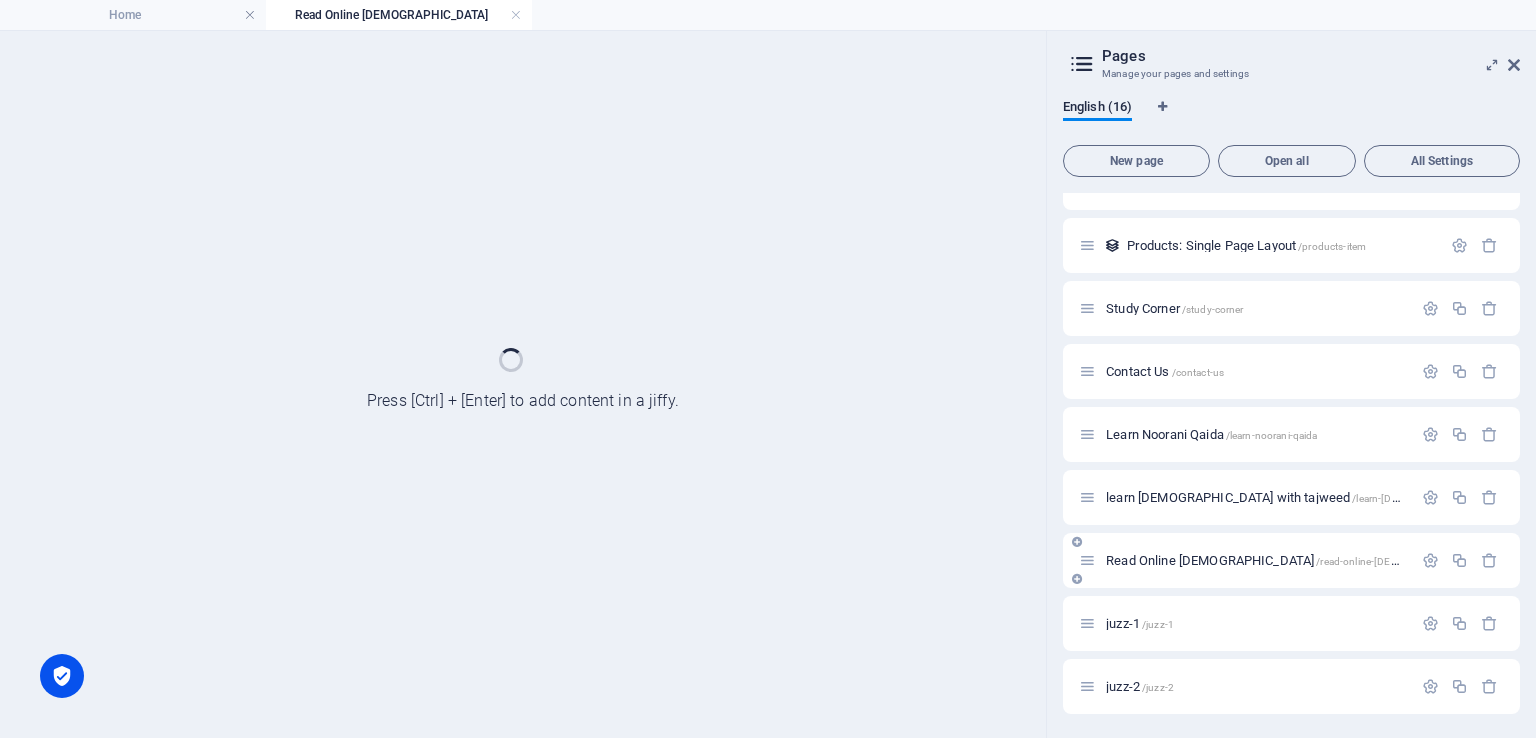 scroll, scrollTop: 0, scrollLeft: 0, axis: both 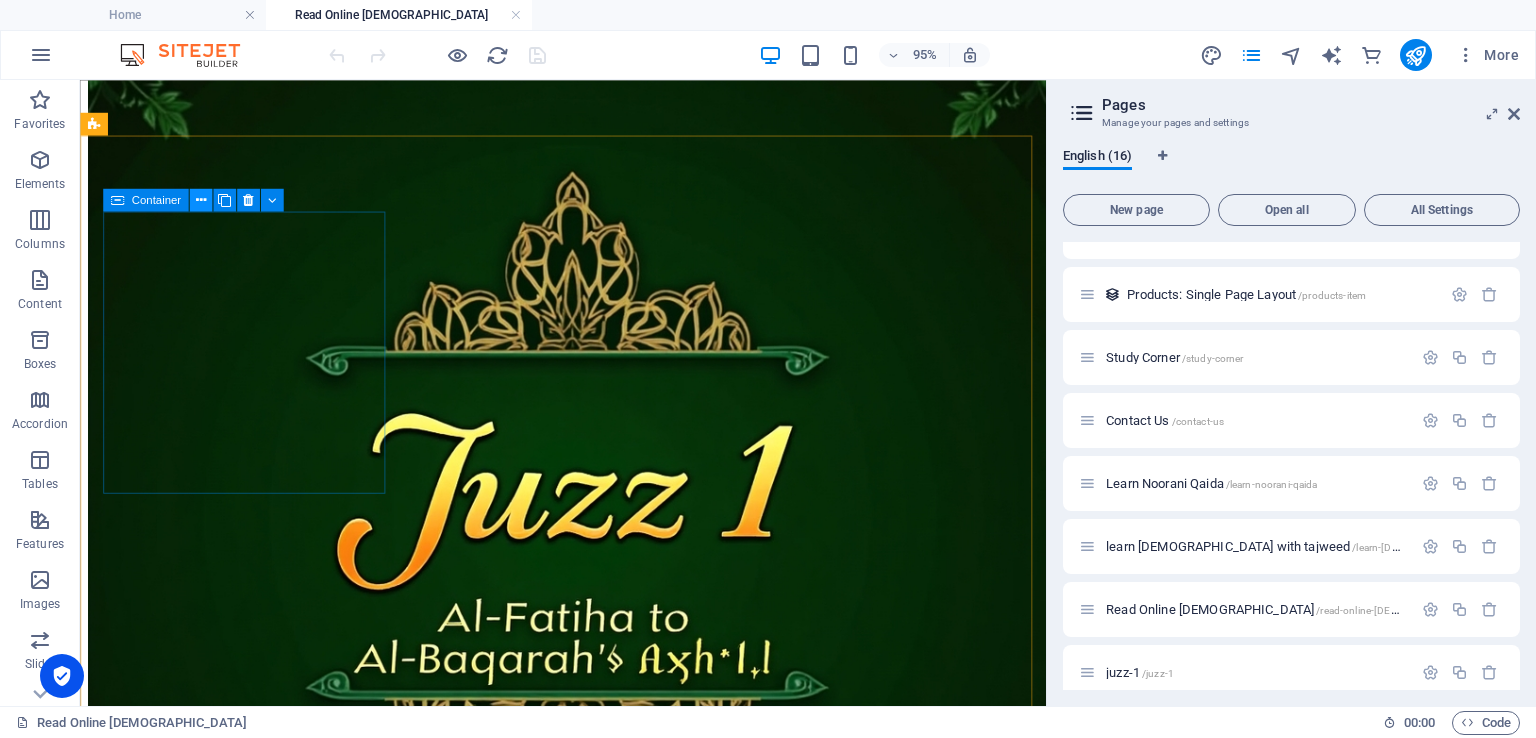 click at bounding box center [200, 200] 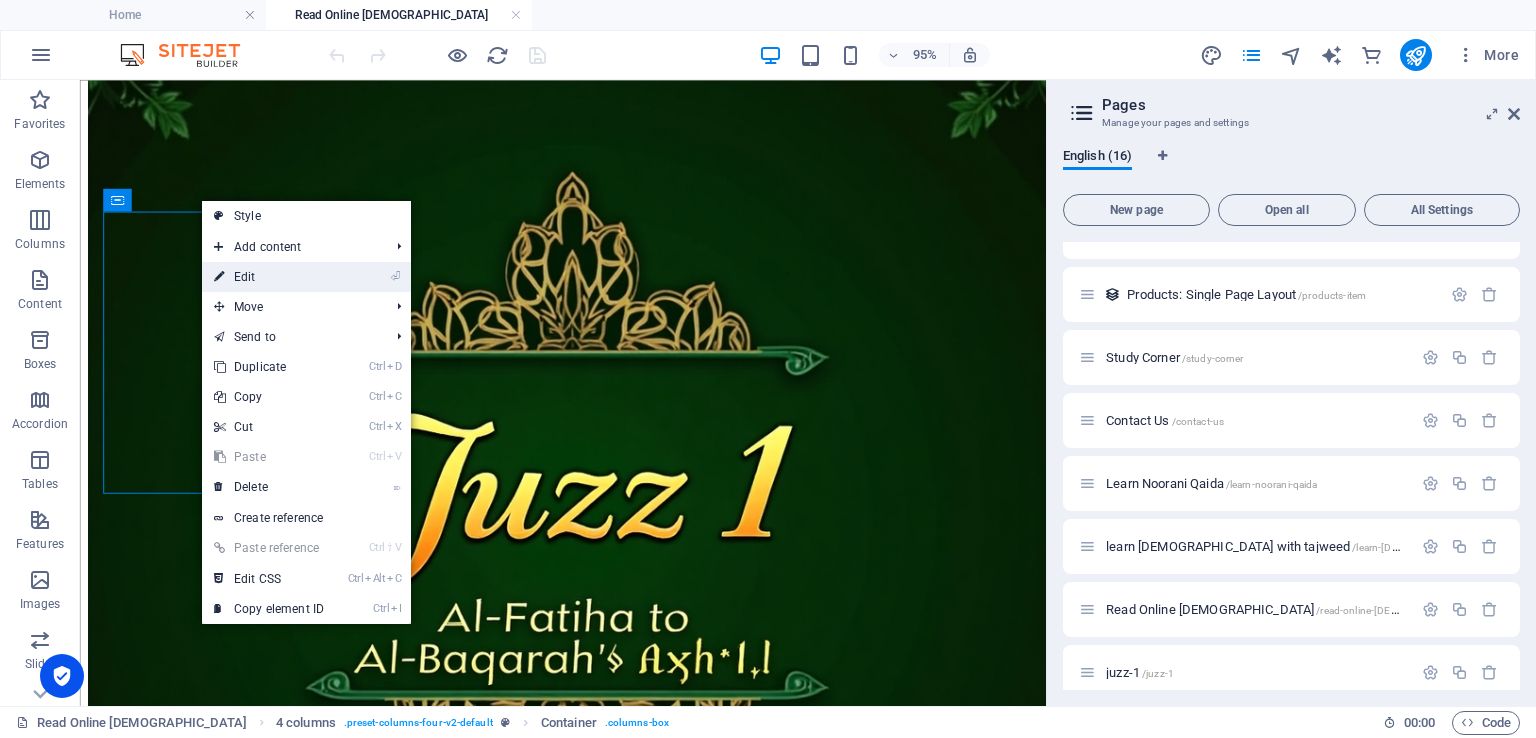 click on "⏎  Edit" at bounding box center (269, 277) 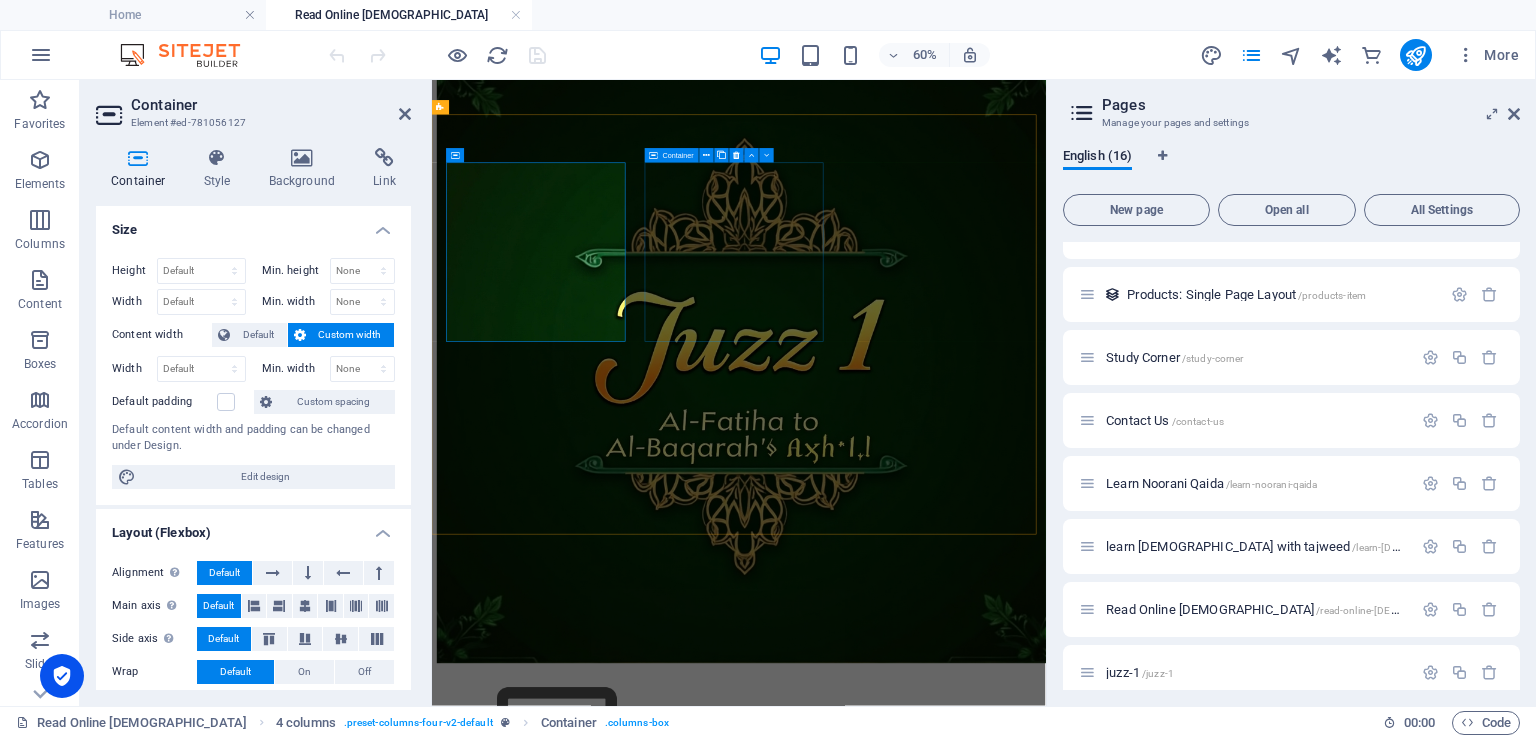drag, startPoint x: 818, startPoint y: 481, endPoint x: 1044, endPoint y: 328, distance: 272.9194 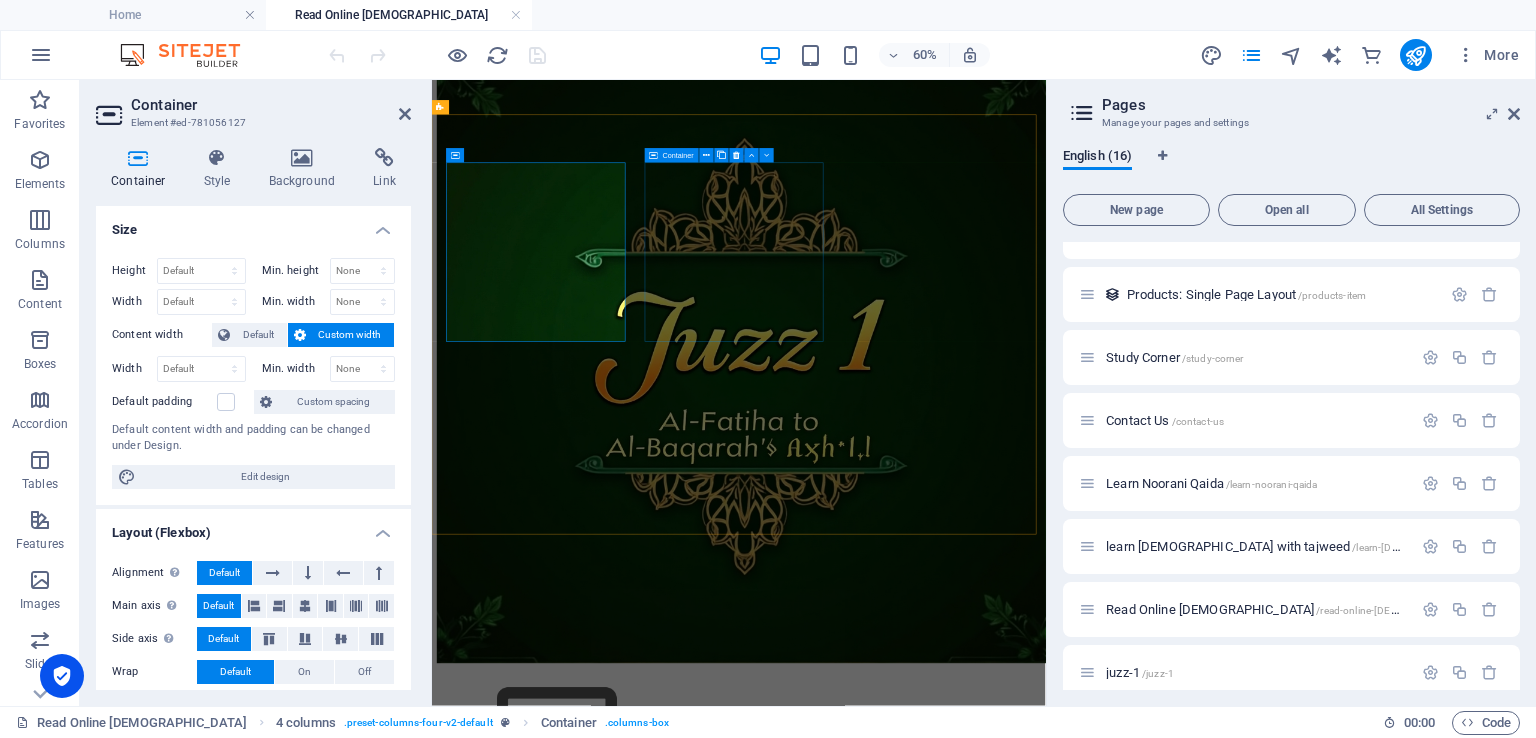 click at bounding box center (943, 1170) 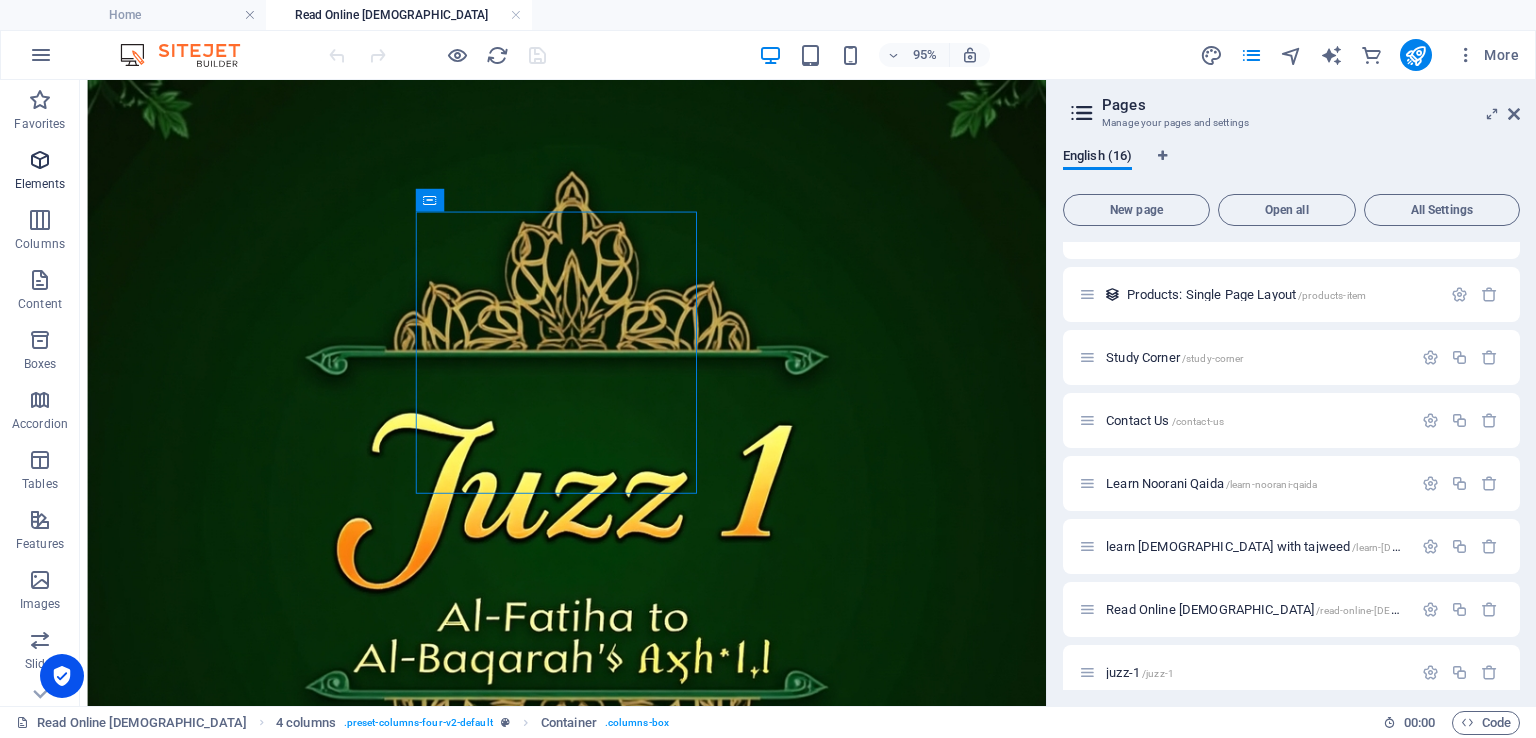 click at bounding box center (40, 160) 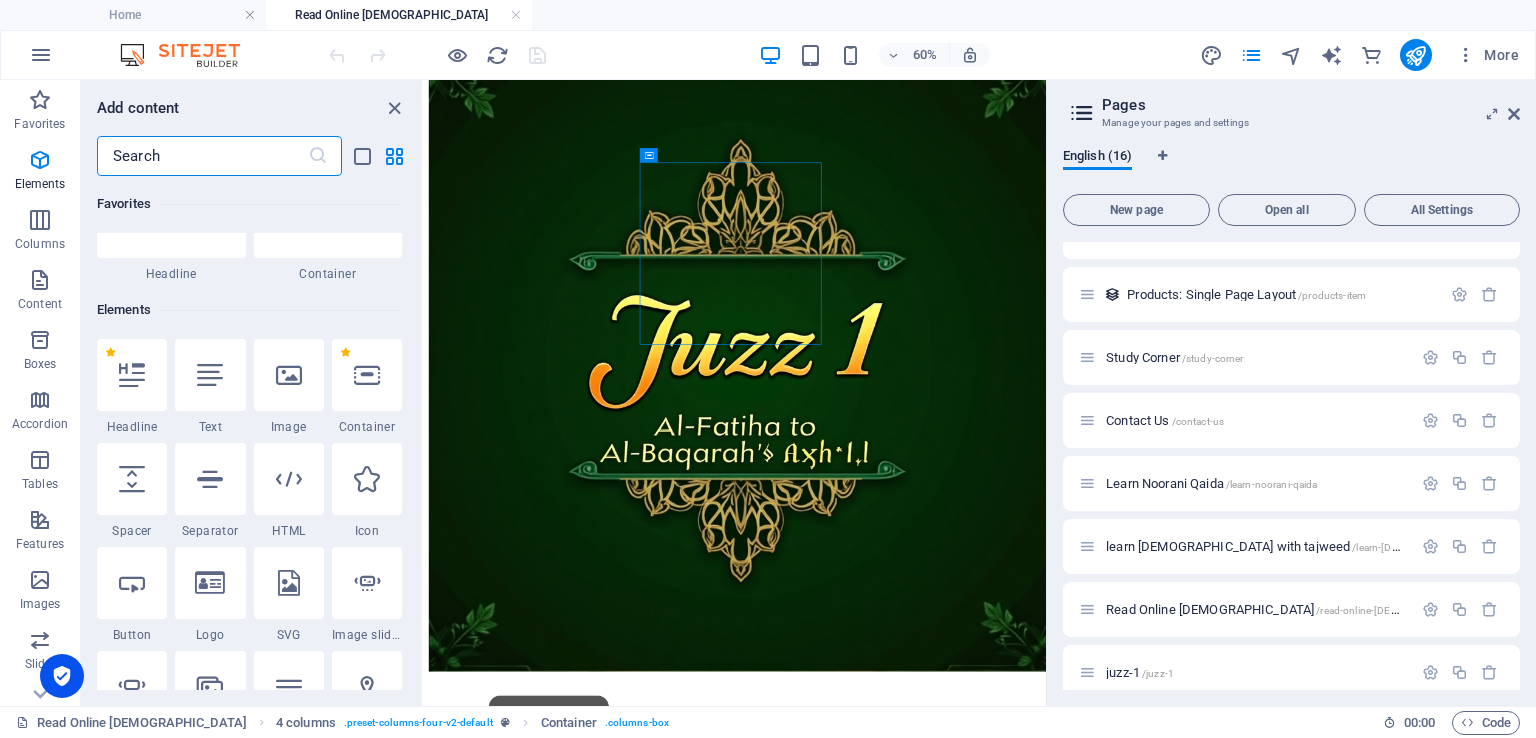 scroll, scrollTop: 212, scrollLeft: 0, axis: vertical 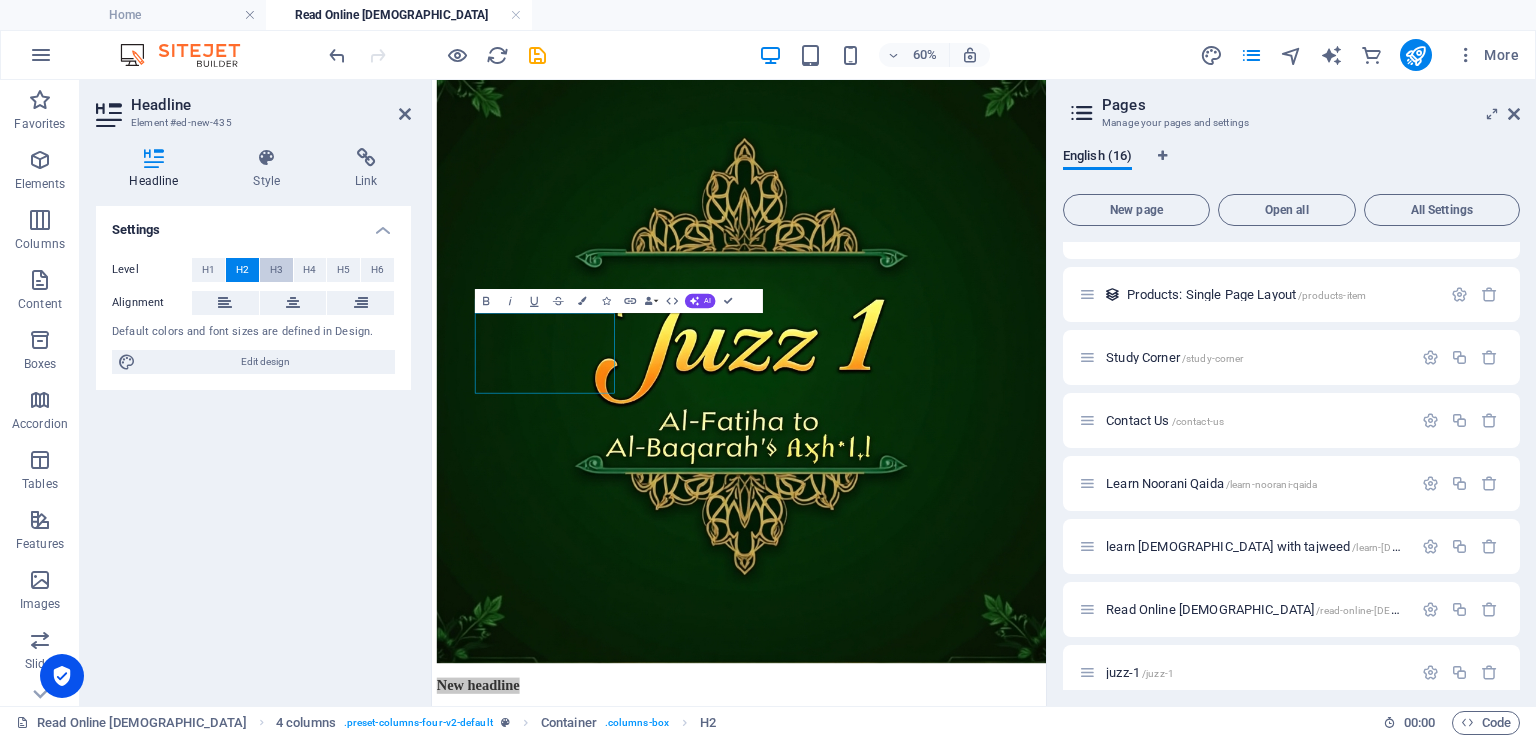 click on "H3" at bounding box center [276, 270] 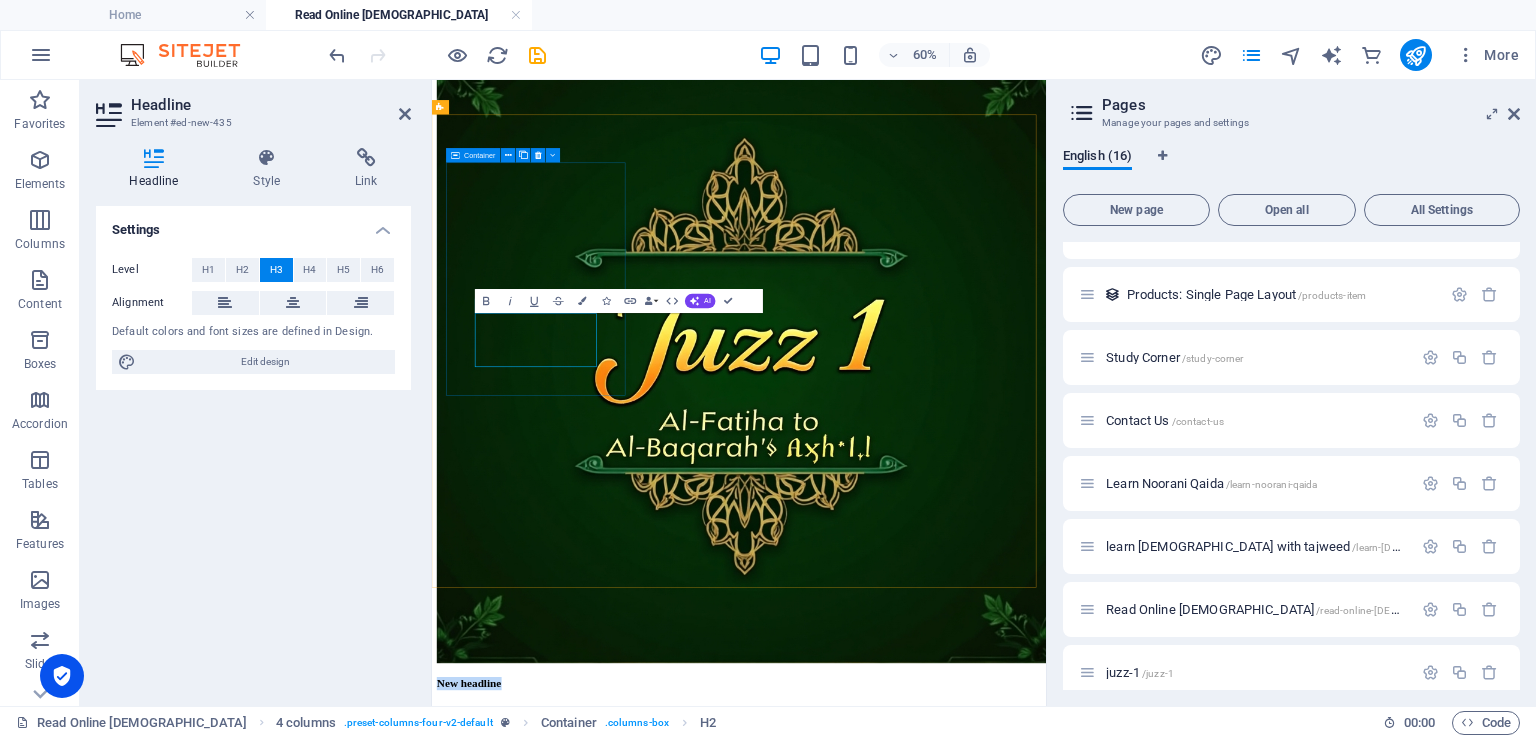 drag, startPoint x: 635, startPoint y: 538, endPoint x: 487, endPoint y: 492, distance: 154.98387 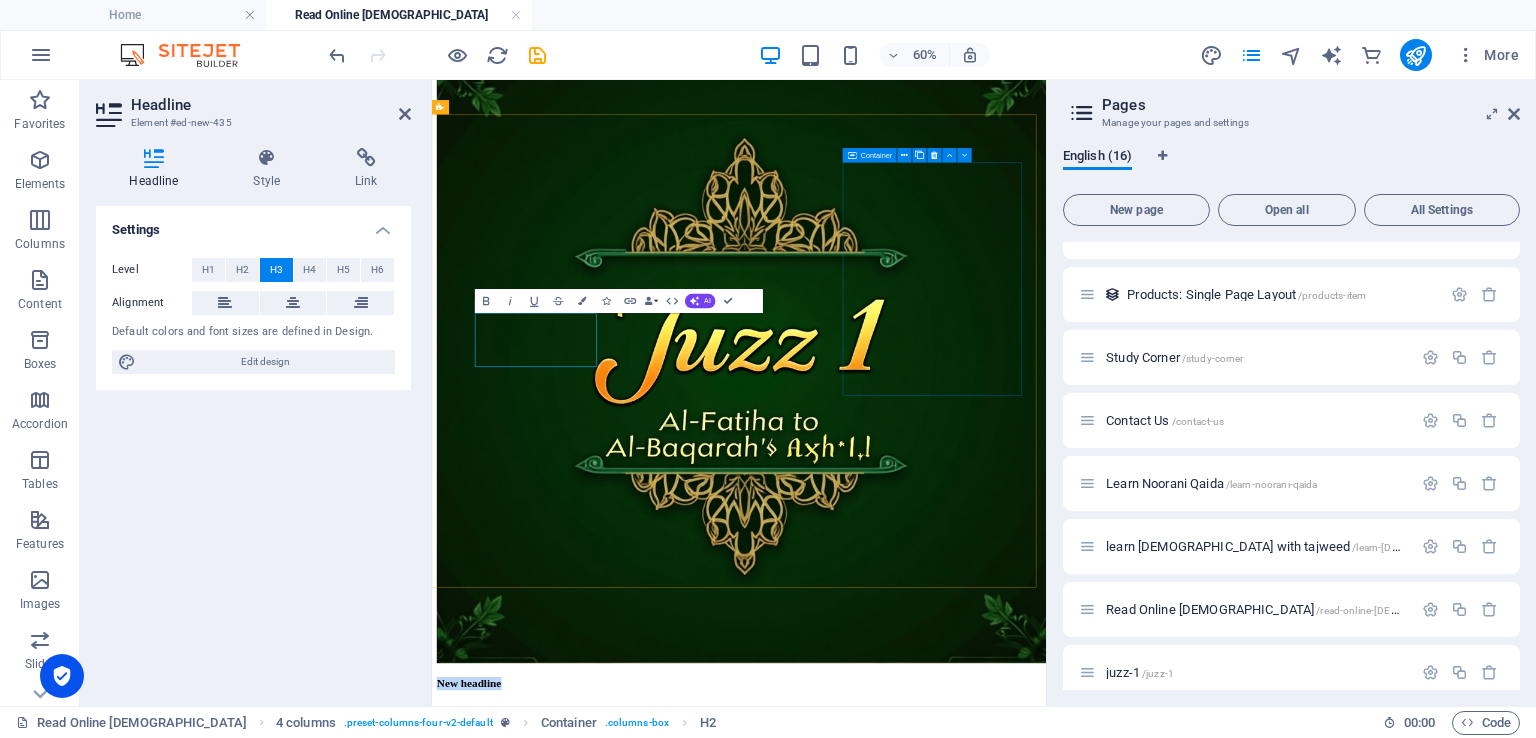 type 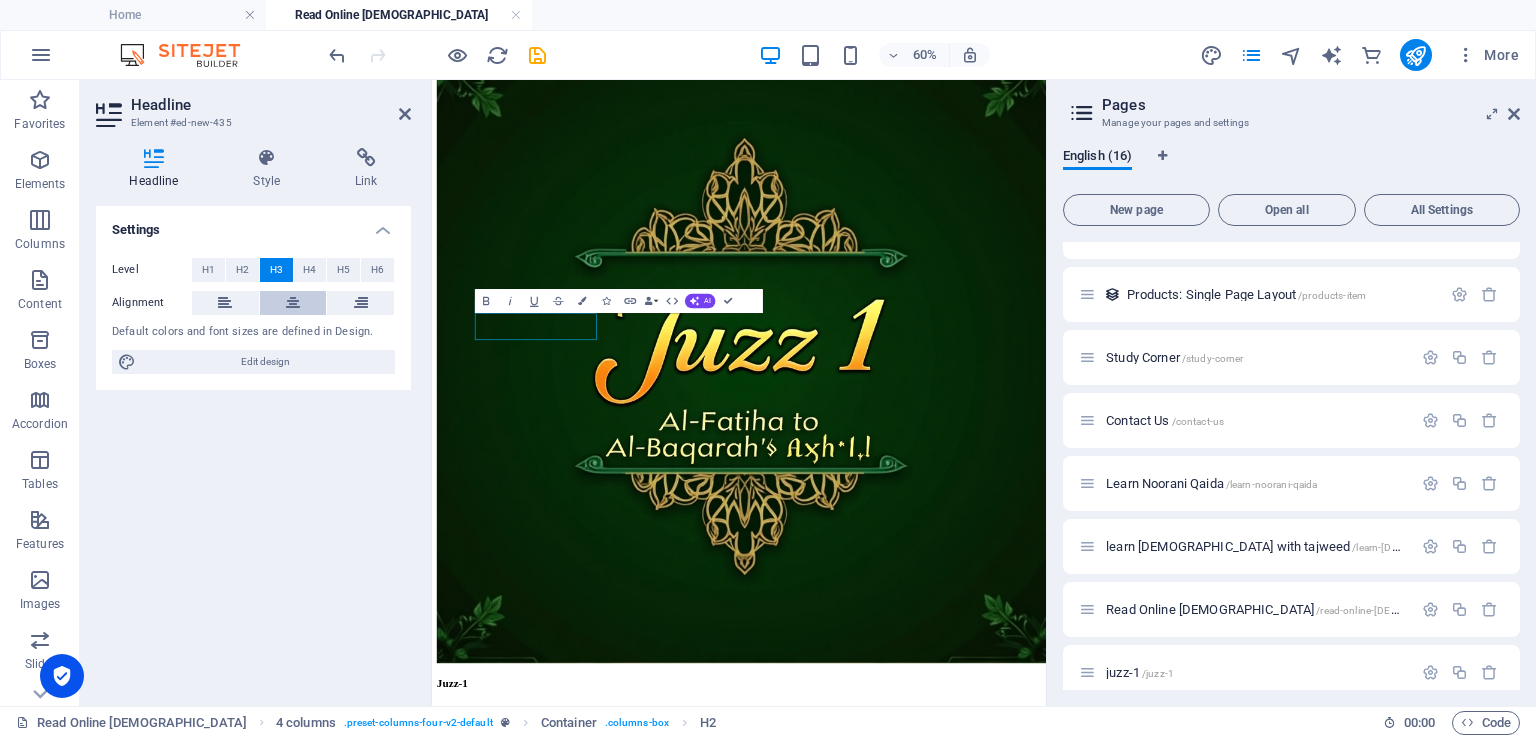 click at bounding box center (293, 303) 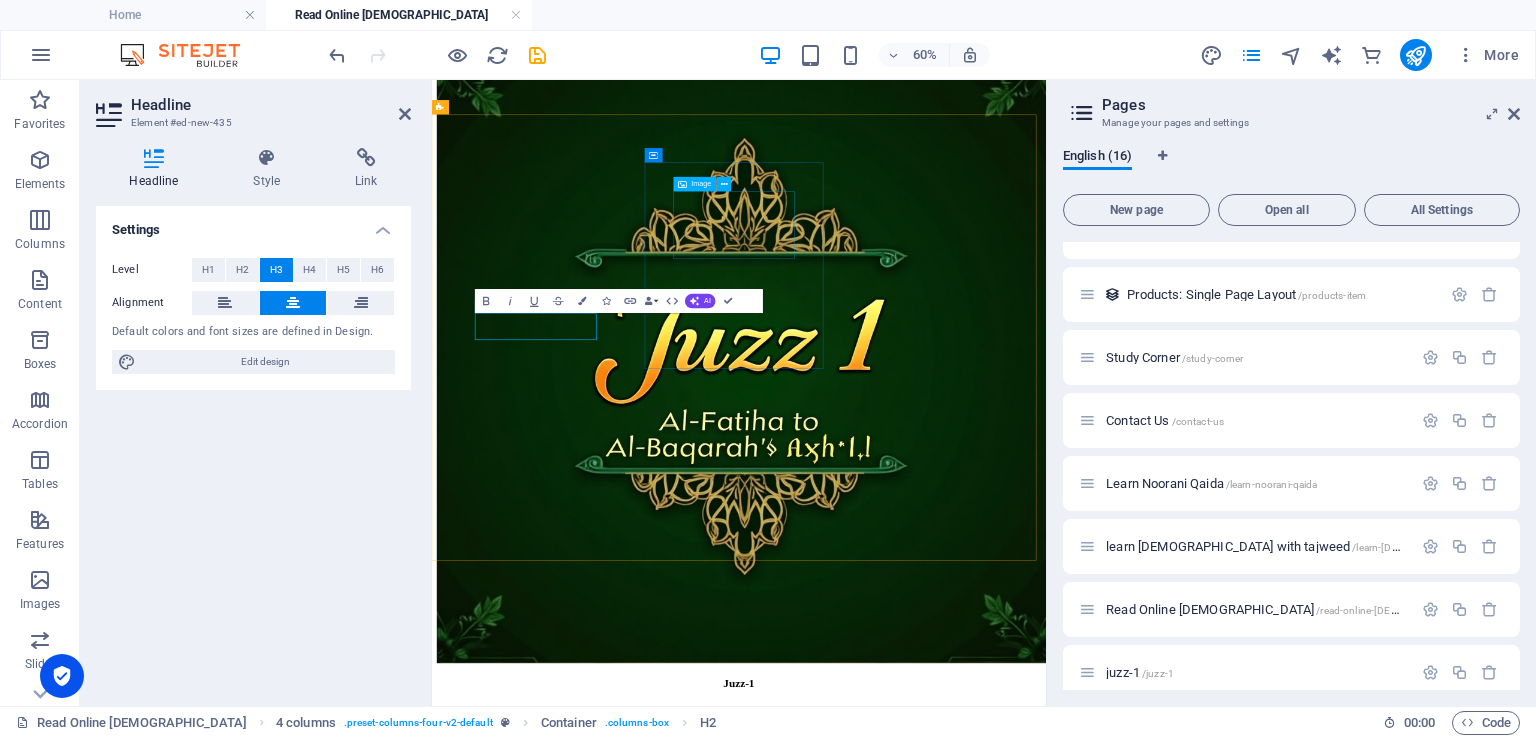 click at bounding box center (943, 1230) 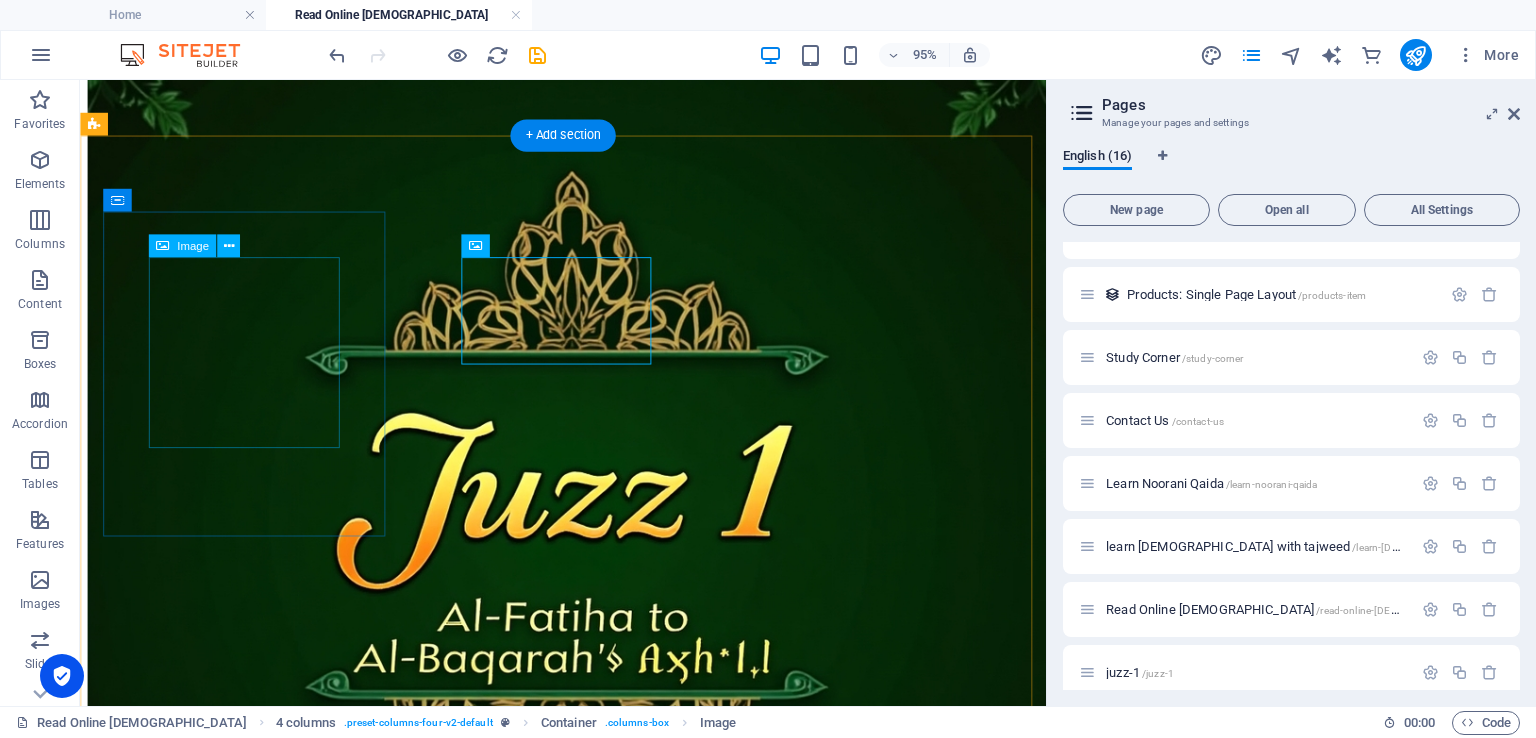 click at bounding box center (588, 539) 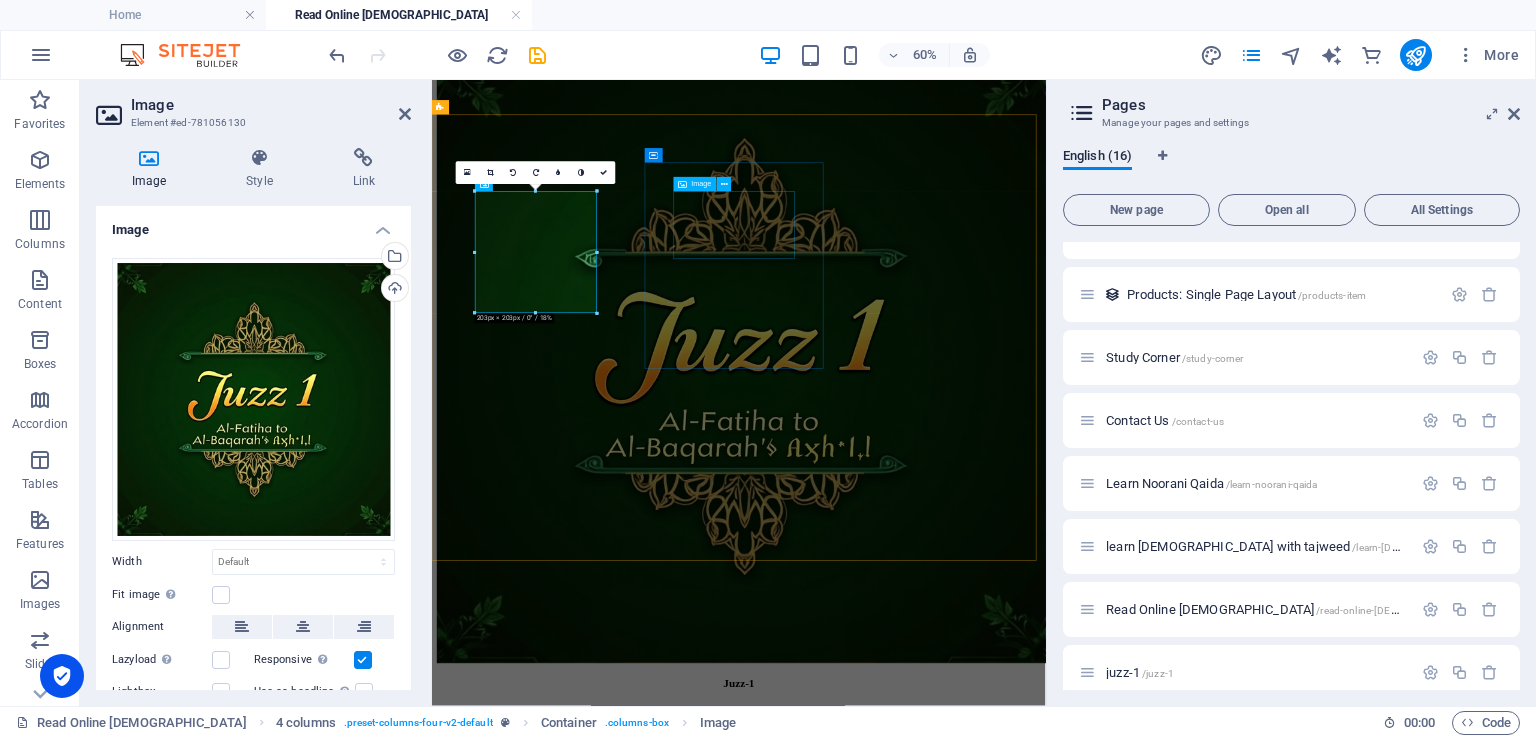 click at bounding box center (943, 1230) 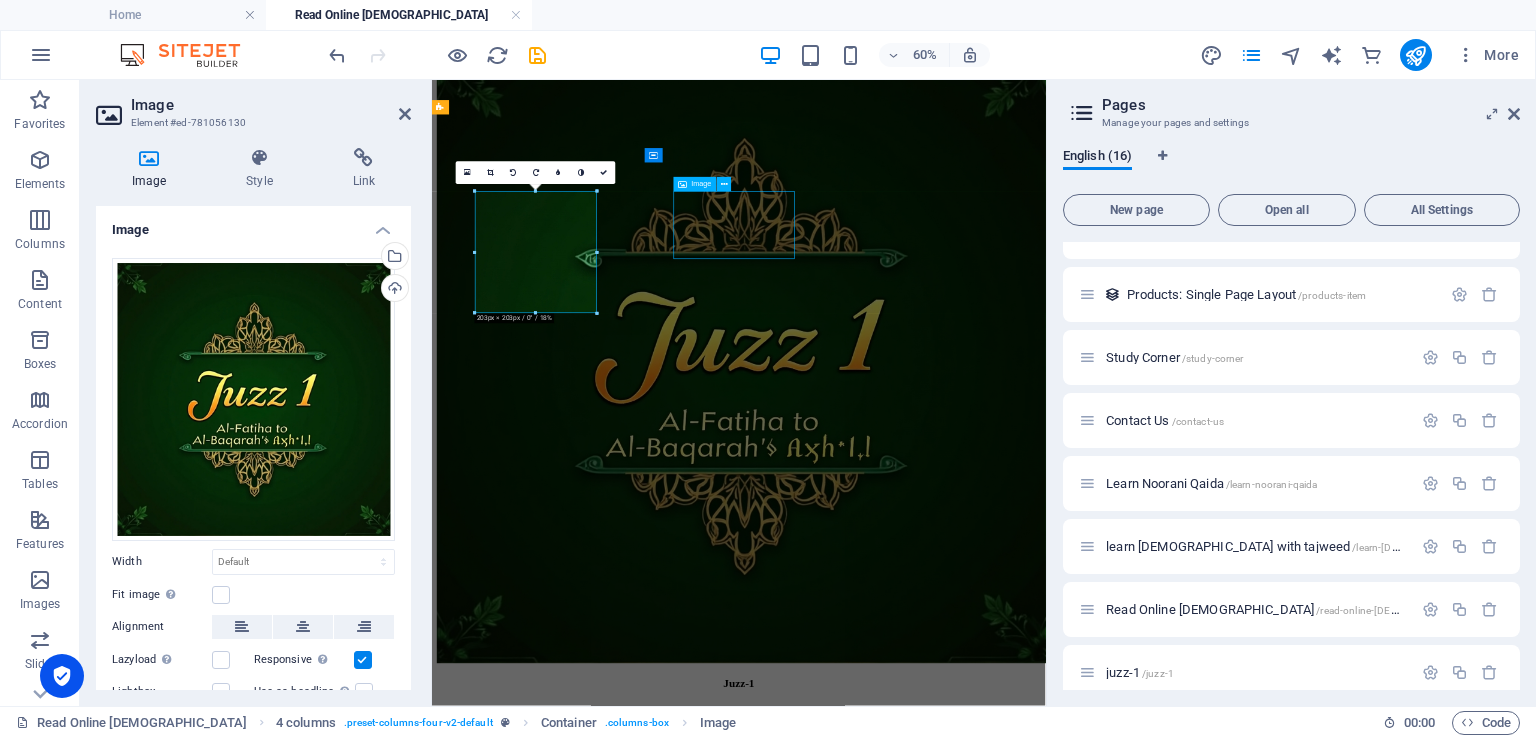 click at bounding box center [943, 1230] 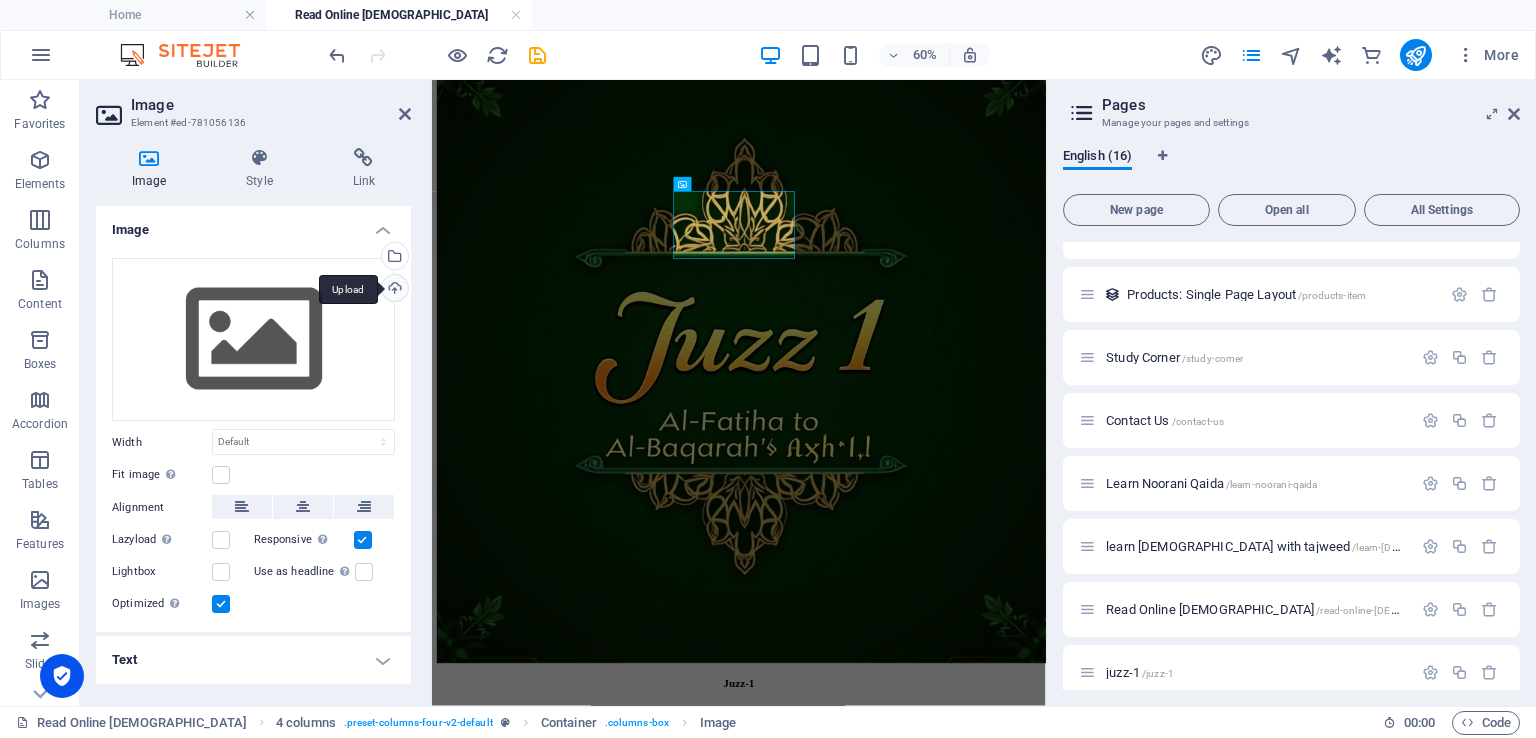 click on "Upload" at bounding box center (393, 290) 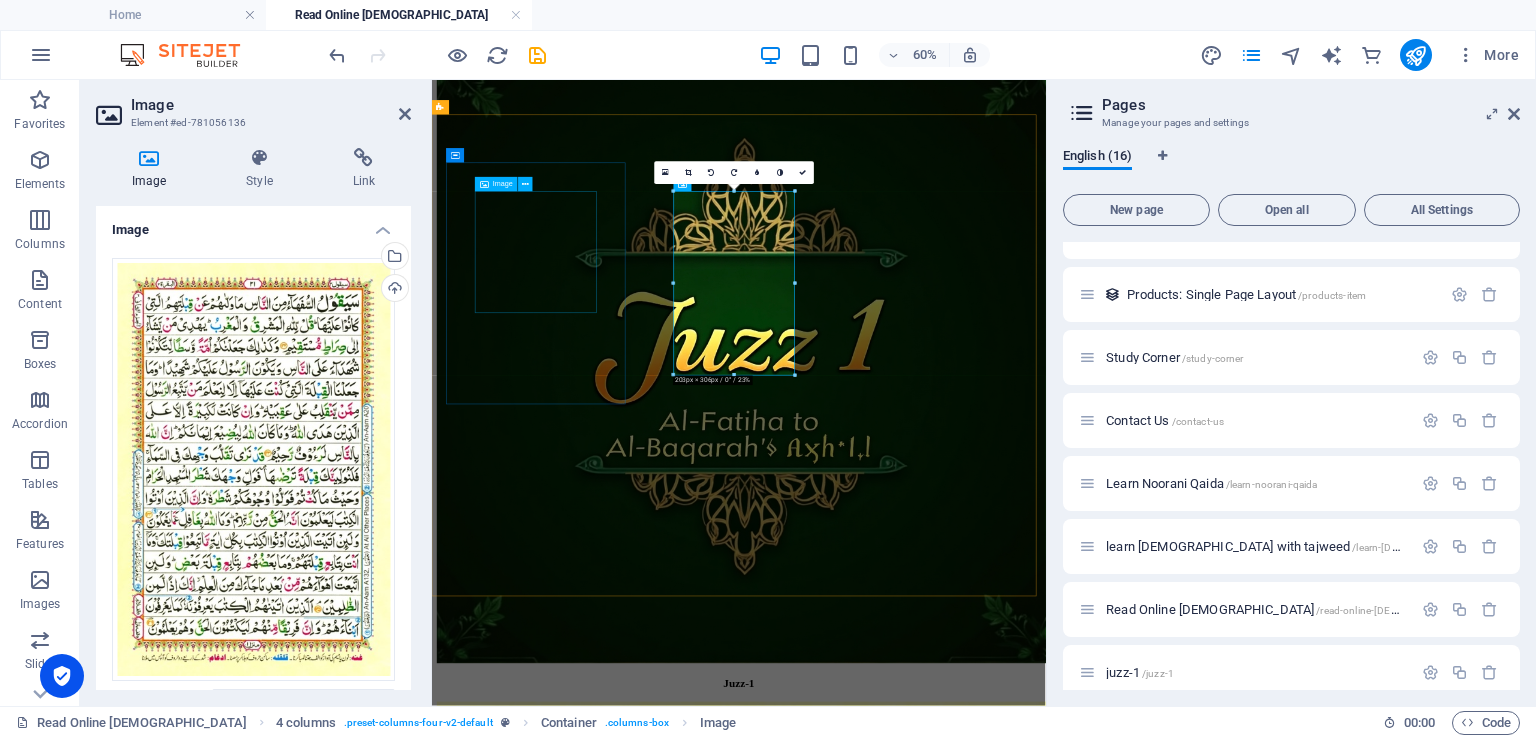 click at bounding box center (943, 542) 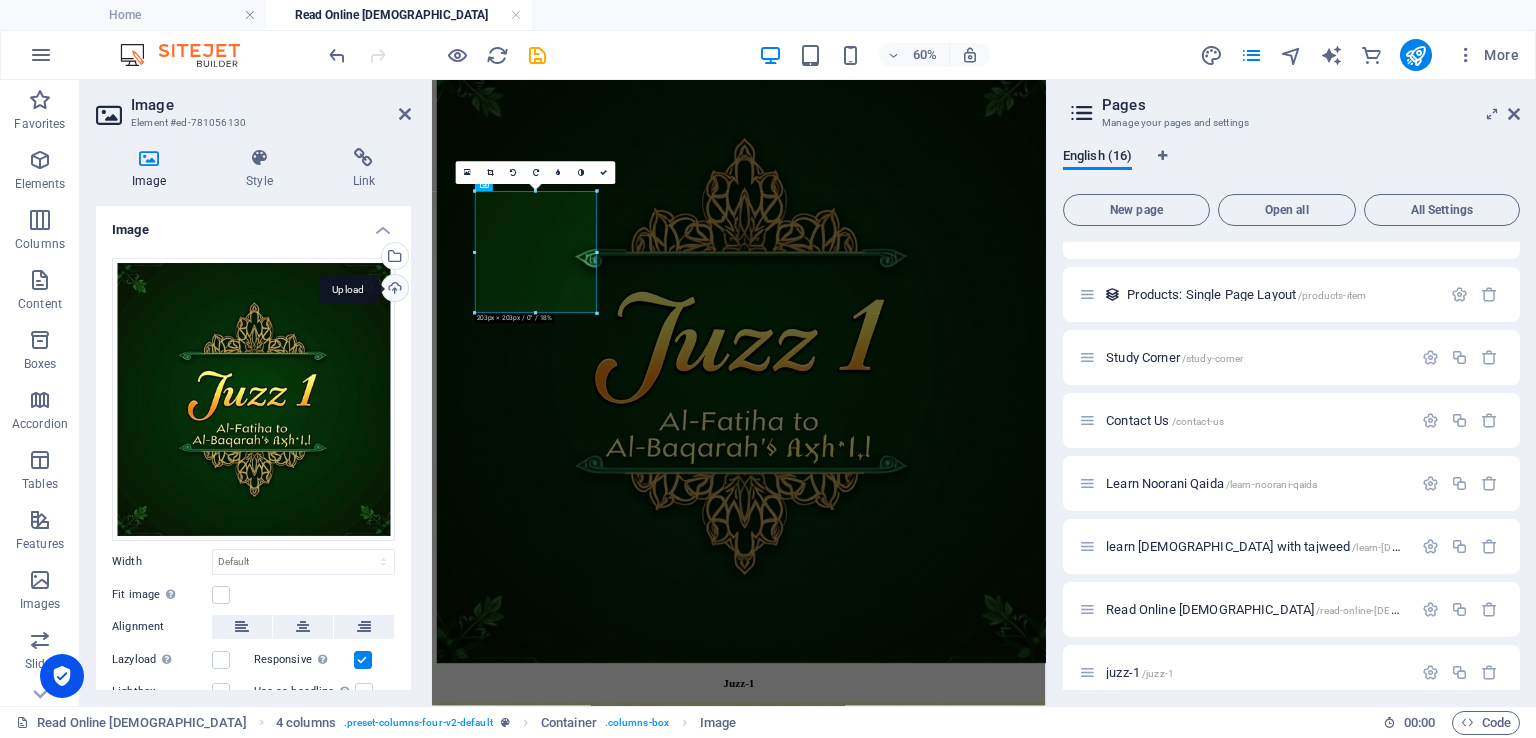 click on "Upload" at bounding box center (393, 290) 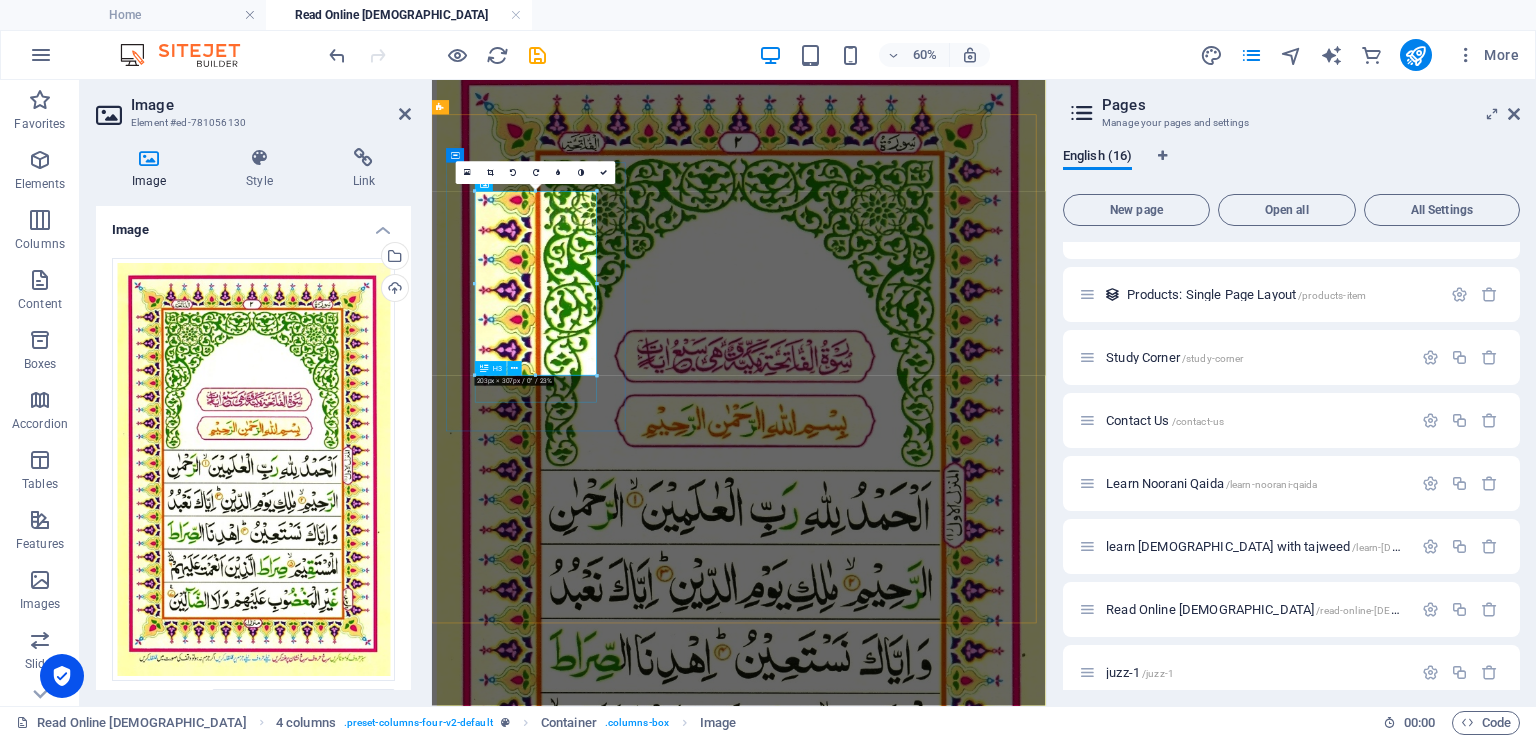 click on "Juzz-1" at bounding box center [943, 1610] 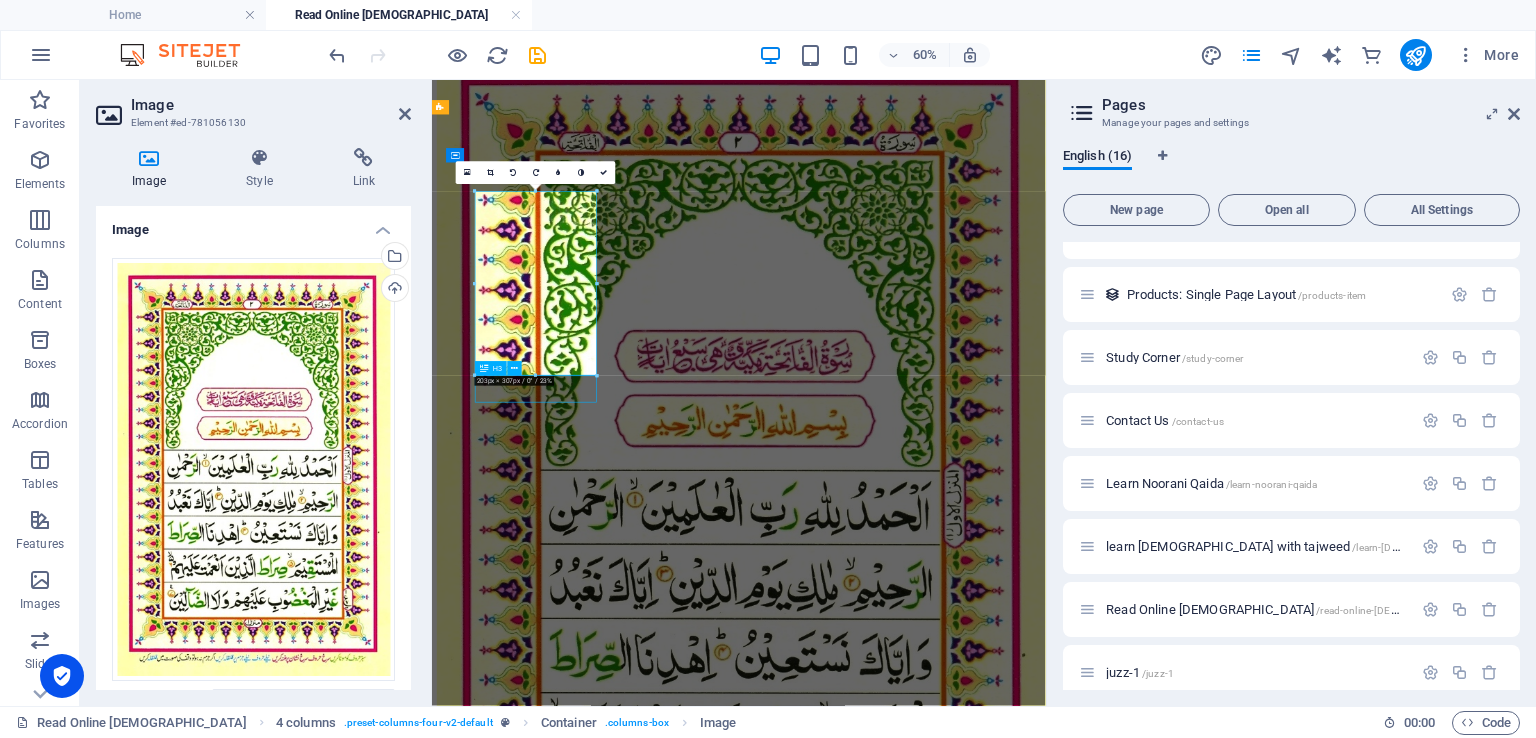 click on "Juzz-1" at bounding box center (943, 1610) 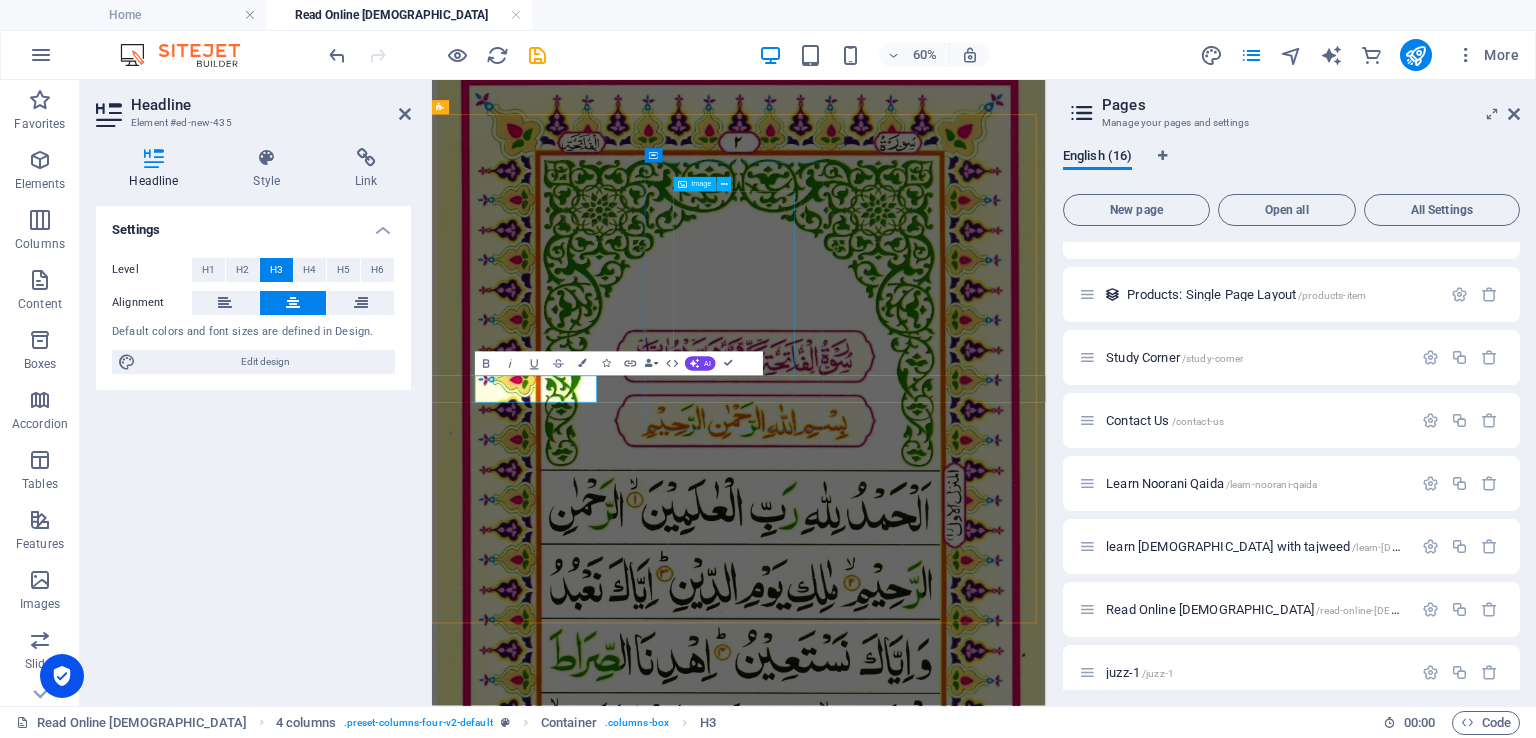 click at bounding box center [943, 2415] 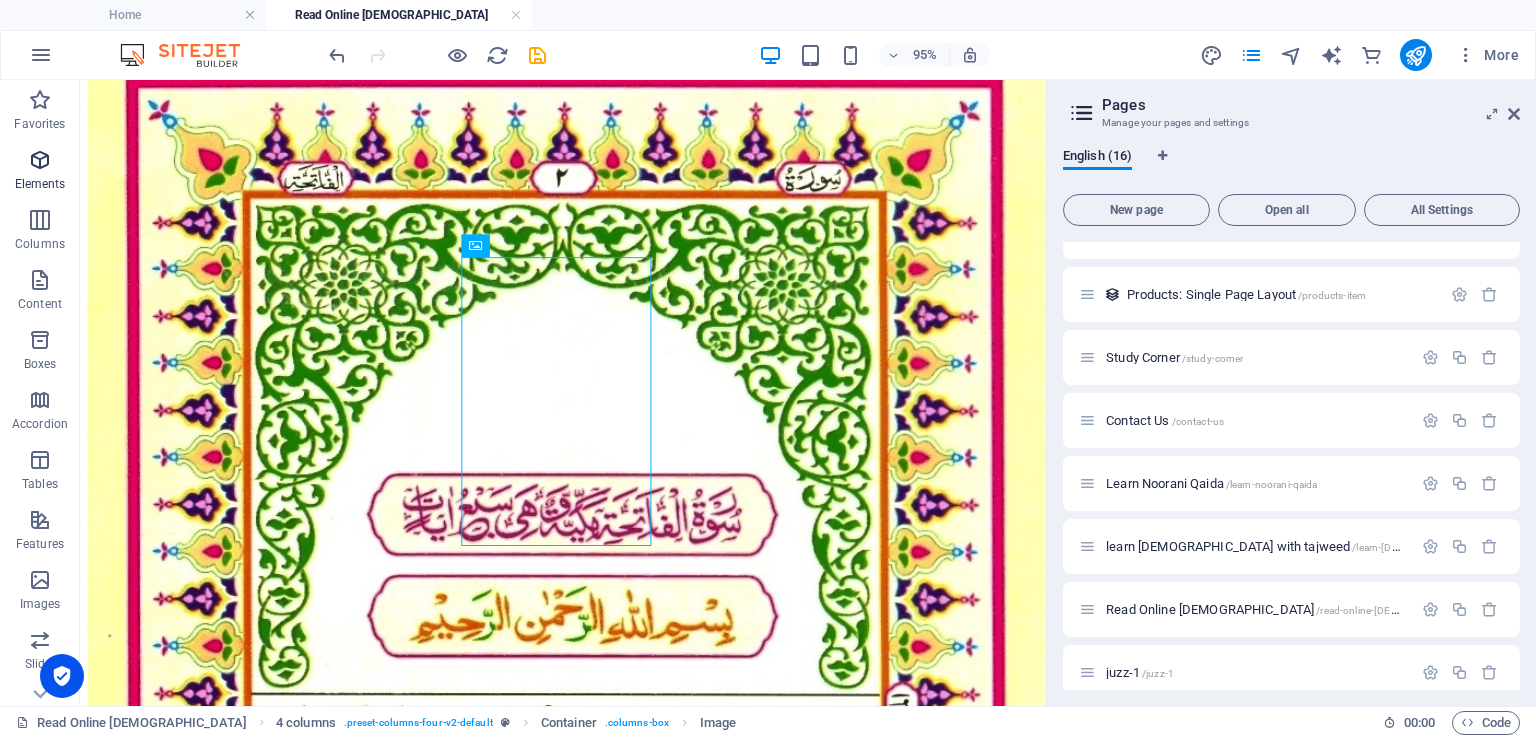 drag, startPoint x: 13, startPoint y: 169, endPoint x: 34, endPoint y: 193, distance: 31.890438 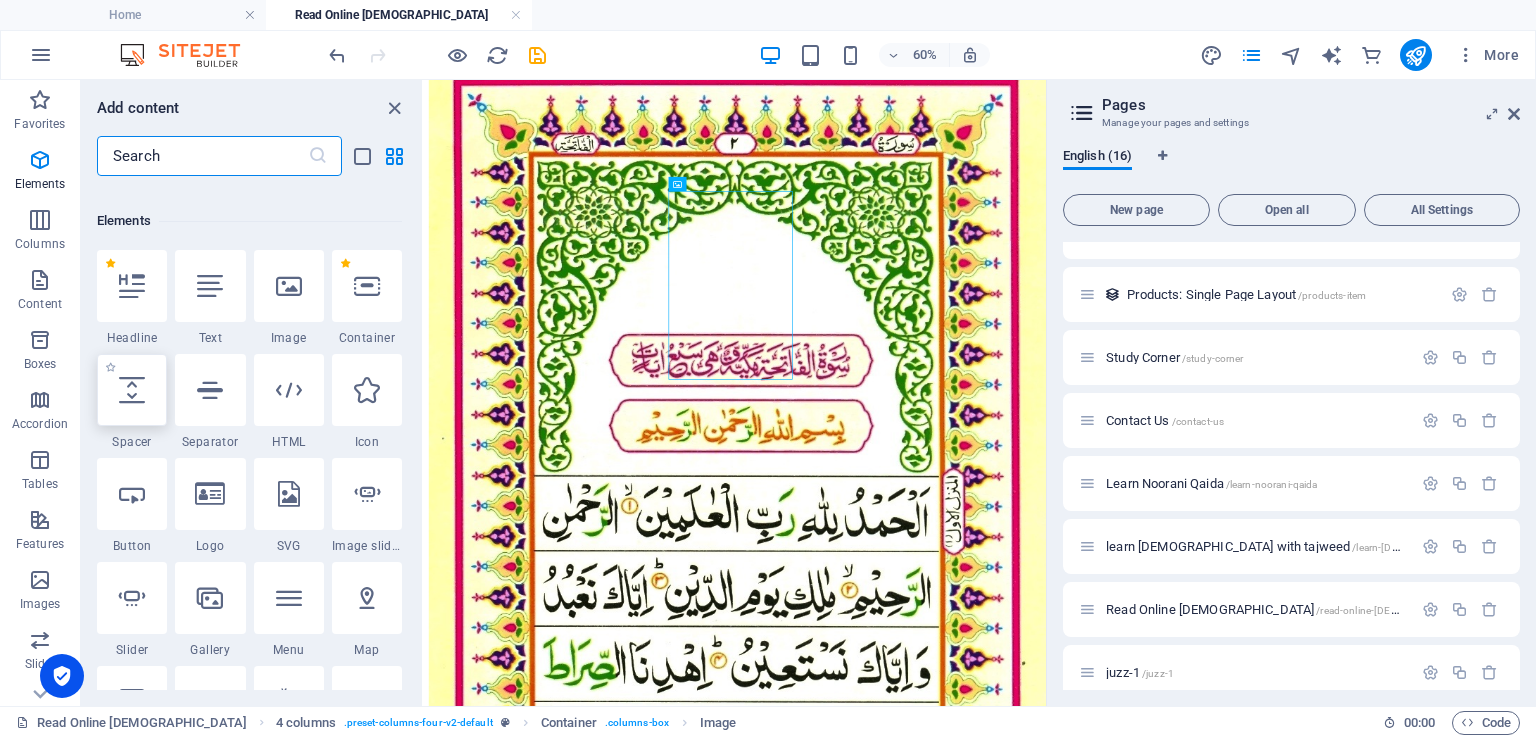 scroll, scrollTop: 212, scrollLeft: 0, axis: vertical 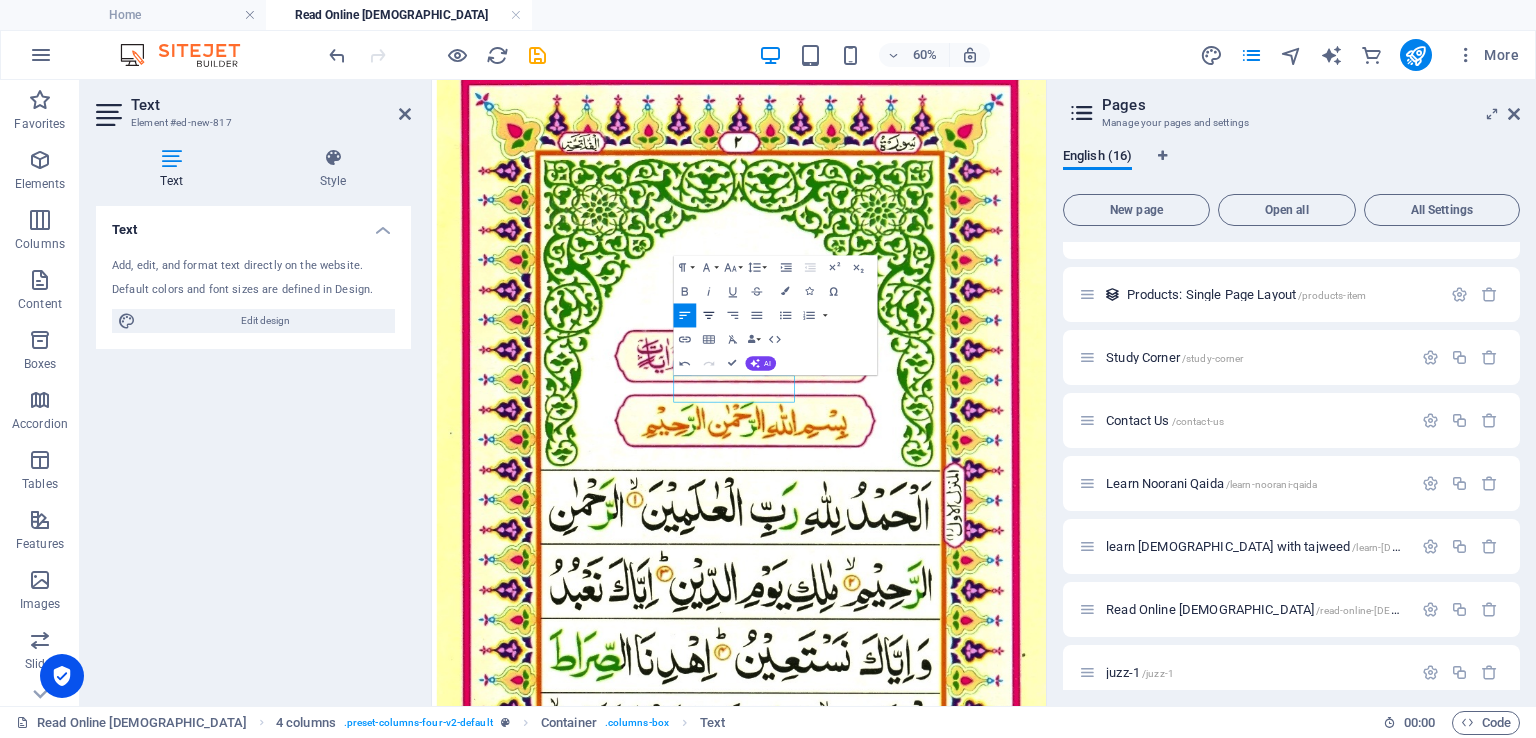 click 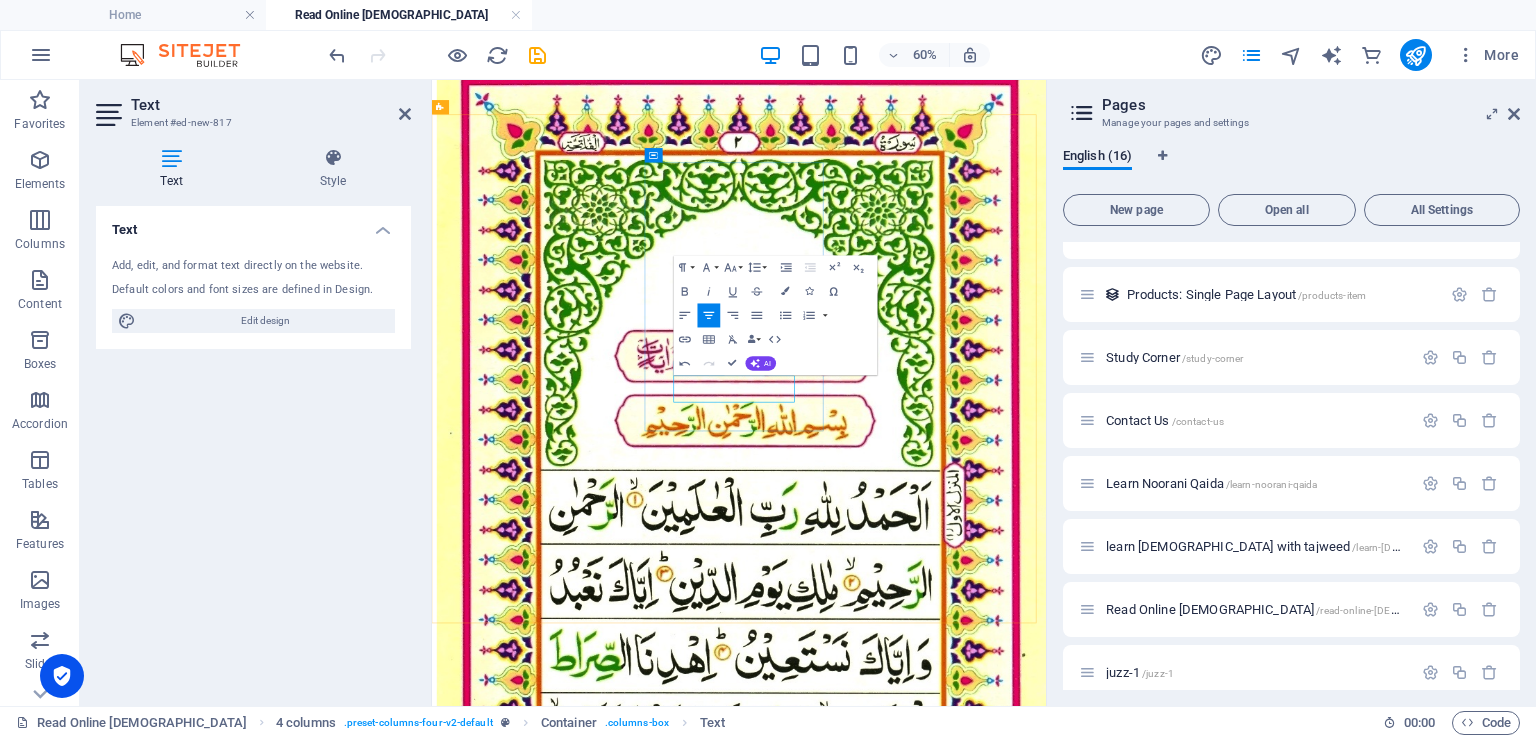 type 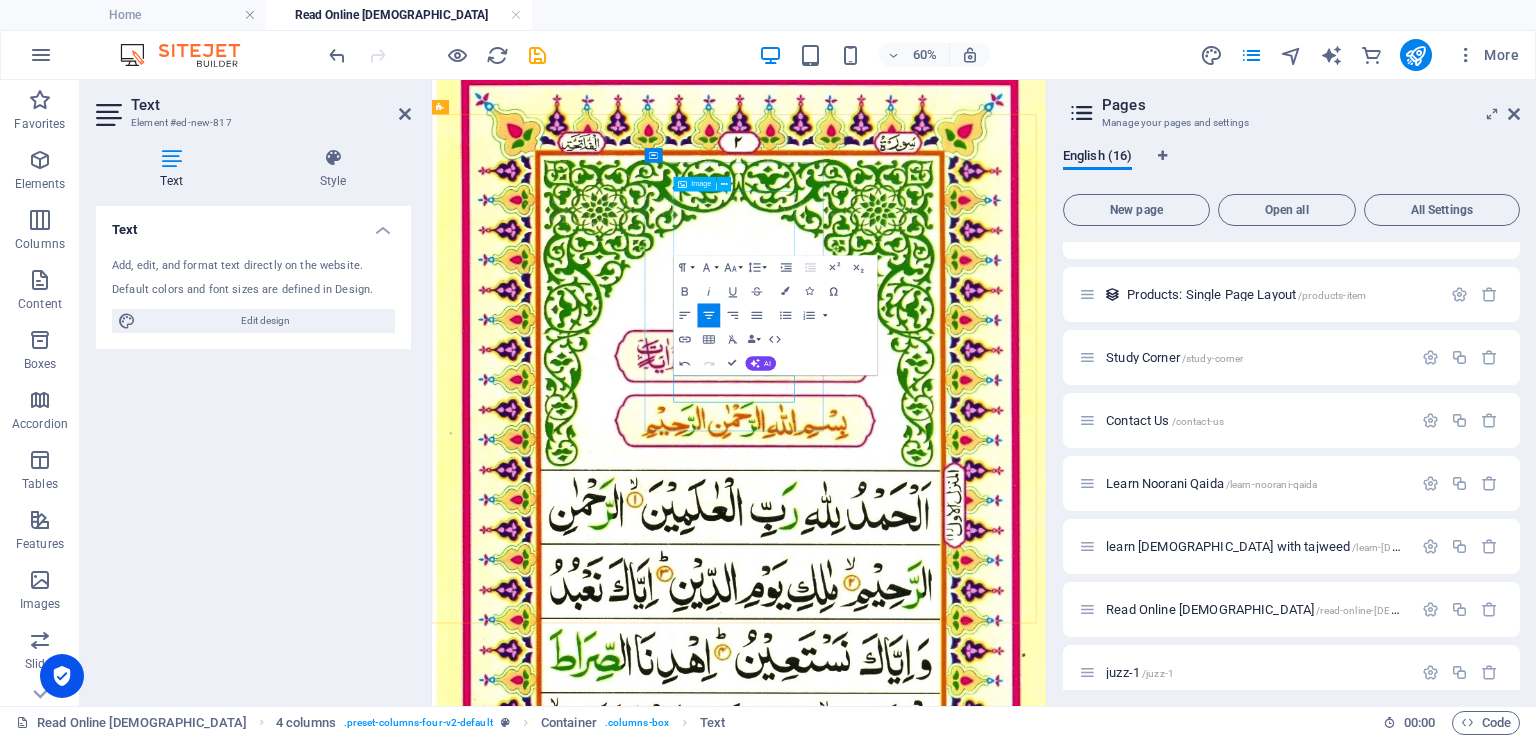 click at bounding box center [943, 2415] 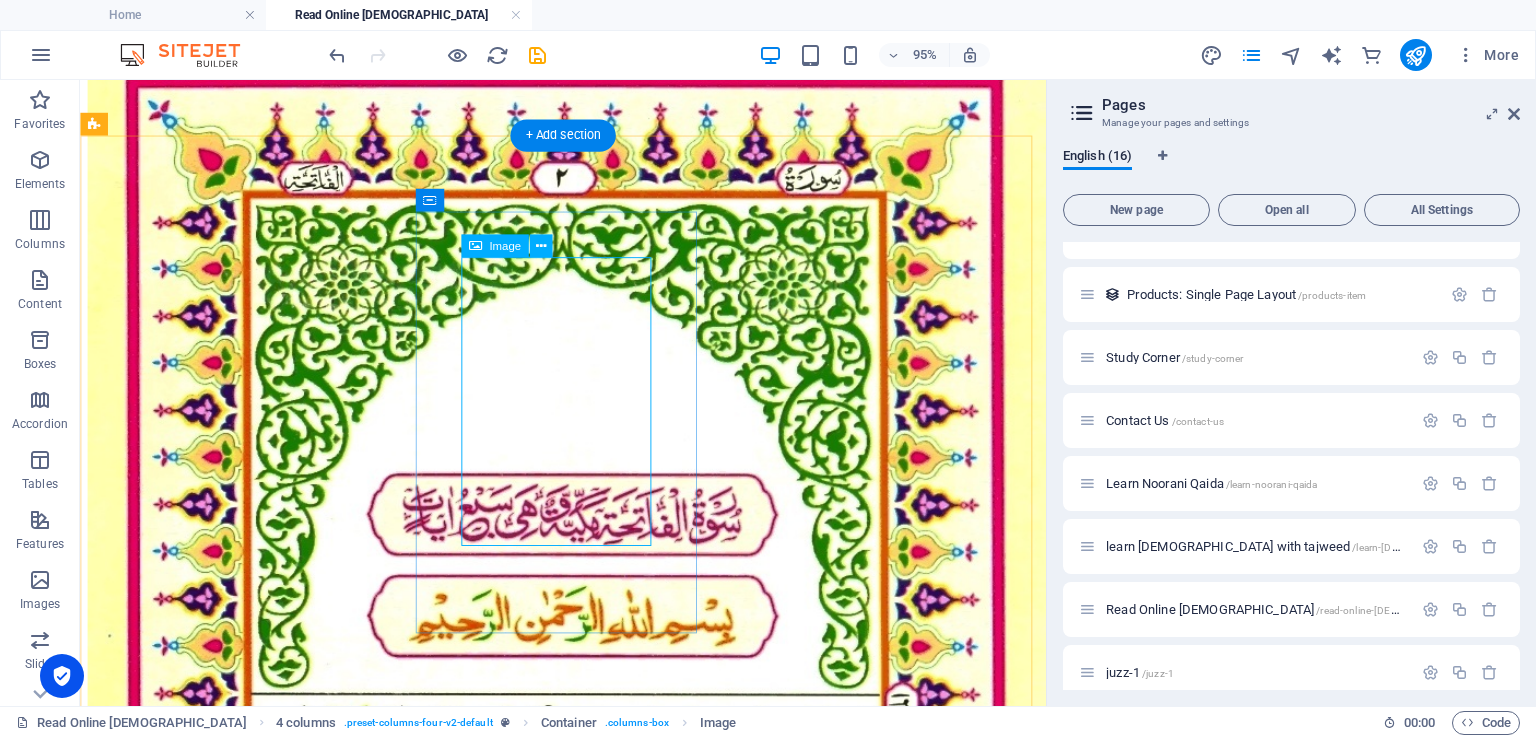 click at bounding box center (588, 2402) 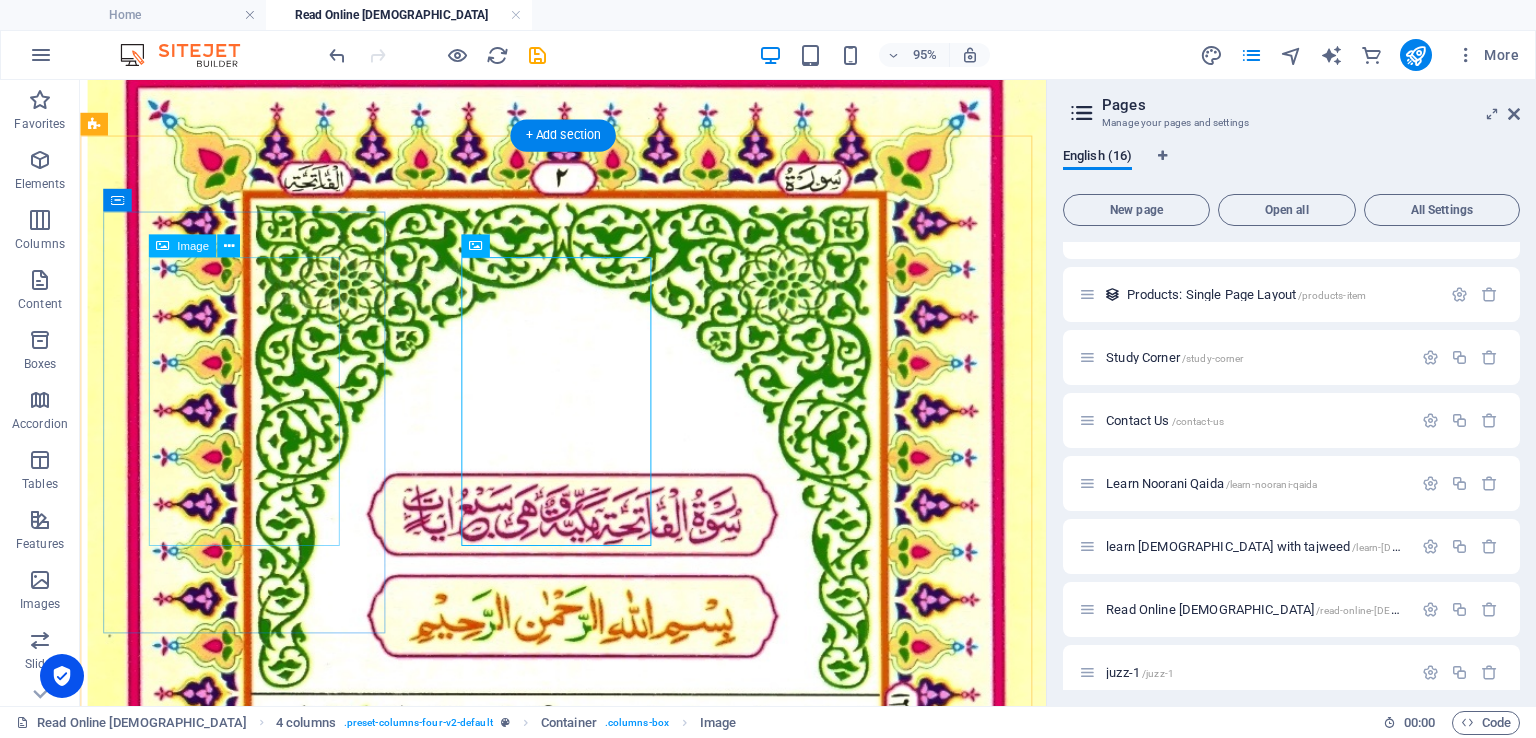 click at bounding box center (588, 800) 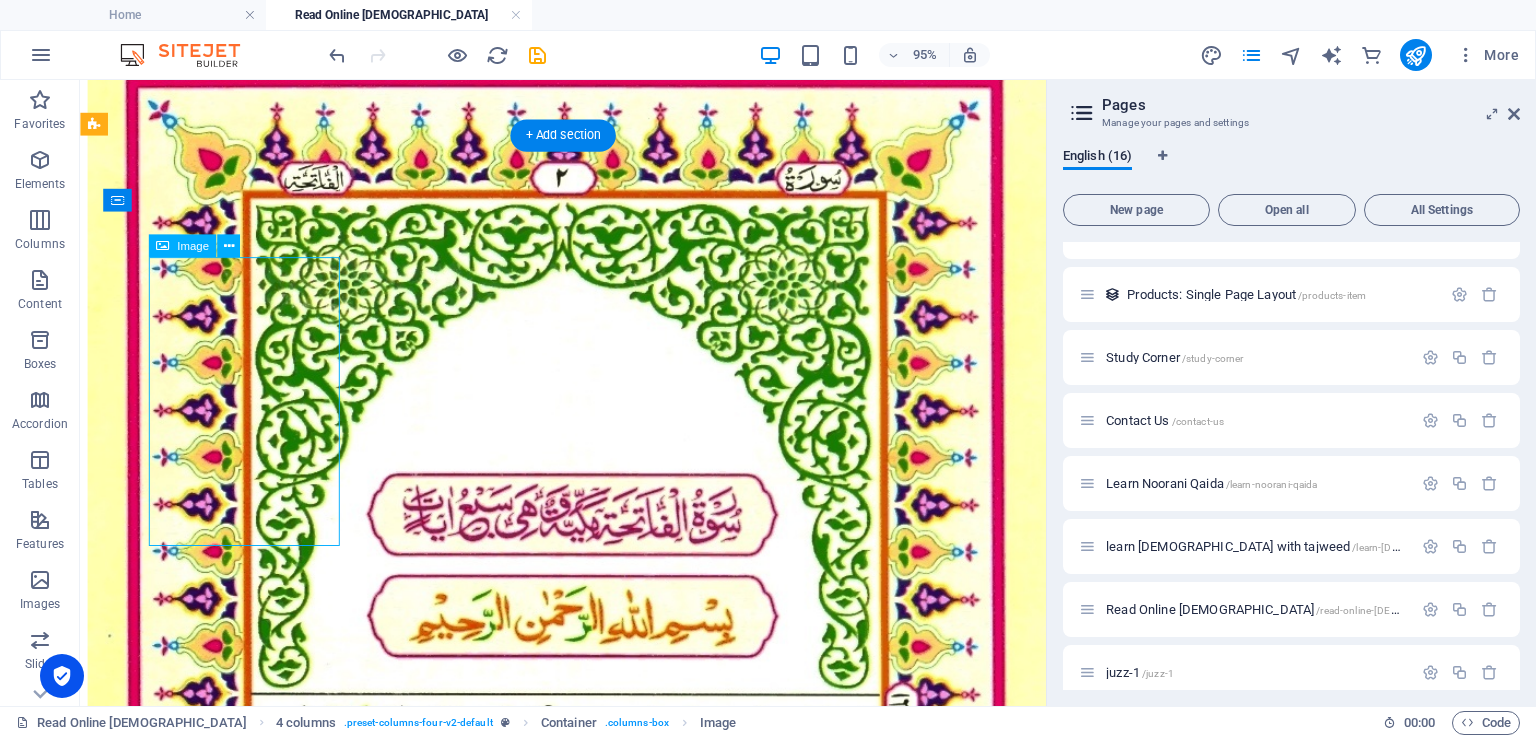 click at bounding box center (588, 800) 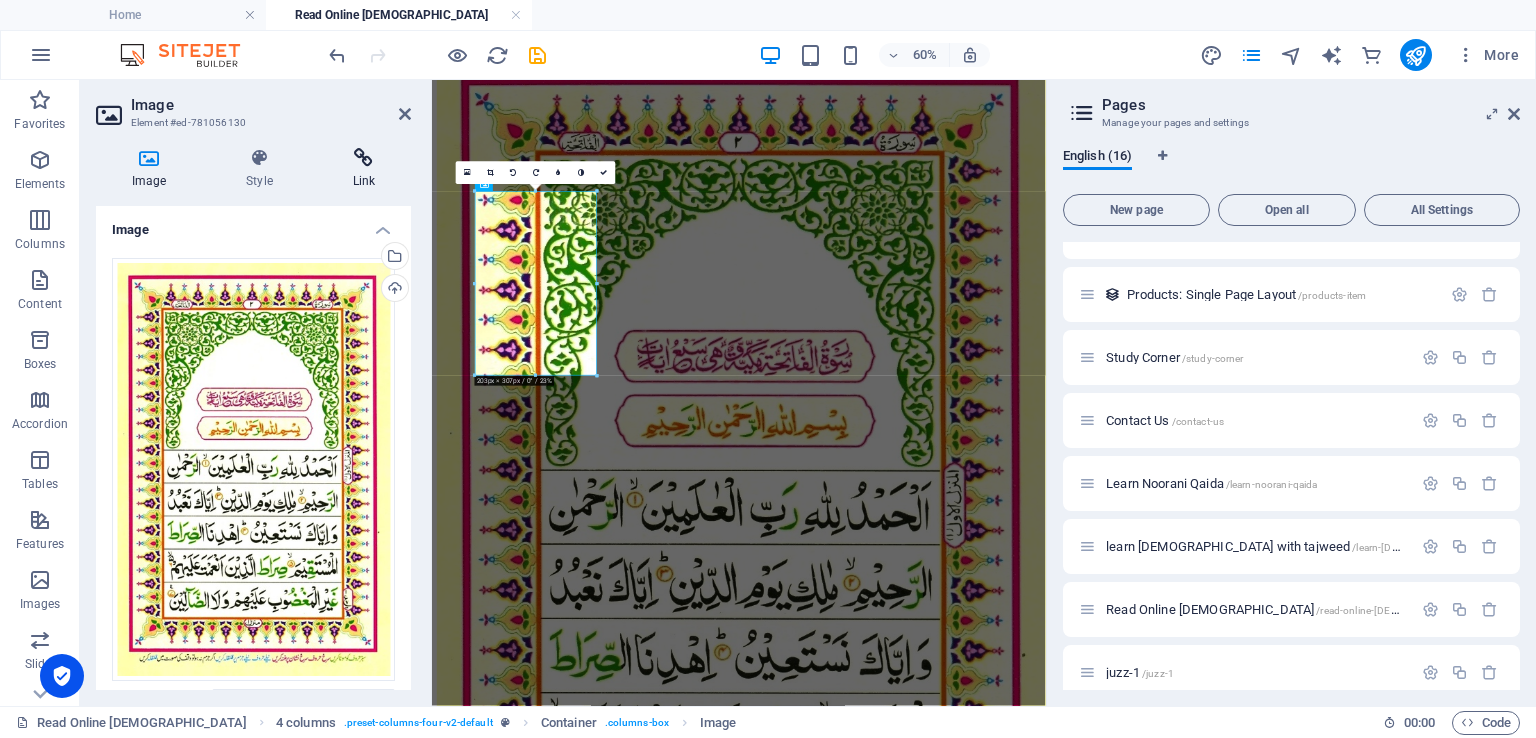 click on "Link" at bounding box center [364, 169] 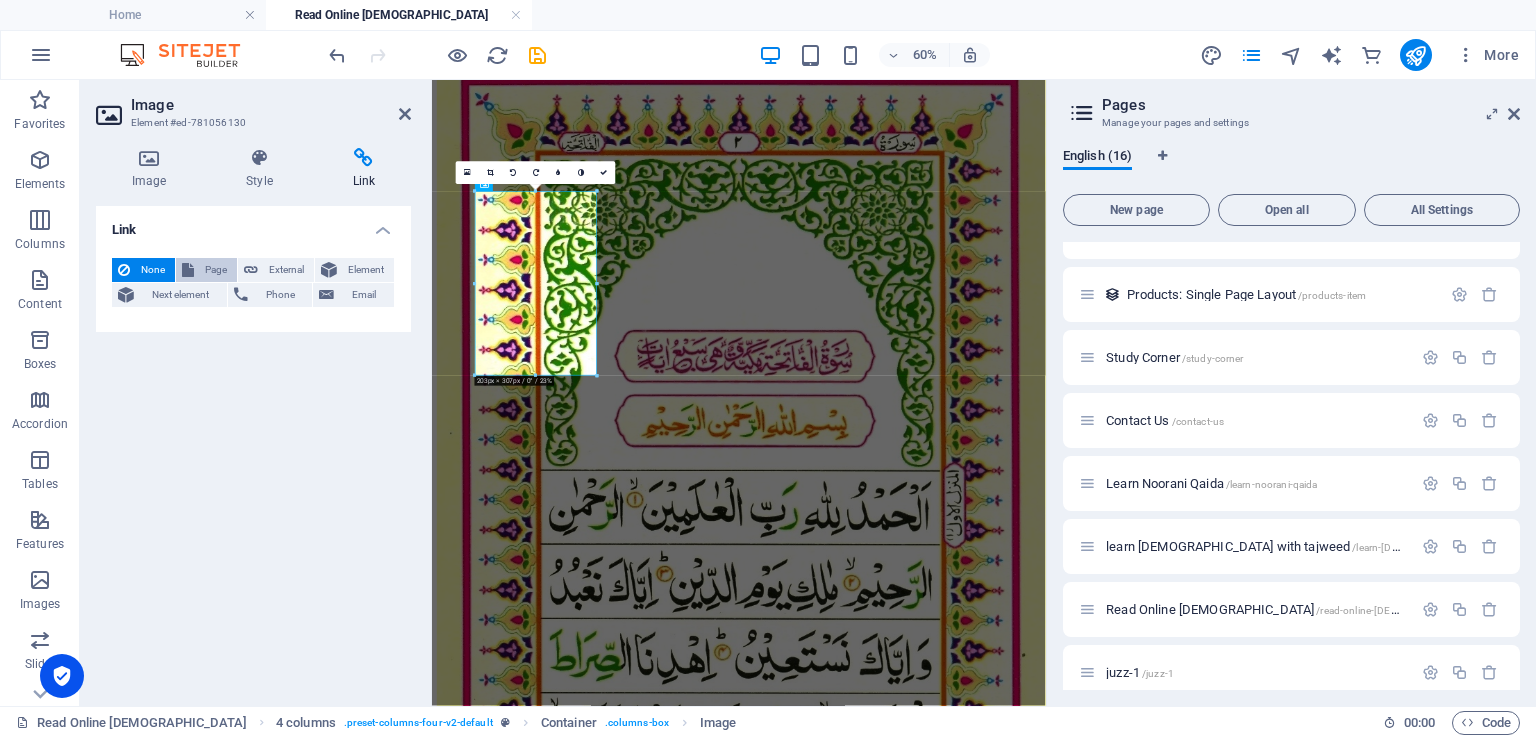 click on "Page" at bounding box center [215, 270] 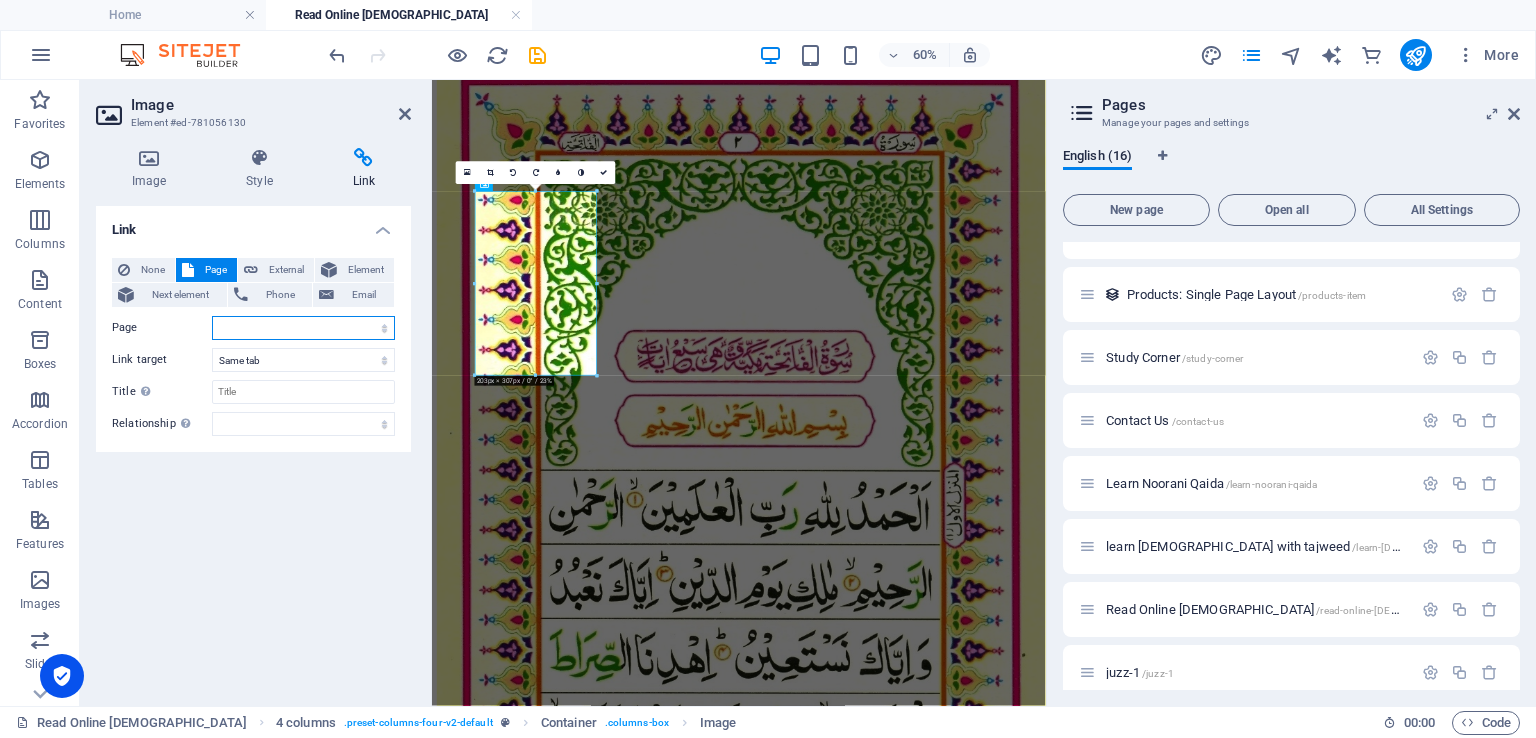 click on "Home Courses Blog About Us -- Privacy -- Delivery Policy Study Corner Contact Us Learn Noorani Qaida learn [DEMOGRAPHIC_DATA] with tajweed Read Online [DEMOGRAPHIC_DATA] juzz-1 juzz-2" at bounding box center [303, 328] 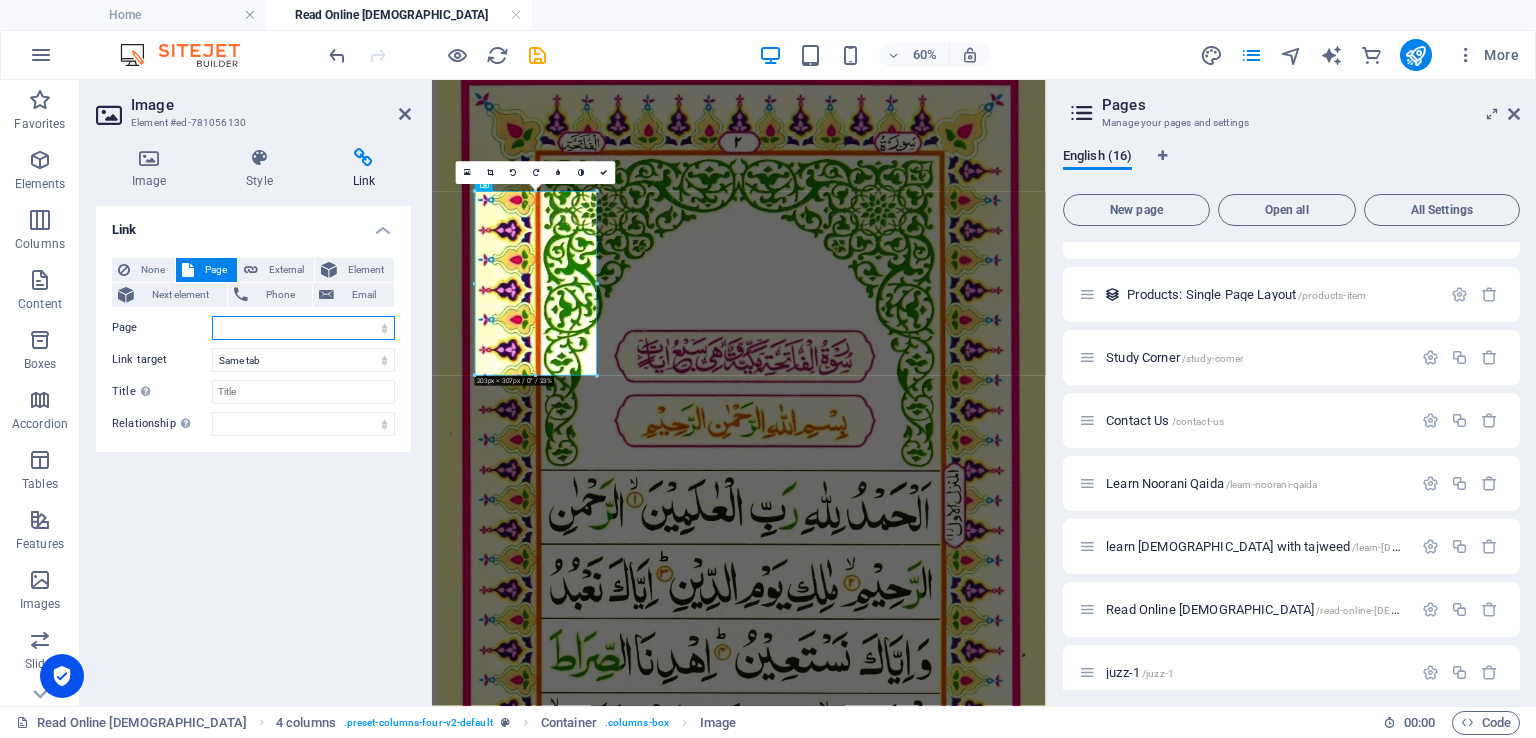 select on "11" 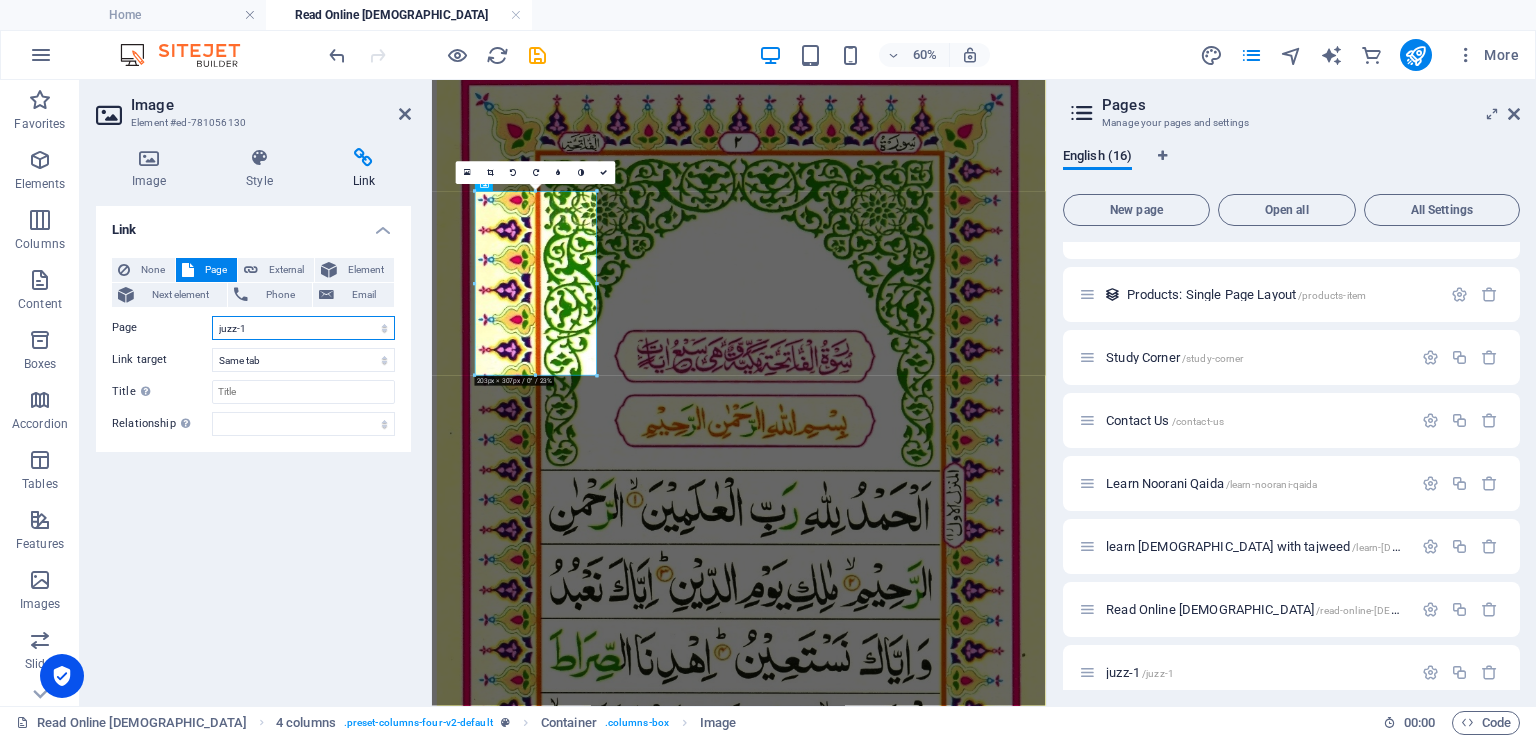 click on "Home Courses Blog About Us -- Privacy -- Delivery Policy Study Corner Contact Us Learn Noorani Qaida learn [DEMOGRAPHIC_DATA] with tajweed Read Online [DEMOGRAPHIC_DATA] juzz-1 juzz-2" at bounding box center (303, 328) 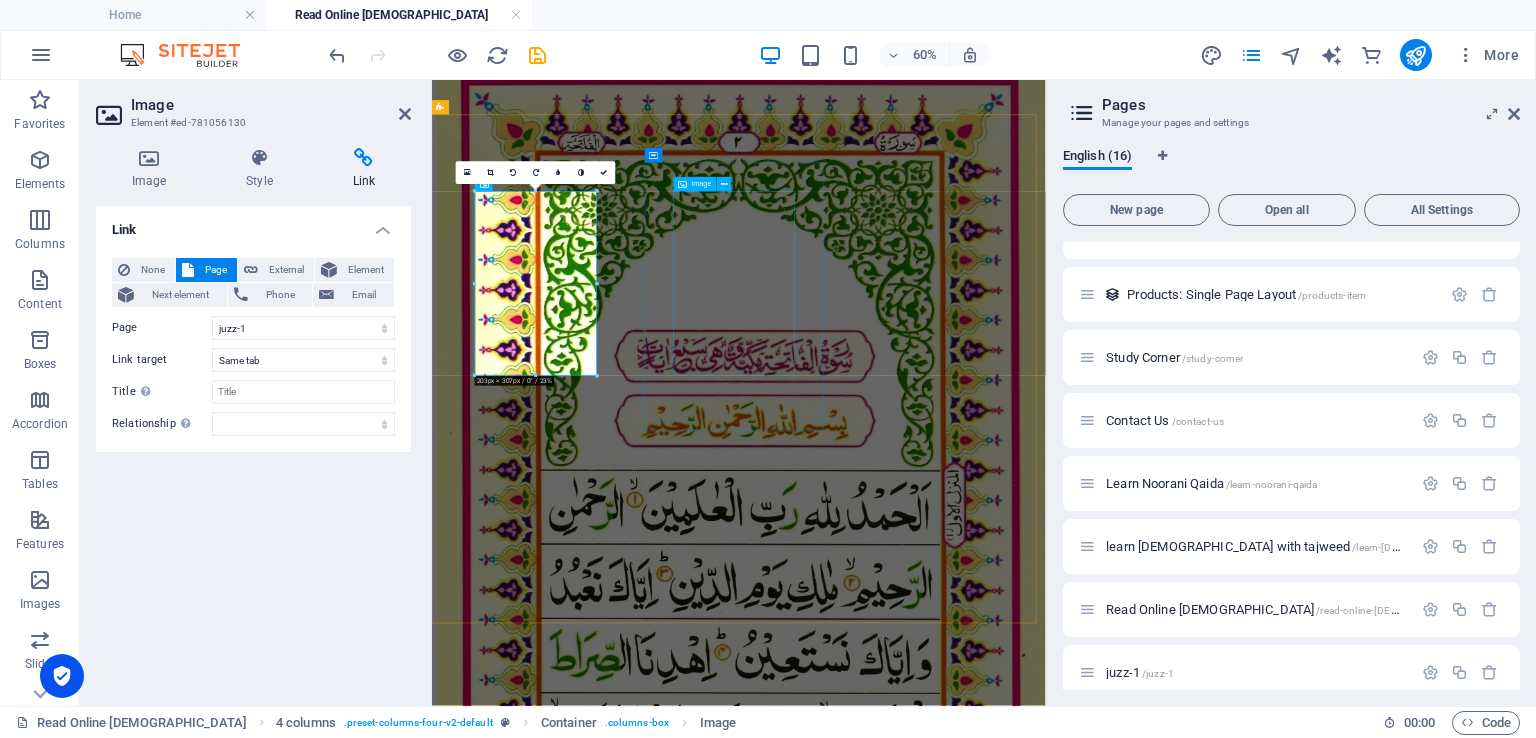 click at bounding box center [943, 2415] 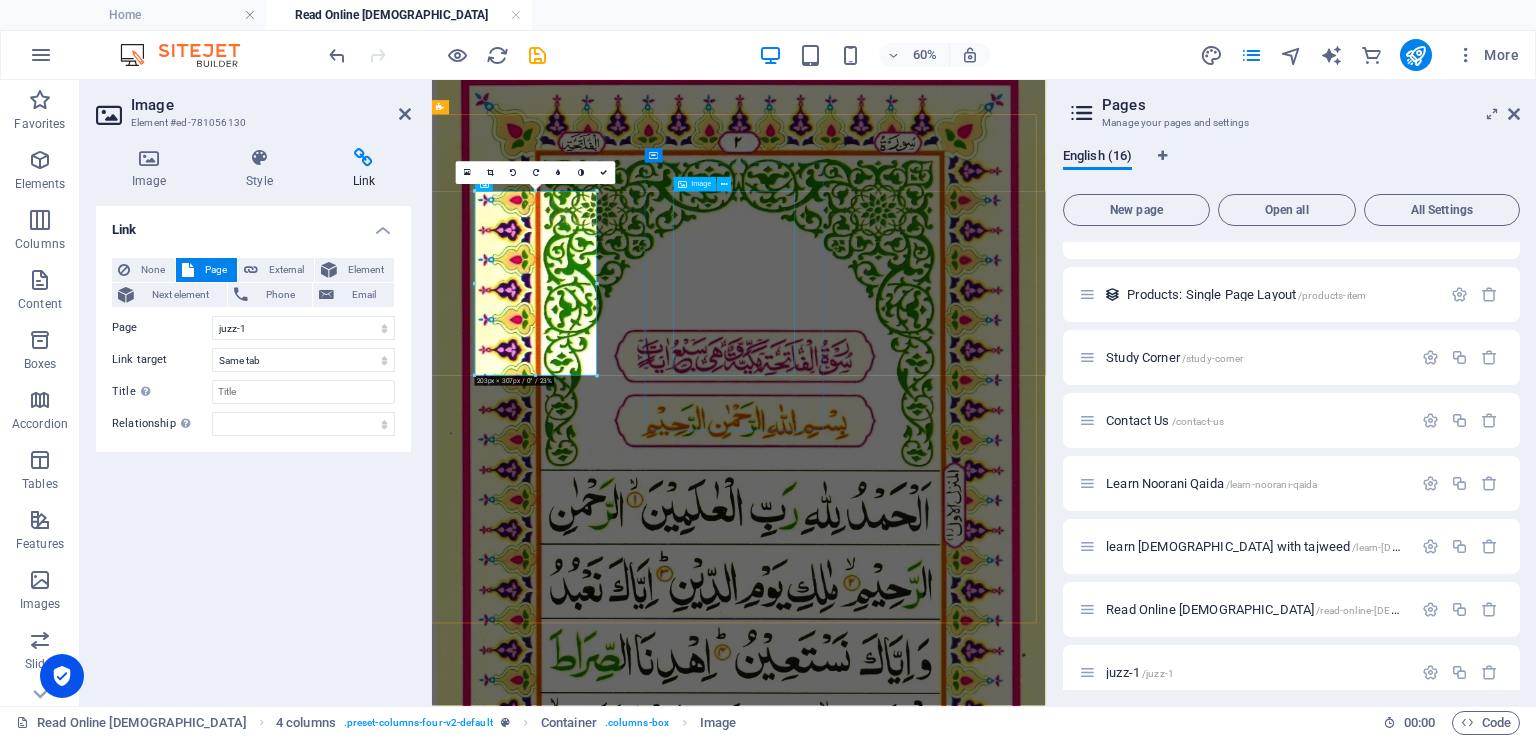 click at bounding box center [943, 2415] 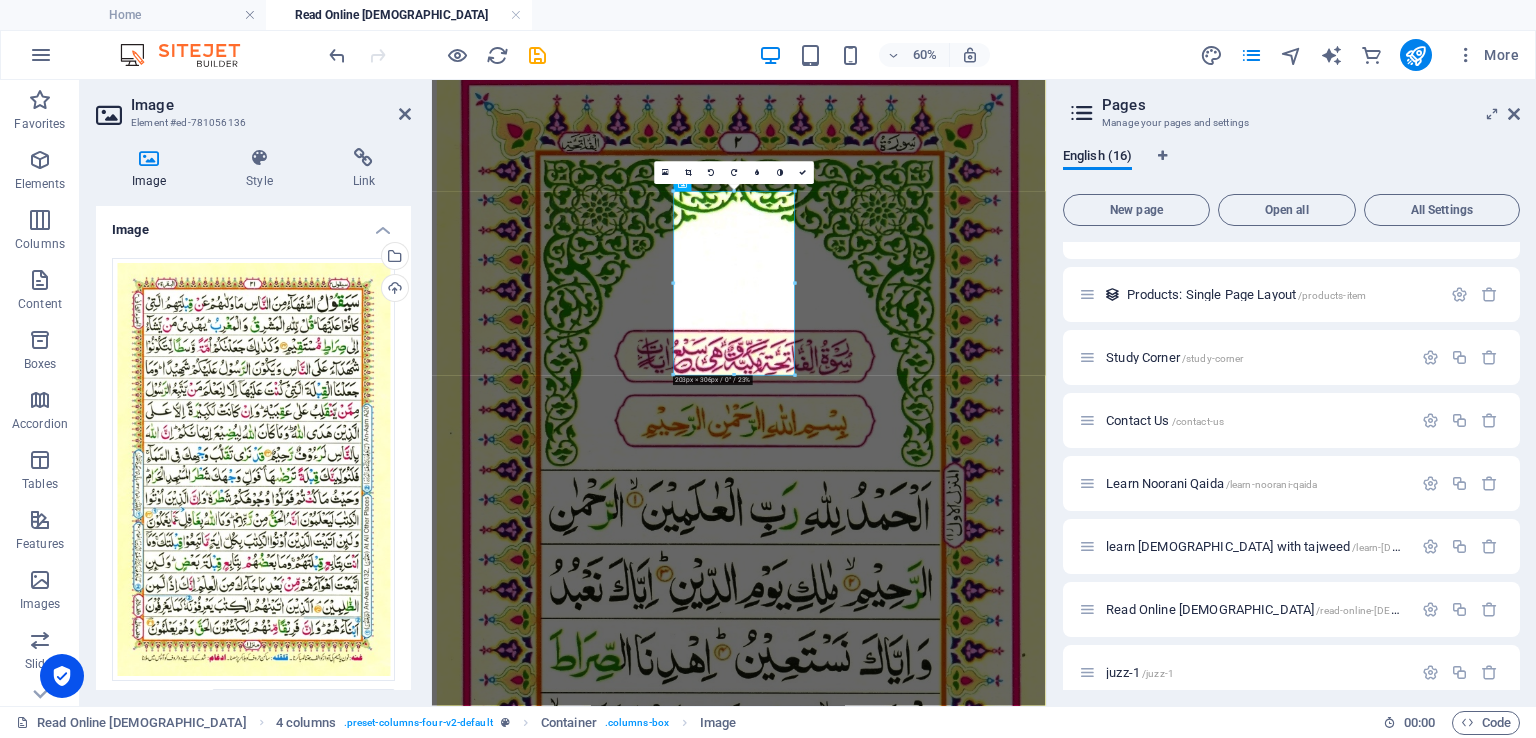 drag, startPoint x: 368, startPoint y: 168, endPoint x: 380, endPoint y: 190, distance: 25.059929 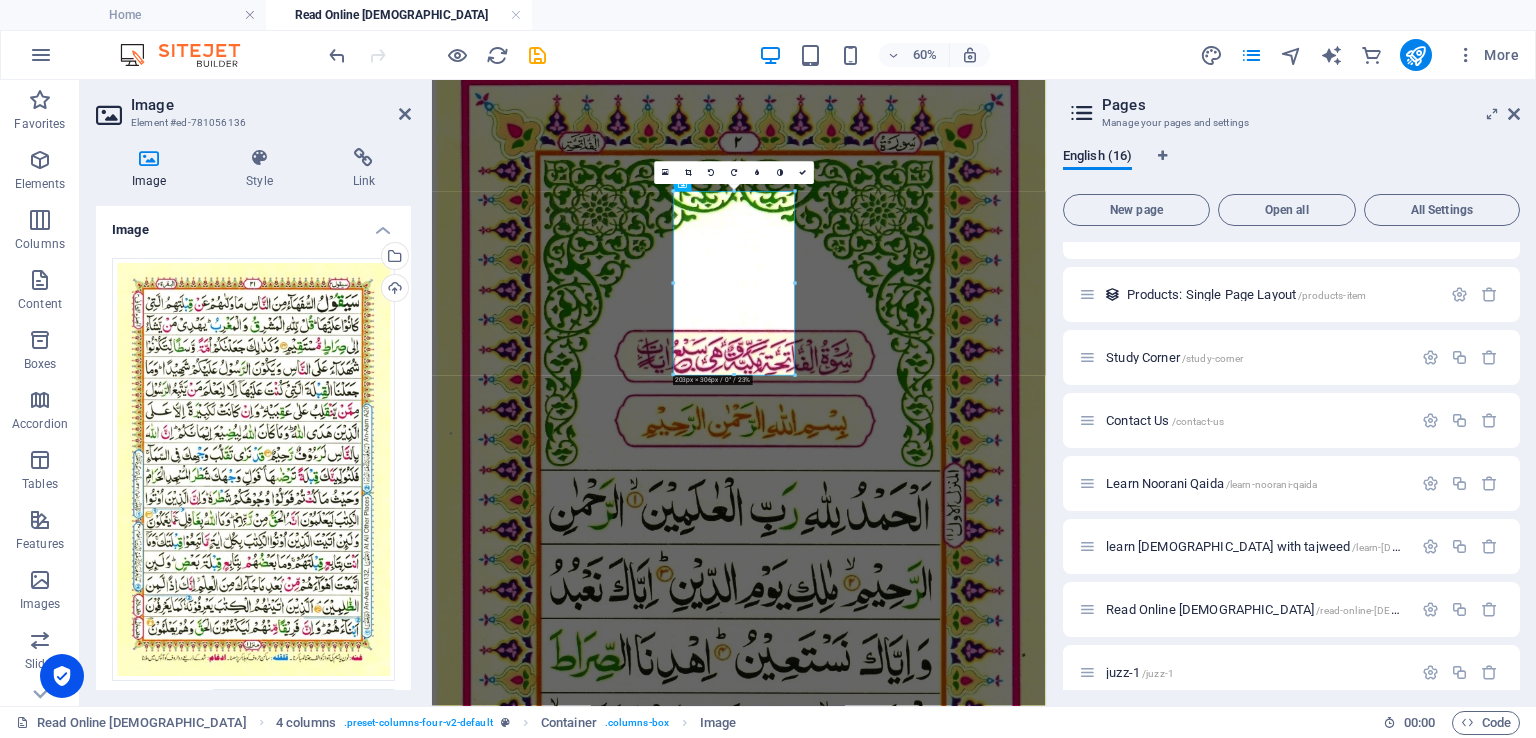 click on "Link" at bounding box center (364, 169) 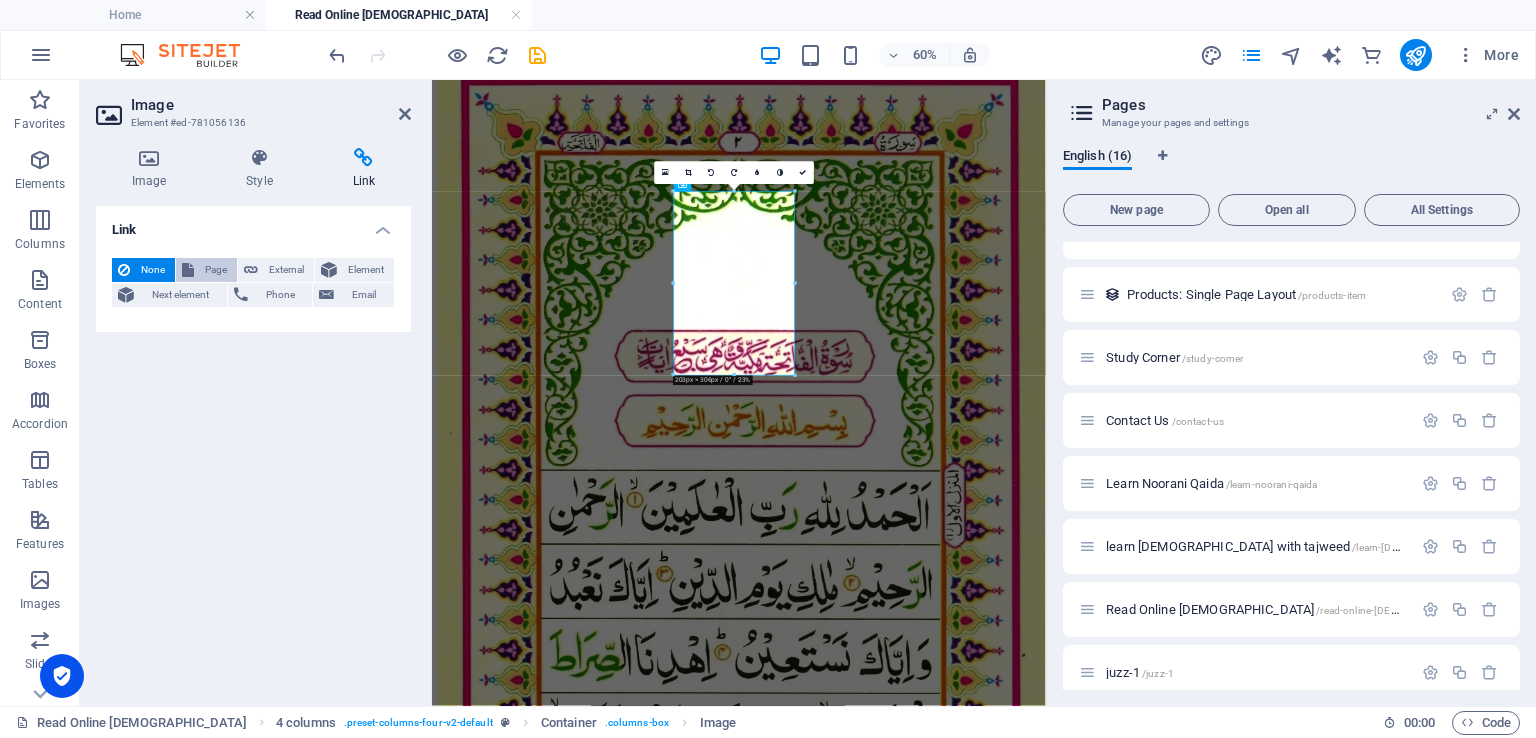 click on "Page" at bounding box center (215, 270) 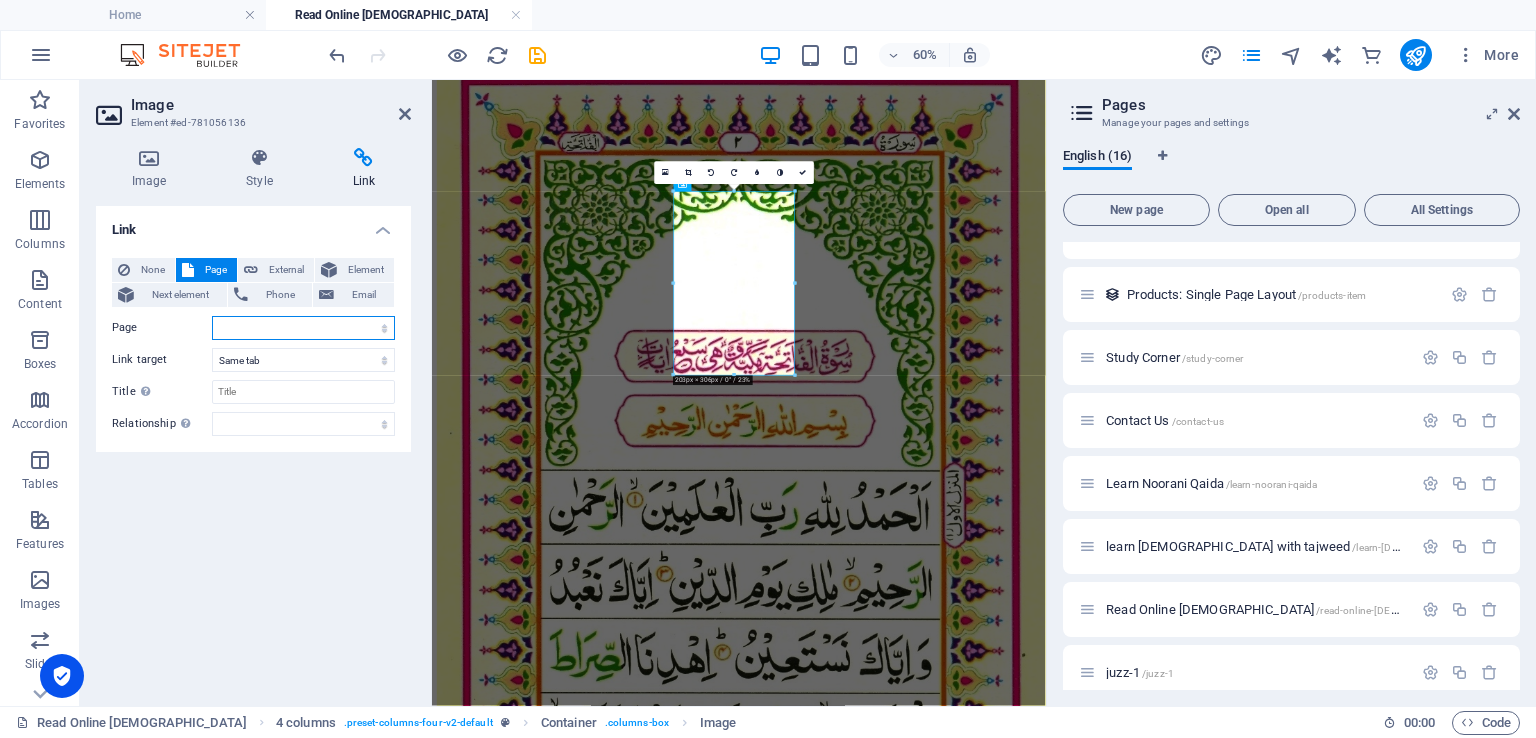 click on "Home Courses Blog About Us -- Privacy -- Delivery Policy Study Corner Contact Us Learn Noorani Qaida learn [DEMOGRAPHIC_DATA] with tajweed Read Online [DEMOGRAPHIC_DATA] juzz-1 juzz-2" at bounding box center (303, 328) 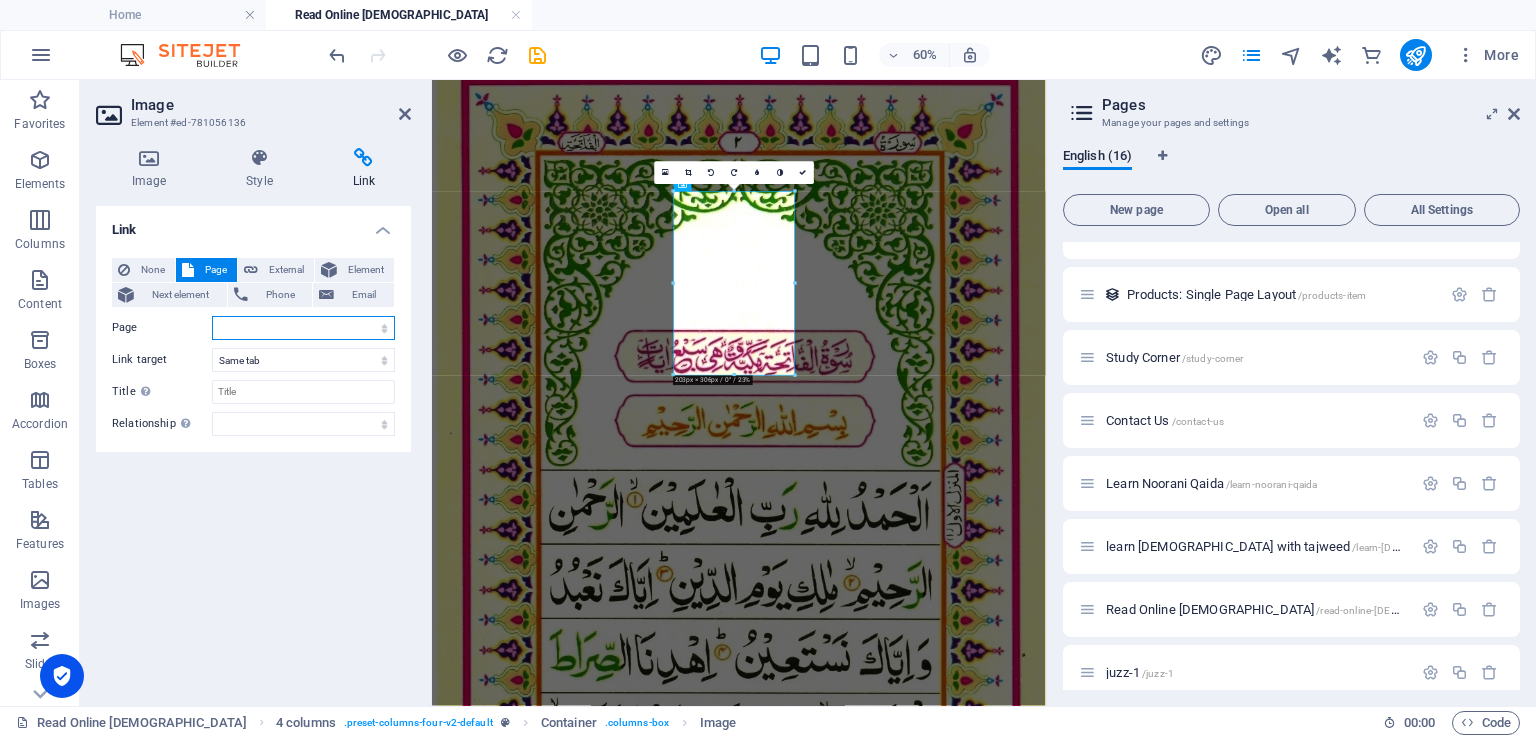 select on "12" 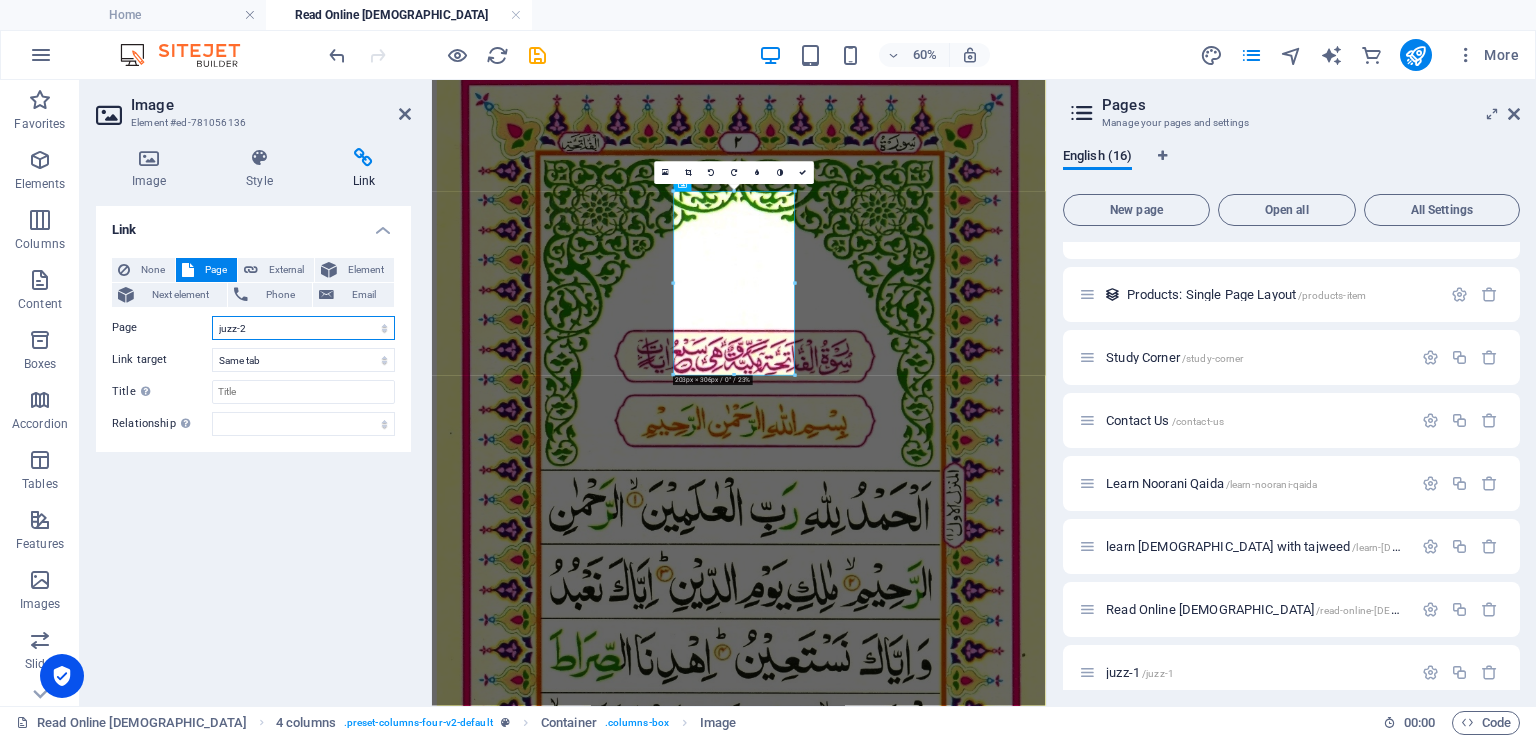 click on "Home Courses Blog About Us -- Privacy -- Delivery Policy Study Corner Contact Us Learn Noorani Qaida learn [DEMOGRAPHIC_DATA] with tajweed Read Online [DEMOGRAPHIC_DATA] juzz-1 juzz-2" at bounding box center [303, 328] 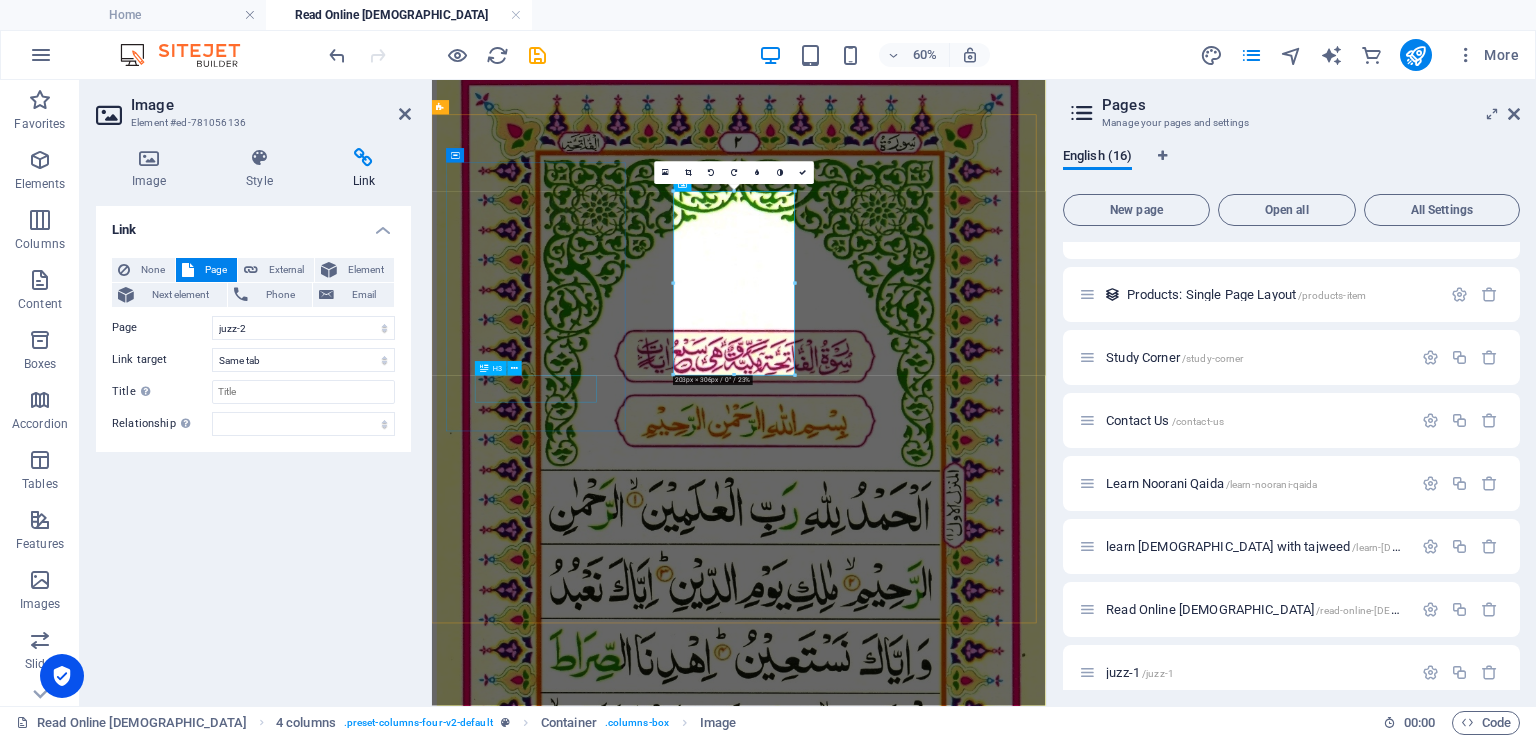click on "Juzz-1" at bounding box center [943, 1610] 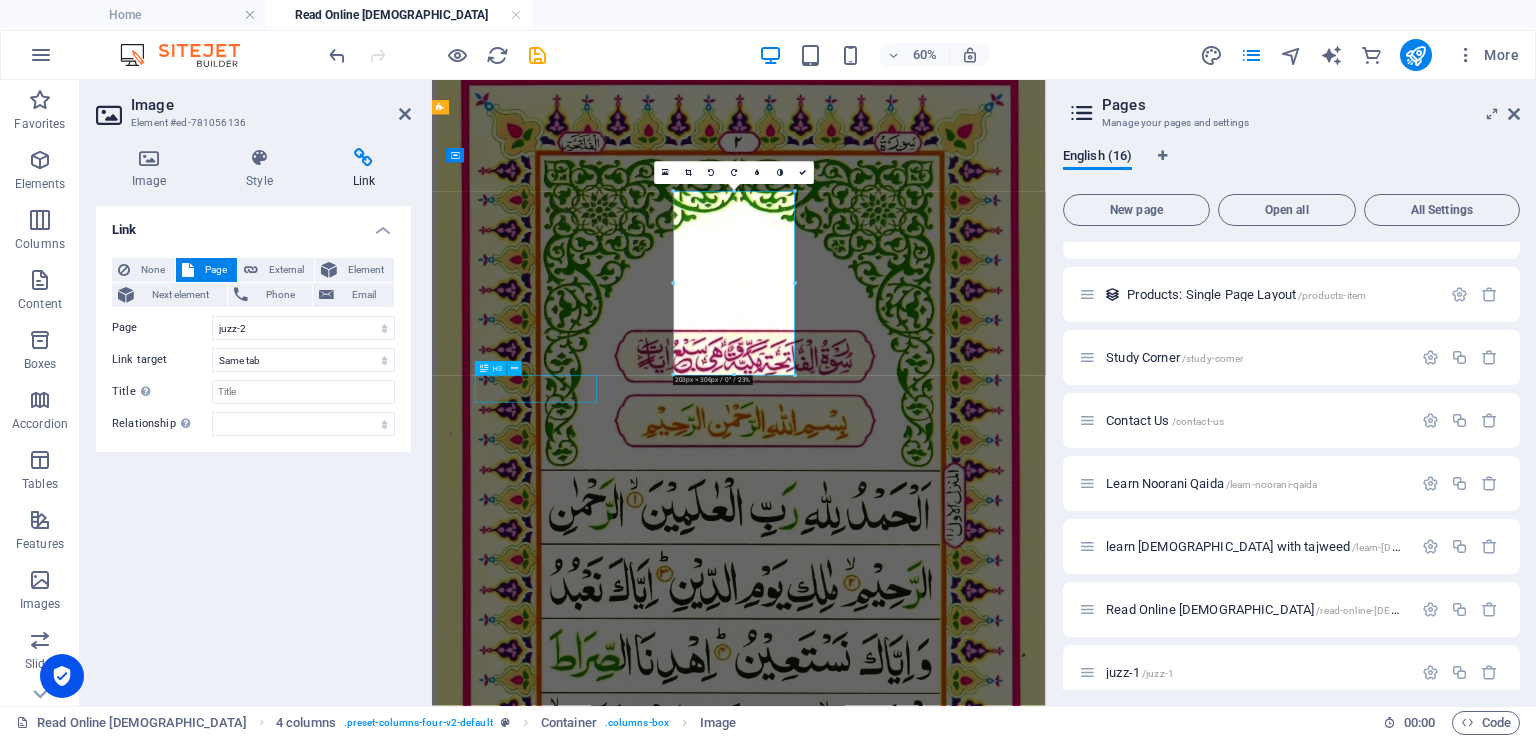 click on "Juzz-1" at bounding box center [943, 1610] 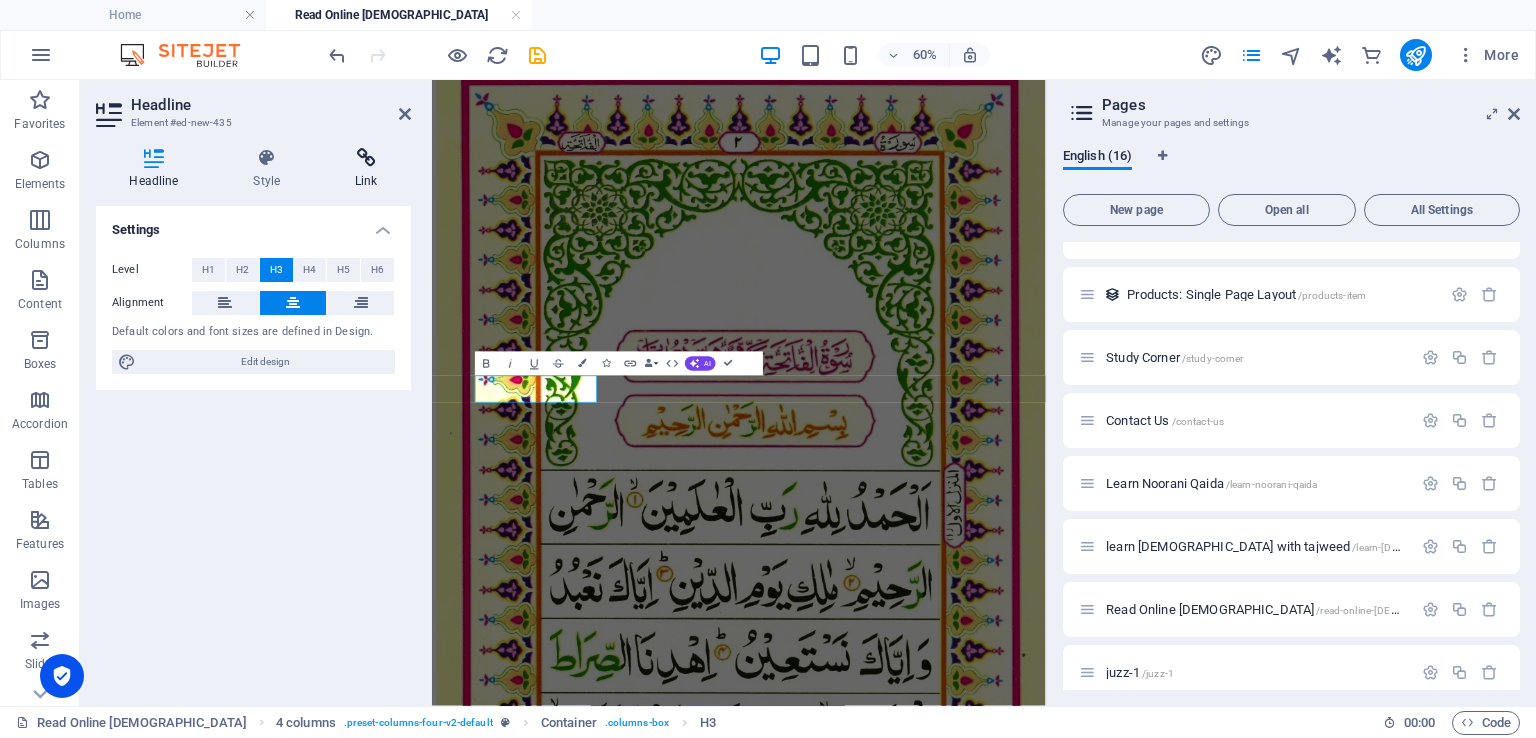 click on "Link" at bounding box center [366, 169] 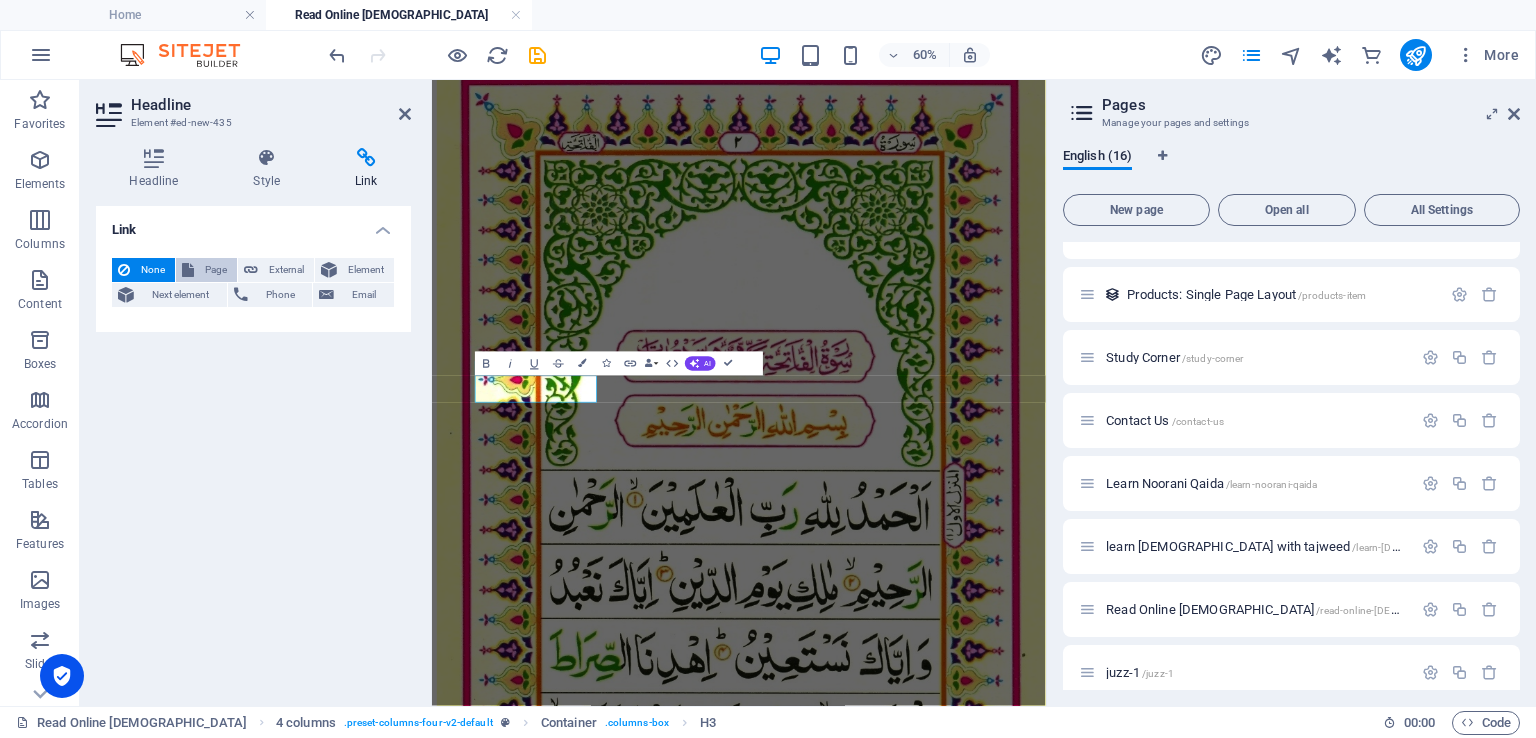 click on "Page" at bounding box center [215, 270] 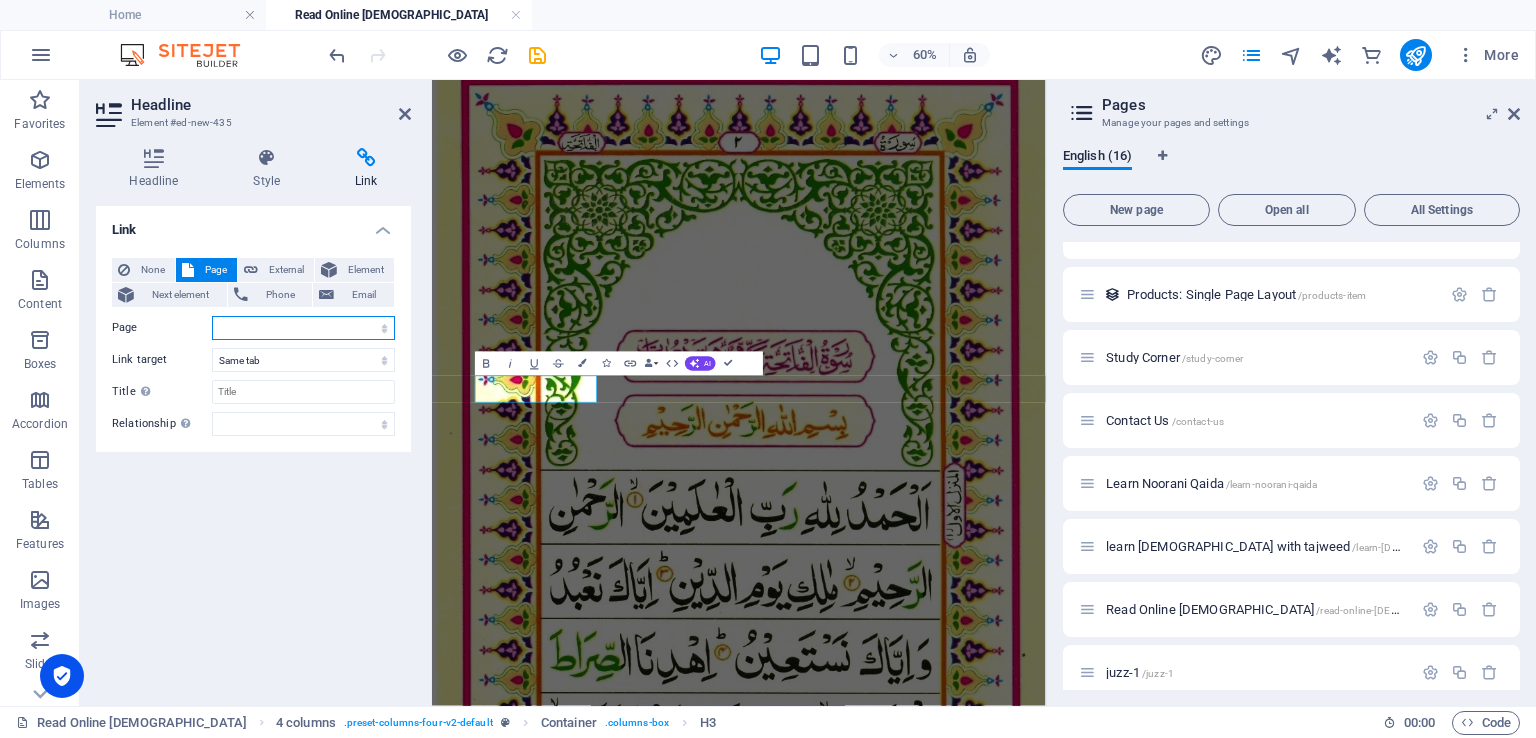 click on "Home Courses Blog About Us -- Privacy -- Delivery Policy Study Corner Contact Us Learn Noorani Qaida learn [DEMOGRAPHIC_DATA] with tajweed Read Online [DEMOGRAPHIC_DATA] juzz-1 juzz-2" at bounding box center [303, 328] 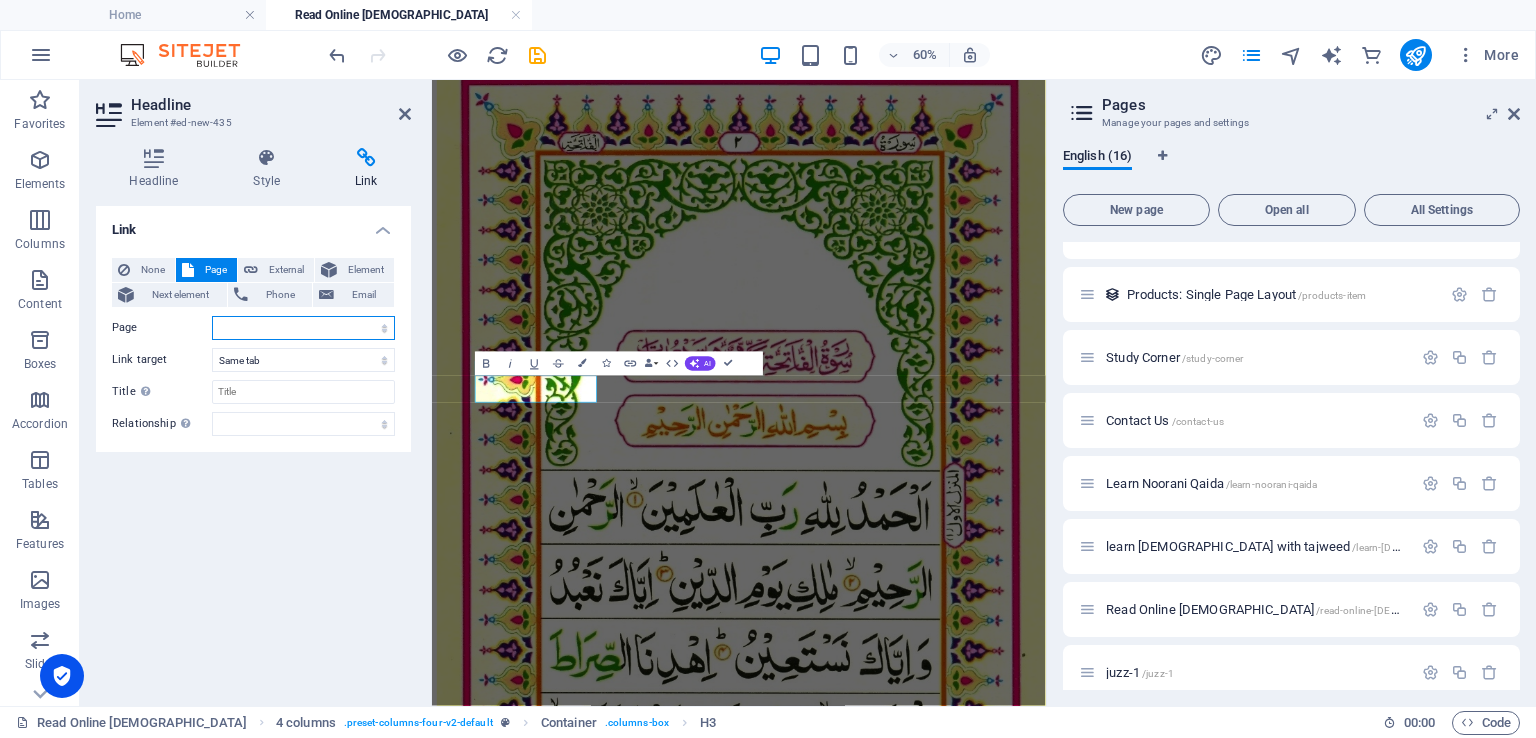 select on "11" 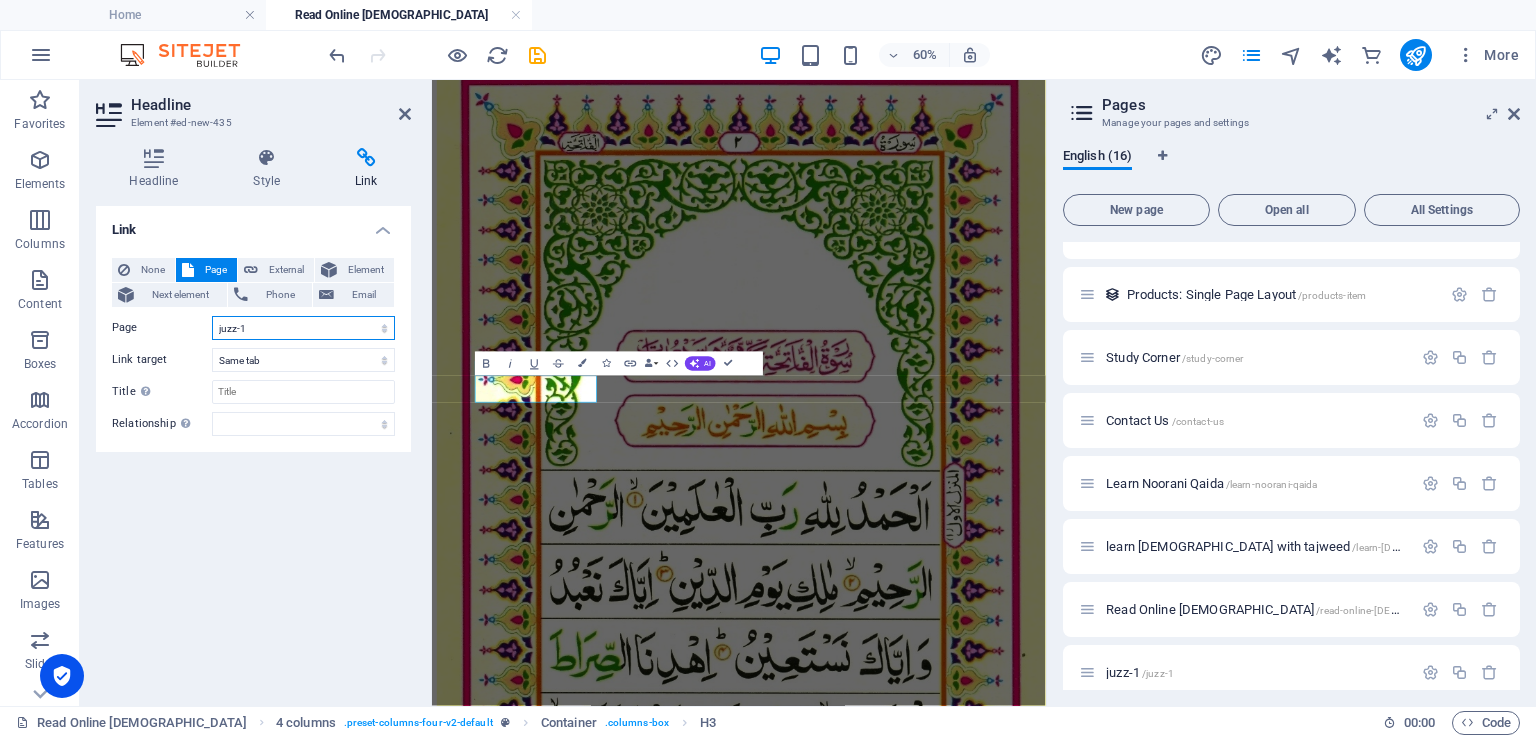 click on "Home Courses Blog About Us -- Privacy -- Delivery Policy Study Corner Contact Us Learn Noorani Qaida learn [DEMOGRAPHIC_DATA] with tajweed Read Online [DEMOGRAPHIC_DATA] juzz-1 juzz-2" at bounding box center (303, 328) 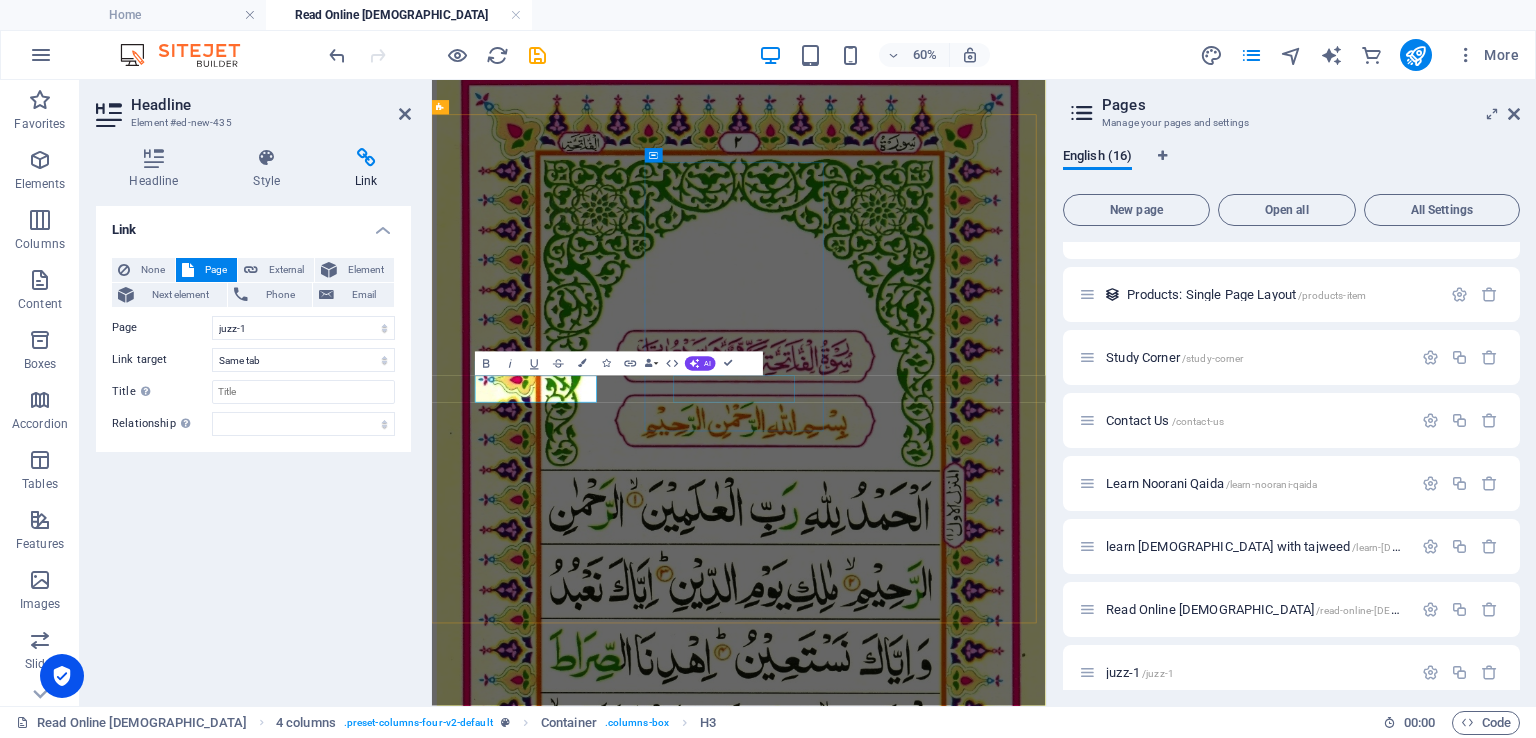 click on "Juzz-2" at bounding box center (943, 3220) 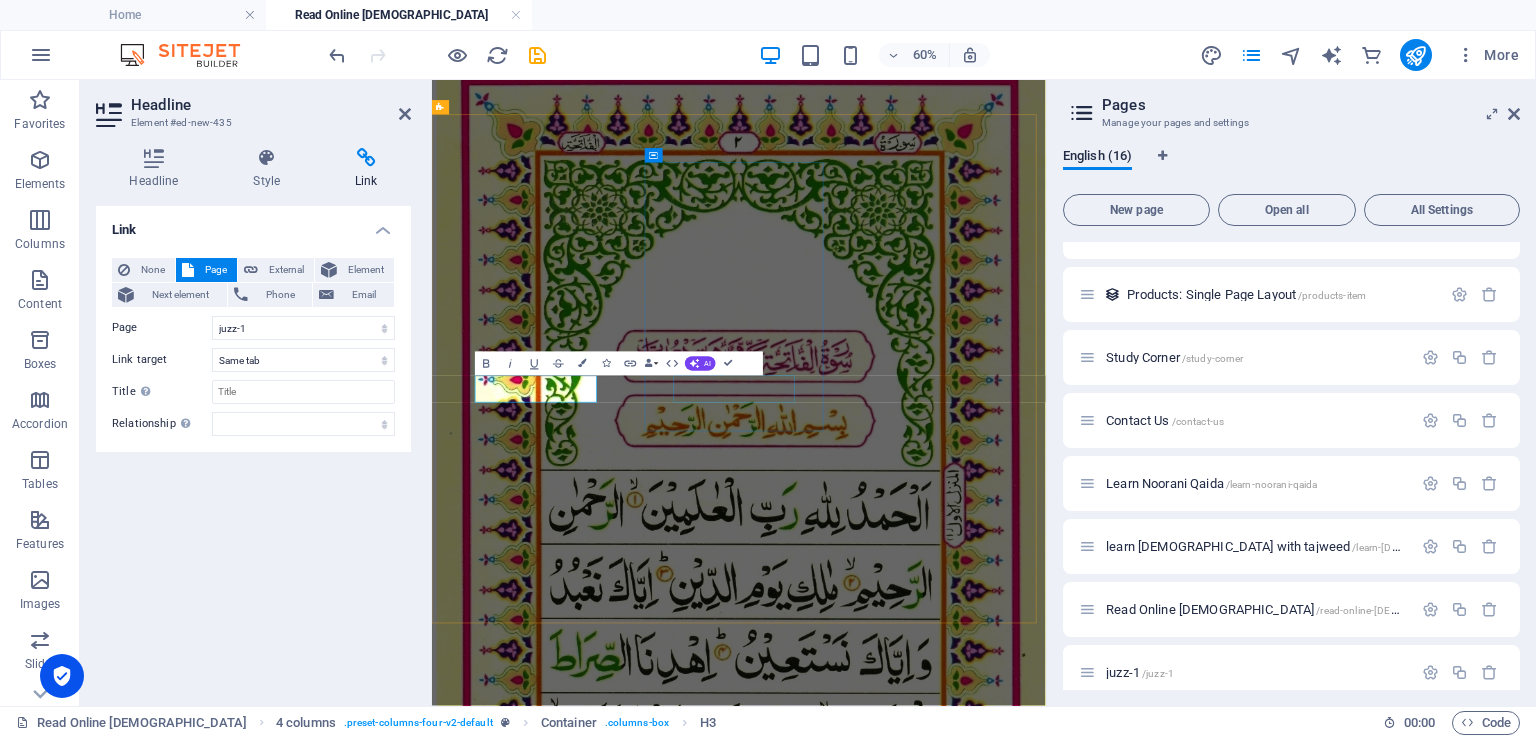click on "Juzz-2" at bounding box center [943, 3220] 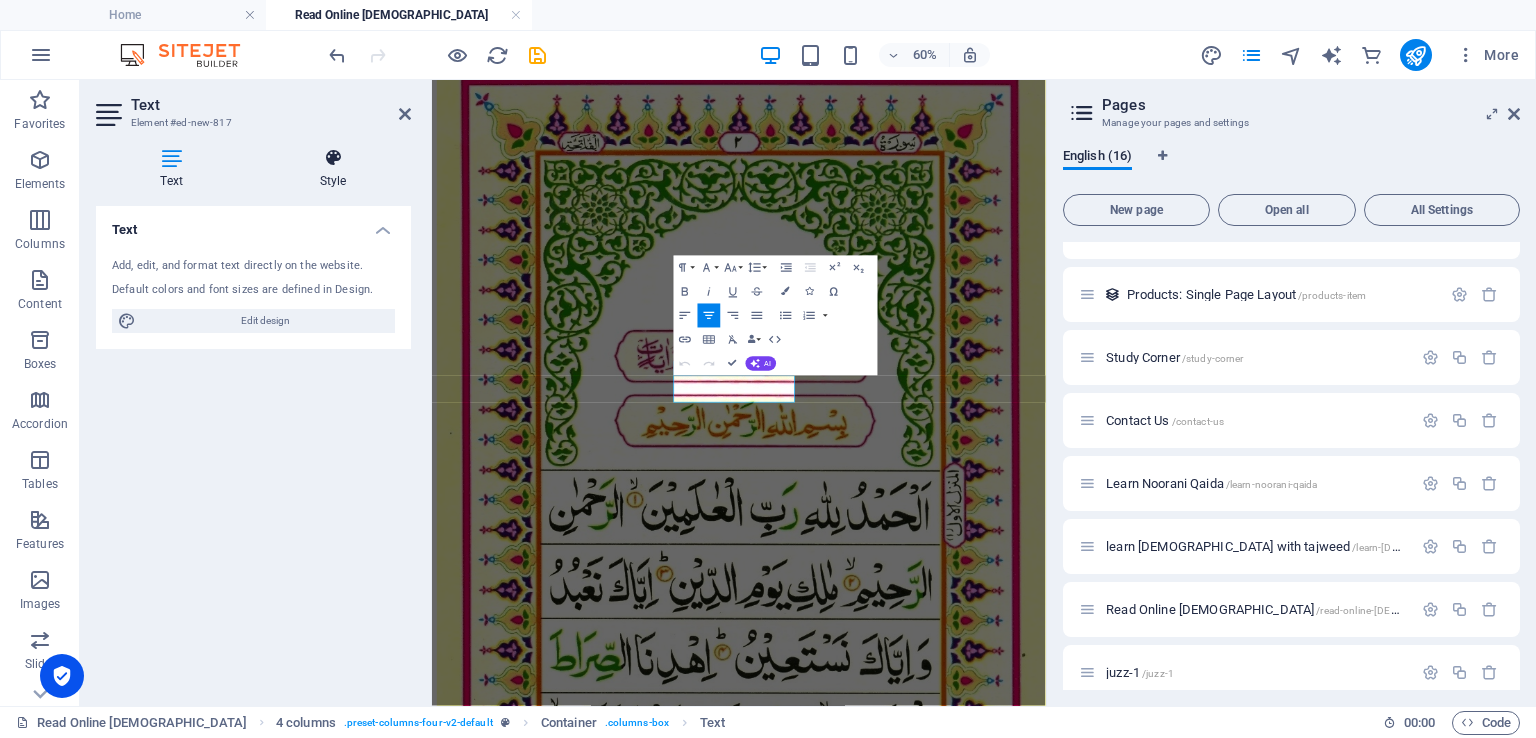 click on "Style" at bounding box center [333, 169] 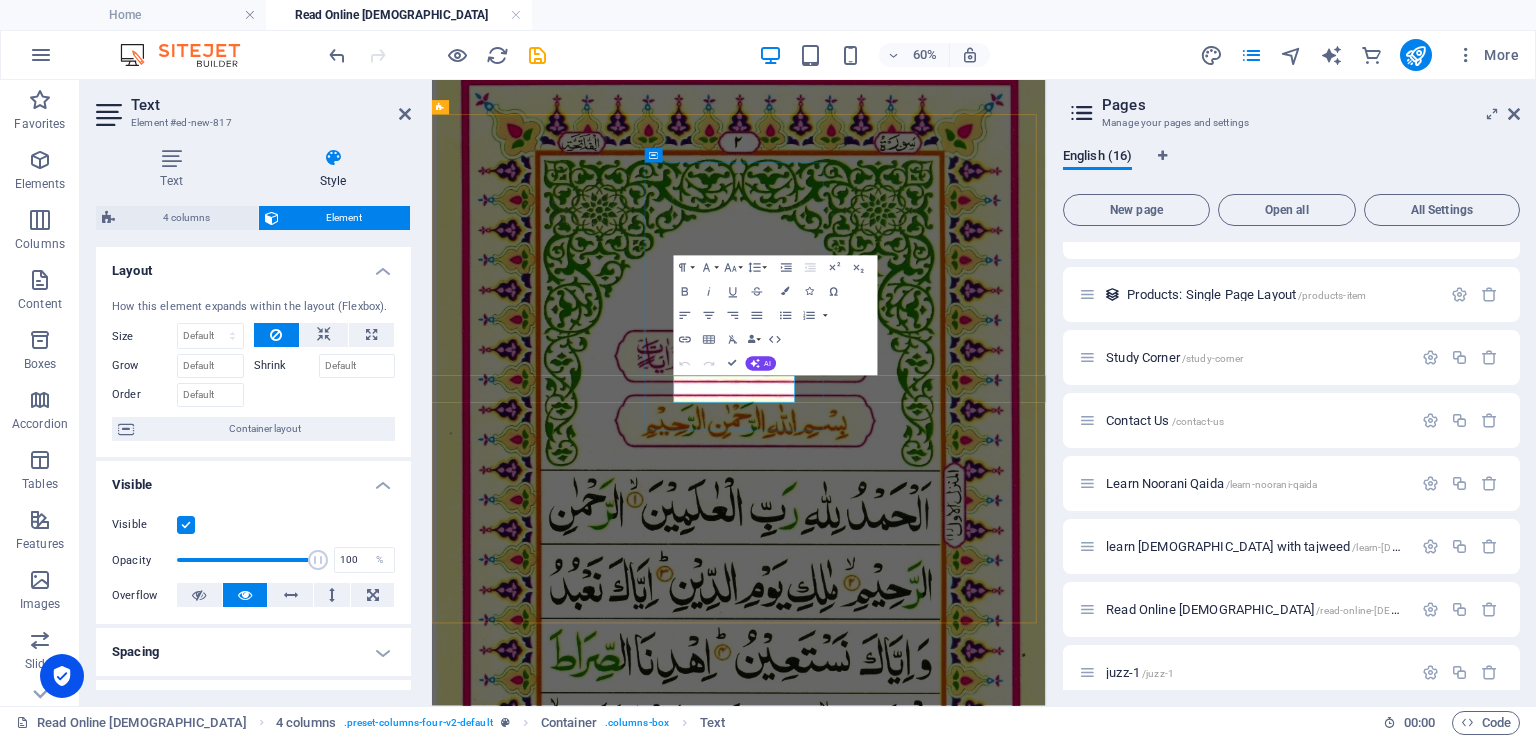 click on "Juzz-2" at bounding box center (943, 3220) 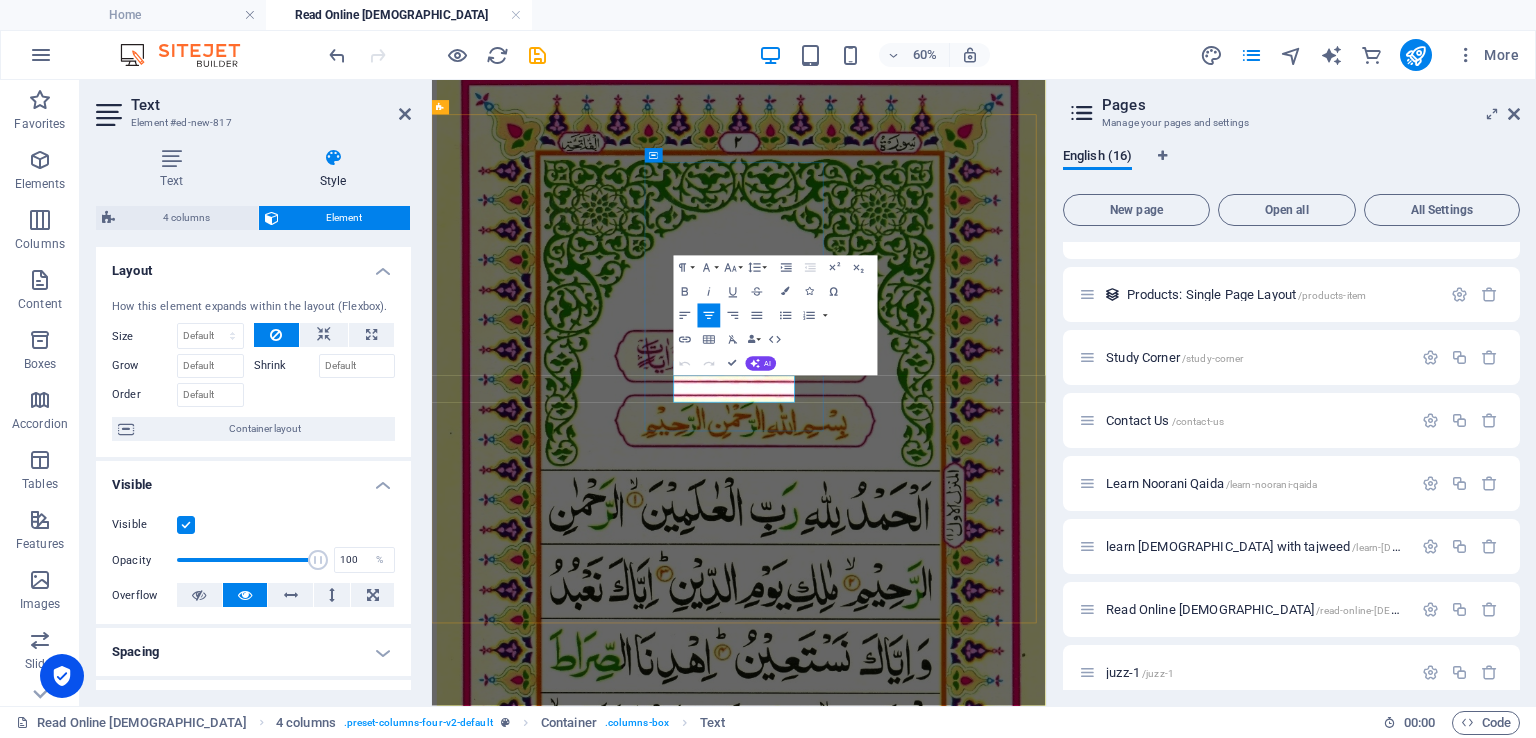click on "Juzz-2" at bounding box center [943, 3220] 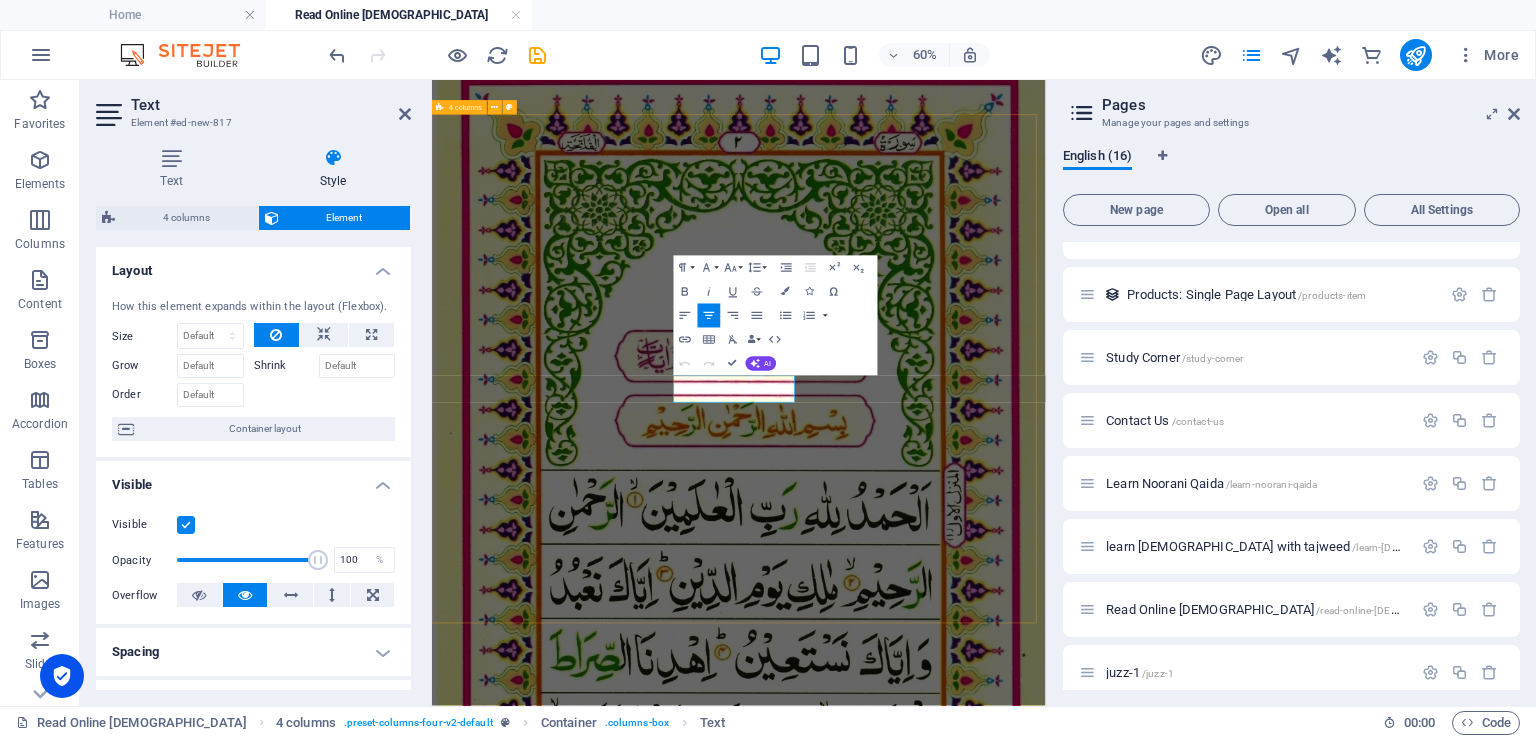 click on "Juzz-1 Juzz-2" at bounding box center (943, 1868) 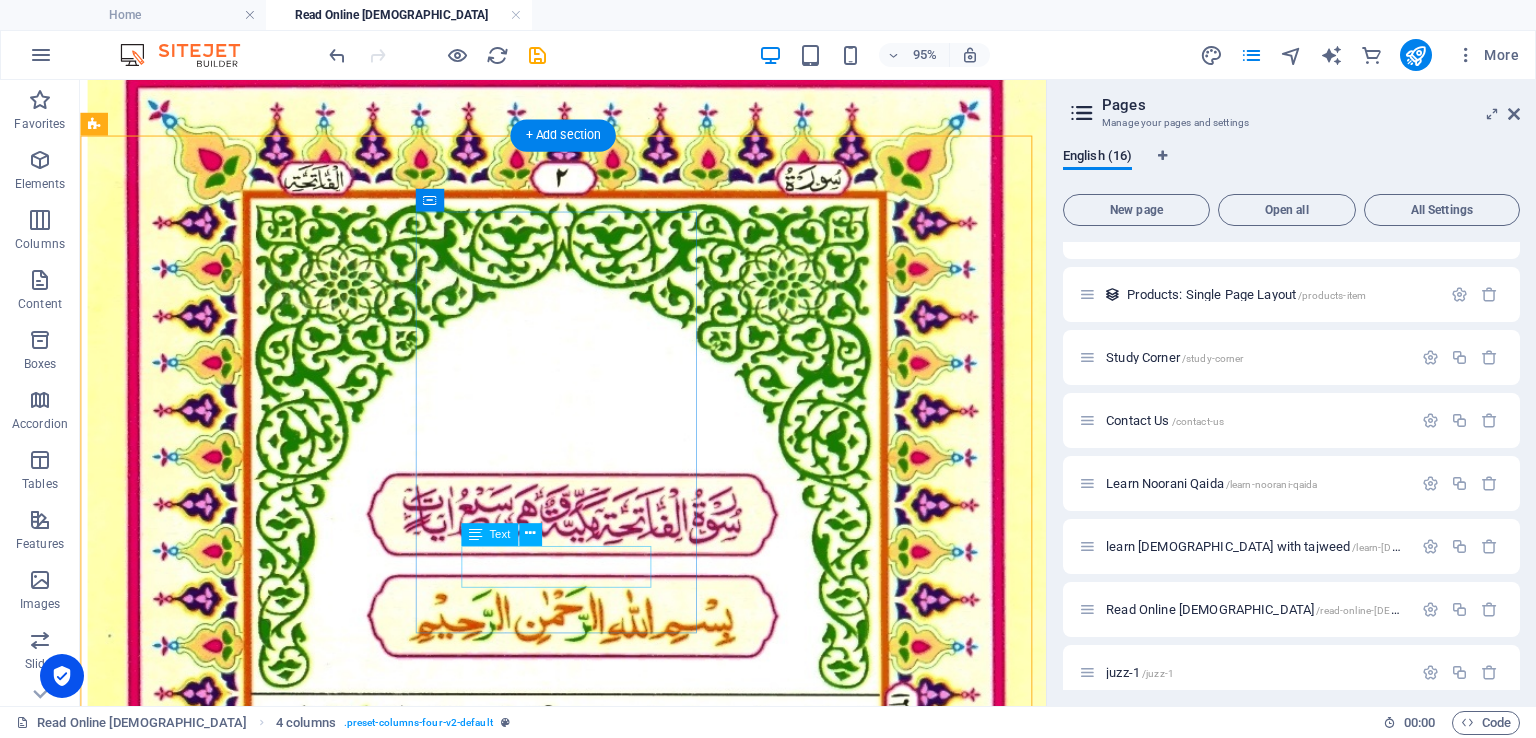 click on "Juzz-2" at bounding box center (588, 3202) 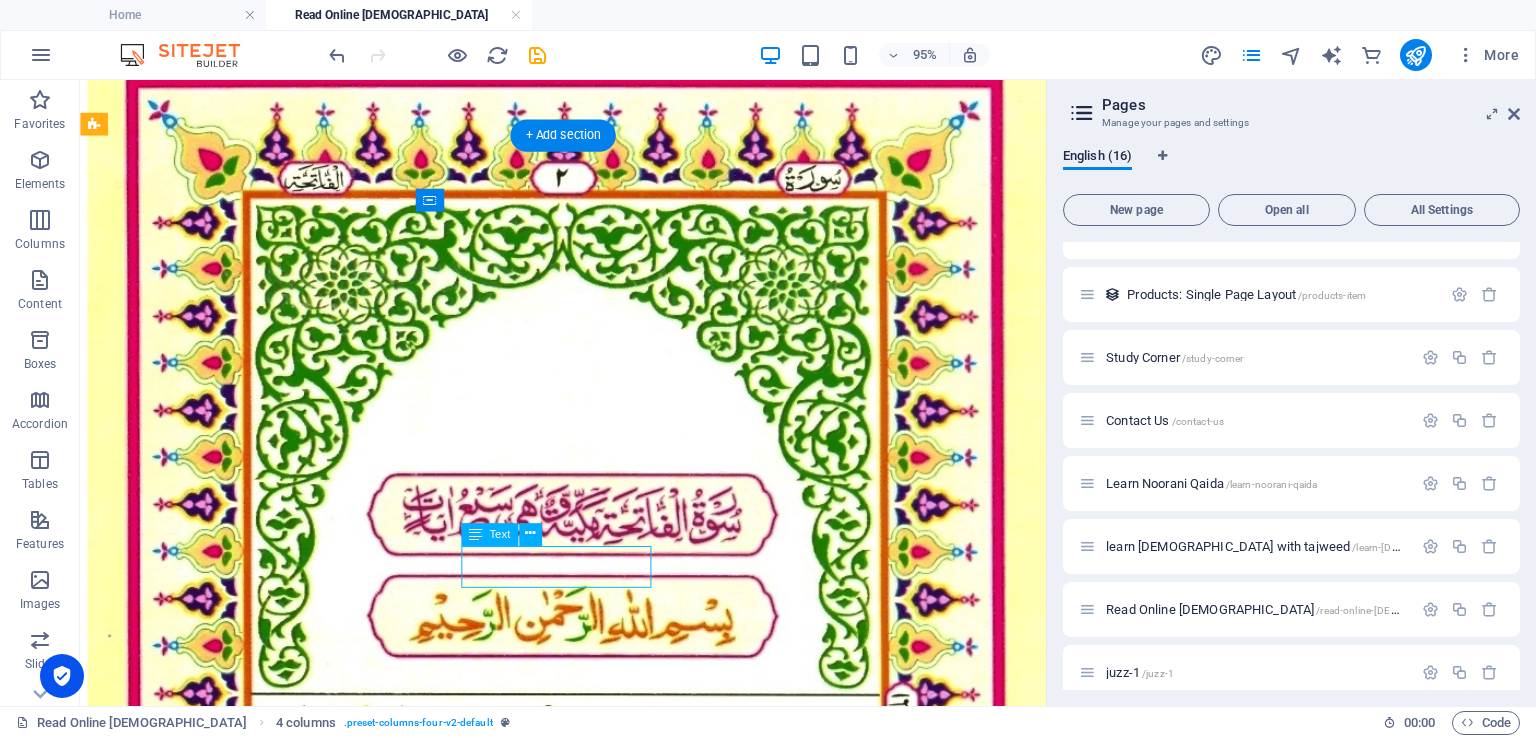 click on "Juzz-2" at bounding box center [588, 3202] 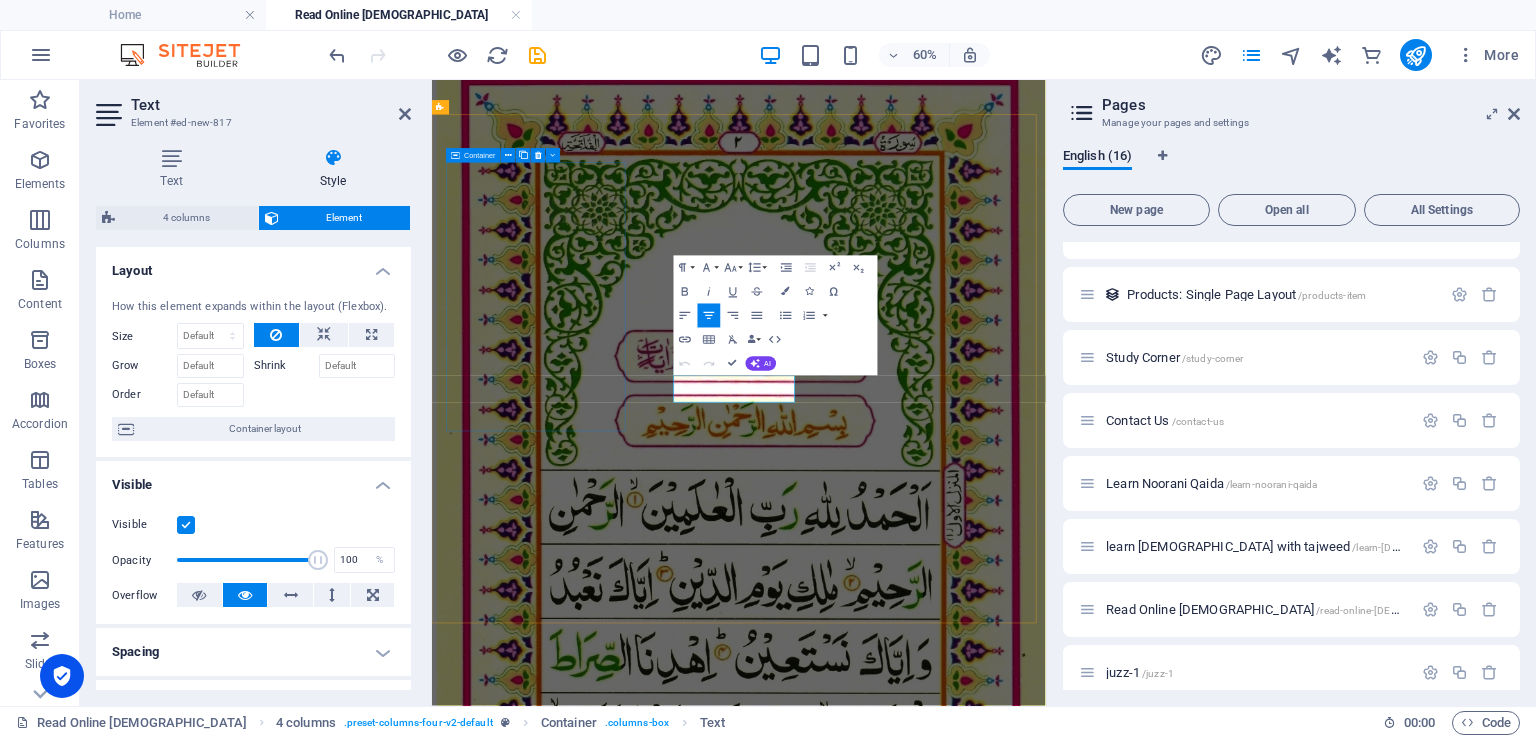 click on "Juzz-1" at bounding box center [943, 825] 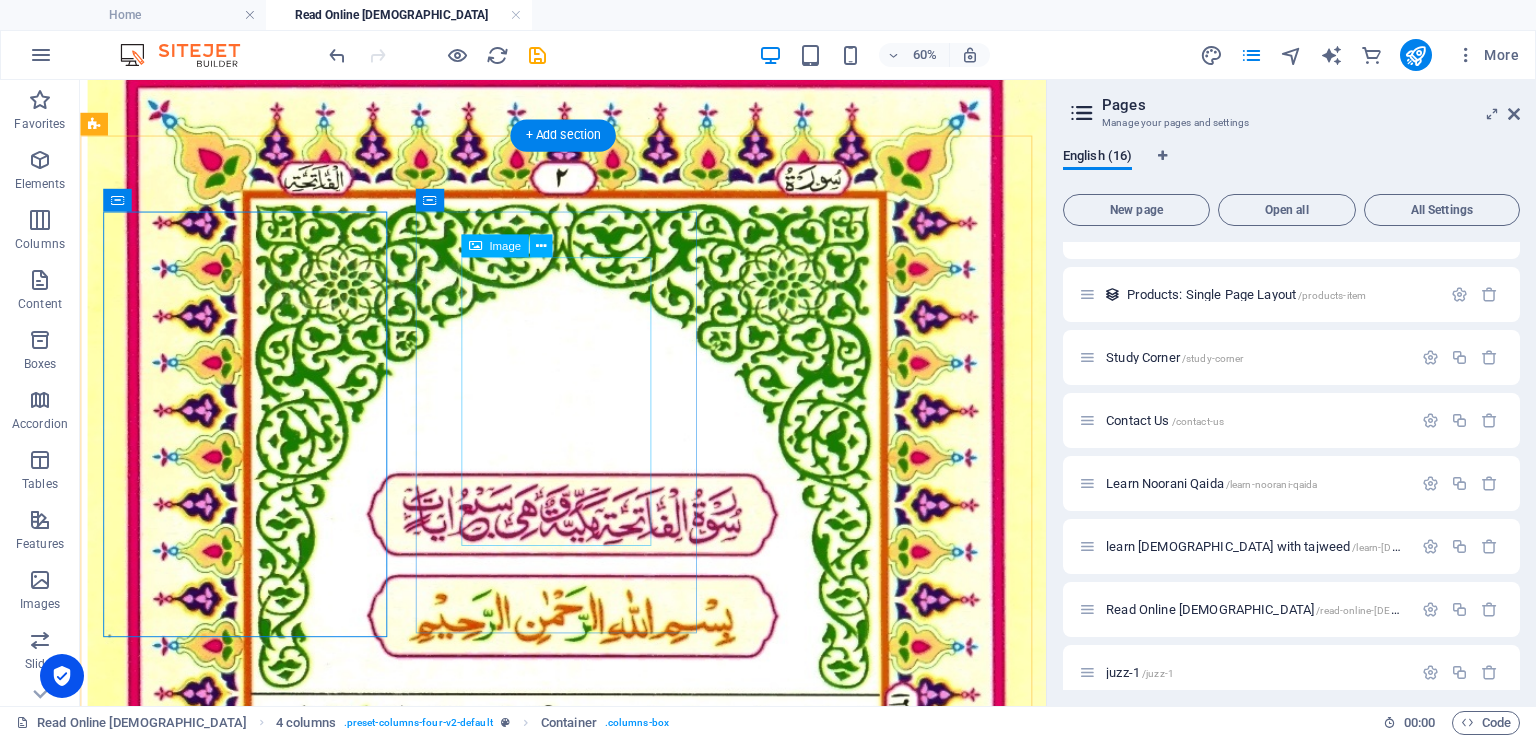 click at bounding box center (588, 2402) 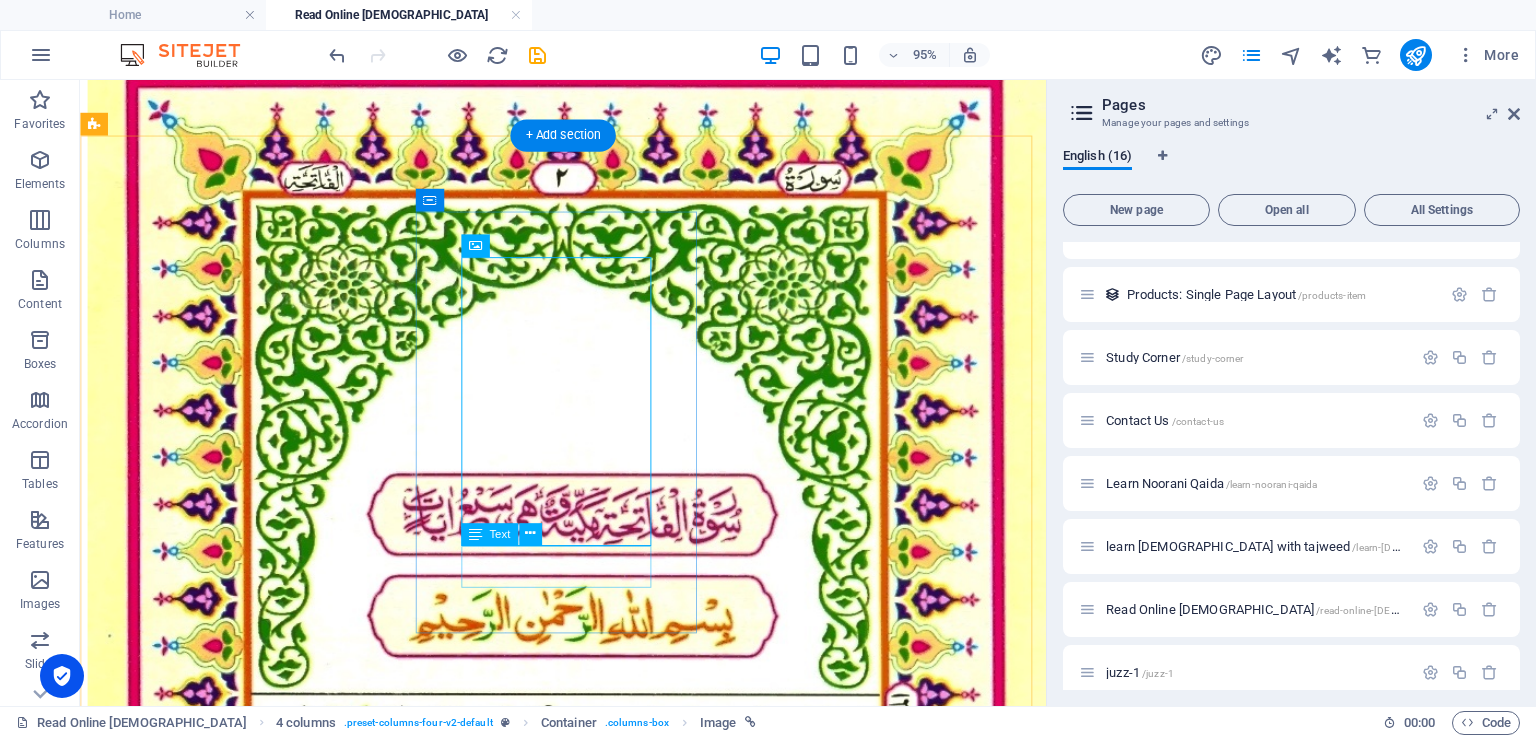click on "Juzz-2" at bounding box center (588, 3202) 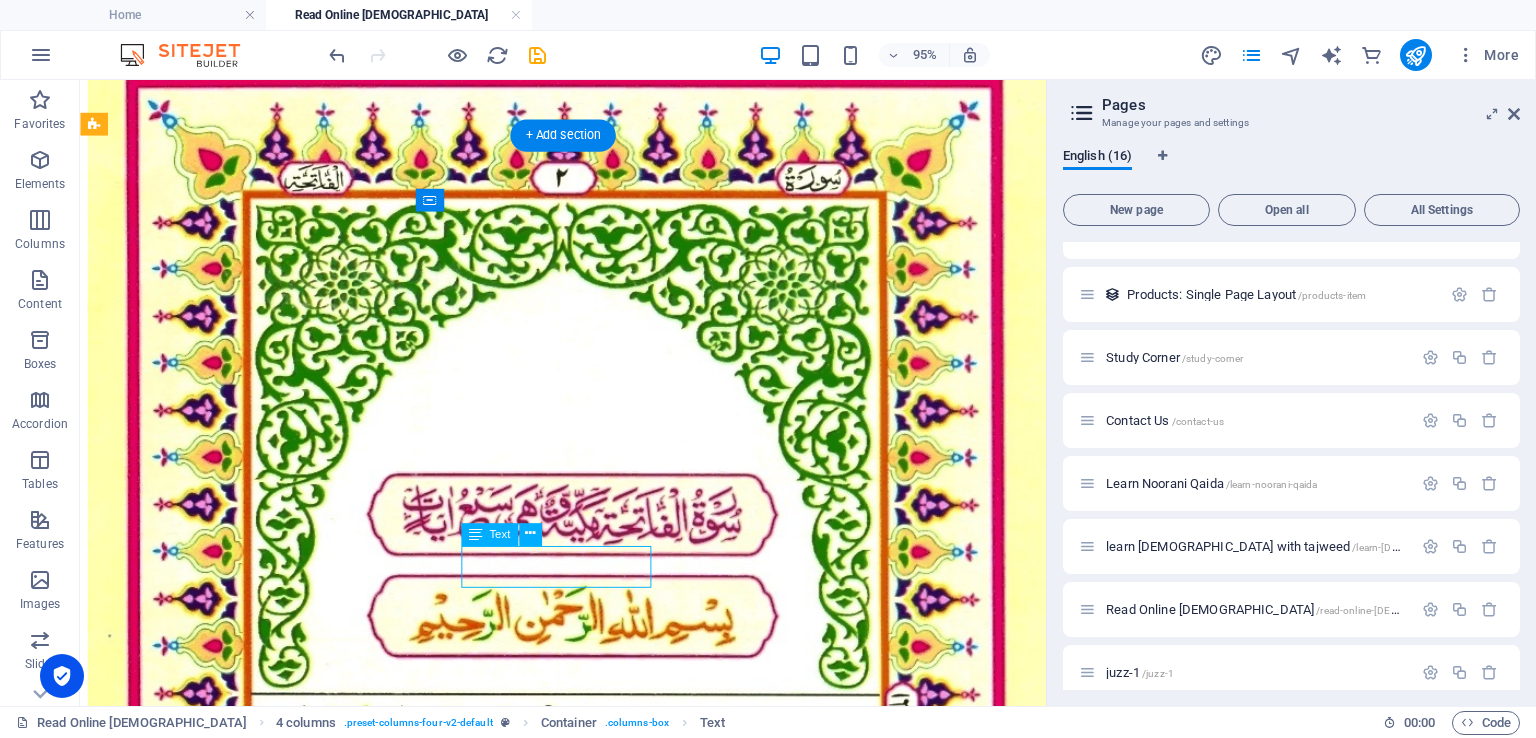 click on "Juzz-2" at bounding box center (588, 3202) 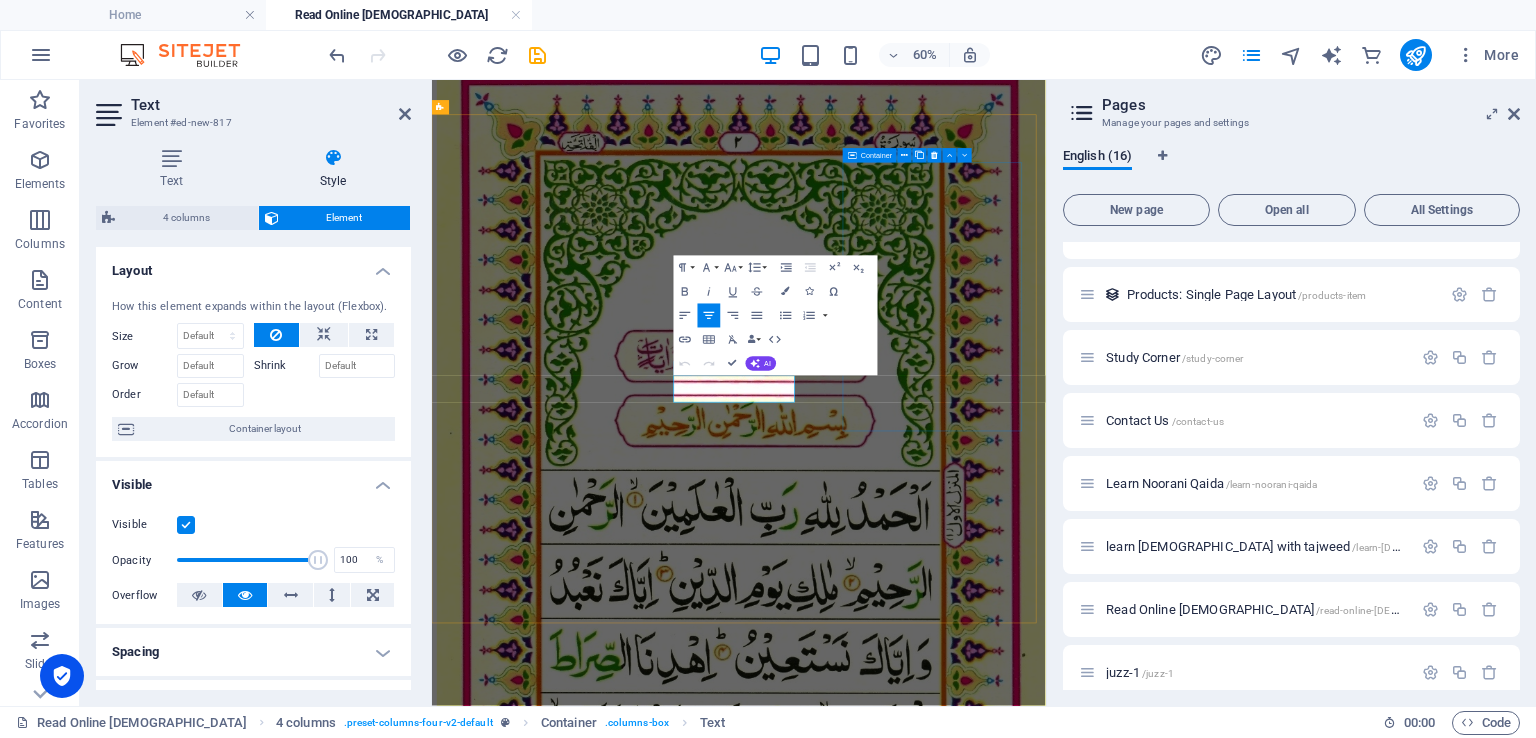 click at bounding box center (943, 3364) 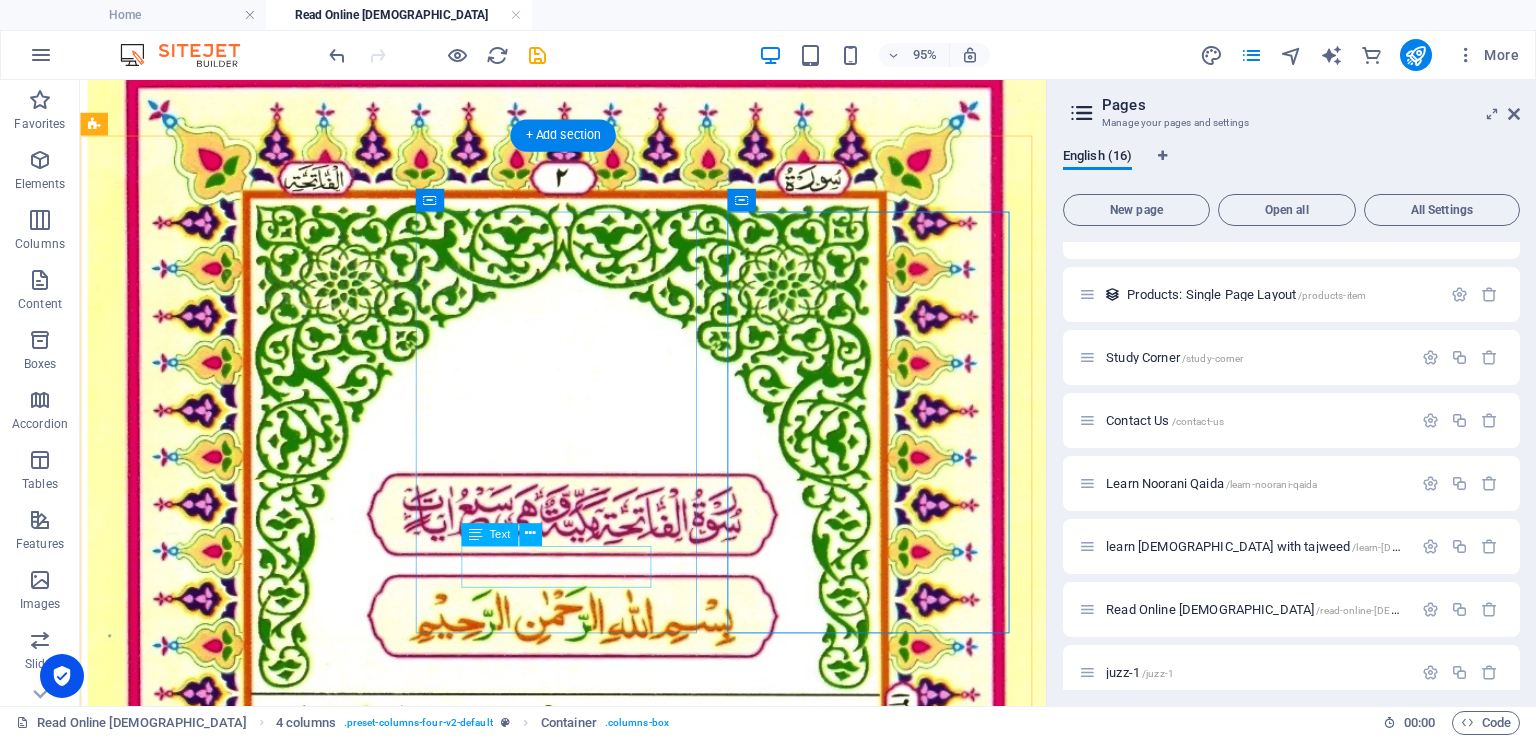 click on "Juzz-2" at bounding box center [588, 3202] 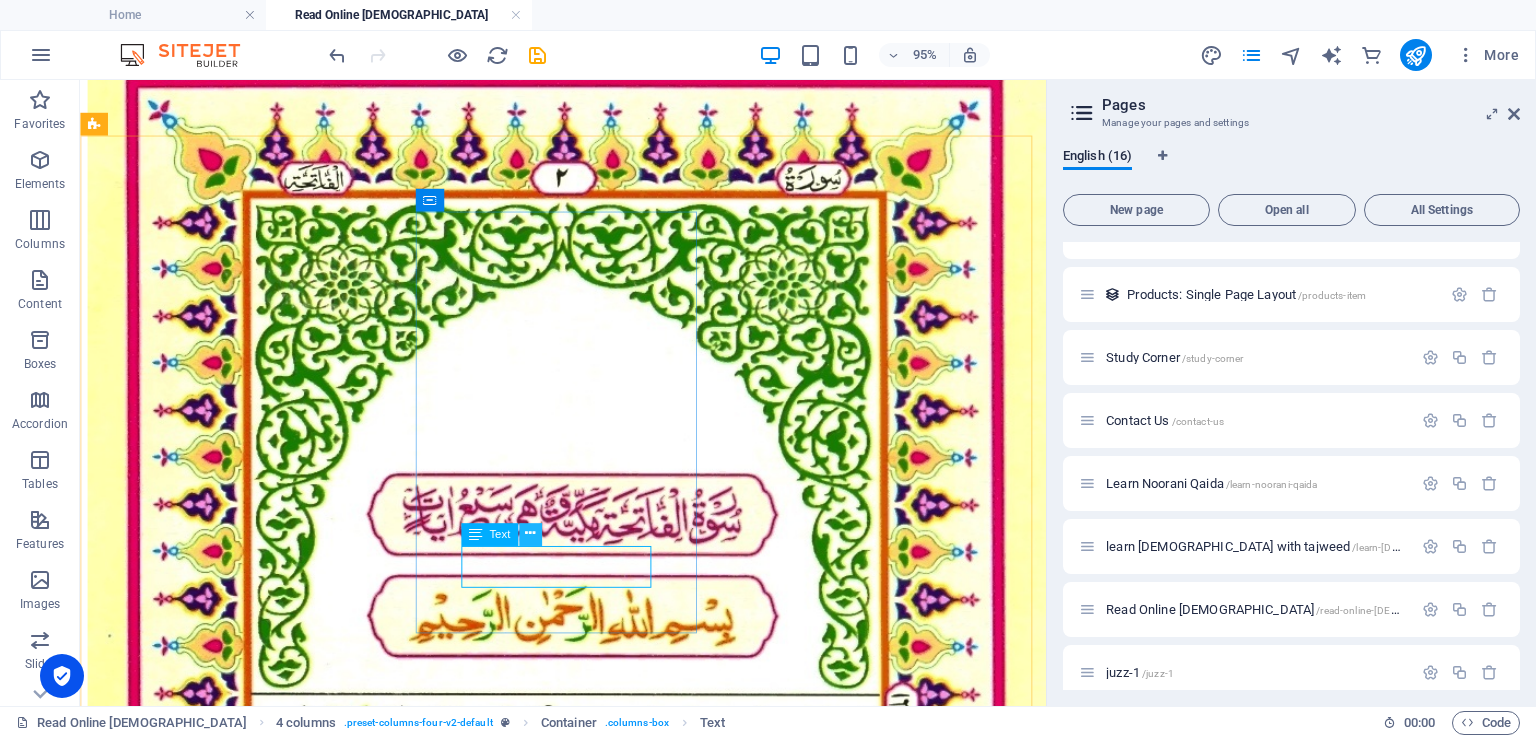 click at bounding box center [530, 534] 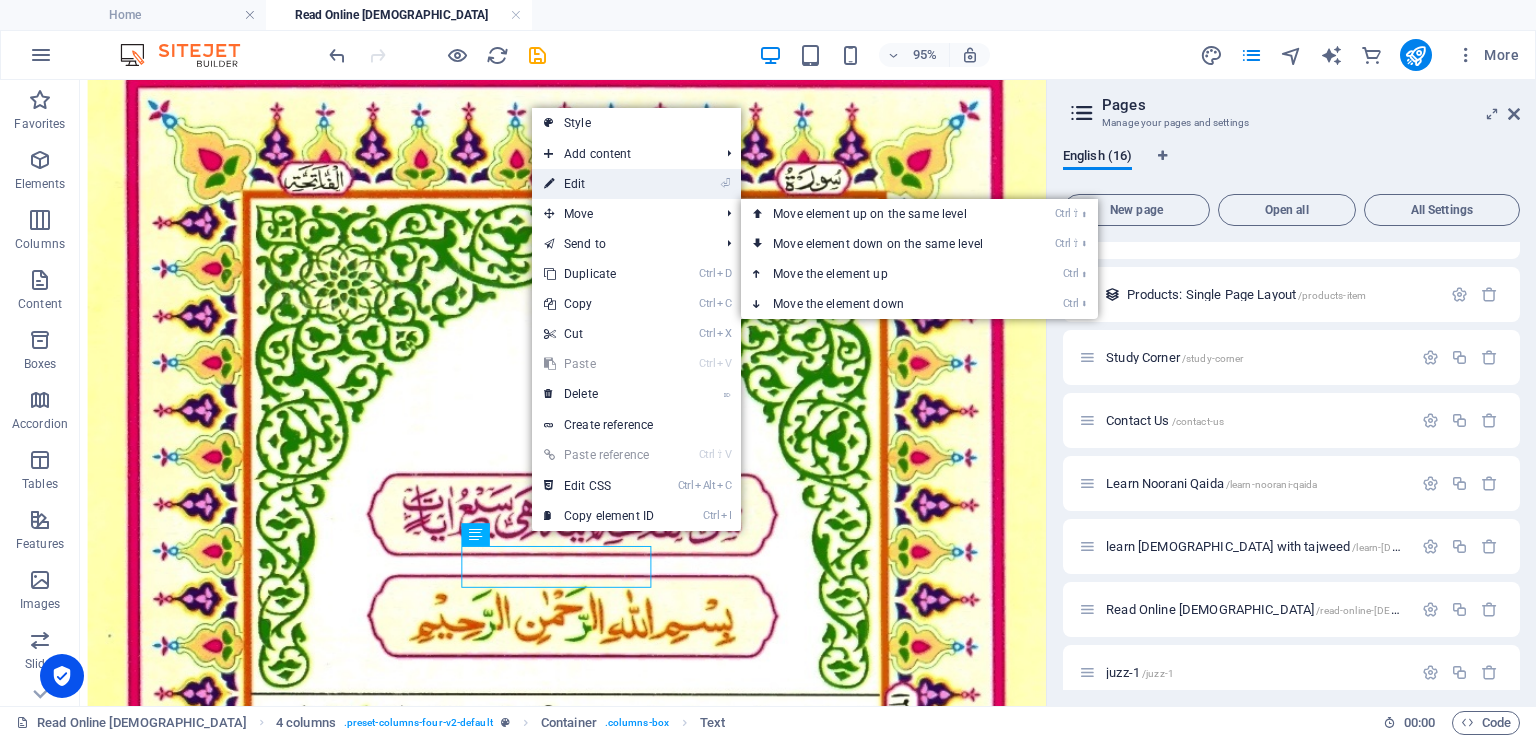 click on "⏎  Edit" at bounding box center (599, 184) 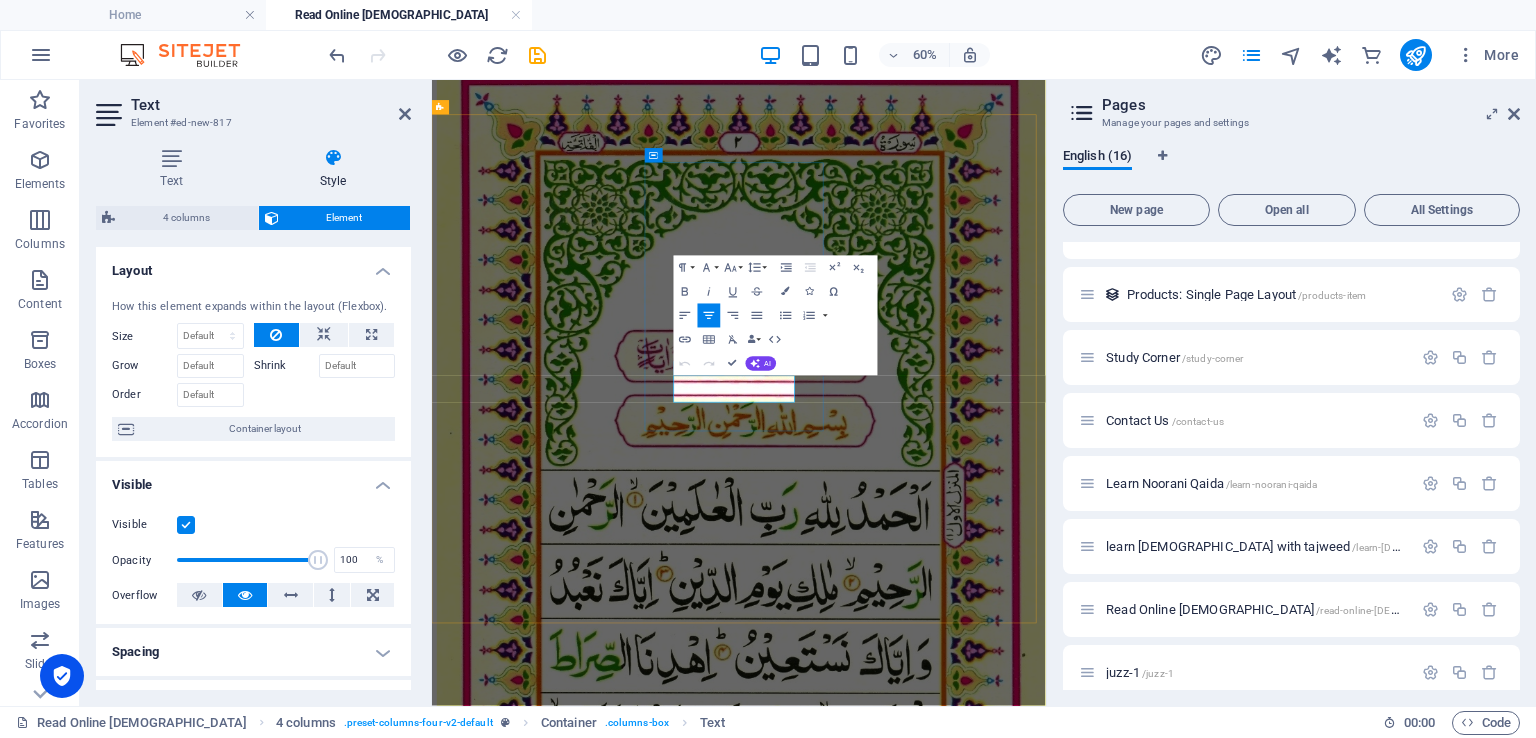 drag, startPoint x: 1013, startPoint y: 597, endPoint x: 834, endPoint y: 590, distance: 179.13683 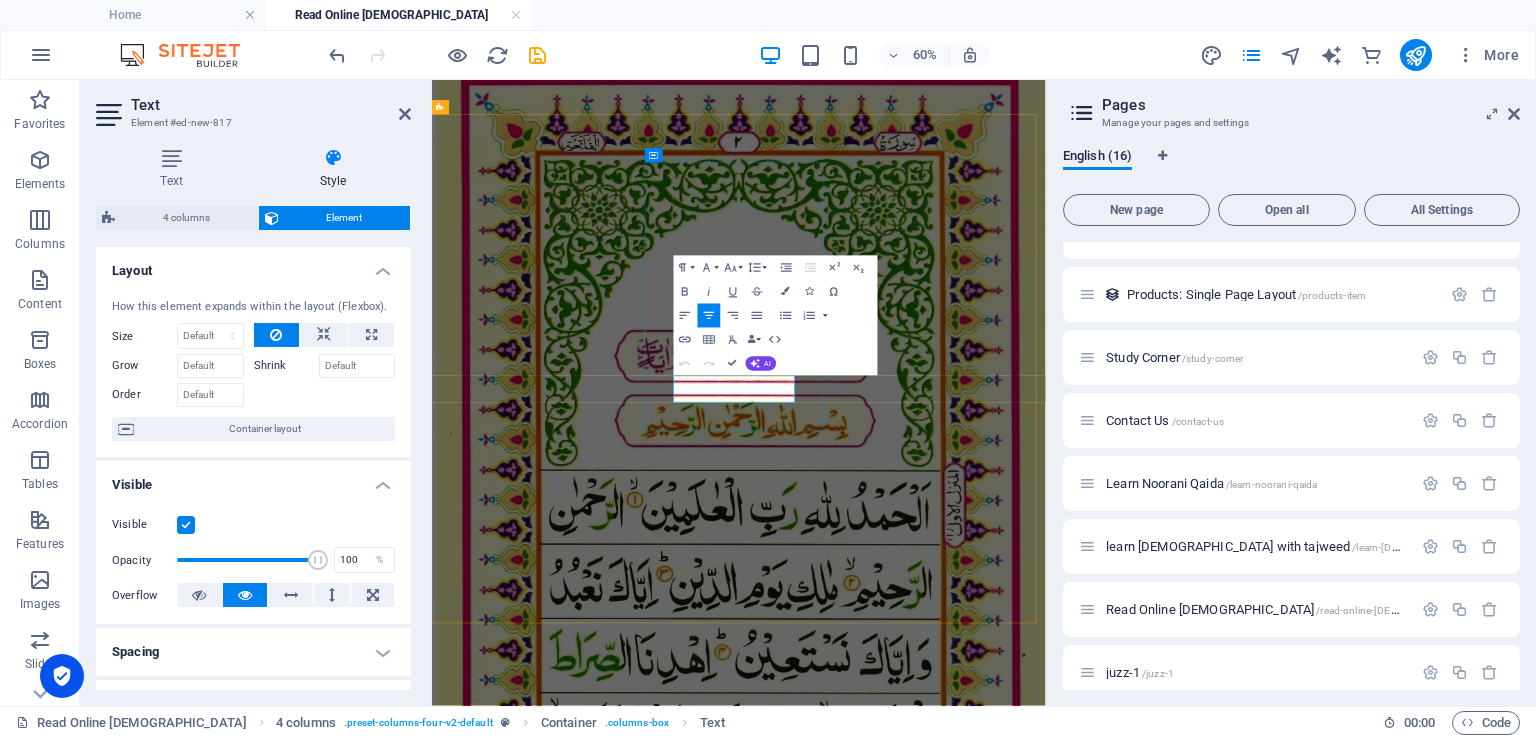 click on "Juzz-2" at bounding box center (943, 3220) 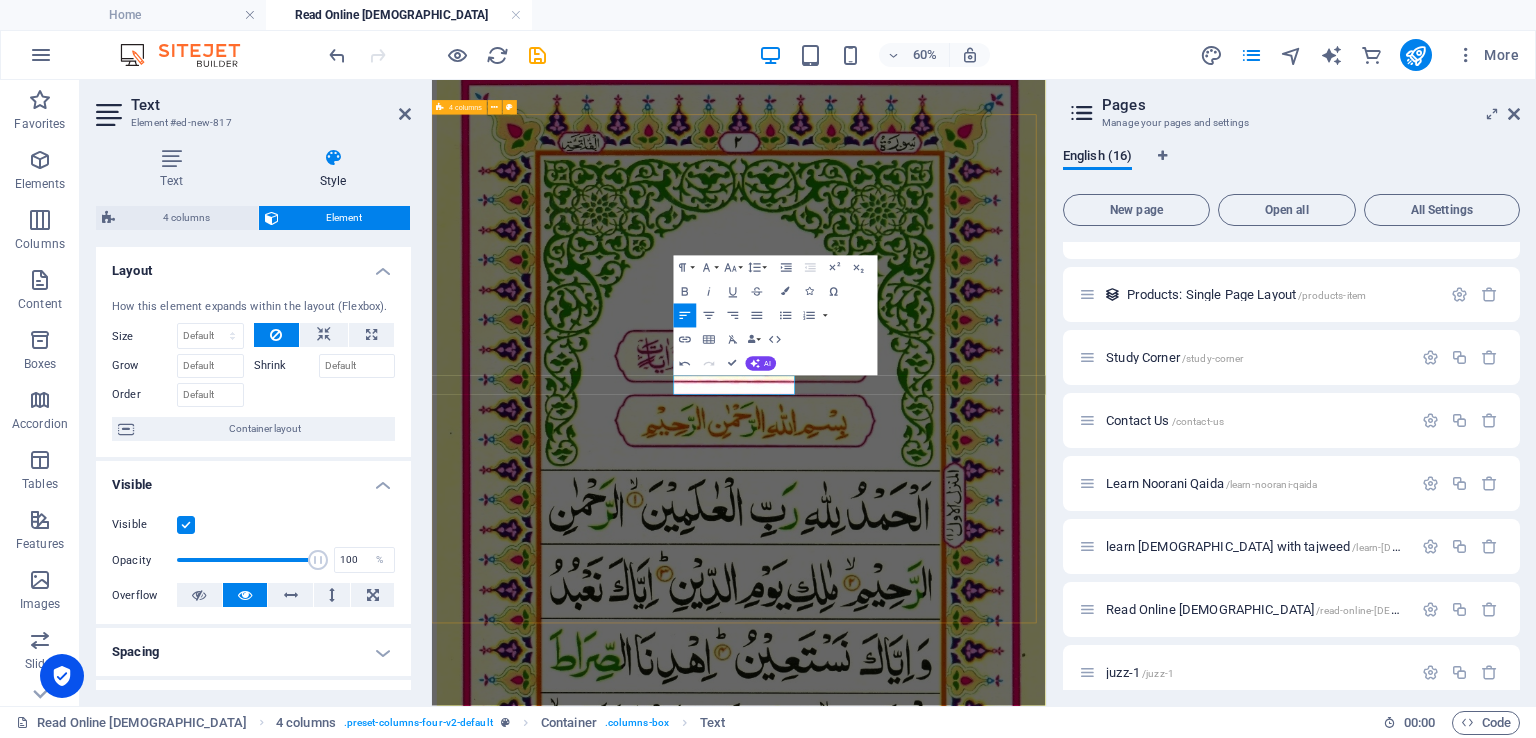 click on "Juzz-1" at bounding box center (943, 1863) 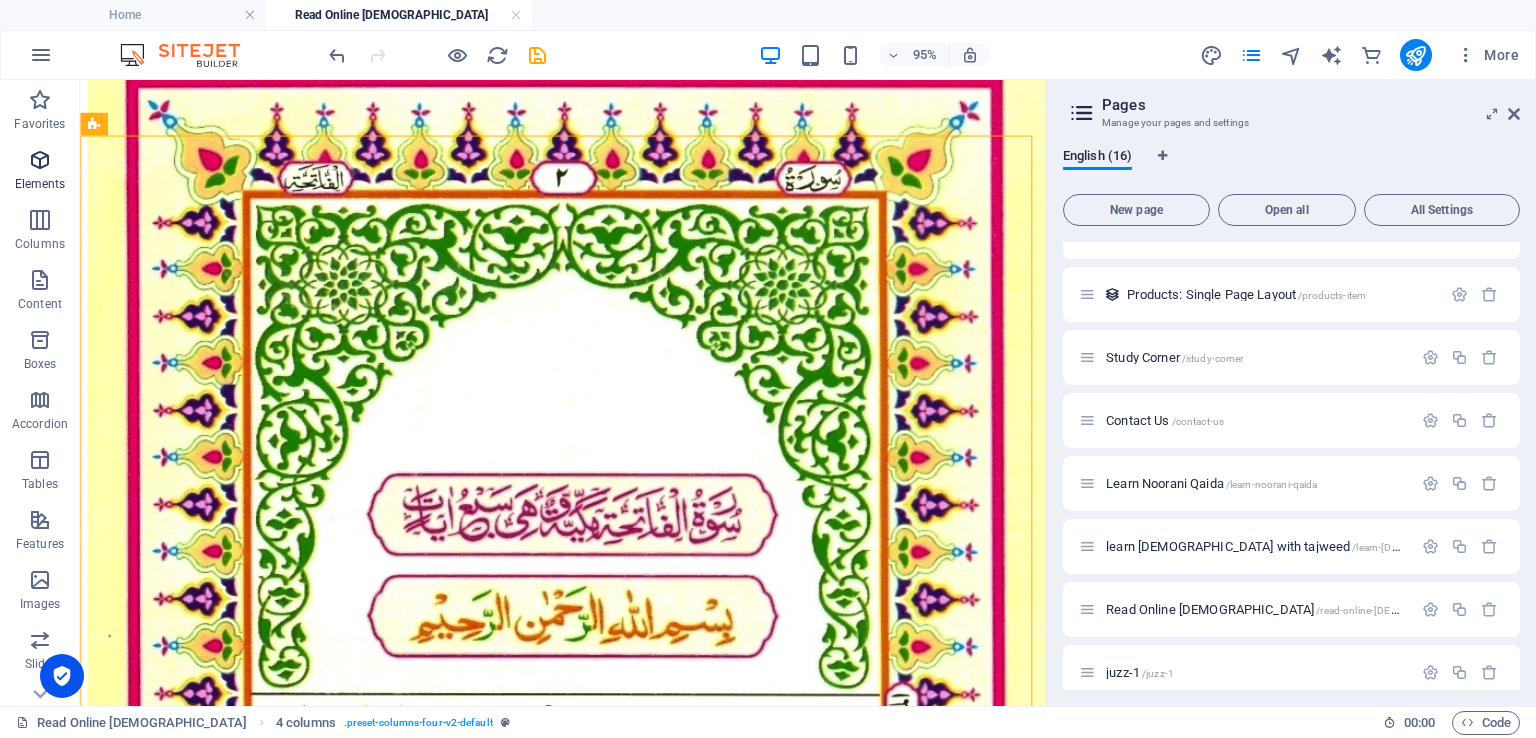 click on "Elements" at bounding box center [40, 184] 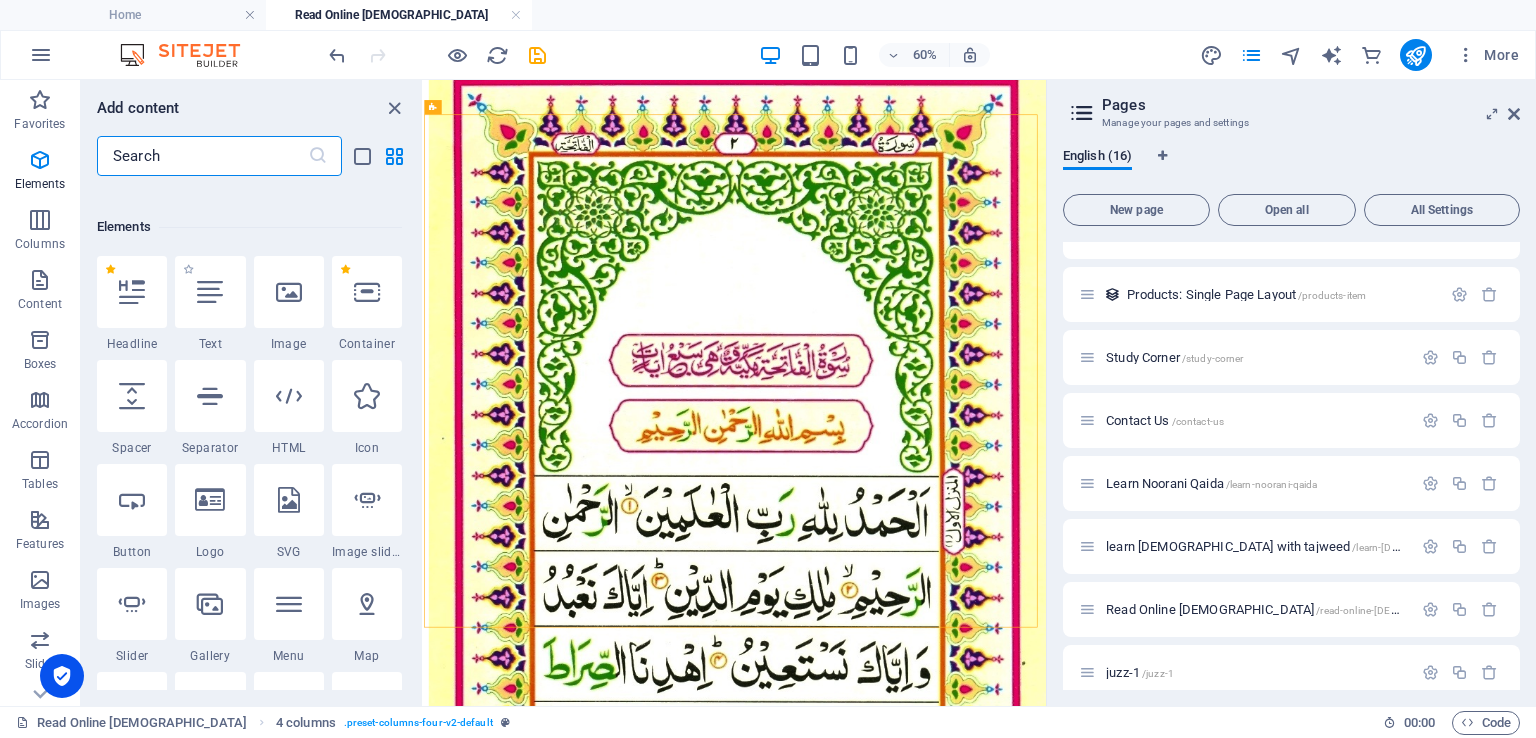 scroll, scrollTop: 212, scrollLeft: 0, axis: vertical 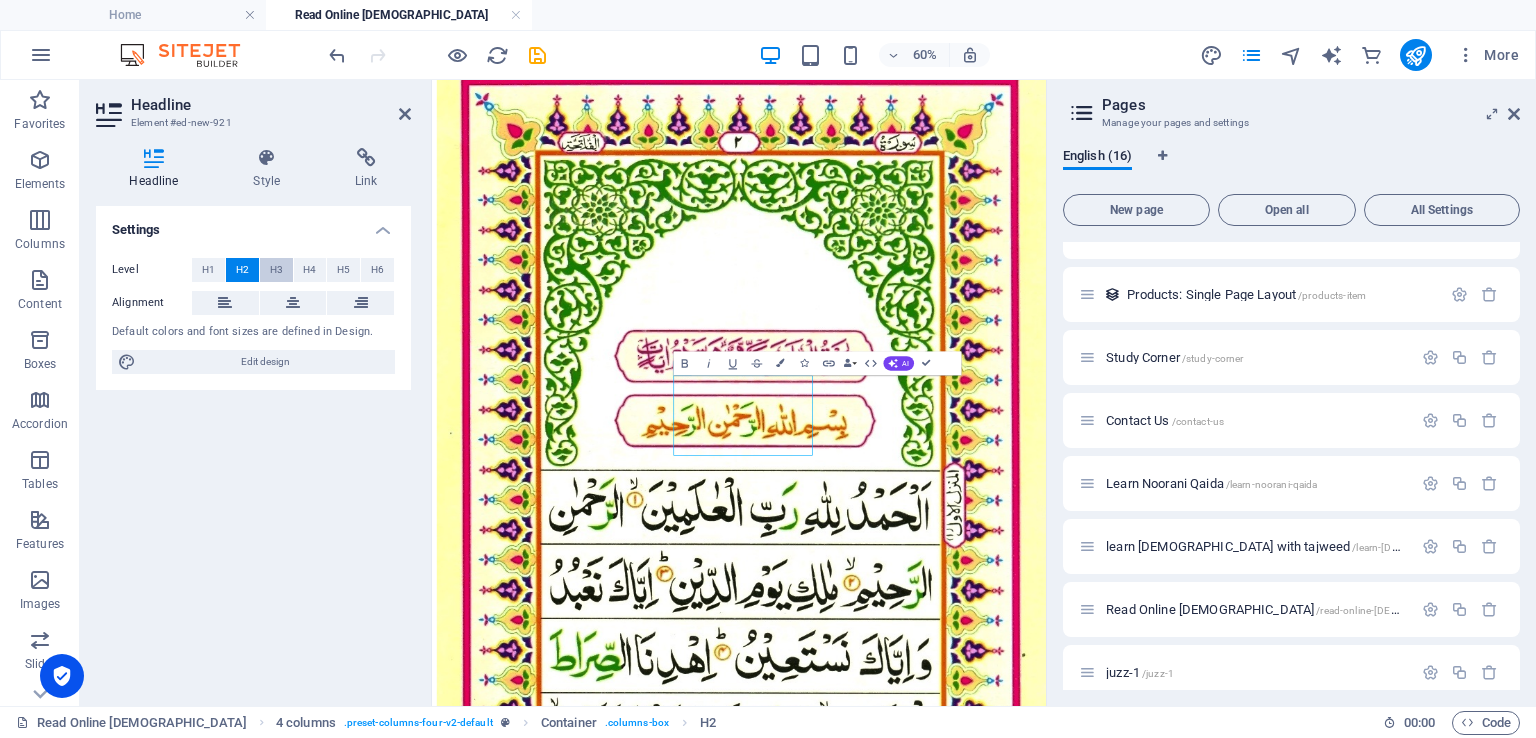 click on "H3" at bounding box center (276, 270) 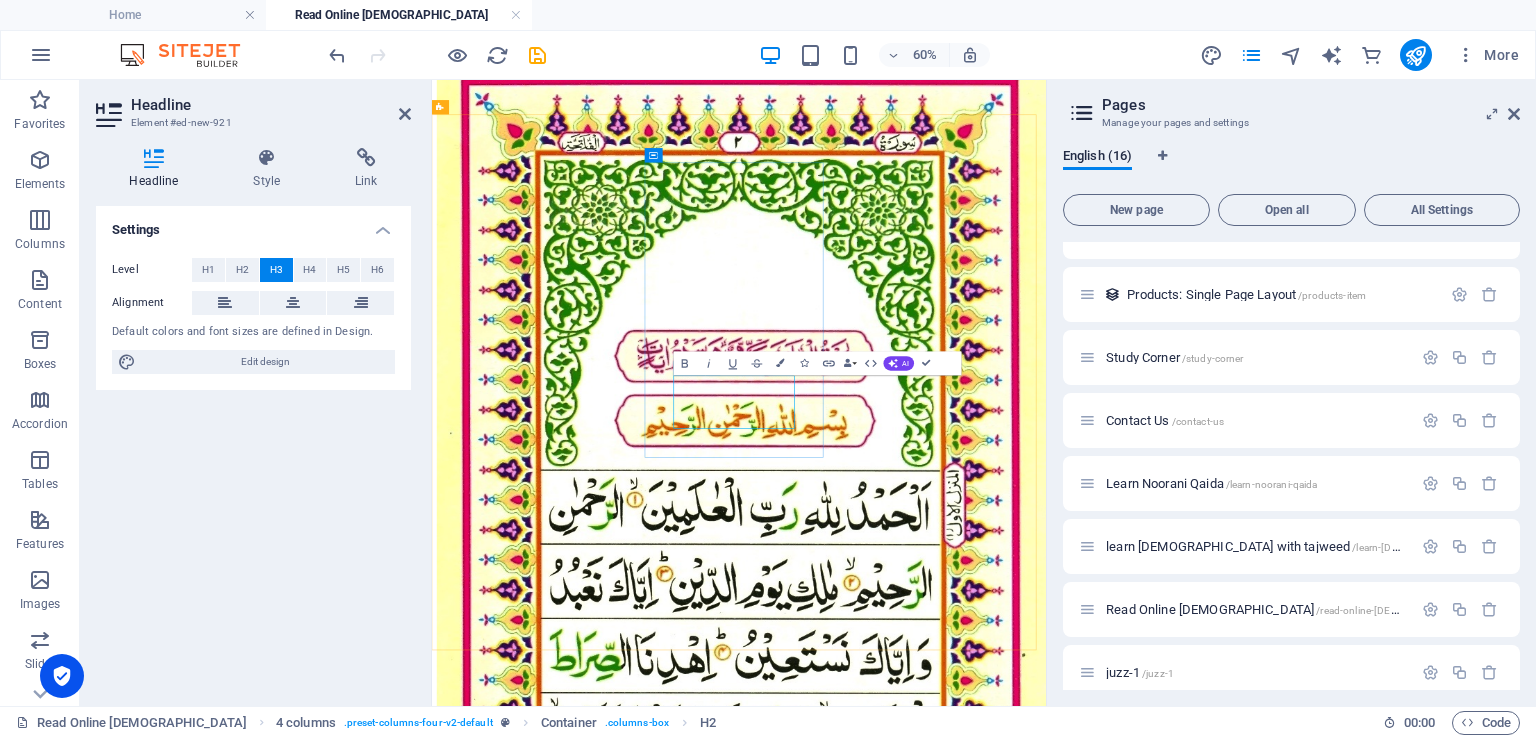 drag, startPoint x: 985, startPoint y: 640, endPoint x: 830, endPoint y: 590, distance: 162.86497 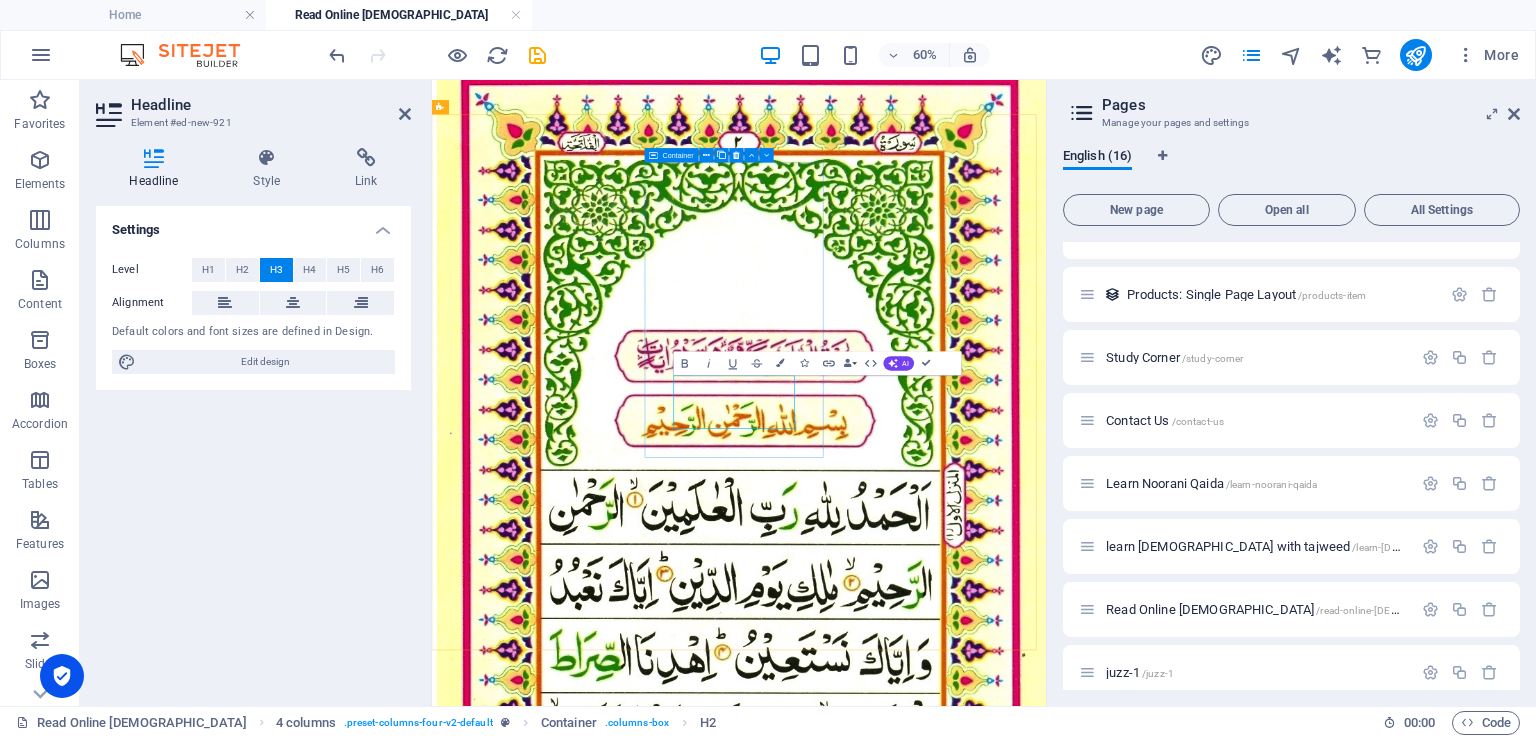 type 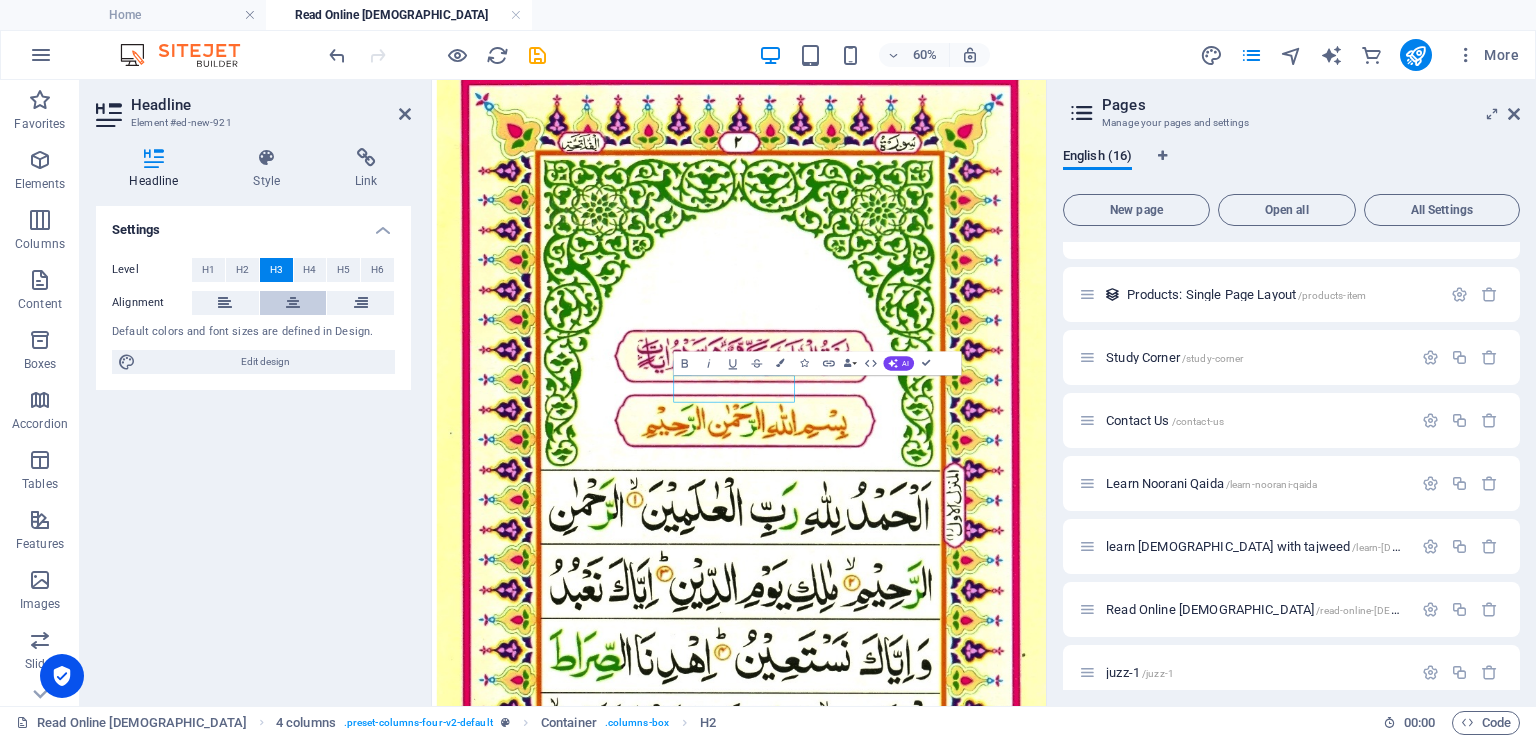 click at bounding box center [293, 303] 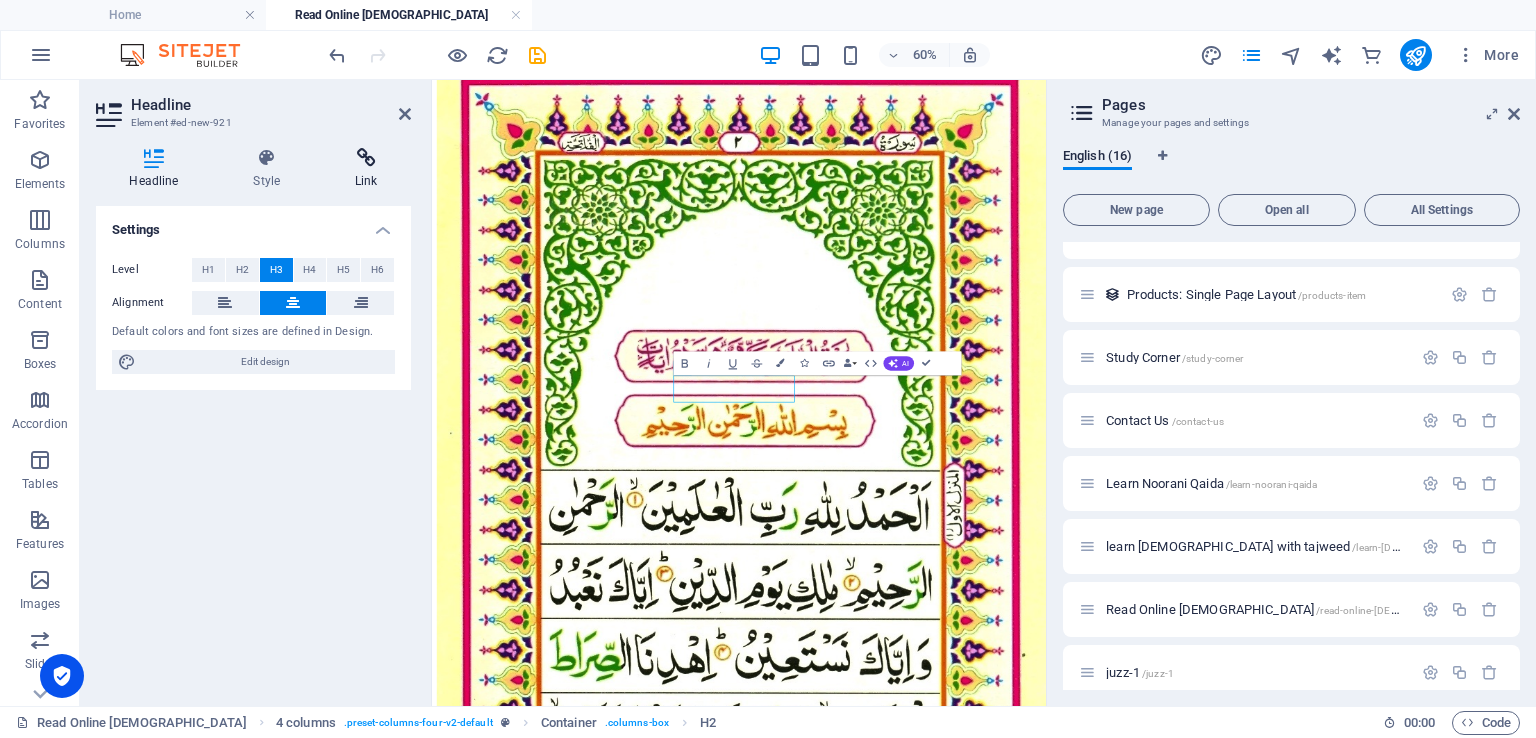 click on "Link" at bounding box center [366, 169] 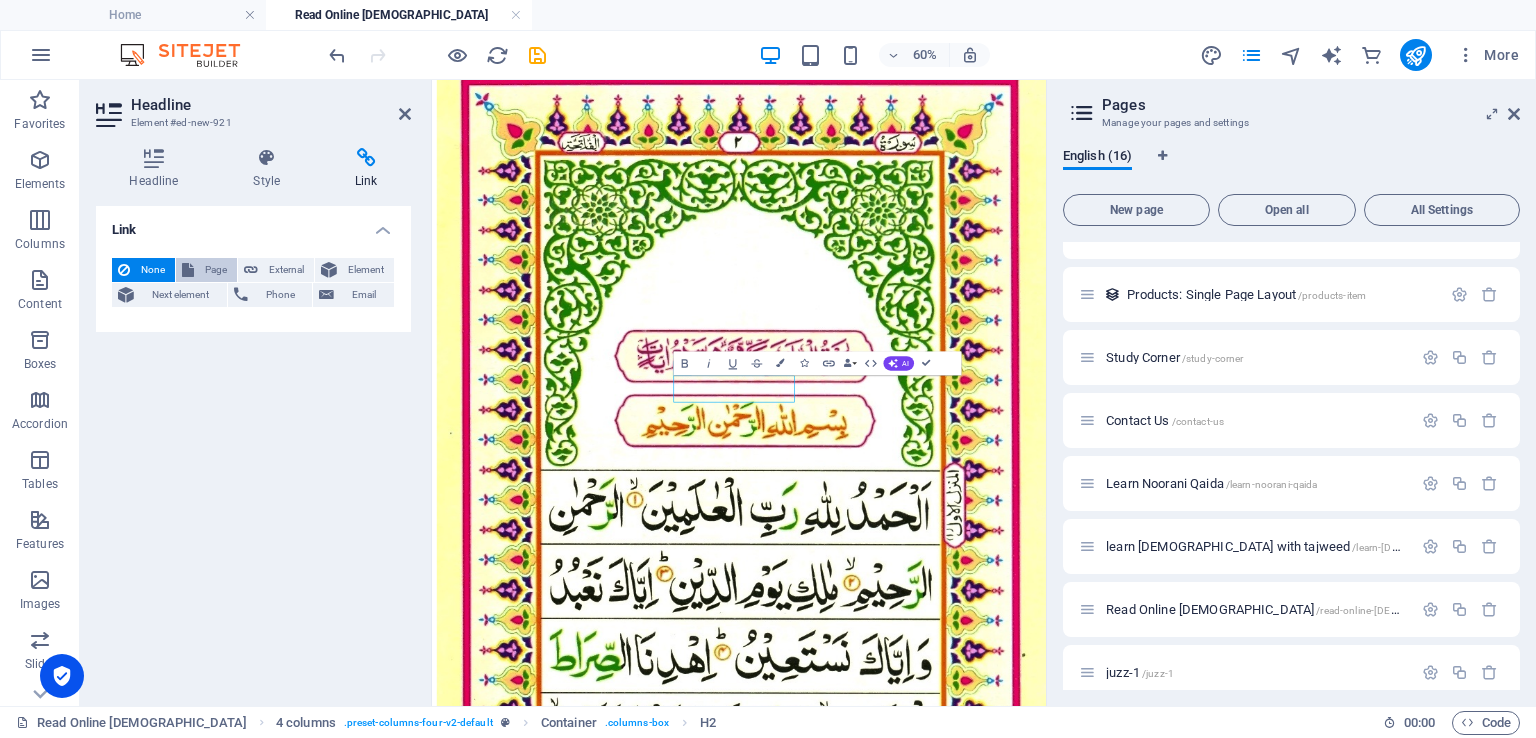 click on "Page" at bounding box center [215, 270] 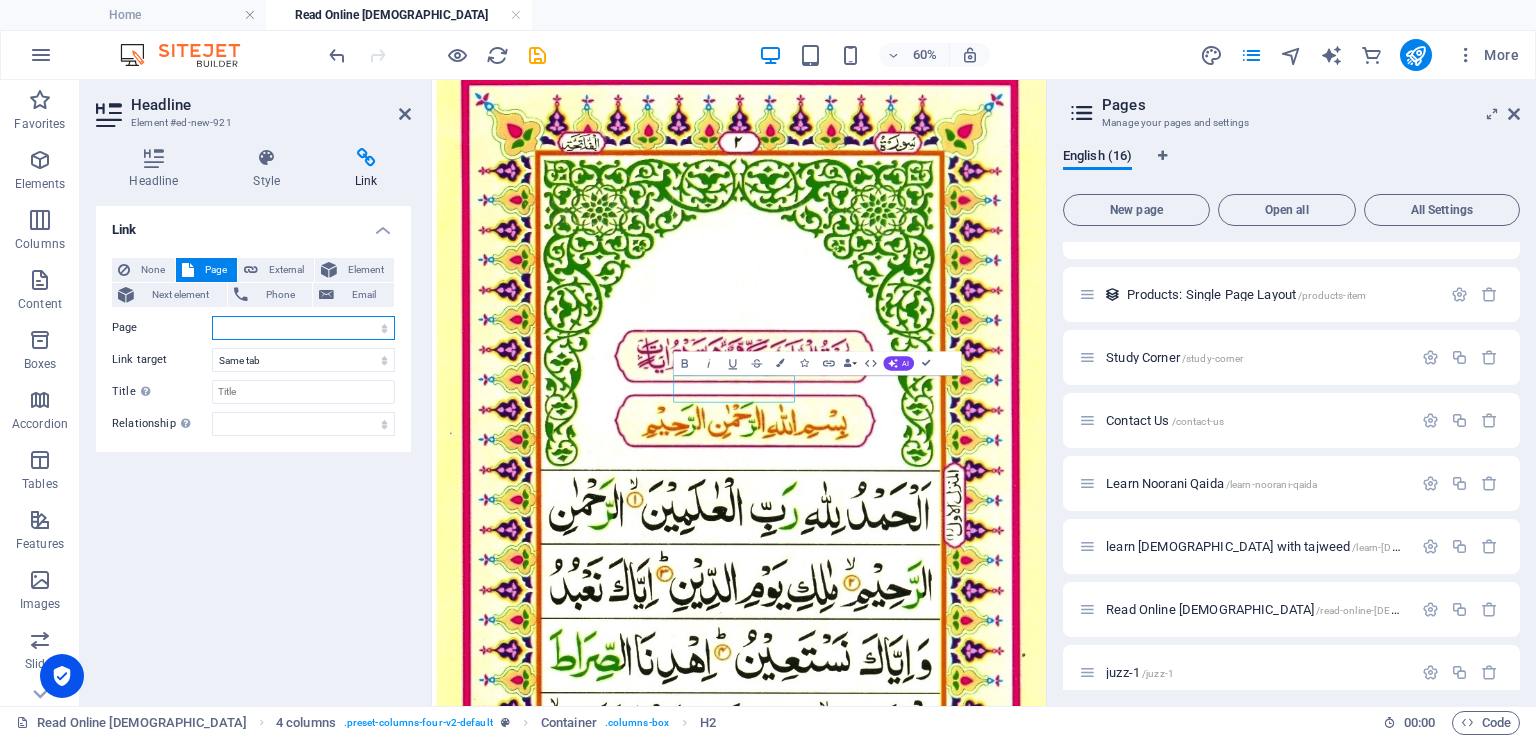 click on "Home Courses Blog About Us -- Privacy -- Delivery Policy Study Corner Contact Us Learn Noorani Qaida learn [DEMOGRAPHIC_DATA] with tajweed Read Online [DEMOGRAPHIC_DATA] juzz-1 juzz-2" at bounding box center [303, 328] 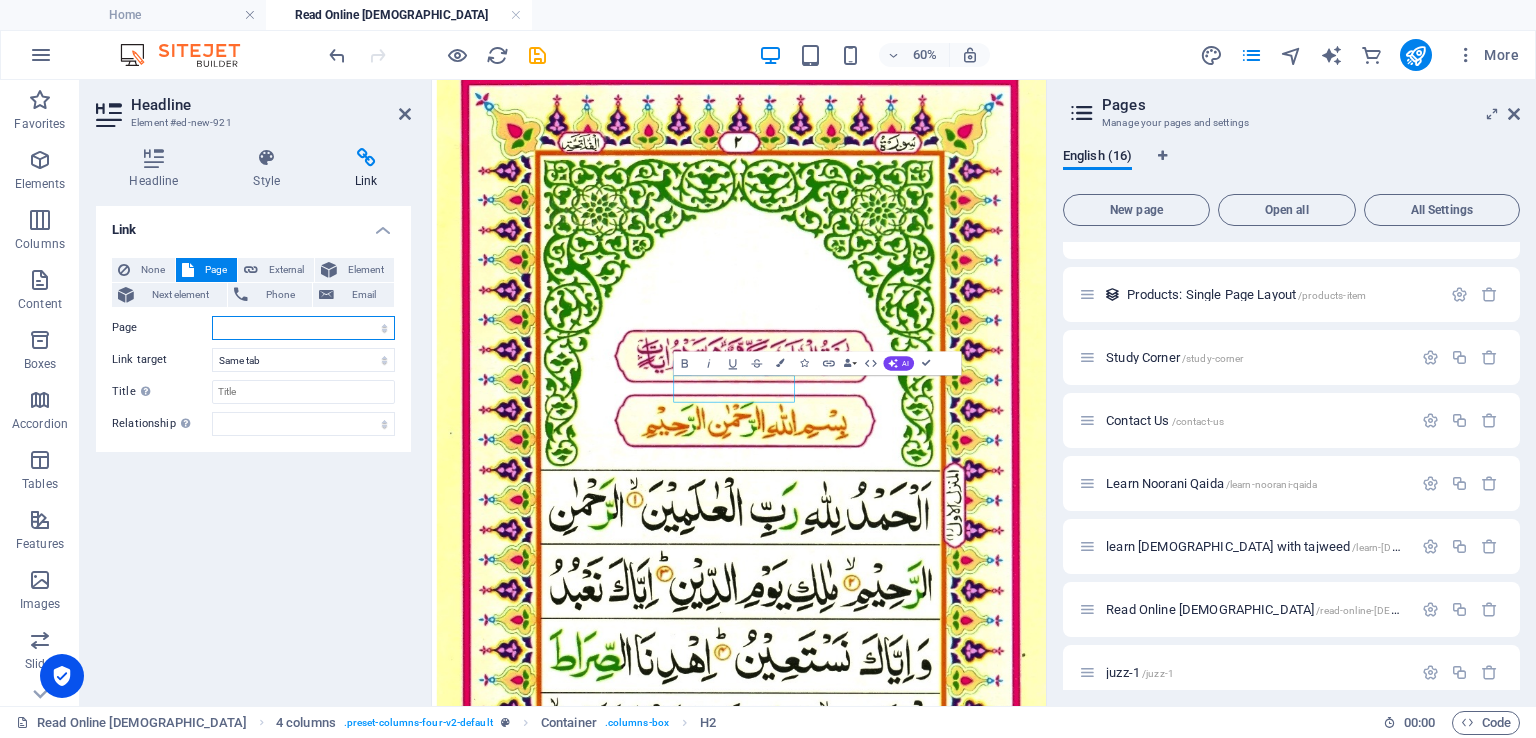 select on "12" 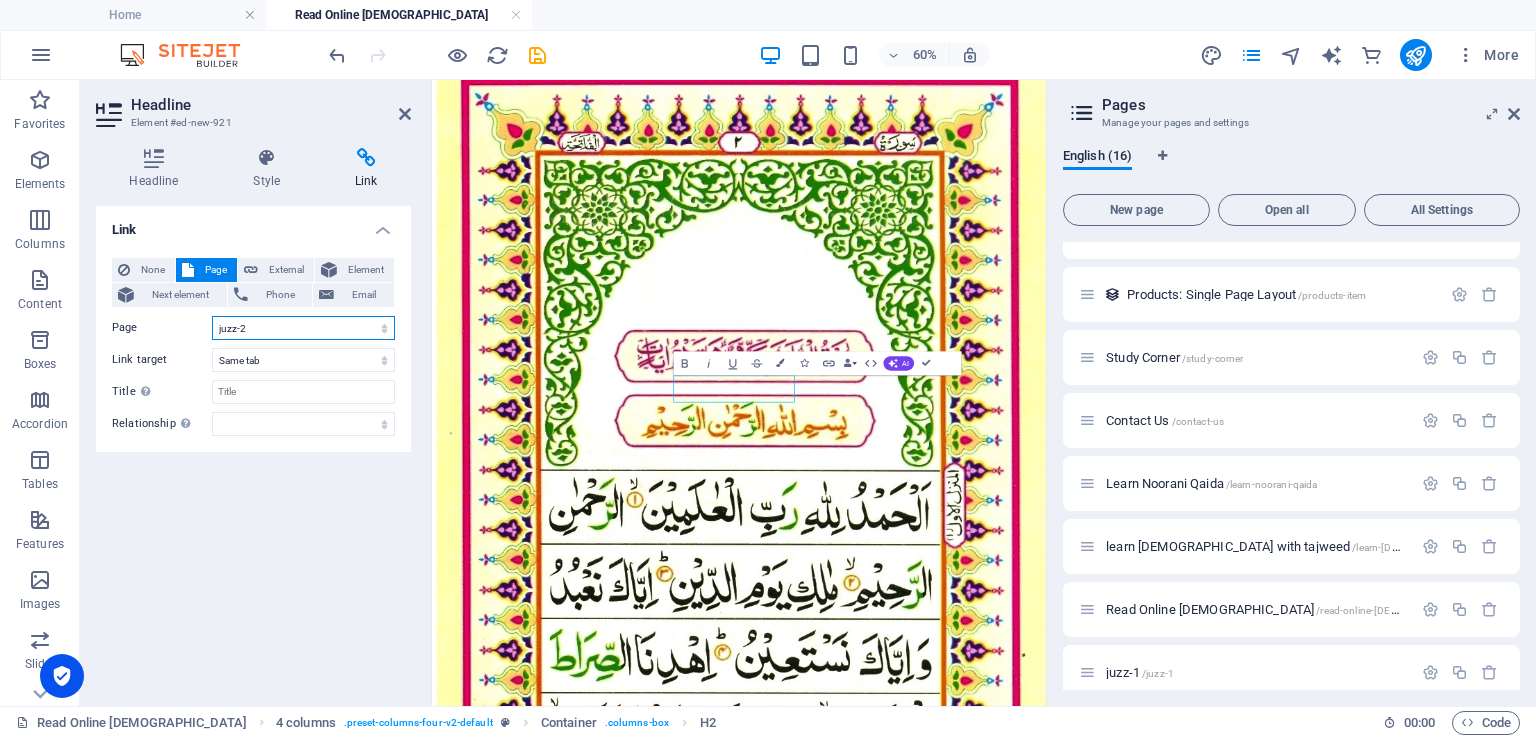click on "Home Courses Blog About Us -- Privacy -- Delivery Policy Study Corner Contact Us Learn Noorani Qaida learn [DEMOGRAPHIC_DATA] with tajweed Read Online [DEMOGRAPHIC_DATA] juzz-1 juzz-2" at bounding box center [303, 328] 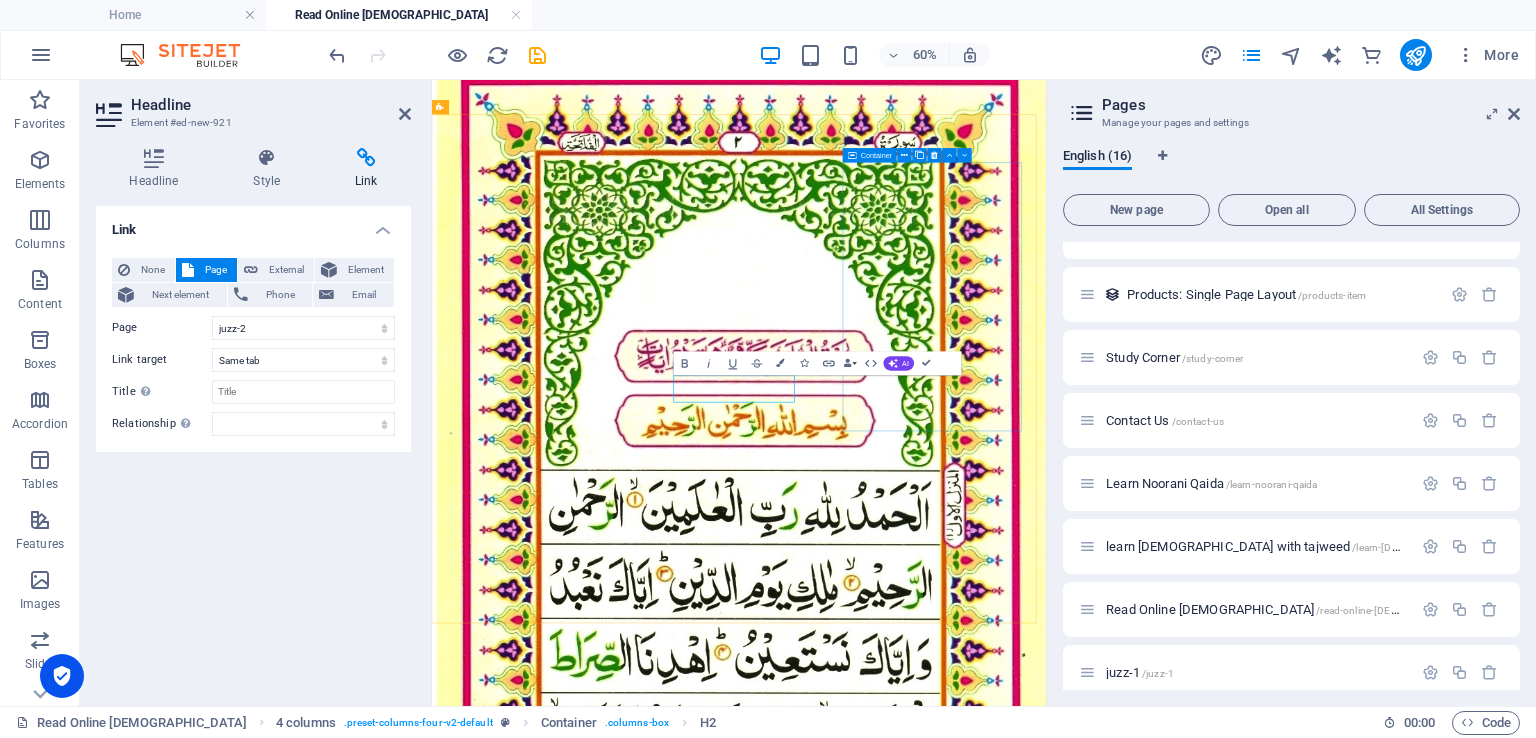 click at bounding box center [943, 3364] 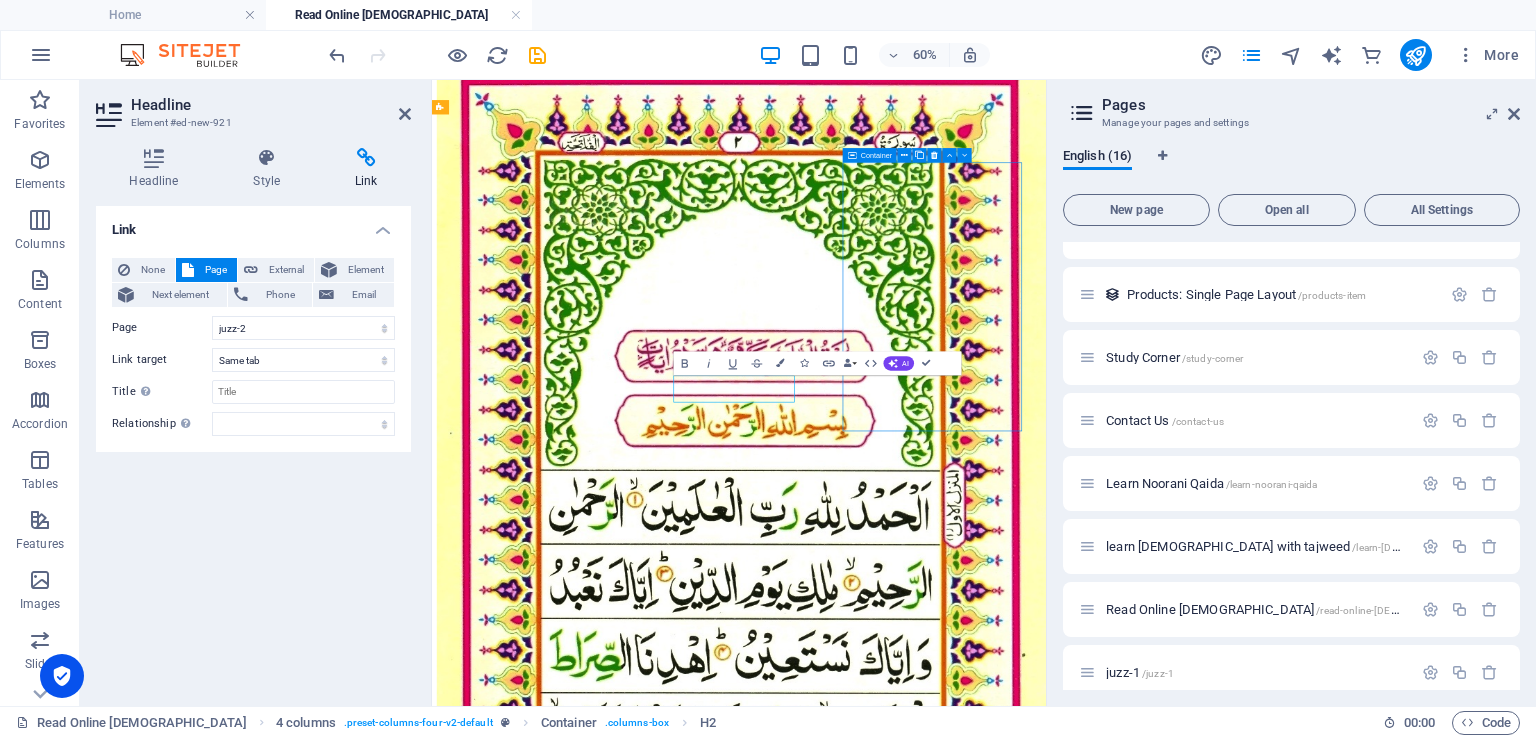 click at bounding box center (943, 3364) 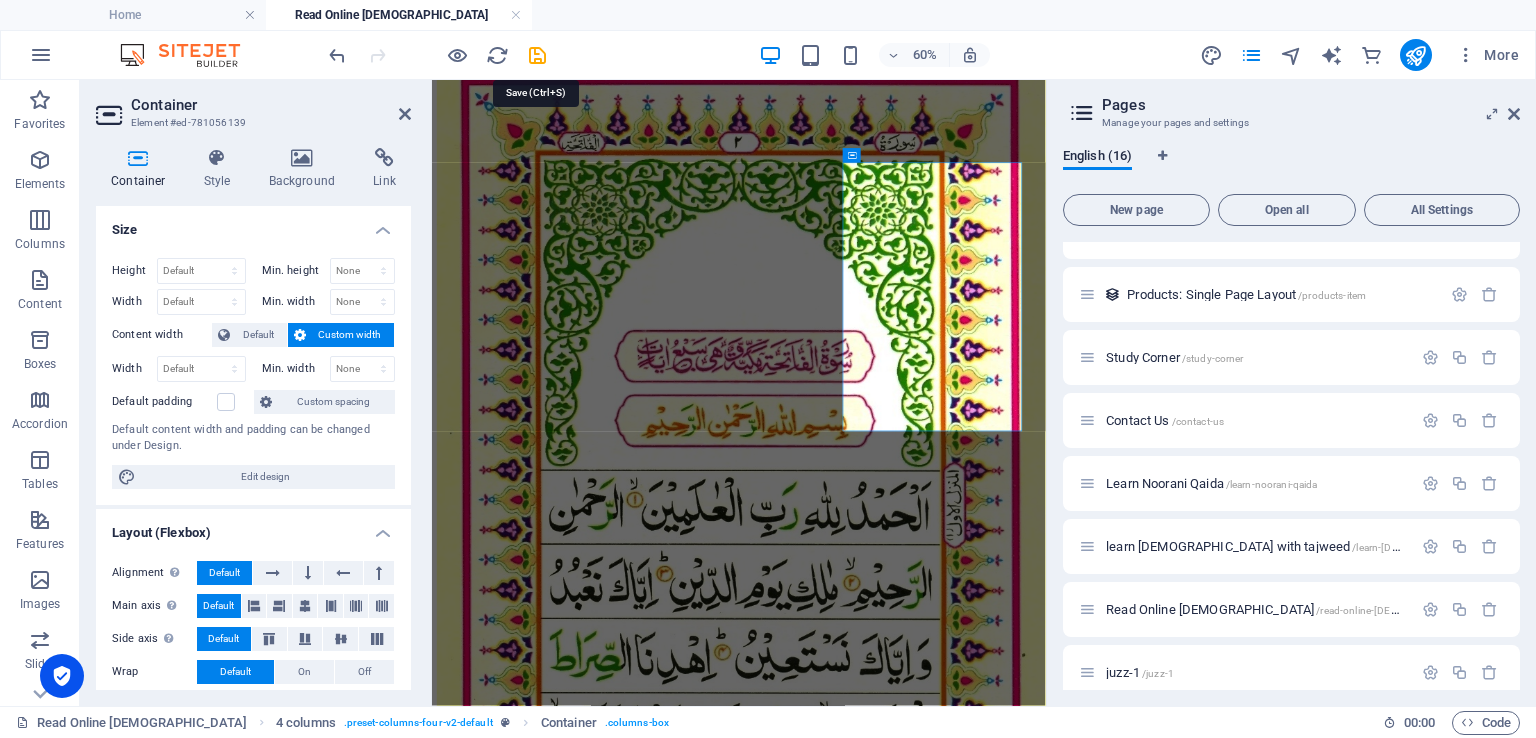 drag, startPoint x: 528, startPoint y: 45, endPoint x: 533, endPoint y: 56, distance: 12.083046 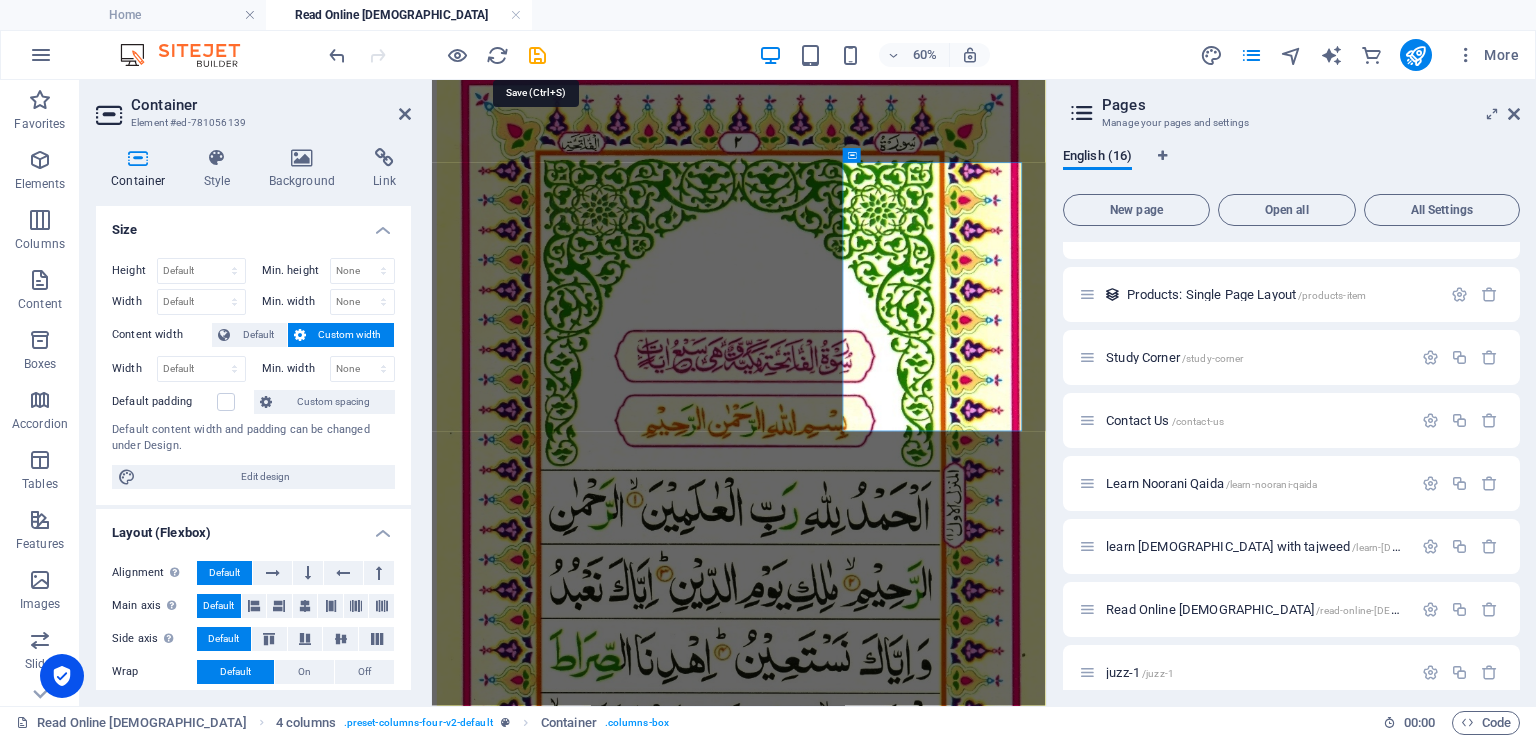 click at bounding box center (537, 55) 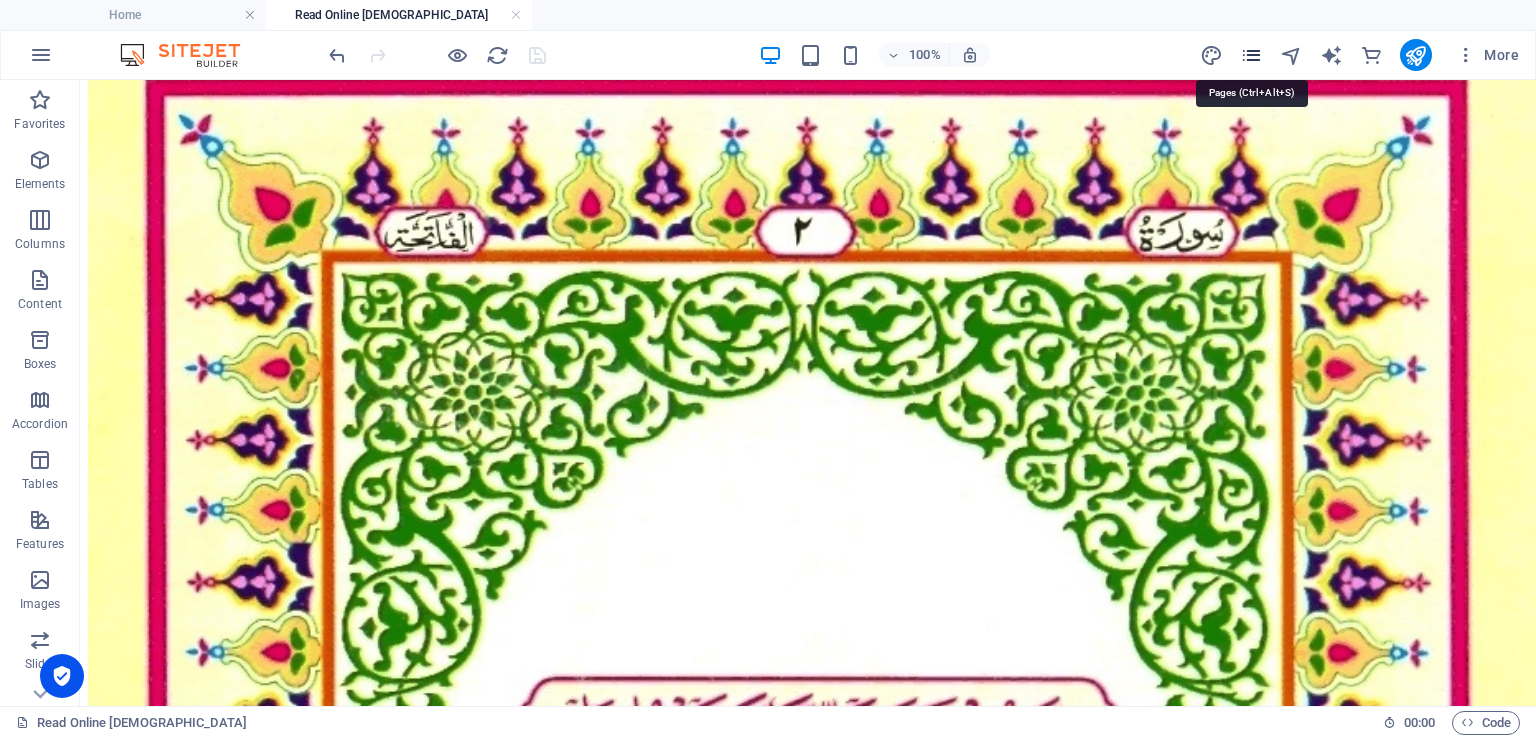 click at bounding box center [1251, 55] 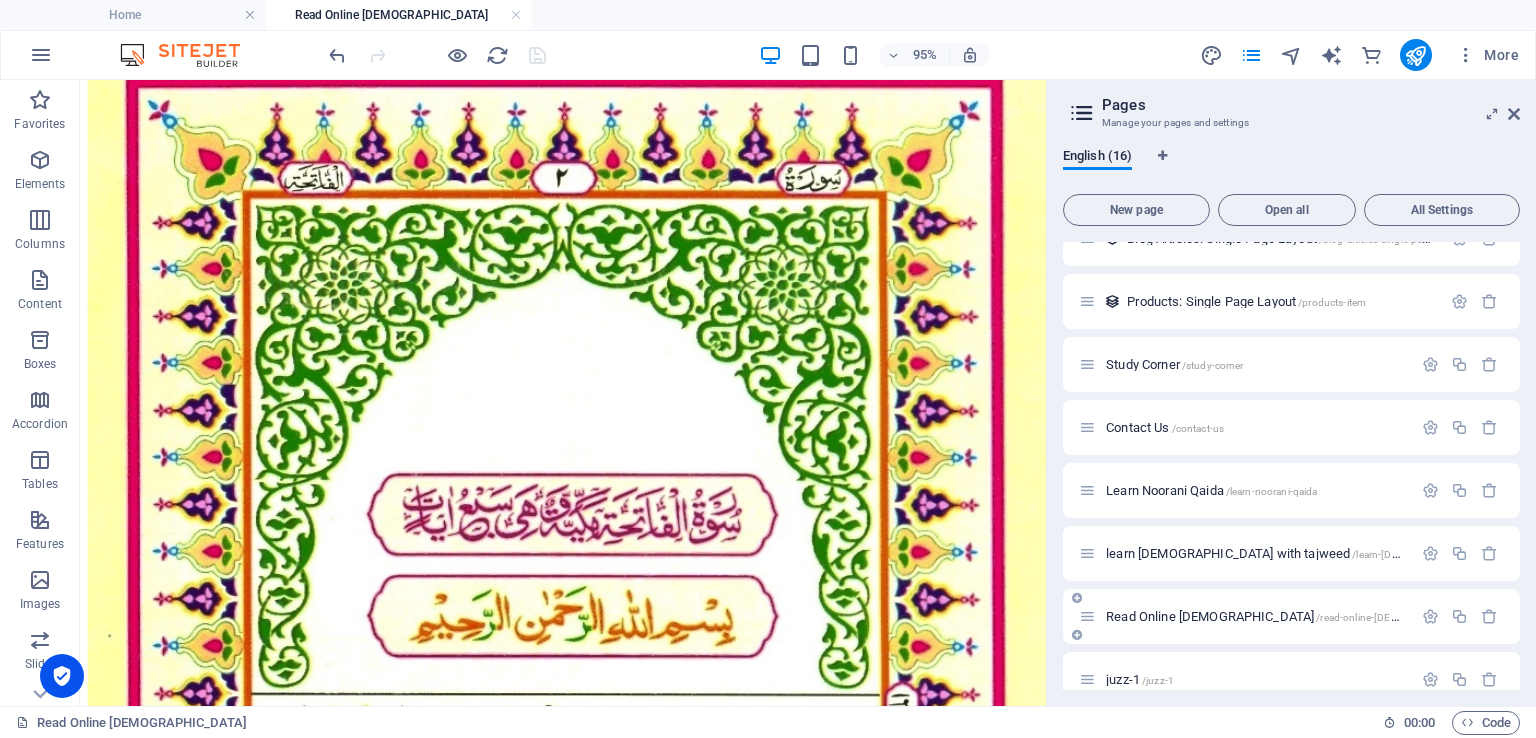 scroll, scrollTop: 488, scrollLeft: 0, axis: vertical 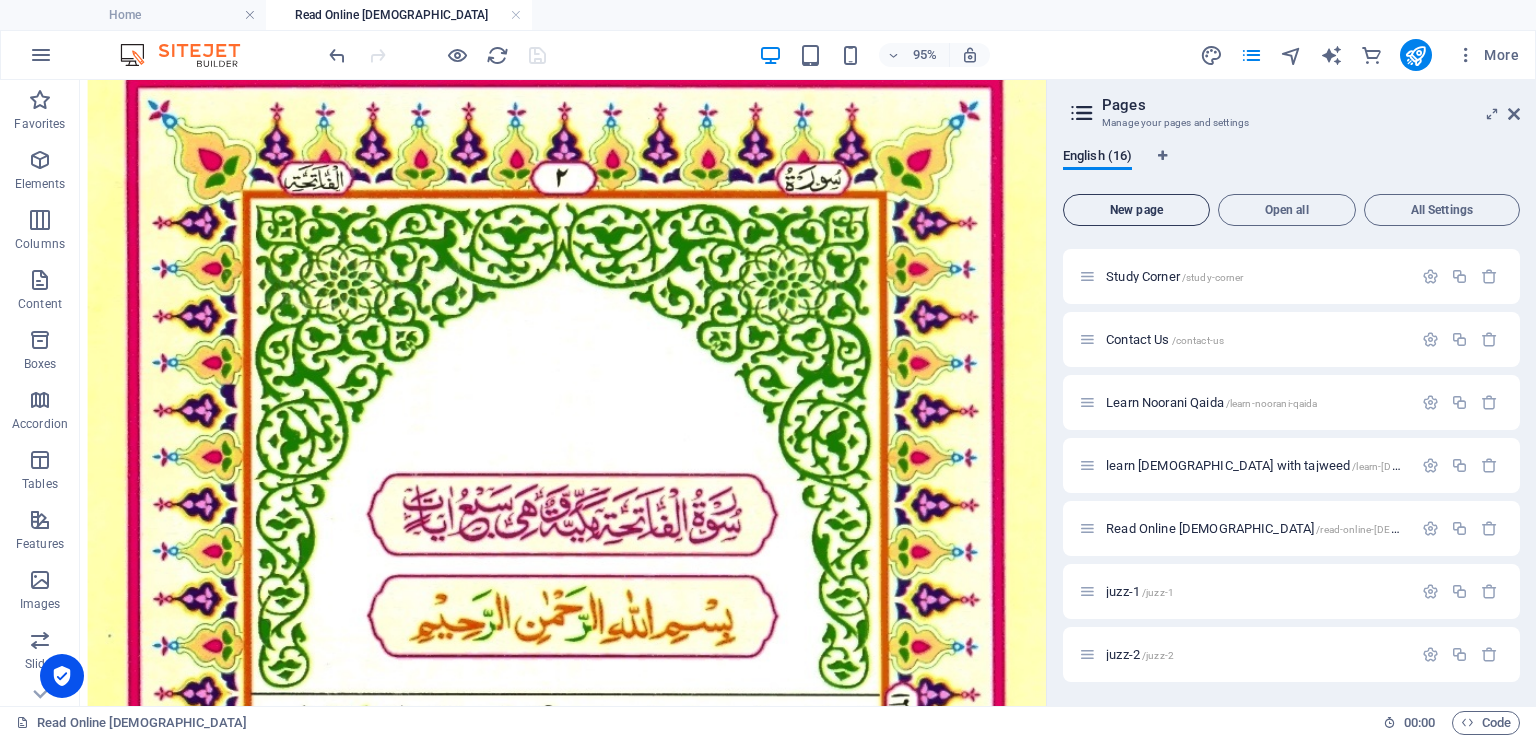 click on "New page" at bounding box center [1136, 210] 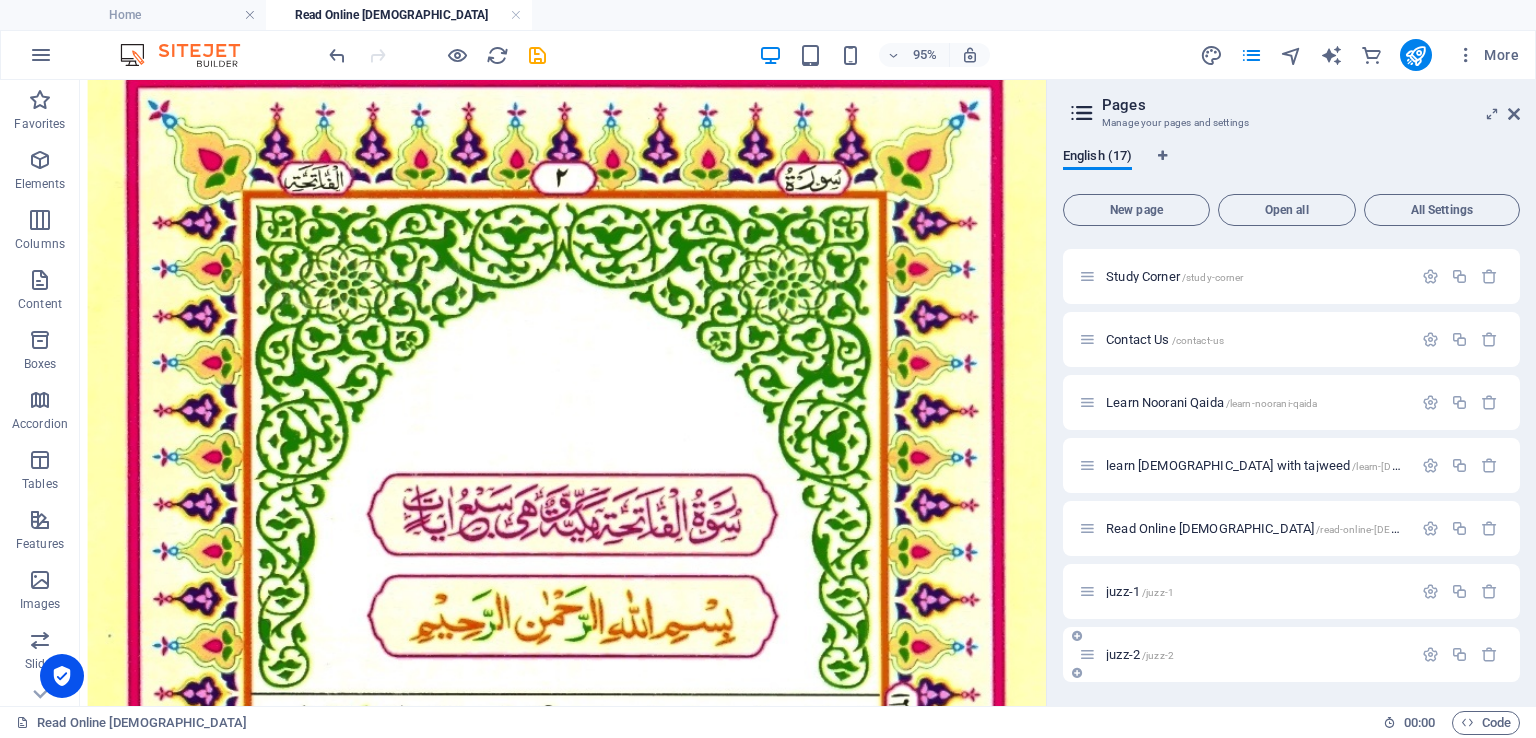 scroll, scrollTop: 815, scrollLeft: 0, axis: vertical 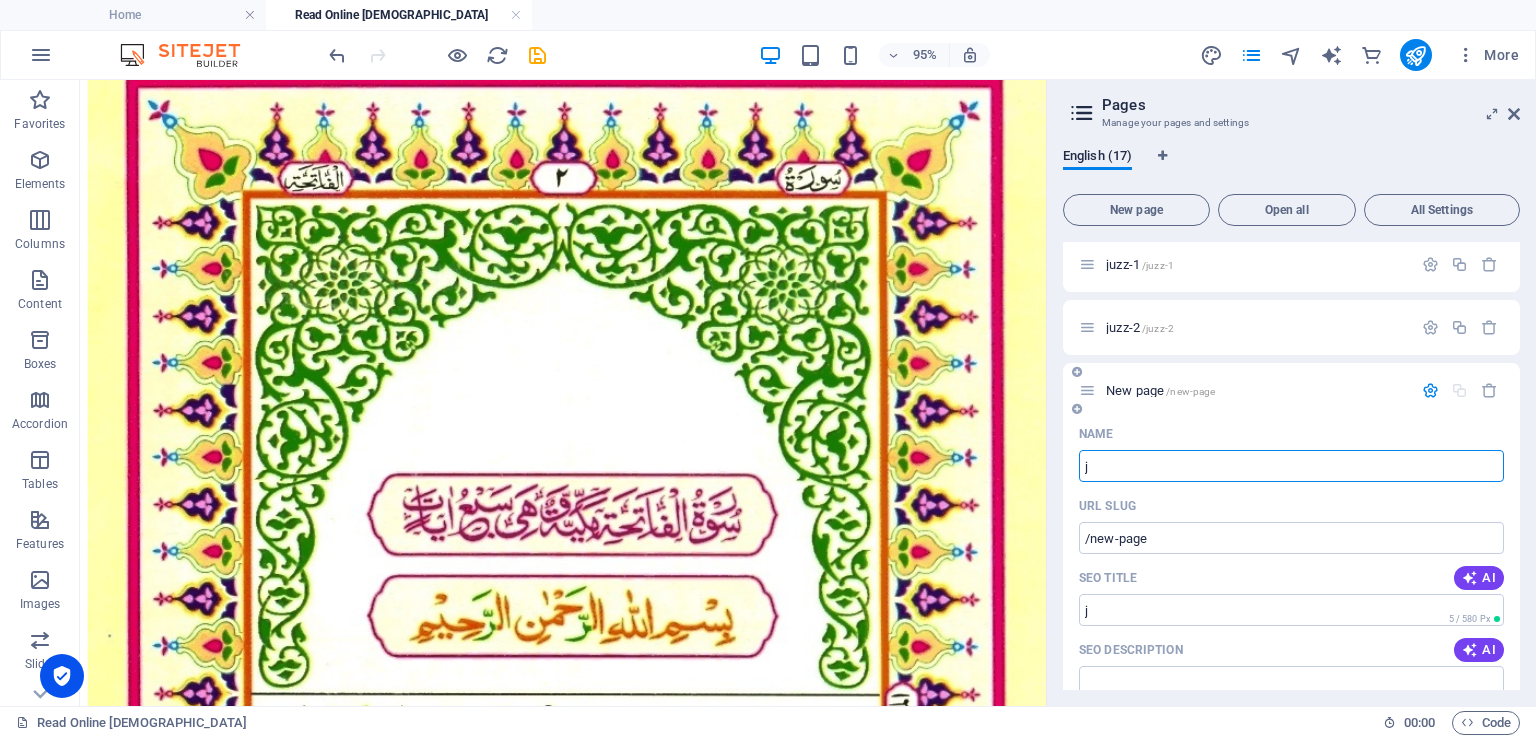 type on "j" 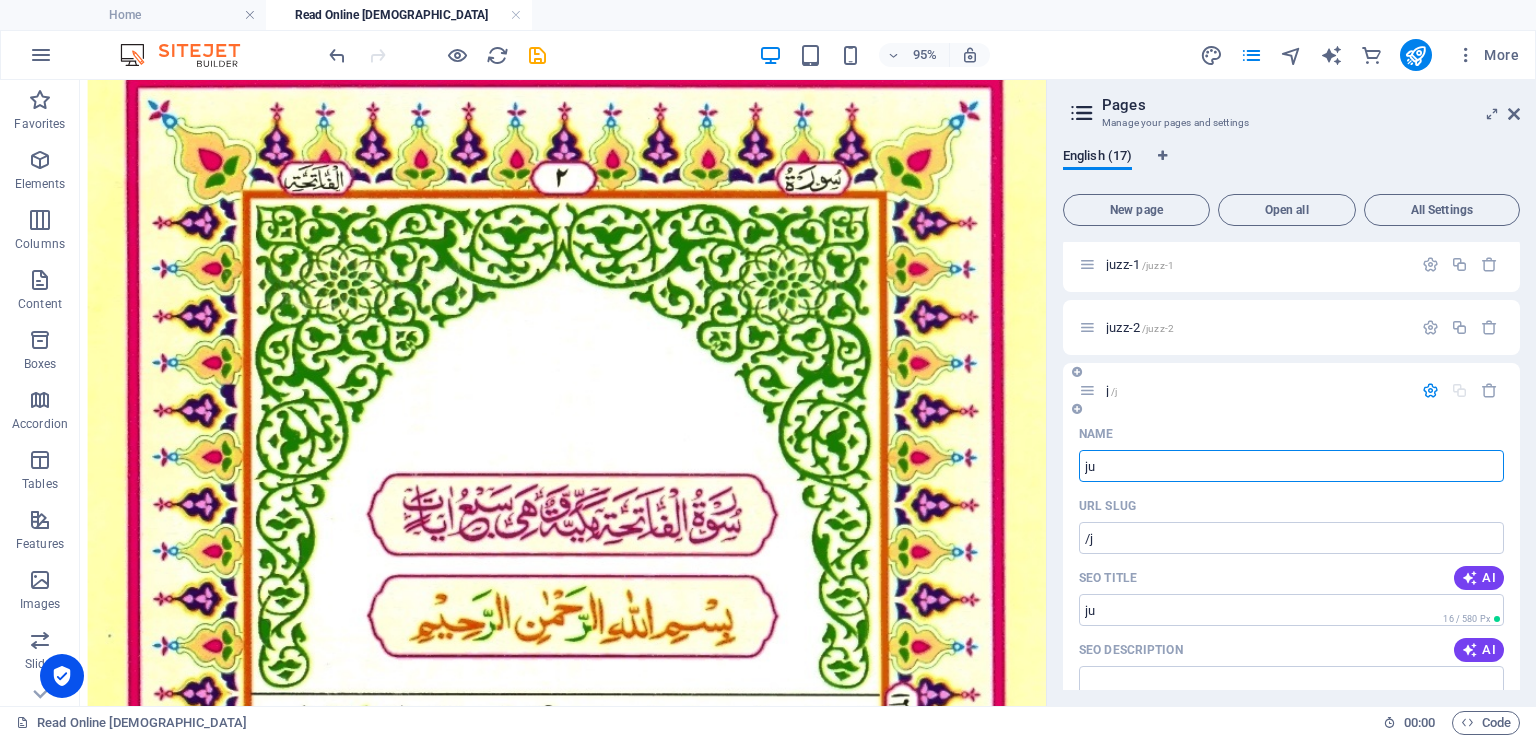 type on "ju" 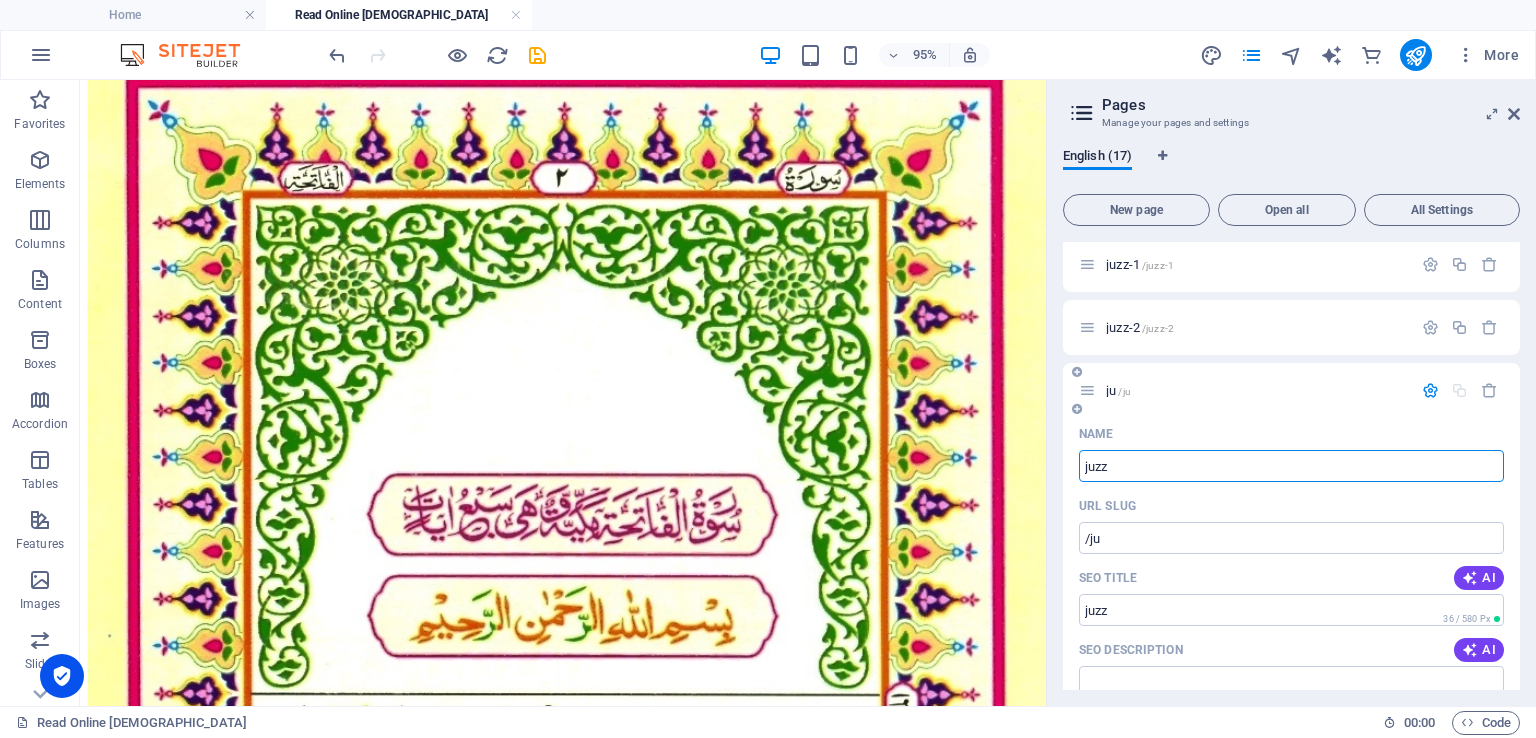type on "juzz-" 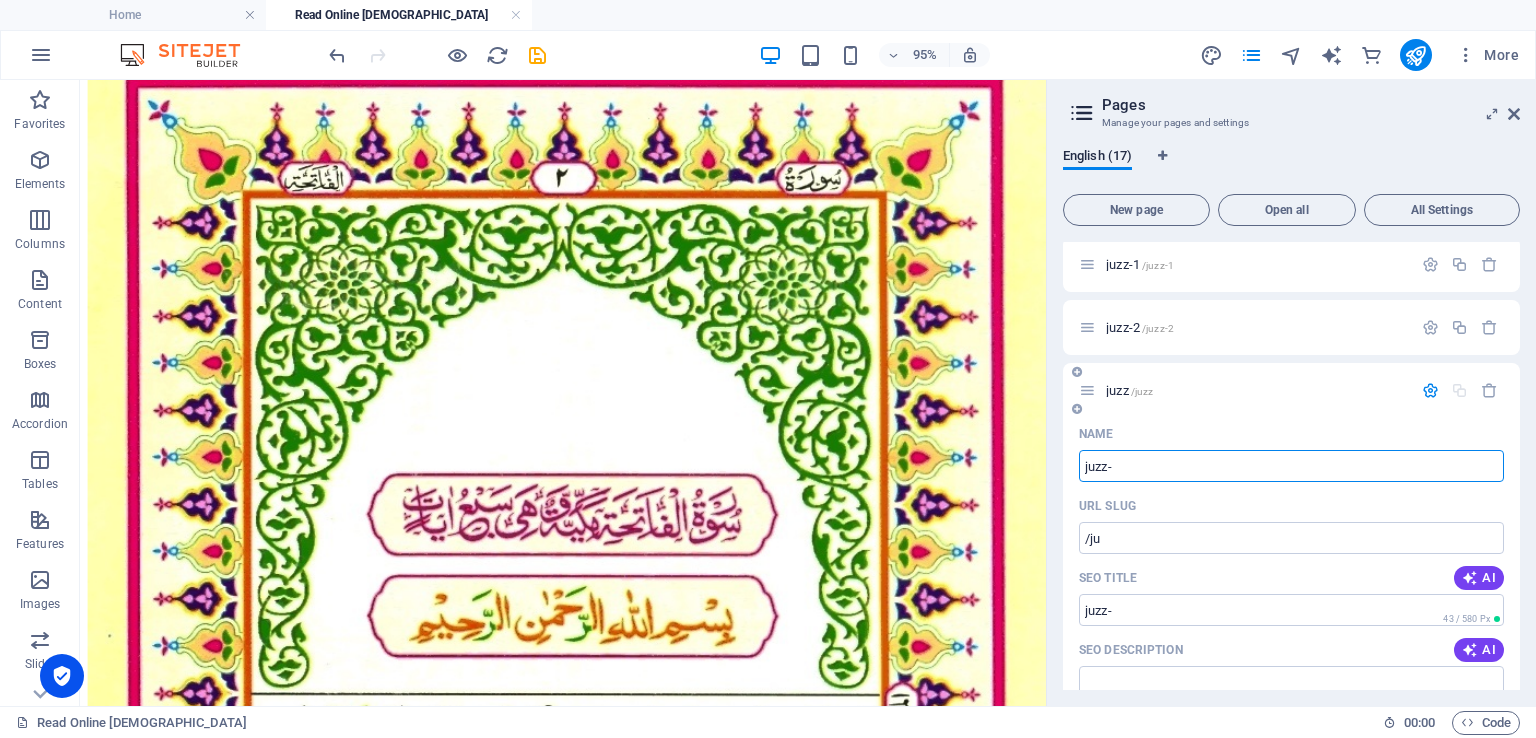 type on "/juzz" 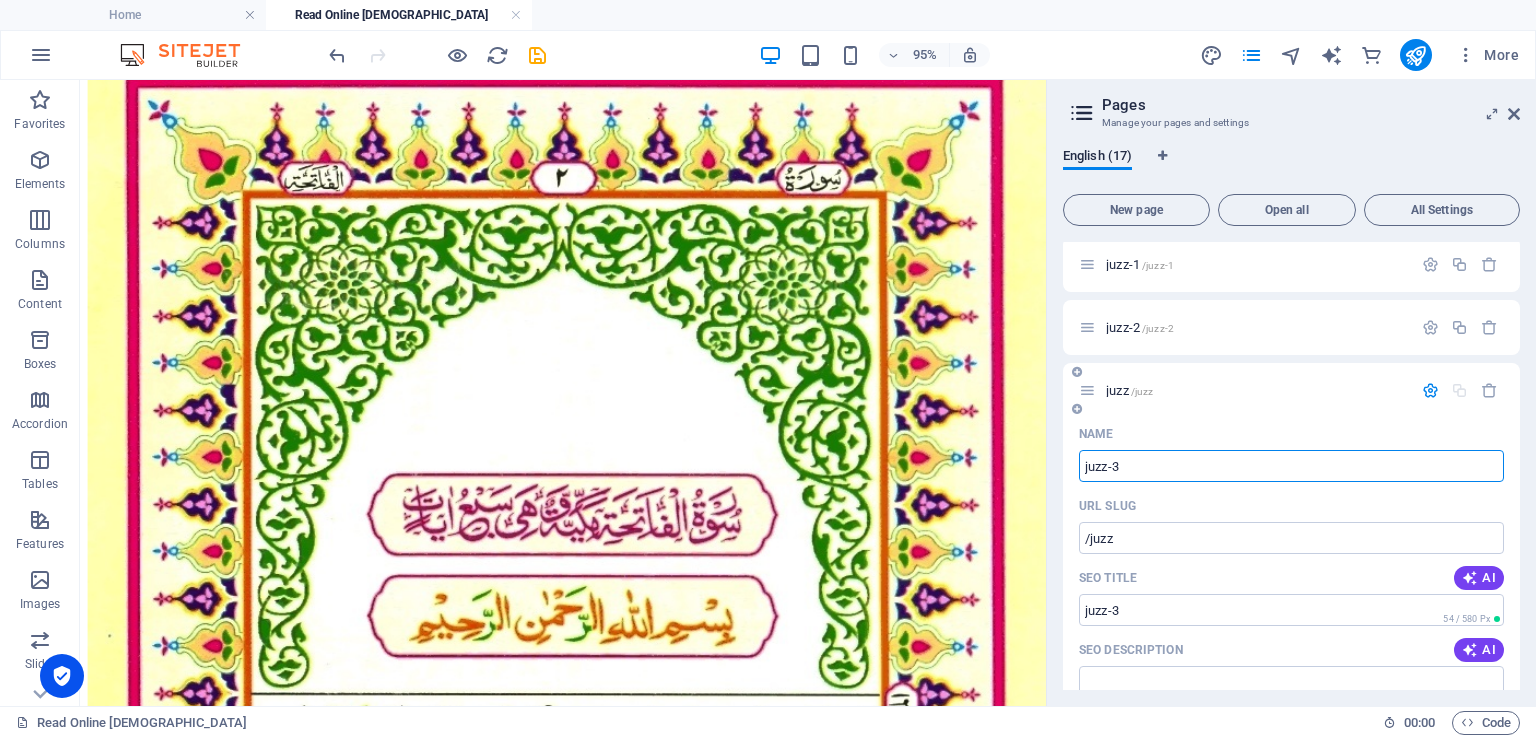 type on "juzz-3" 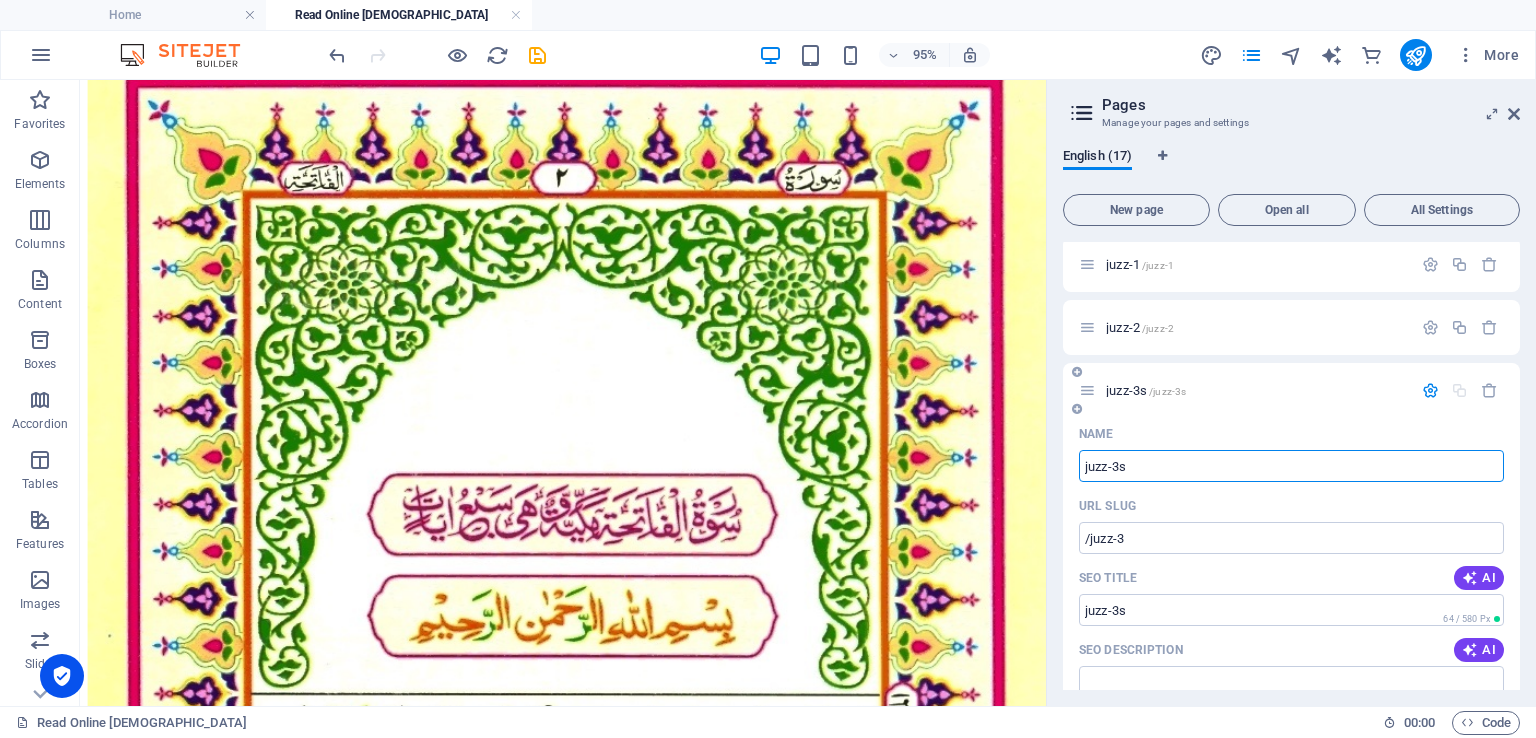 type on "juzz-3s" 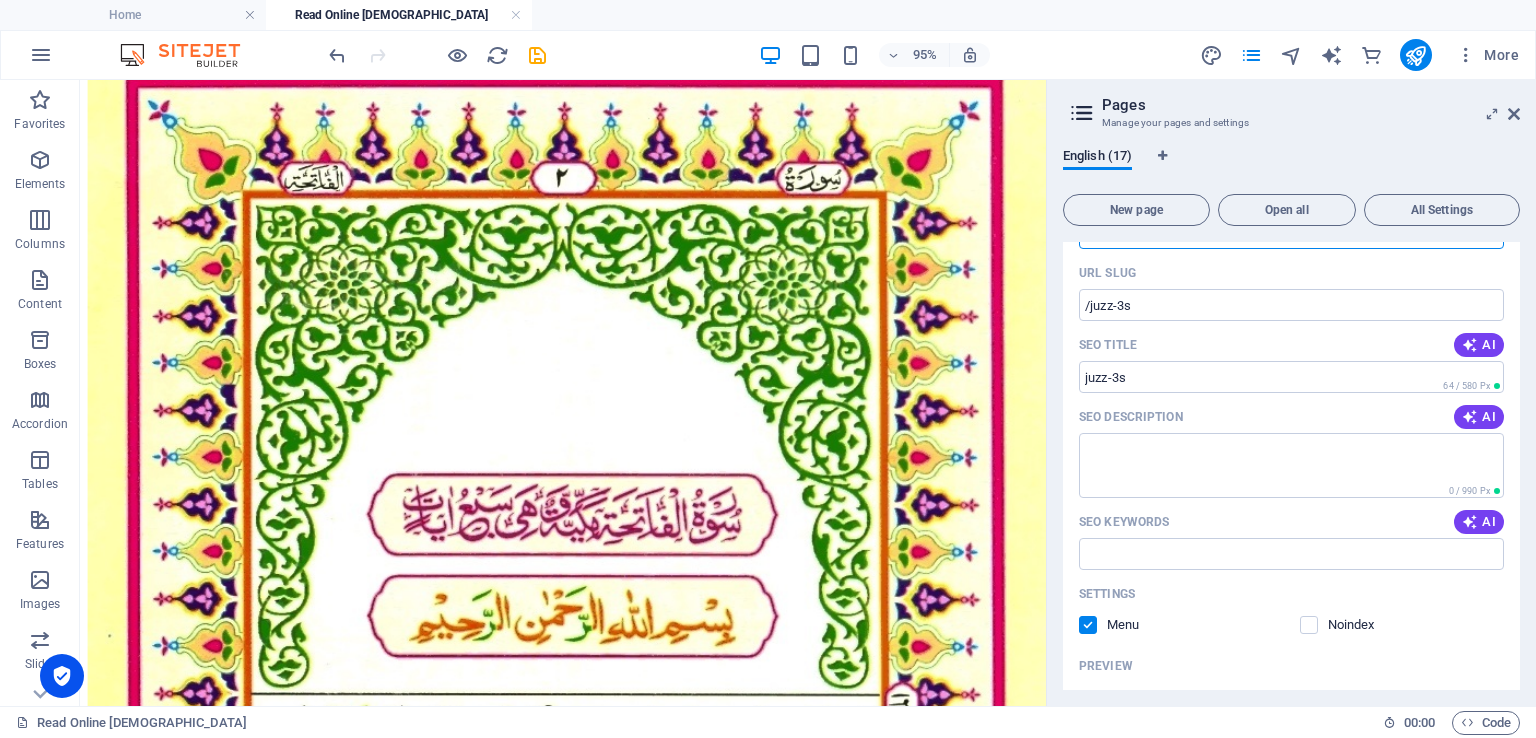 scroll, scrollTop: 748, scrollLeft: 0, axis: vertical 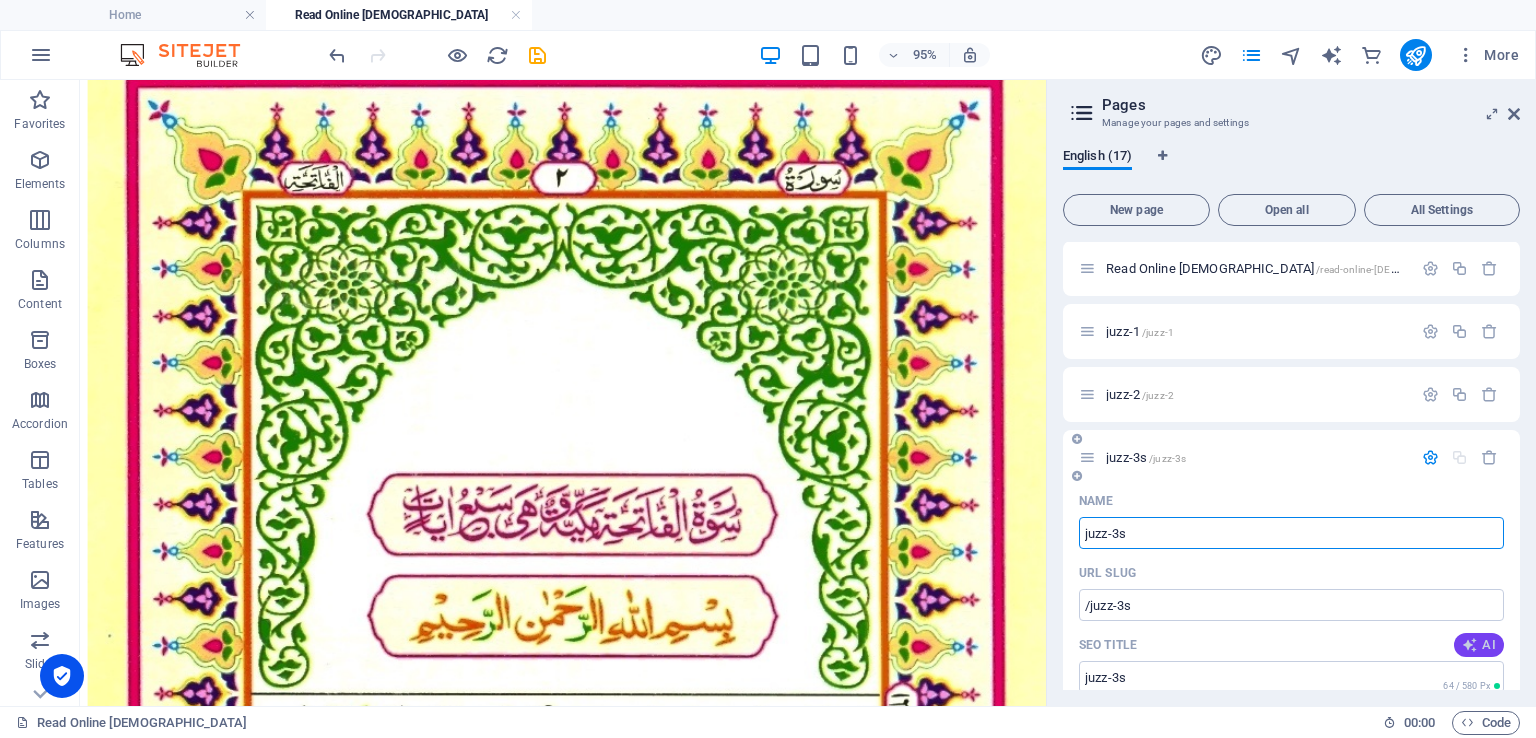 type on "juzz-3s" 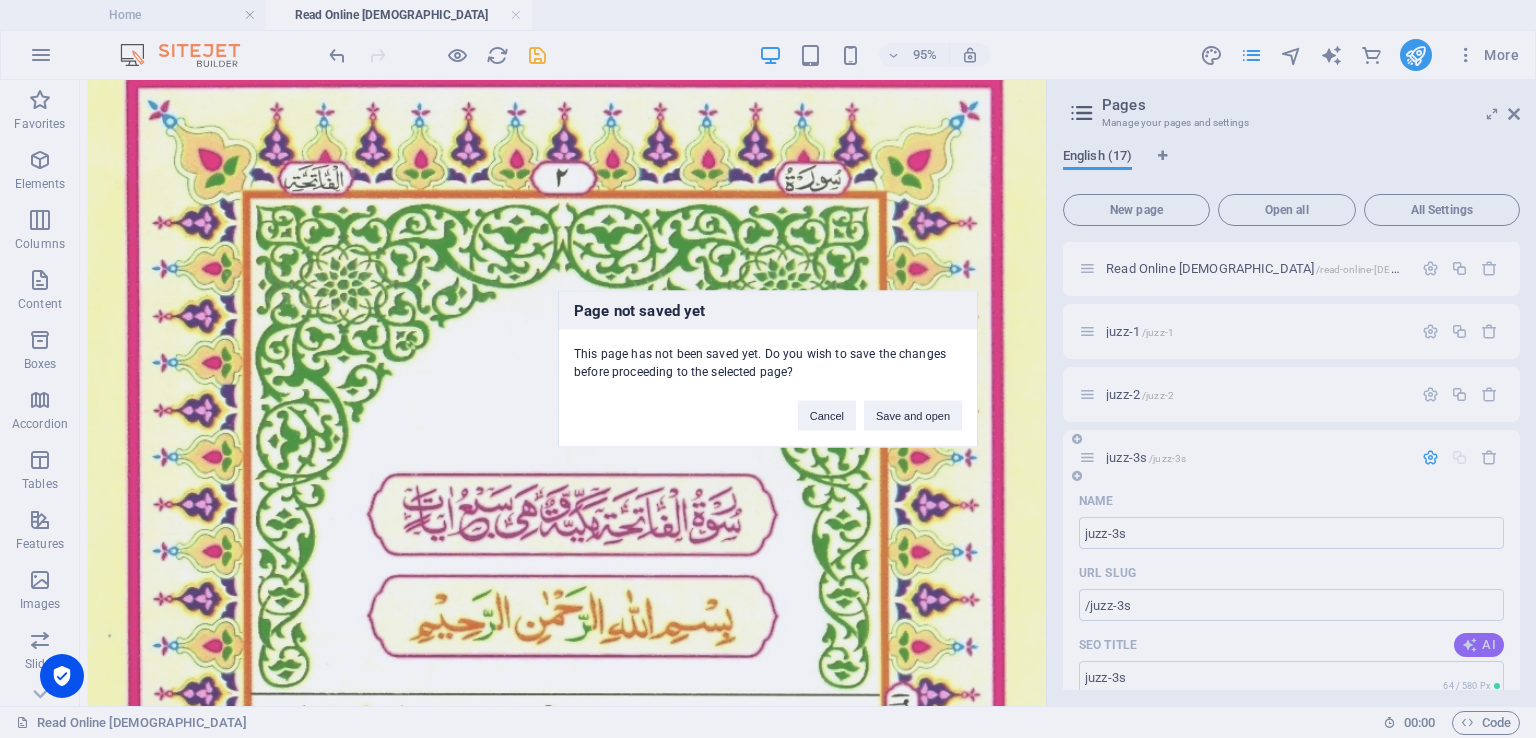 type 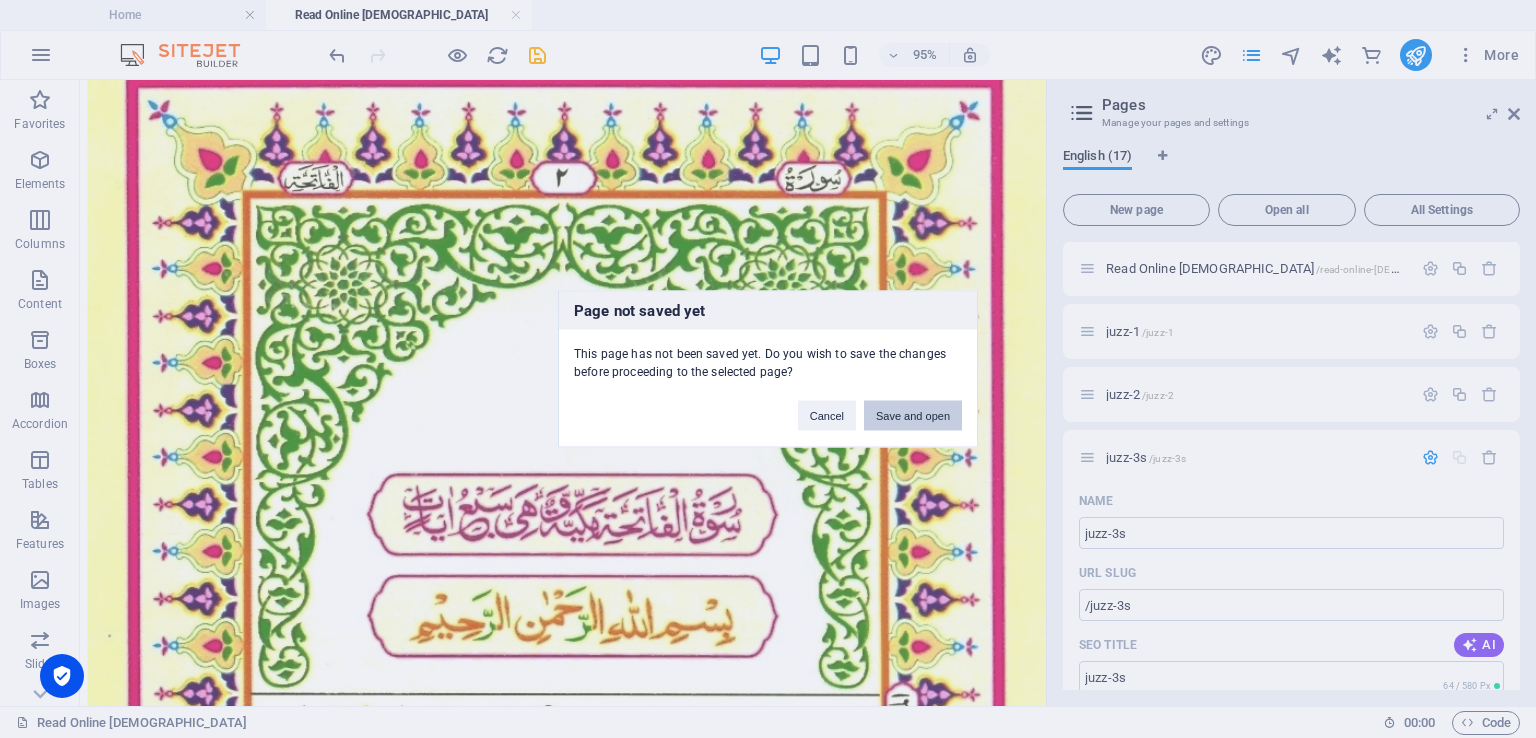 click on "Save and open" at bounding box center (913, 416) 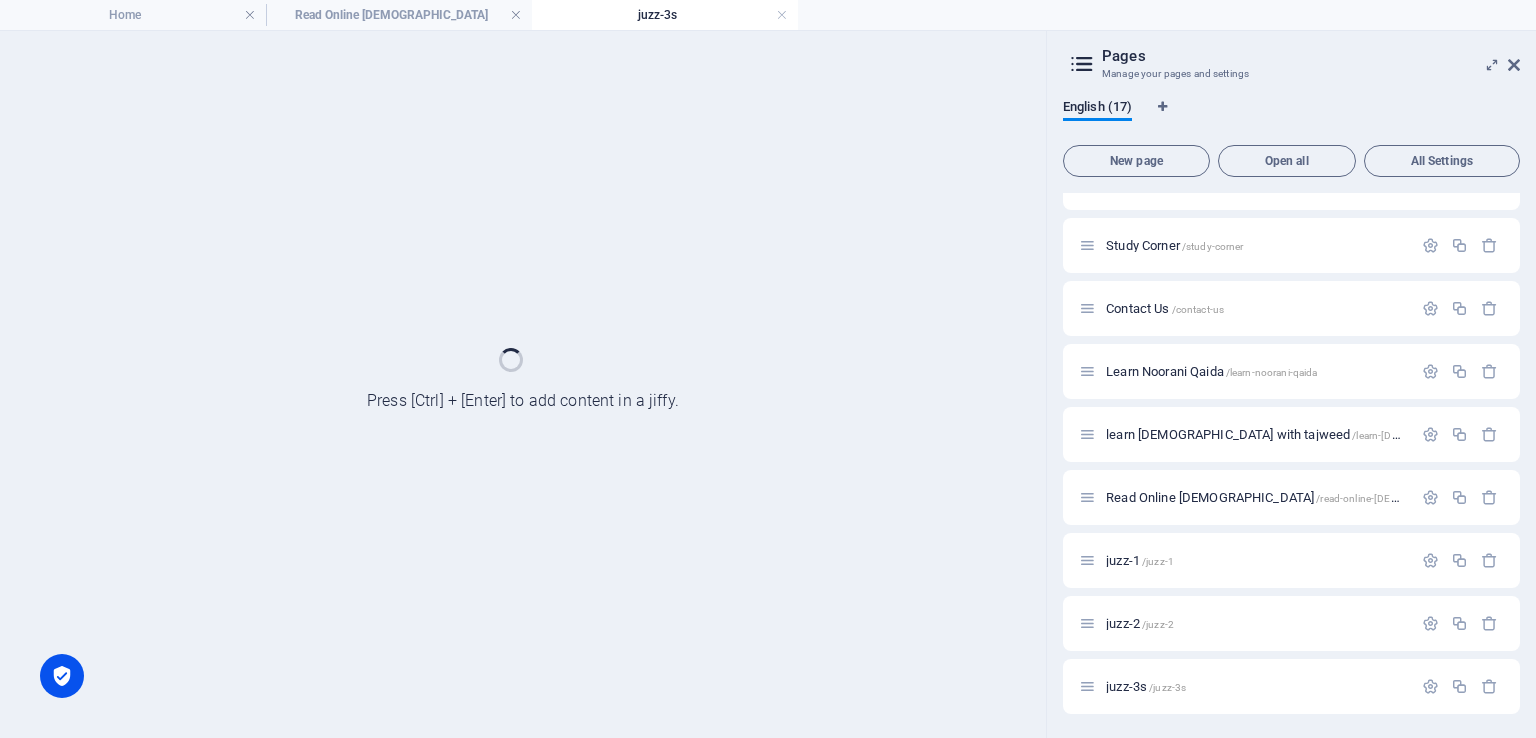 scroll, scrollTop: 0, scrollLeft: 0, axis: both 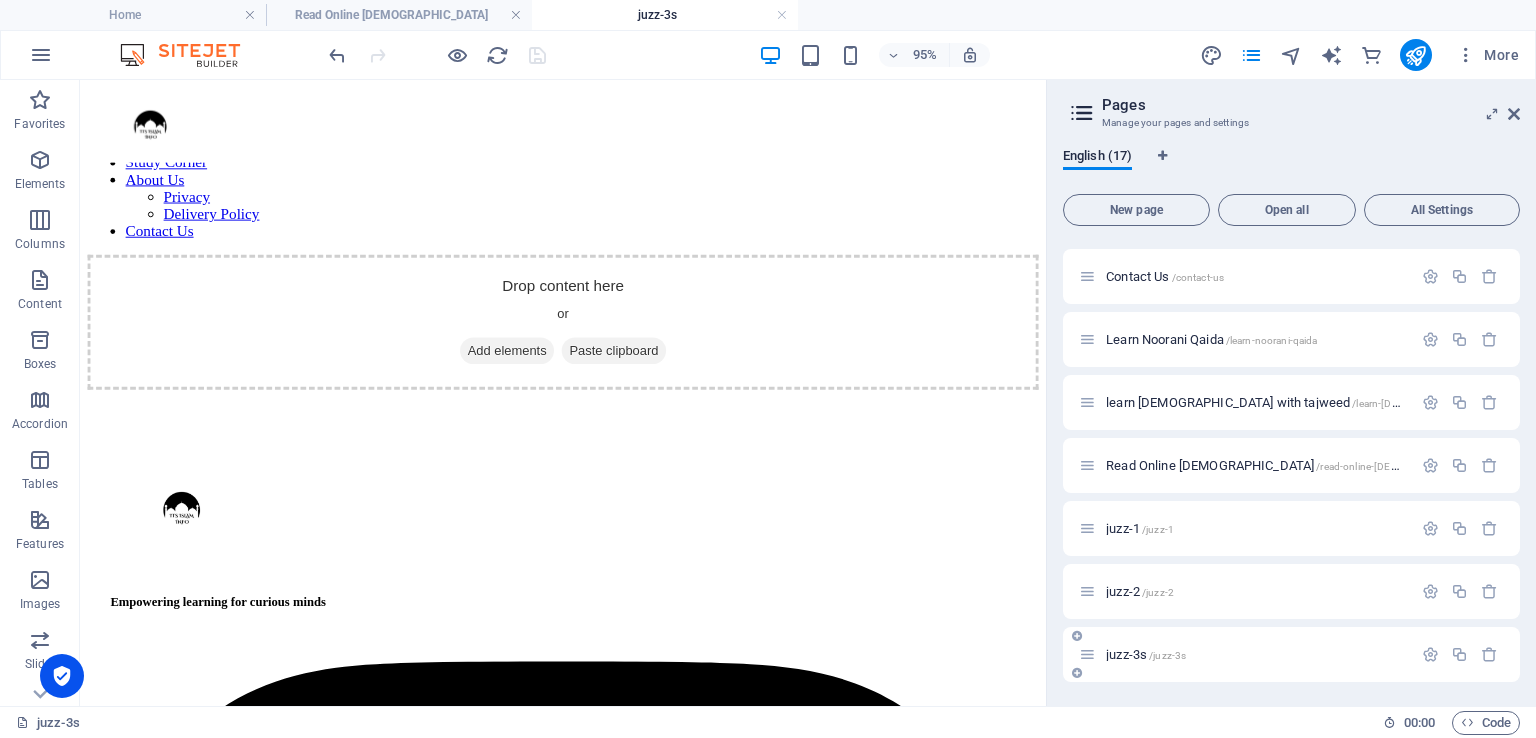 click on "juzz-3s /juzz-3s" at bounding box center (1245, 654) 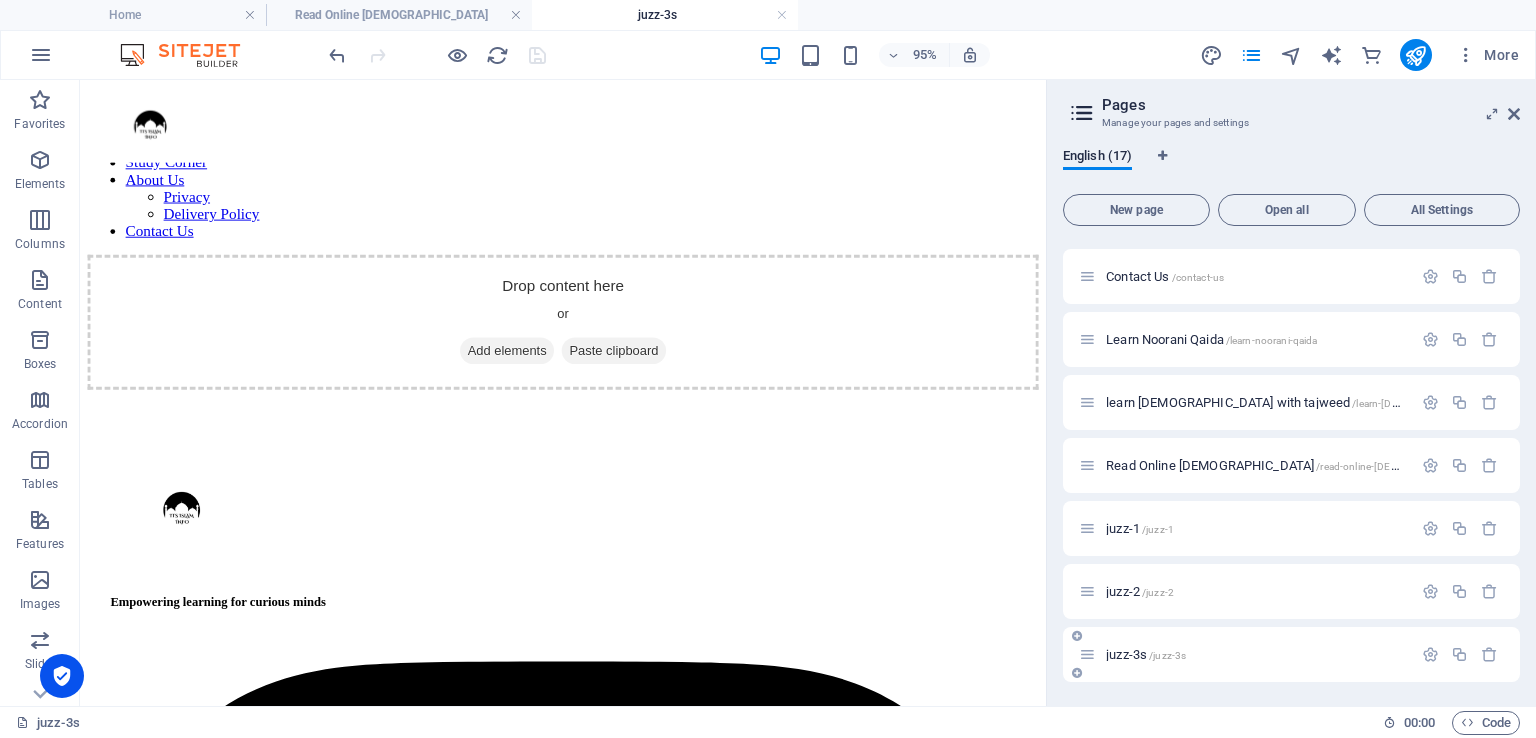 click on "/juzz-3s" at bounding box center (1167, 655) 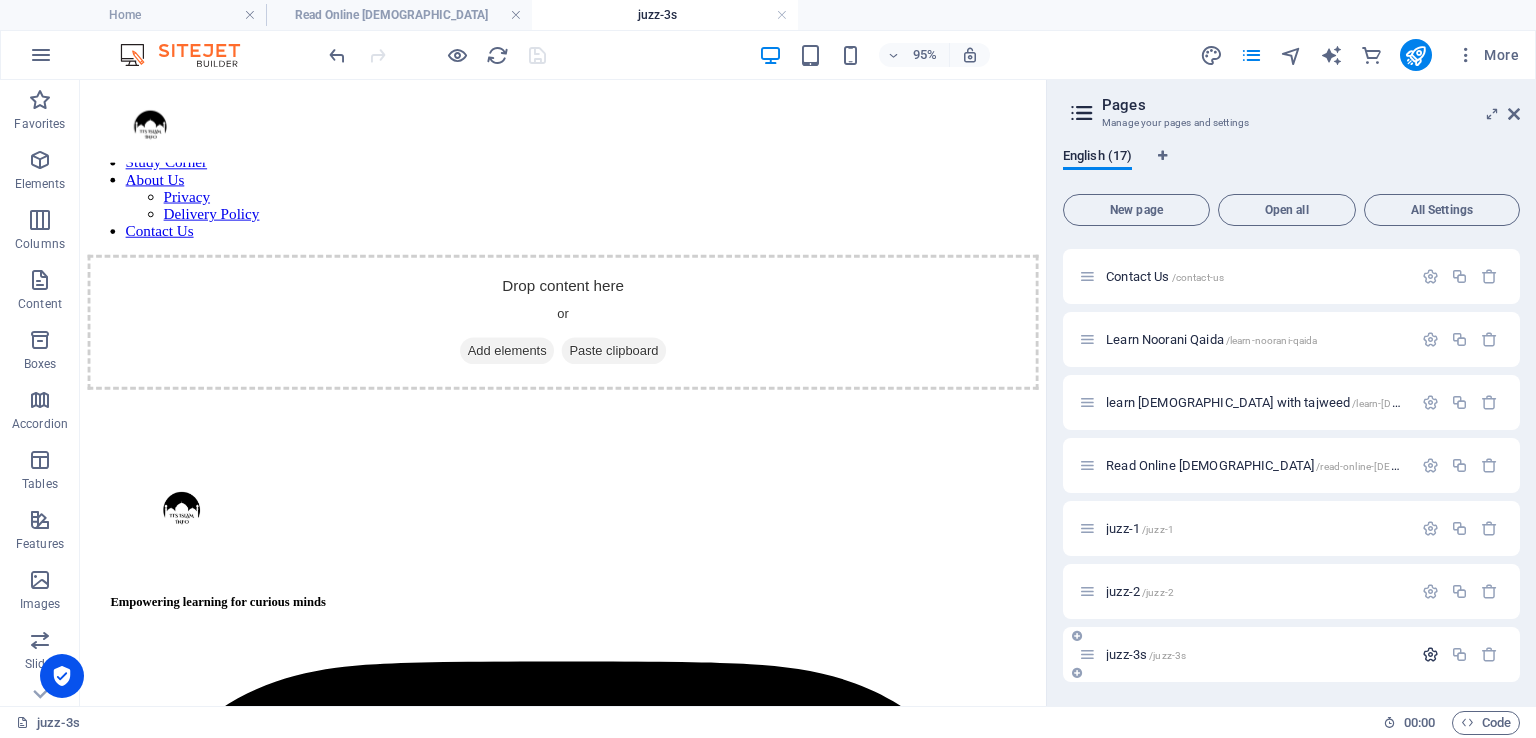 click at bounding box center (1430, 654) 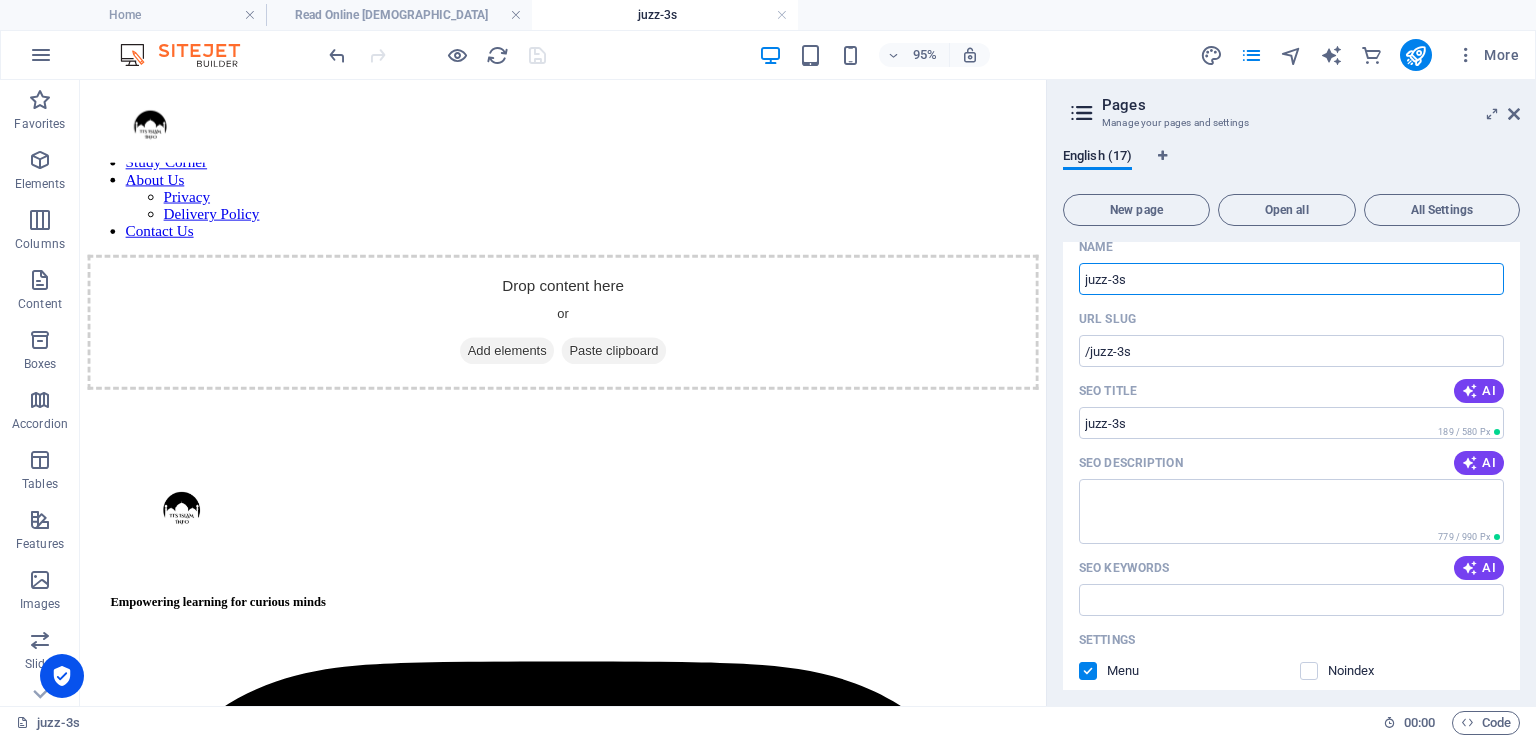 scroll, scrollTop: 1015, scrollLeft: 0, axis: vertical 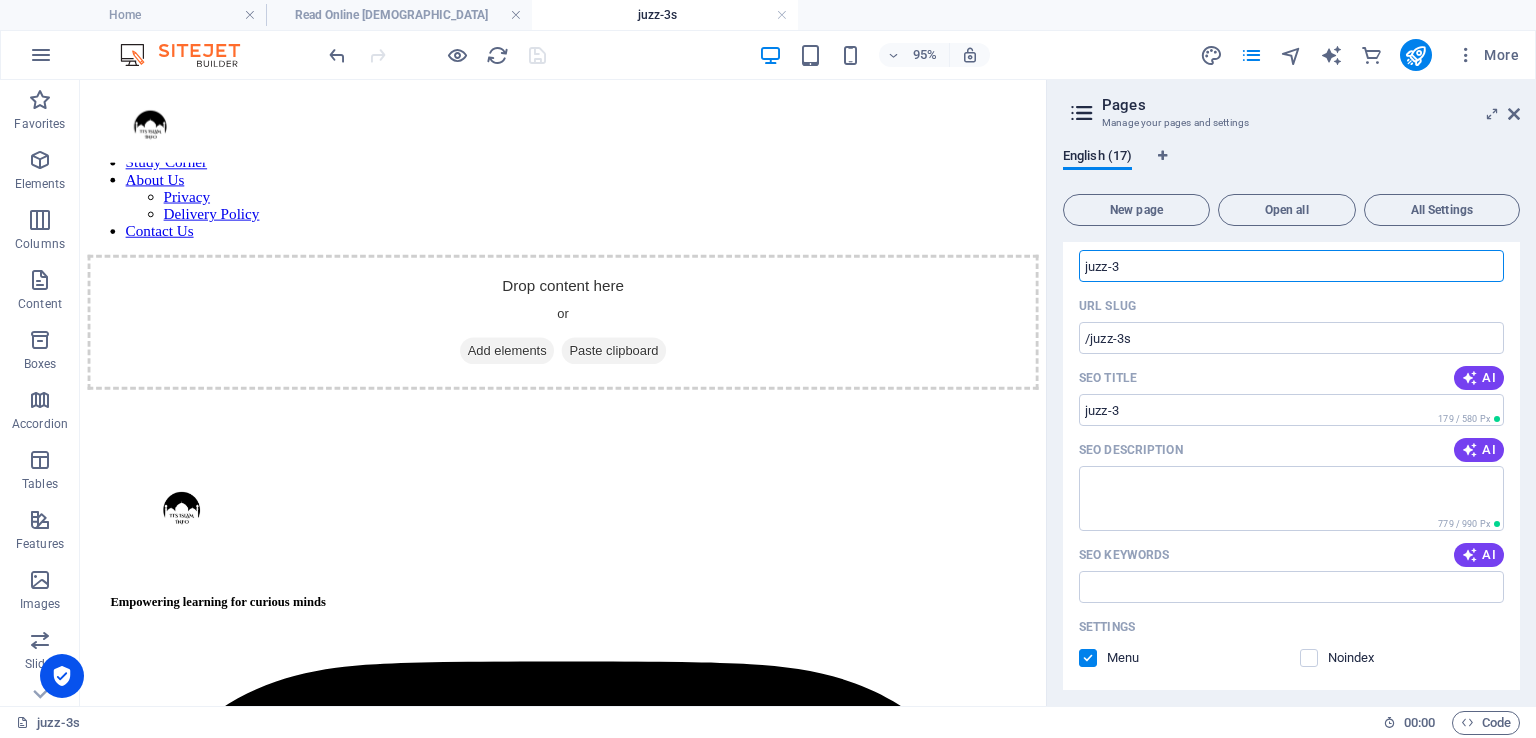 type on "juzz-3" 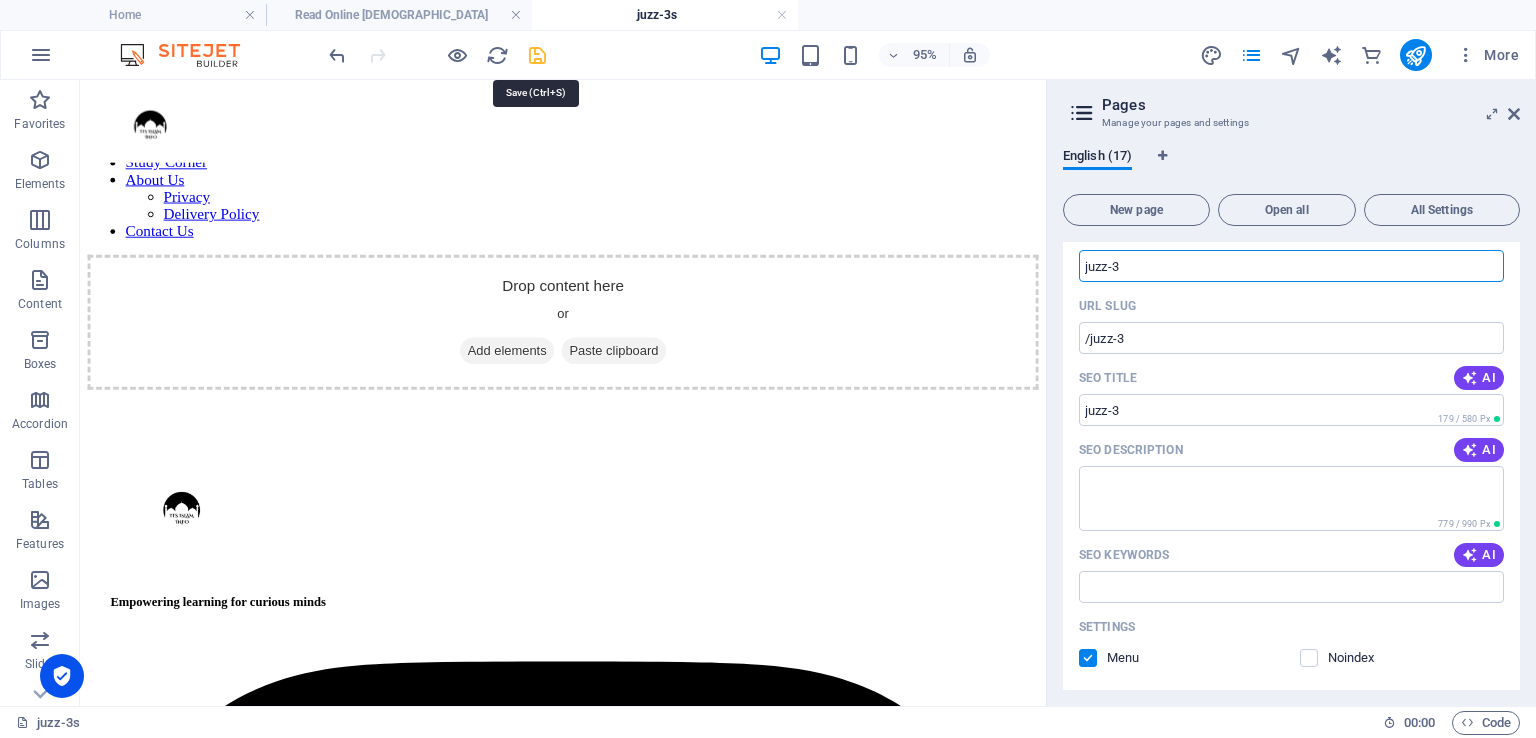 type on "juzz-3" 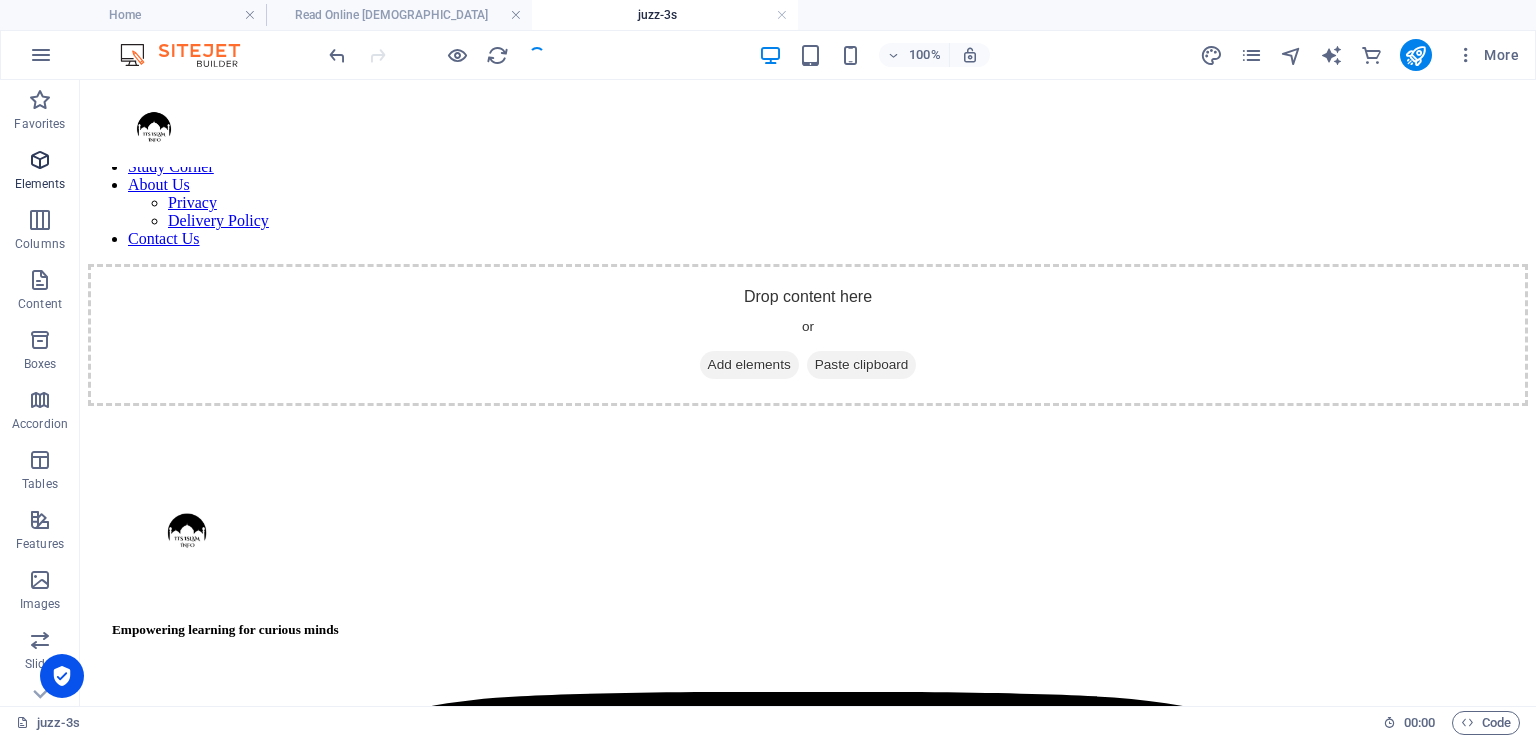 click on "Elements" at bounding box center [40, 184] 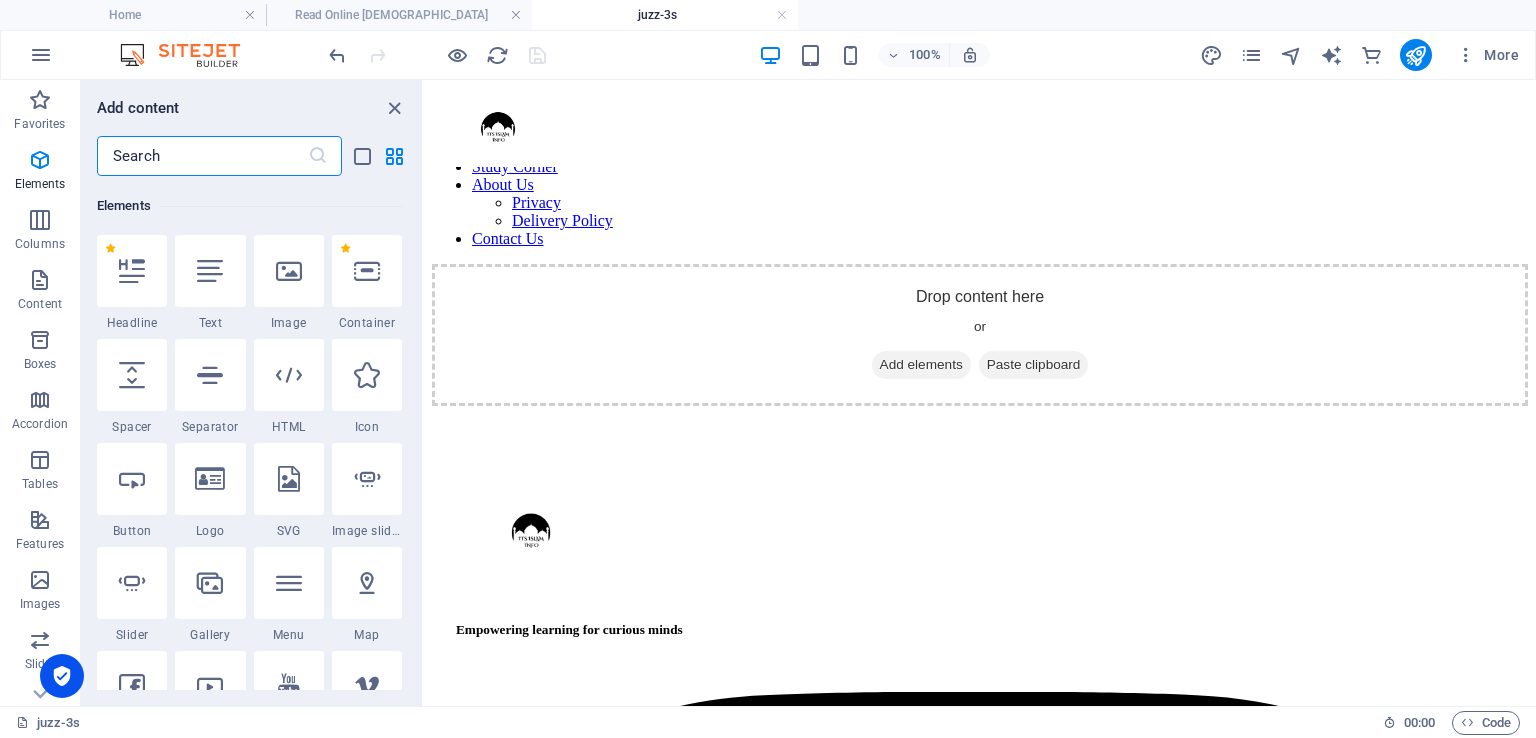 scroll, scrollTop: 212, scrollLeft: 0, axis: vertical 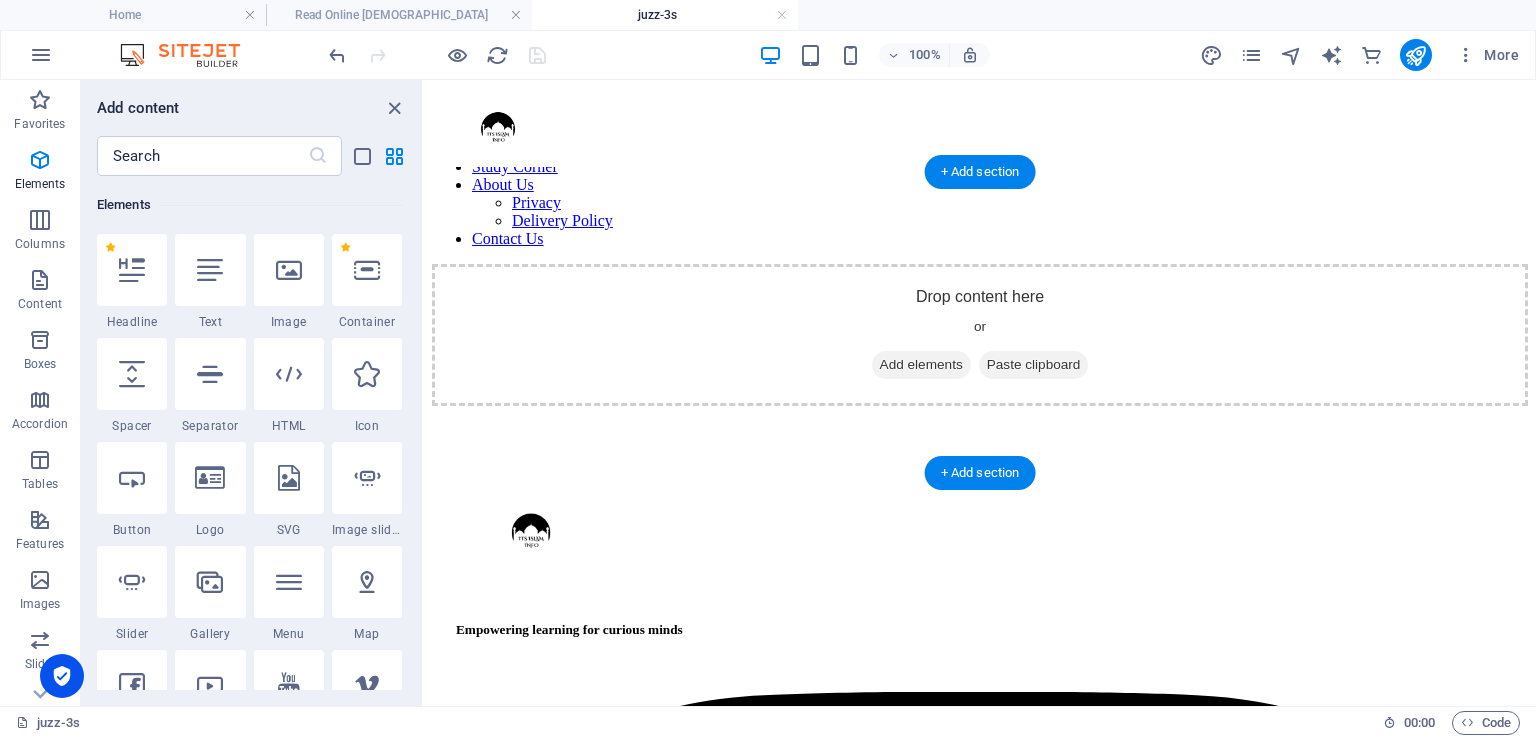 click on "Add elements" at bounding box center (921, 365) 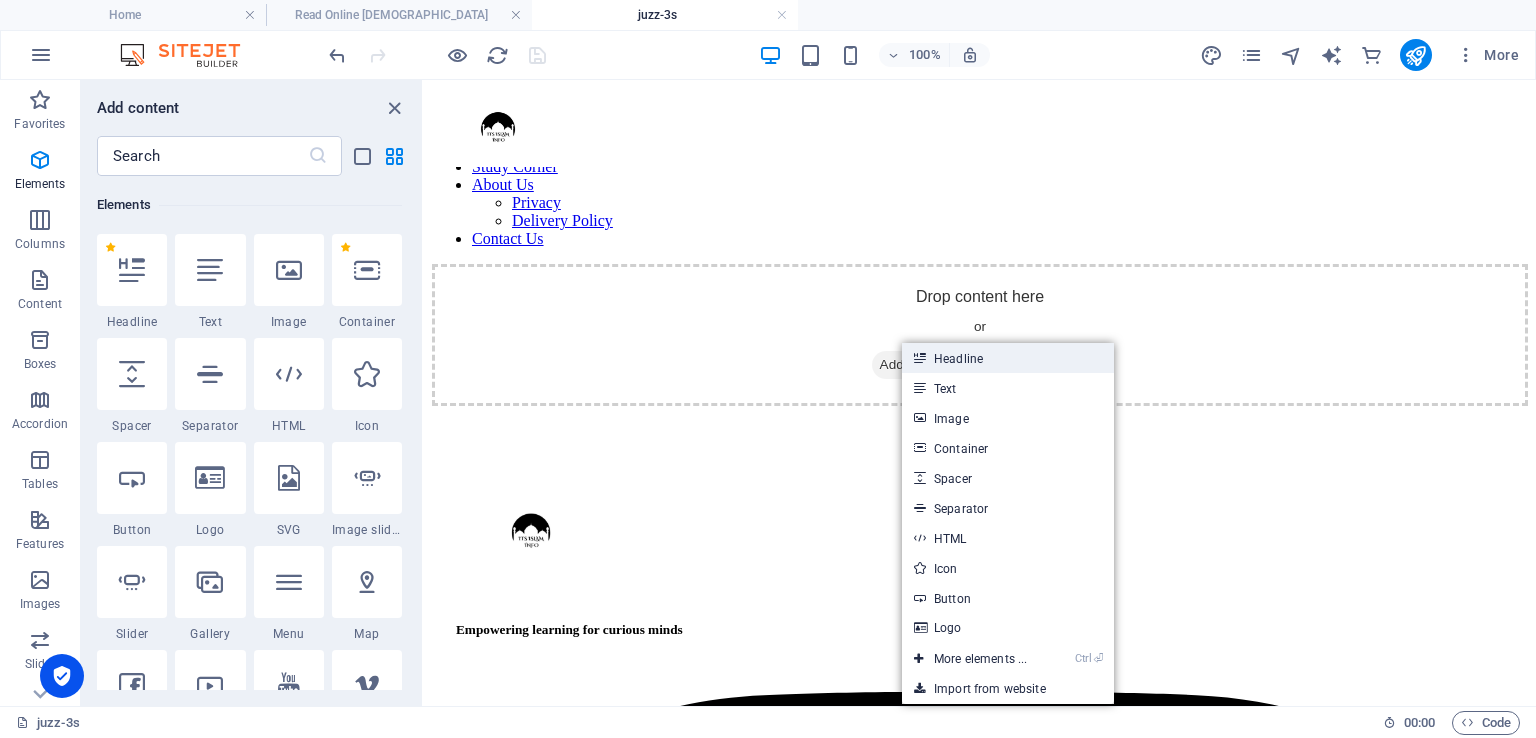 drag, startPoint x: 946, startPoint y: 362, endPoint x: 476, endPoint y: 282, distance: 476.7599 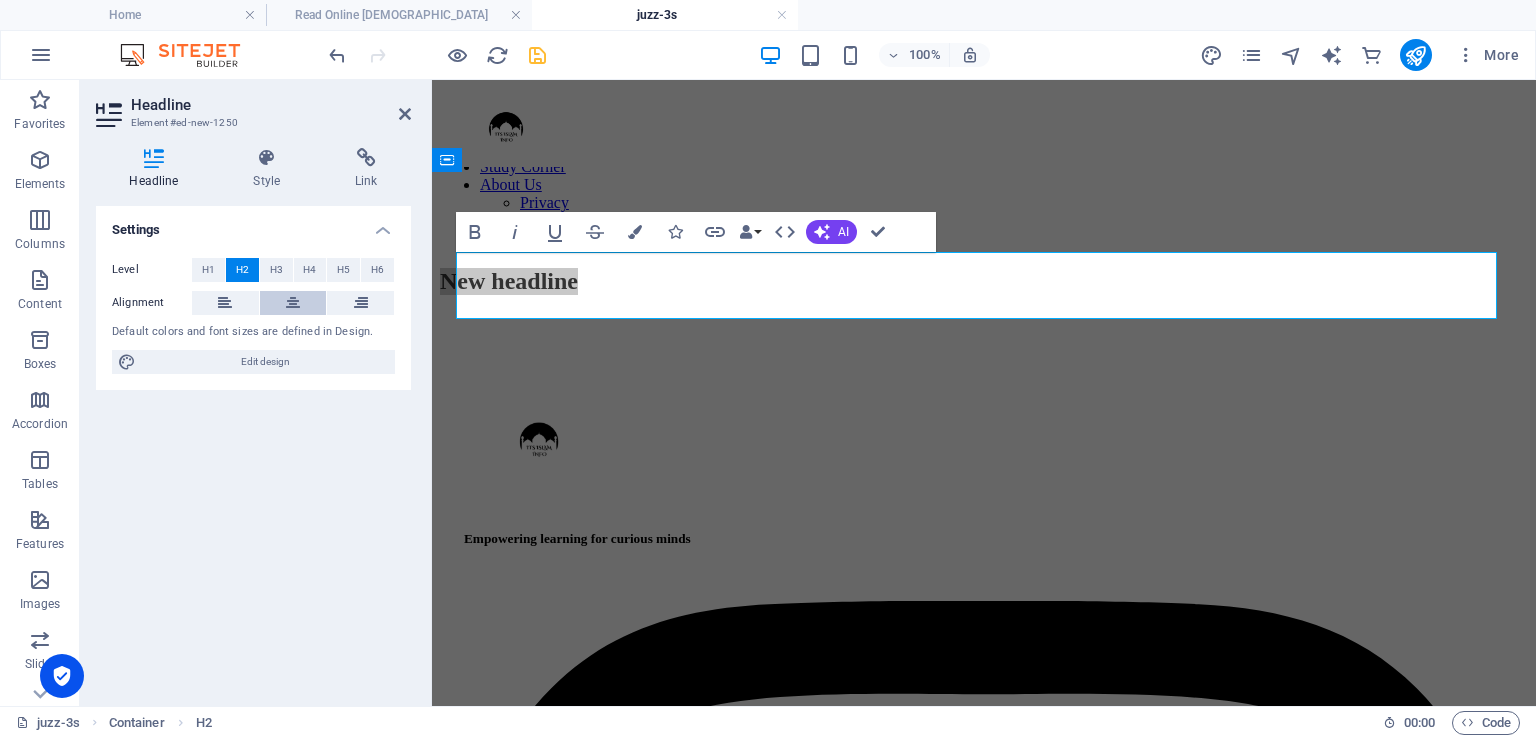 click at bounding box center [293, 303] 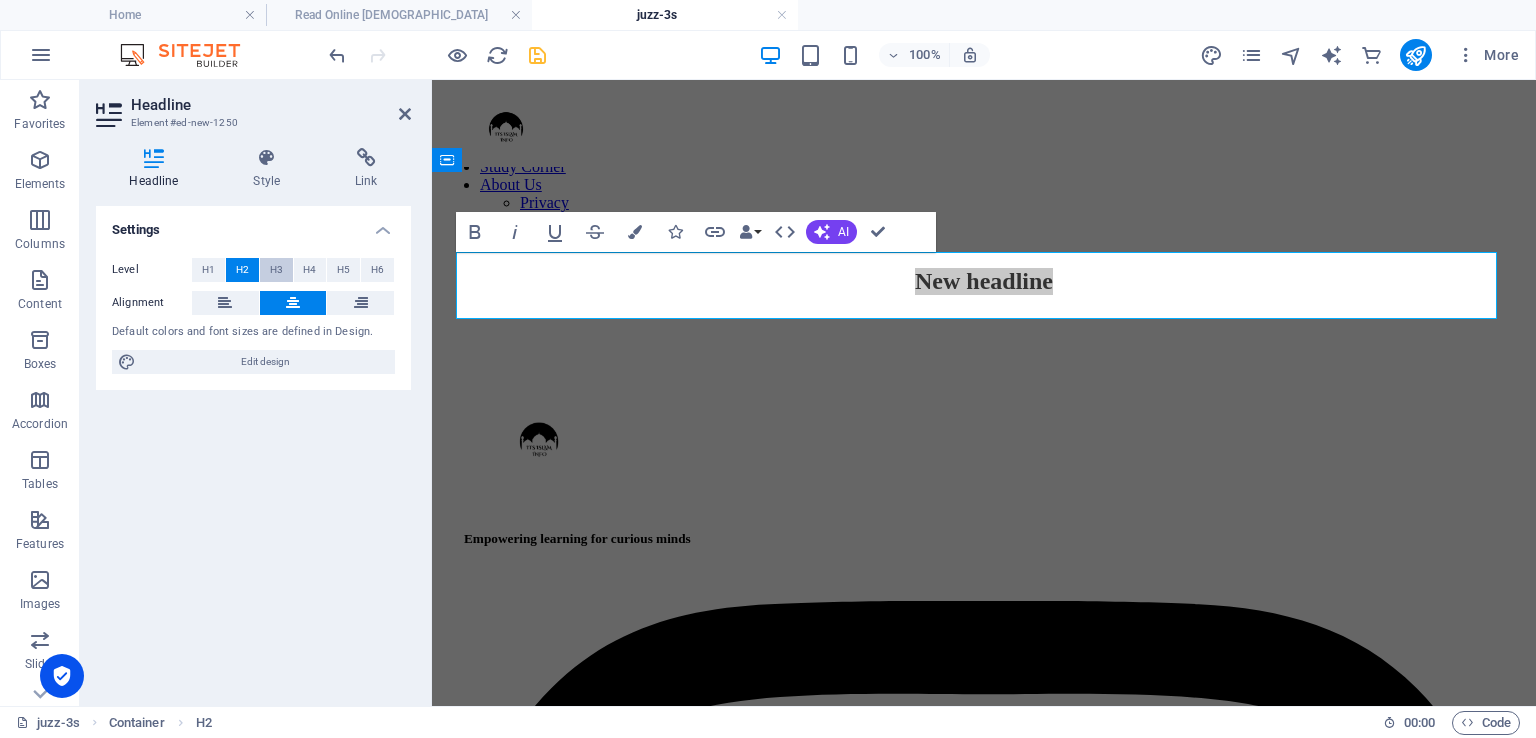 click on "H3" at bounding box center (276, 270) 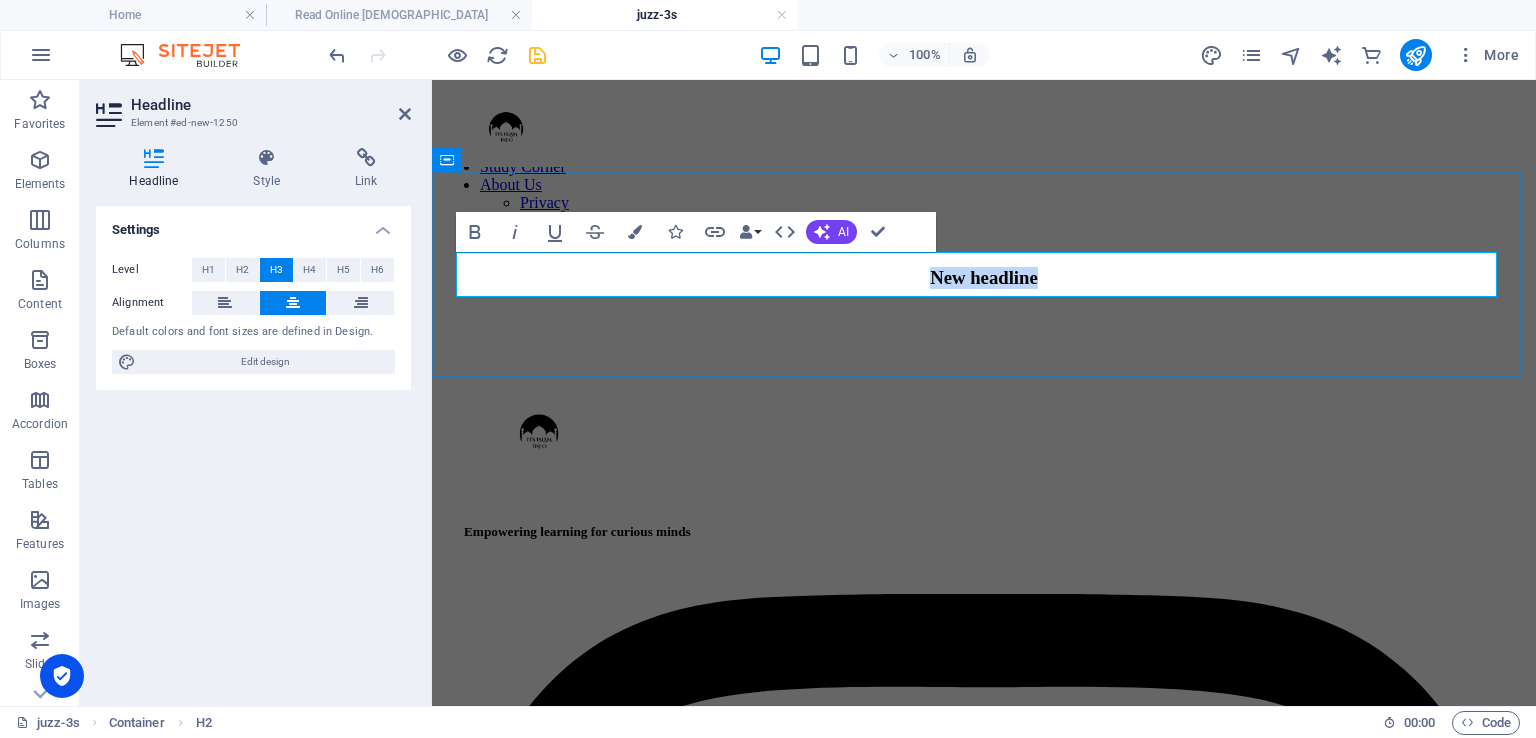 drag, startPoint x: 1093, startPoint y: 271, endPoint x: 814, endPoint y: 266, distance: 279.0448 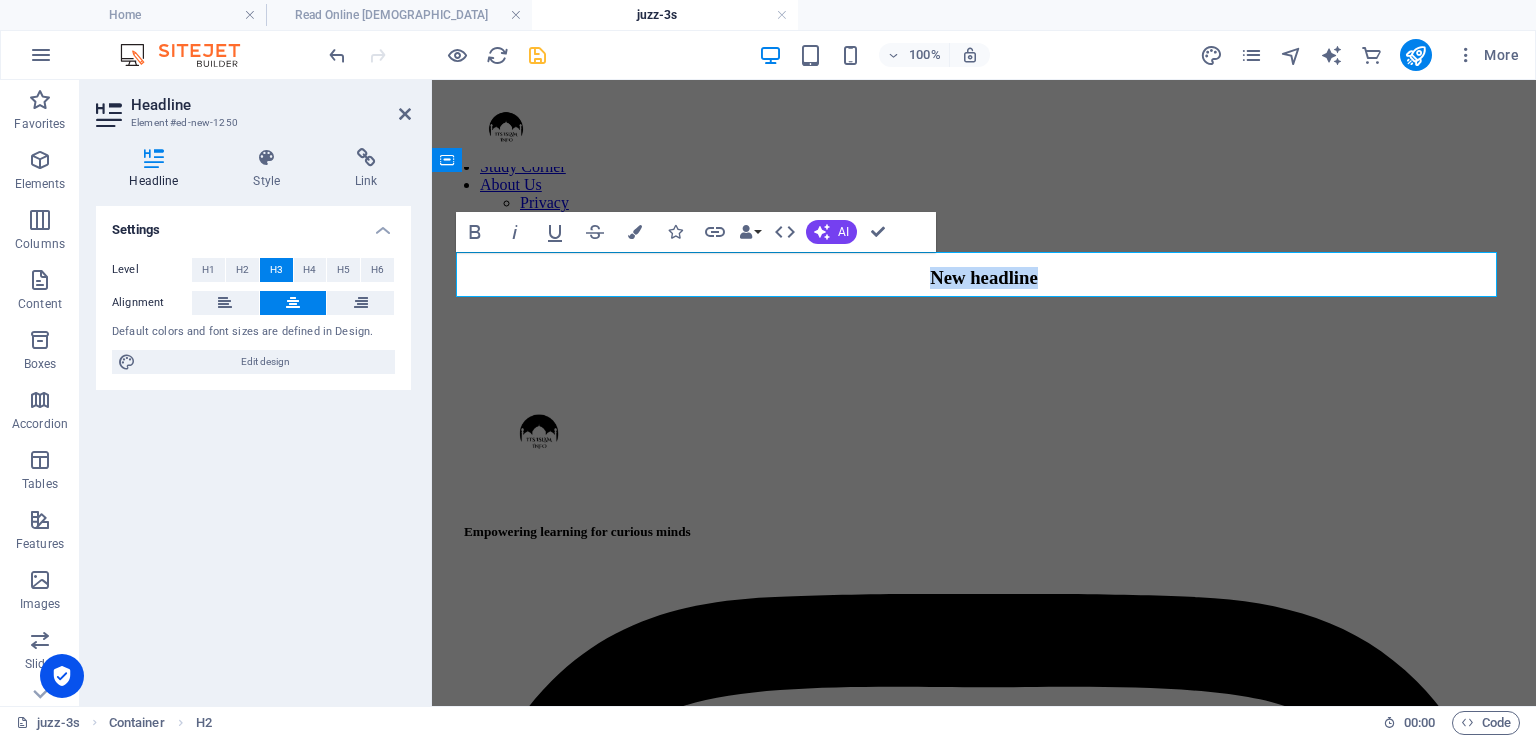 type 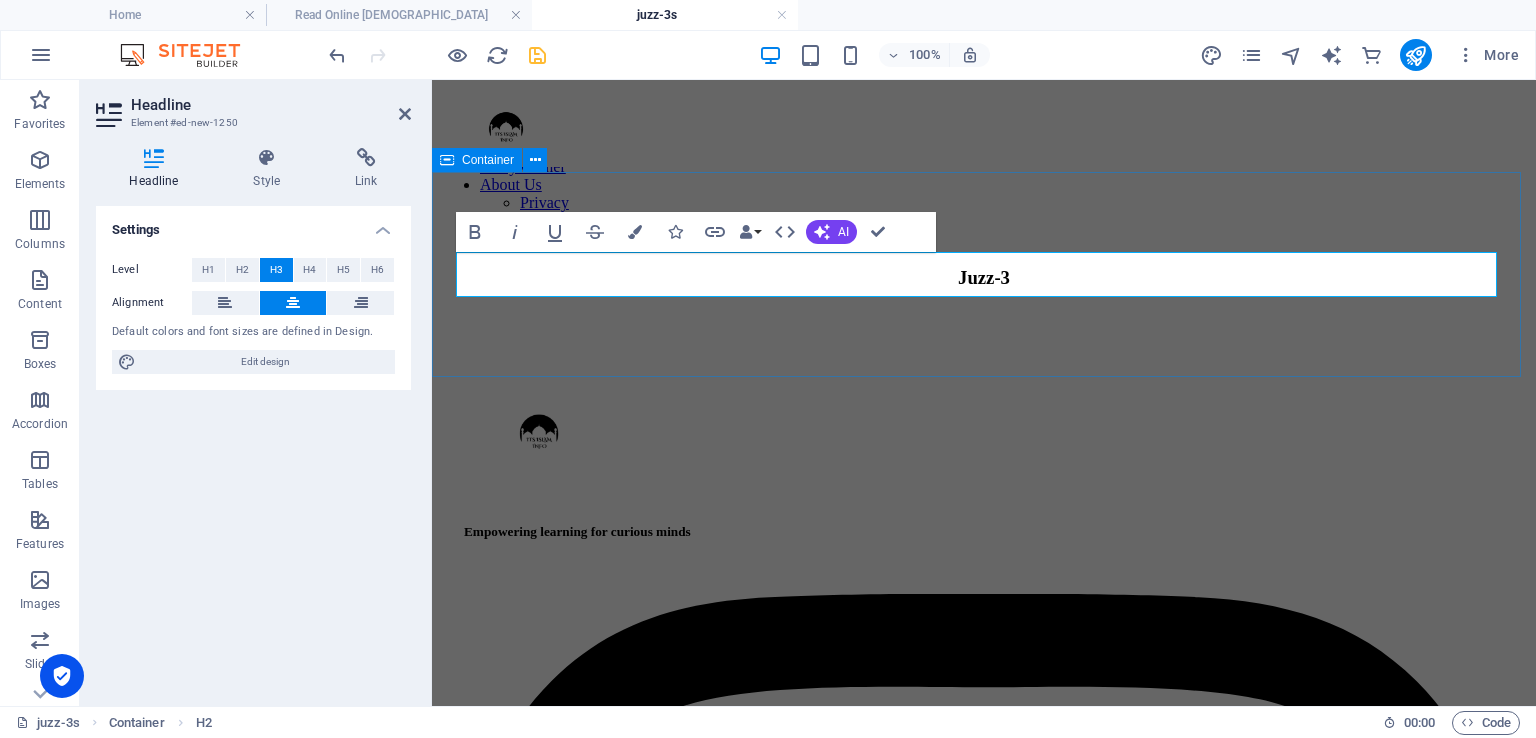click on "Juzz-3" at bounding box center [984, 278] 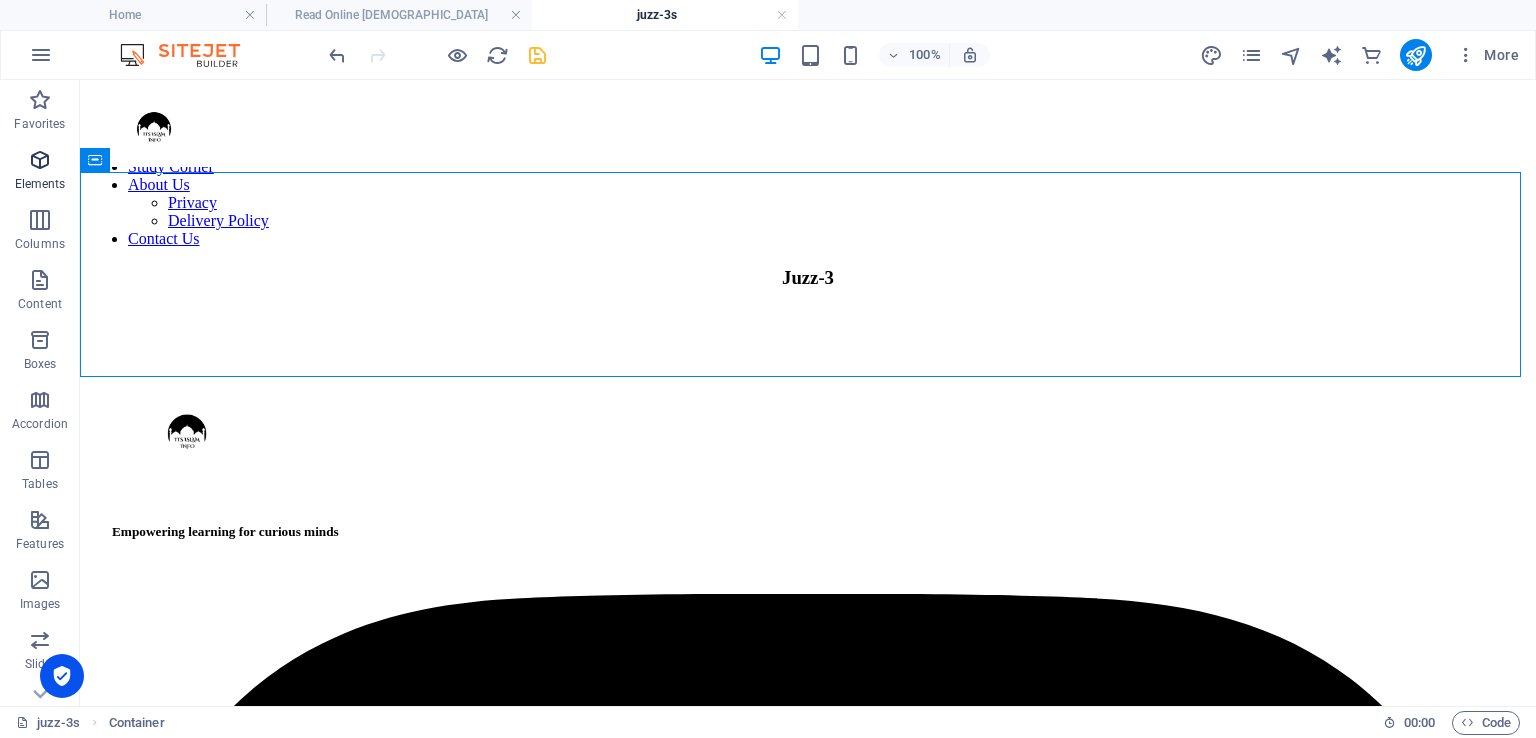click on "Elements" at bounding box center [40, 184] 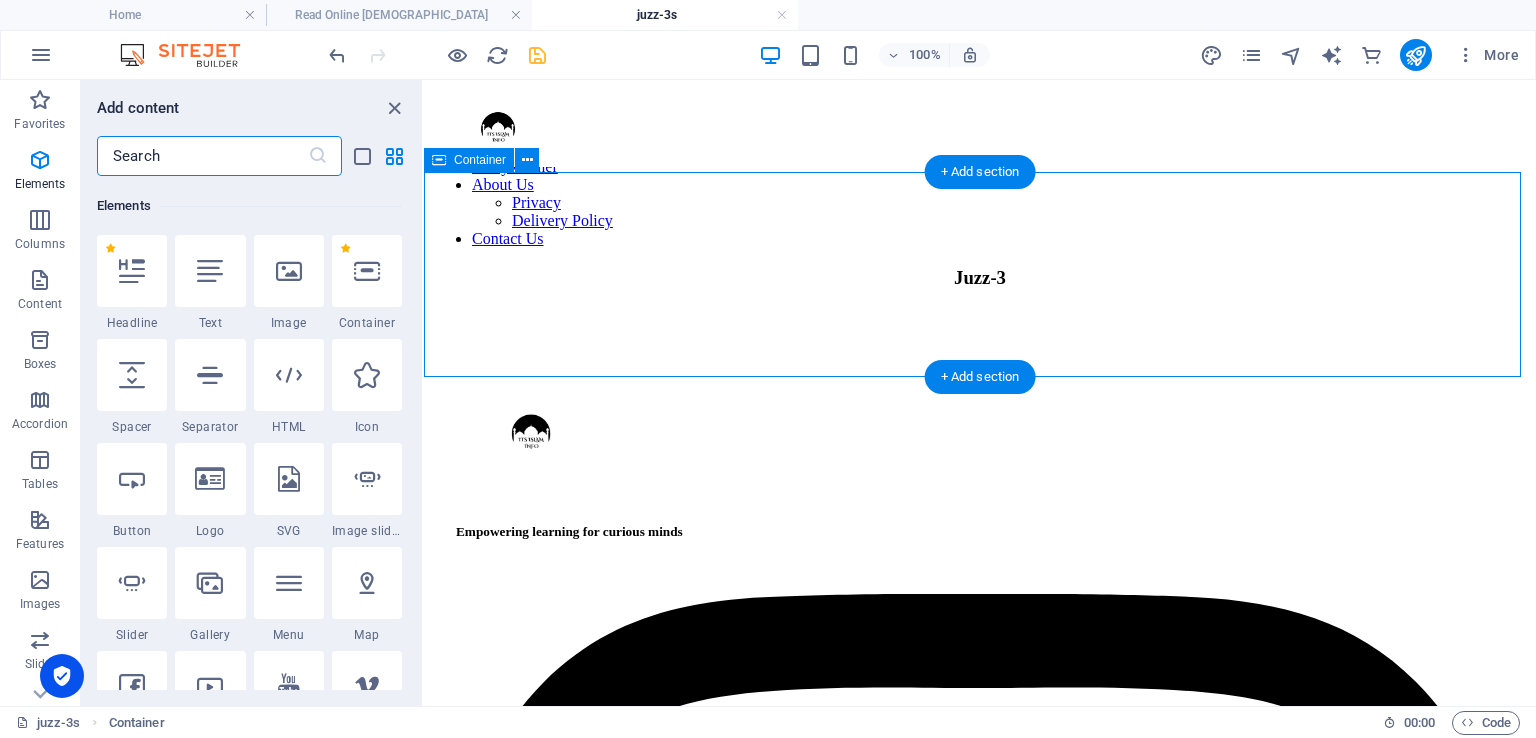 scroll, scrollTop: 212, scrollLeft: 0, axis: vertical 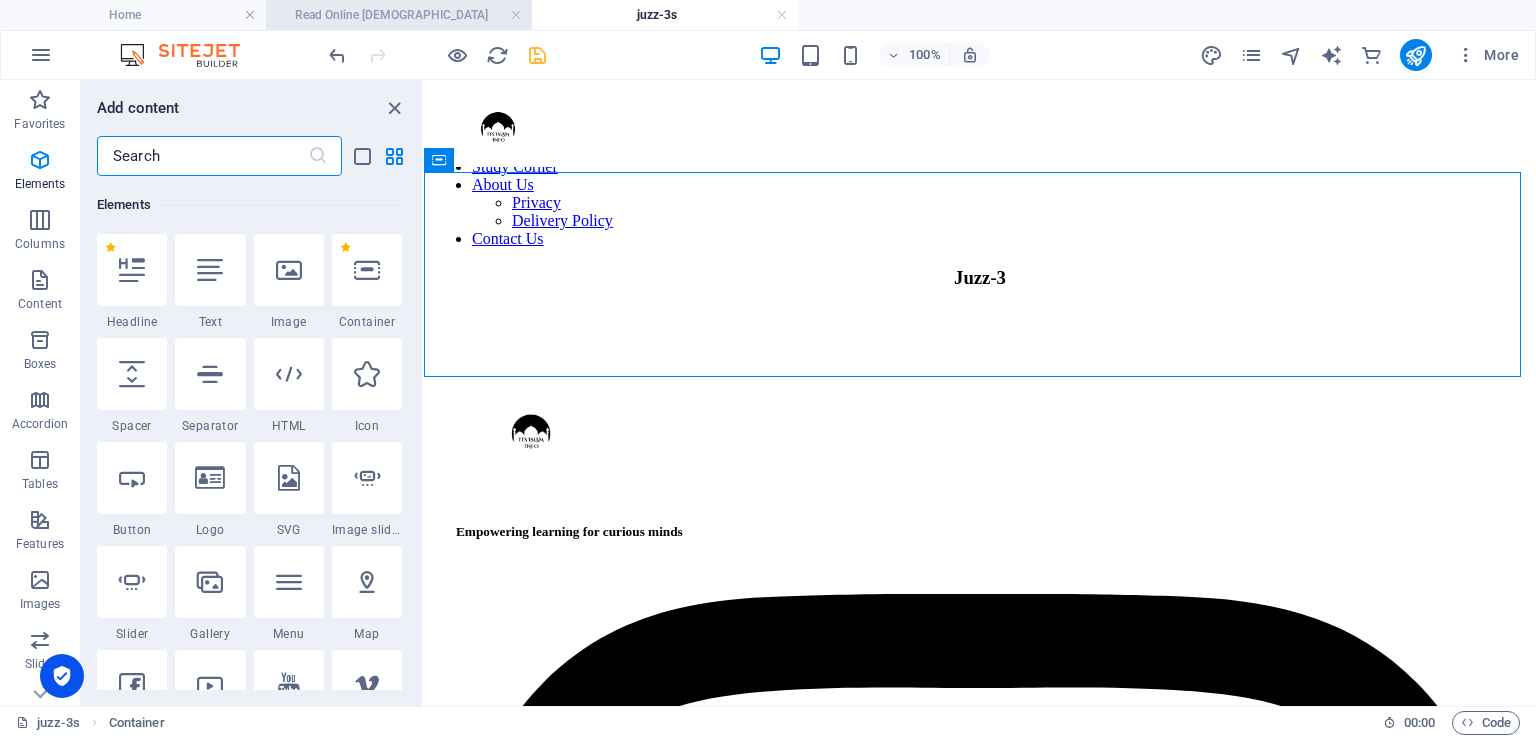 click on "Read Online [DEMOGRAPHIC_DATA]" at bounding box center [399, 15] 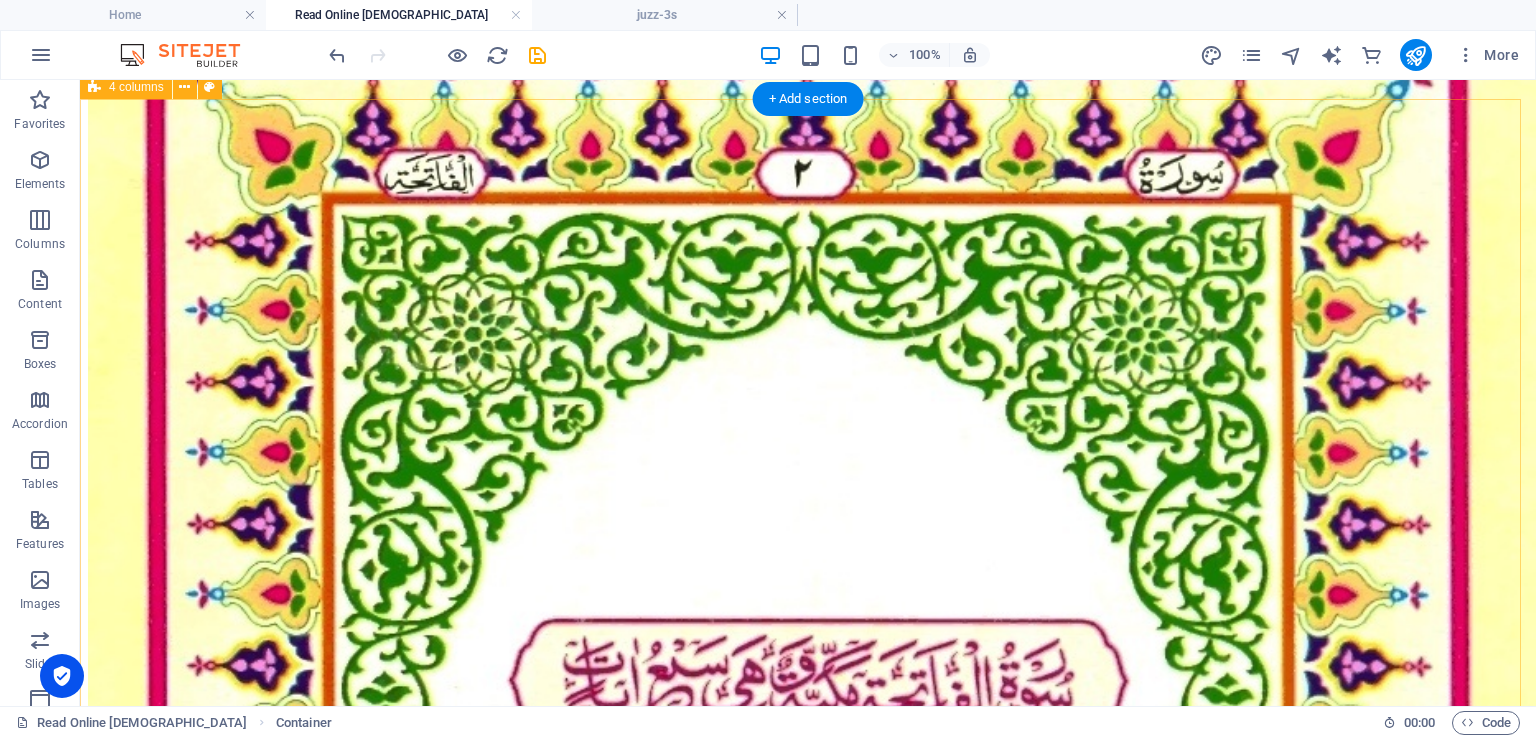 scroll, scrollTop: 500, scrollLeft: 0, axis: vertical 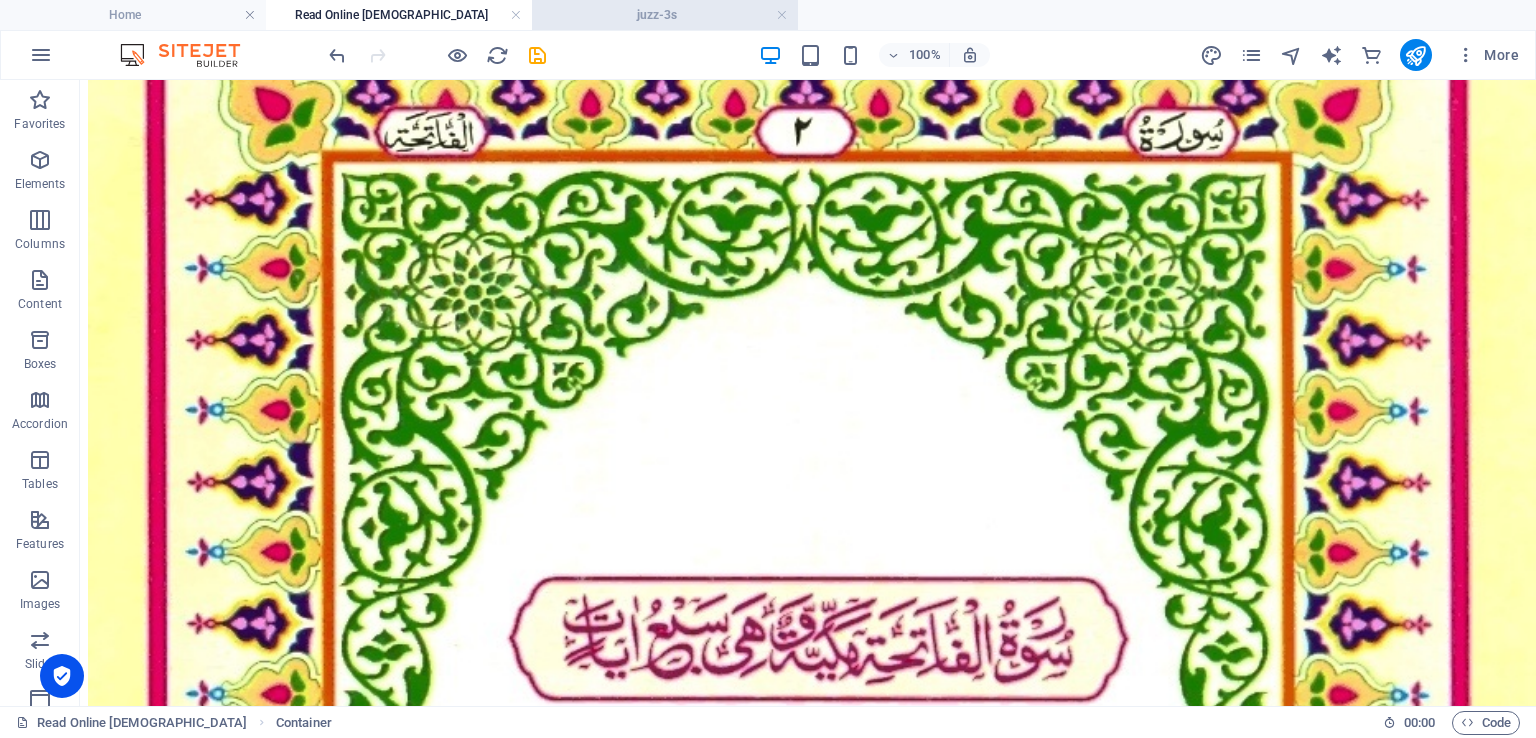 click on "juzz-3s" at bounding box center (665, 15) 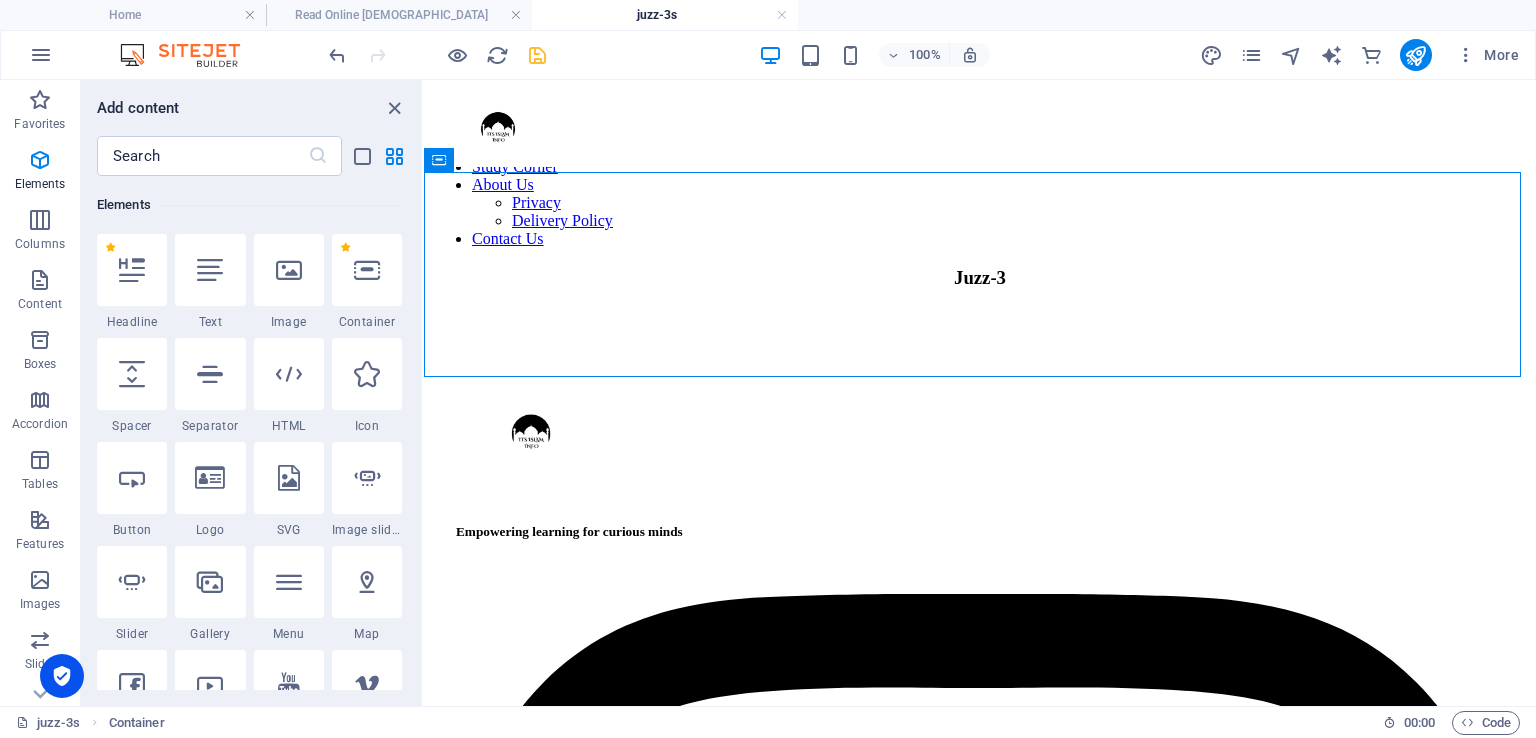 scroll, scrollTop: 0, scrollLeft: 0, axis: both 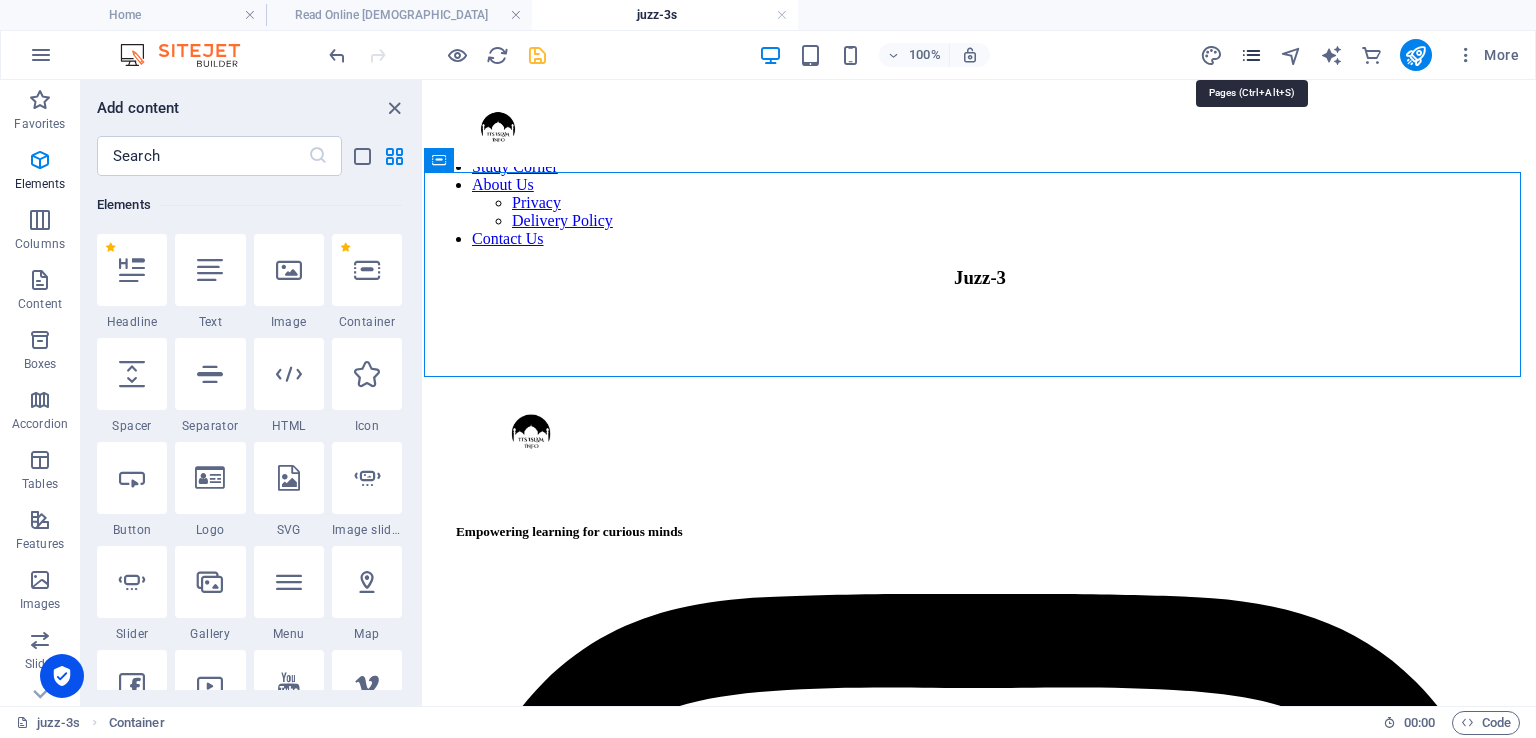 click at bounding box center (1251, 55) 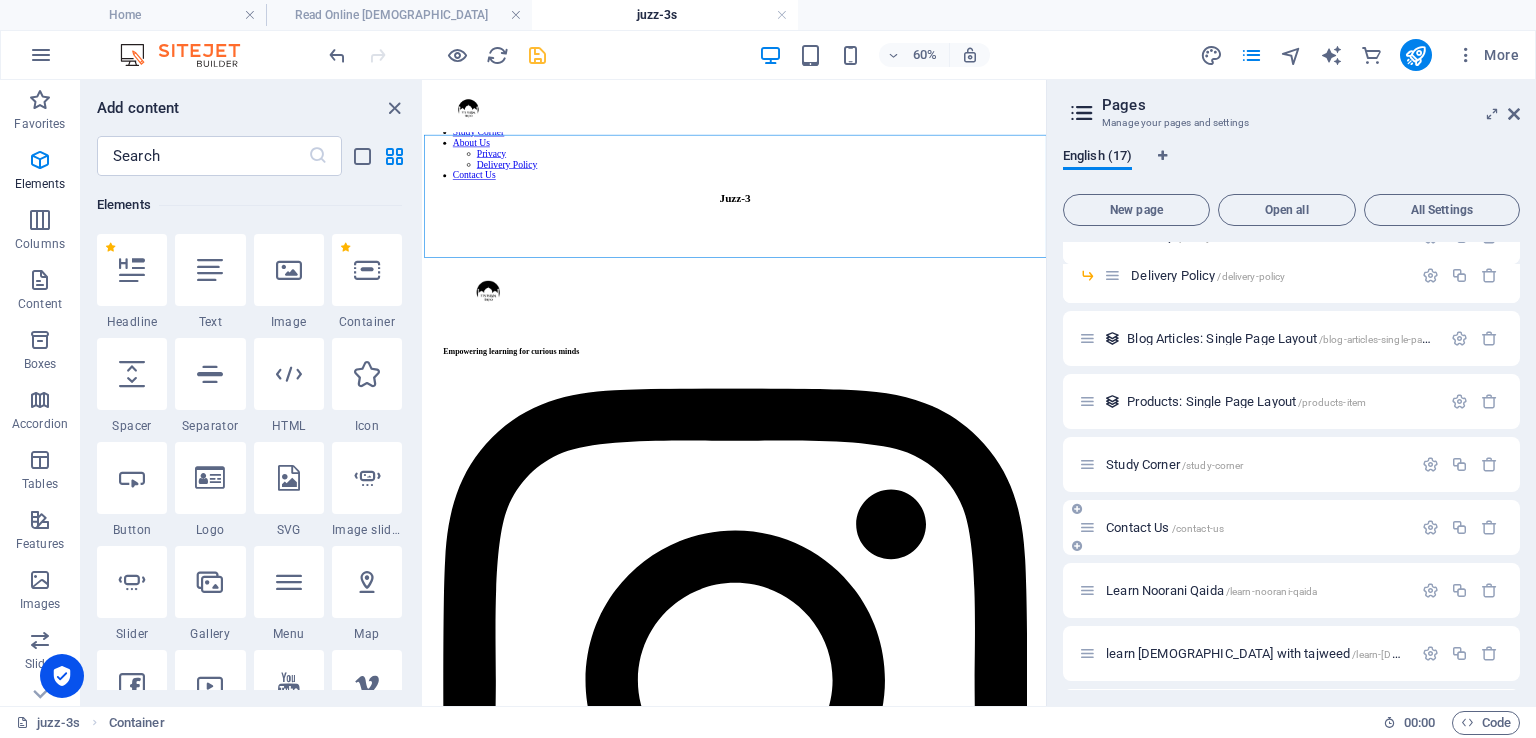 scroll, scrollTop: 551, scrollLeft: 0, axis: vertical 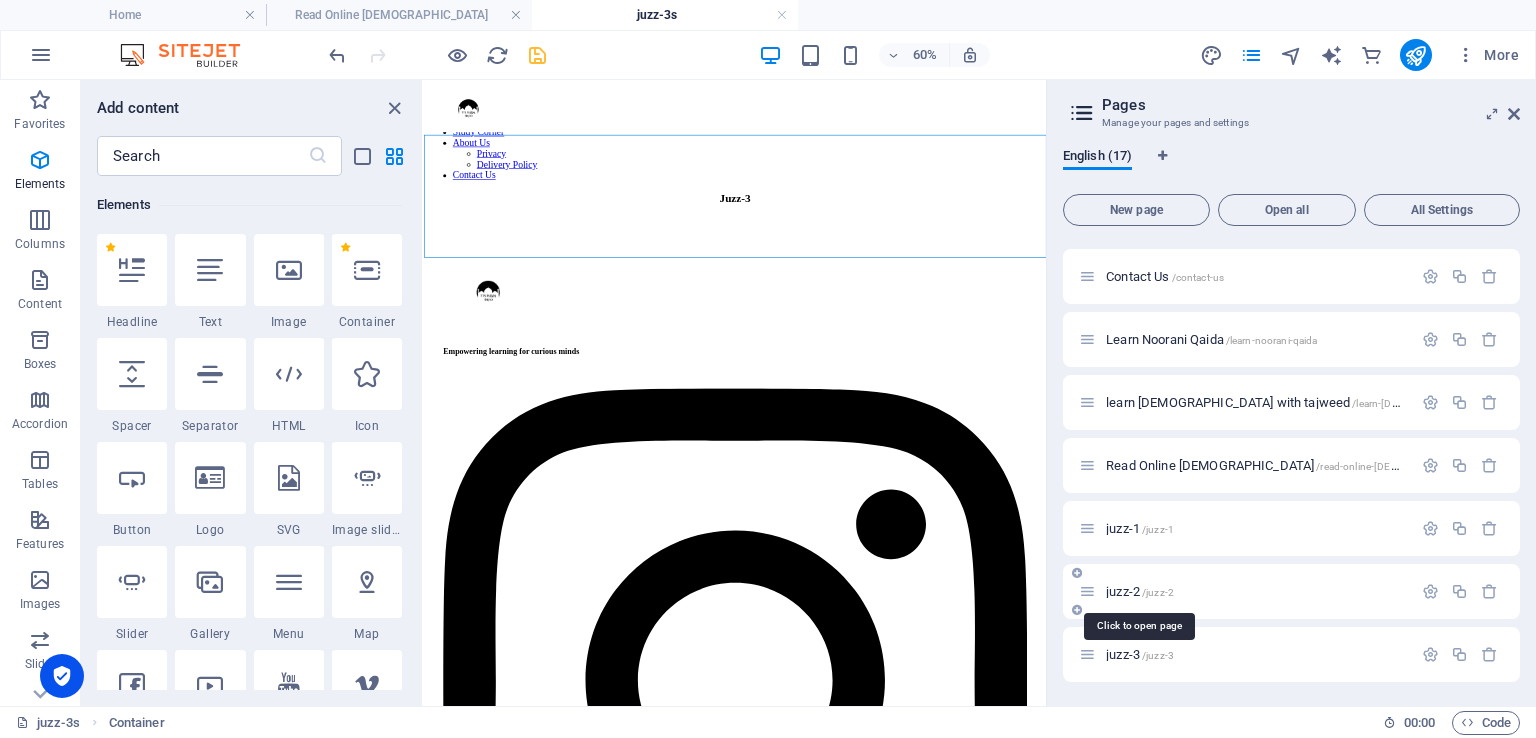 click on "juzz-2 /juzz-2" at bounding box center [1140, 591] 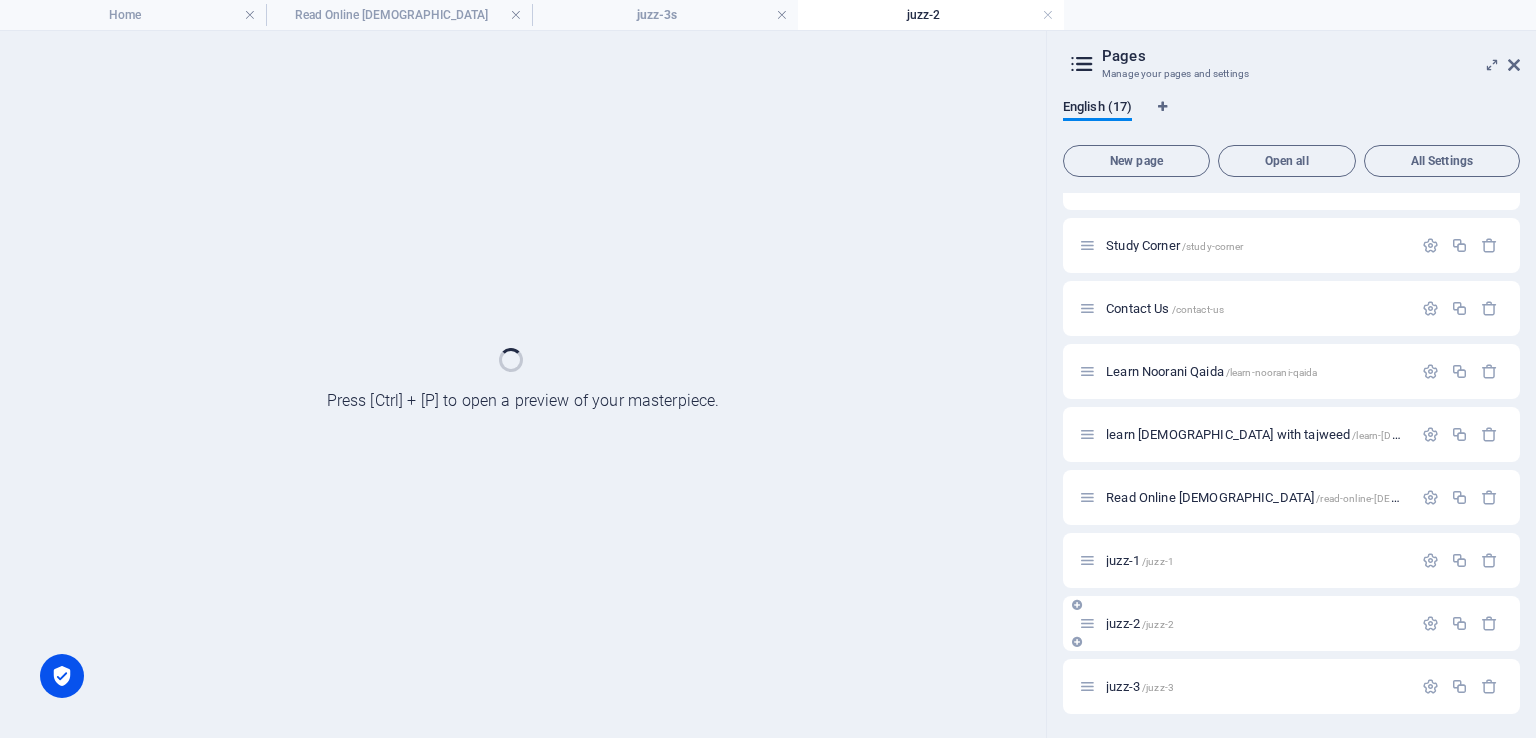 scroll, scrollTop: 470, scrollLeft: 0, axis: vertical 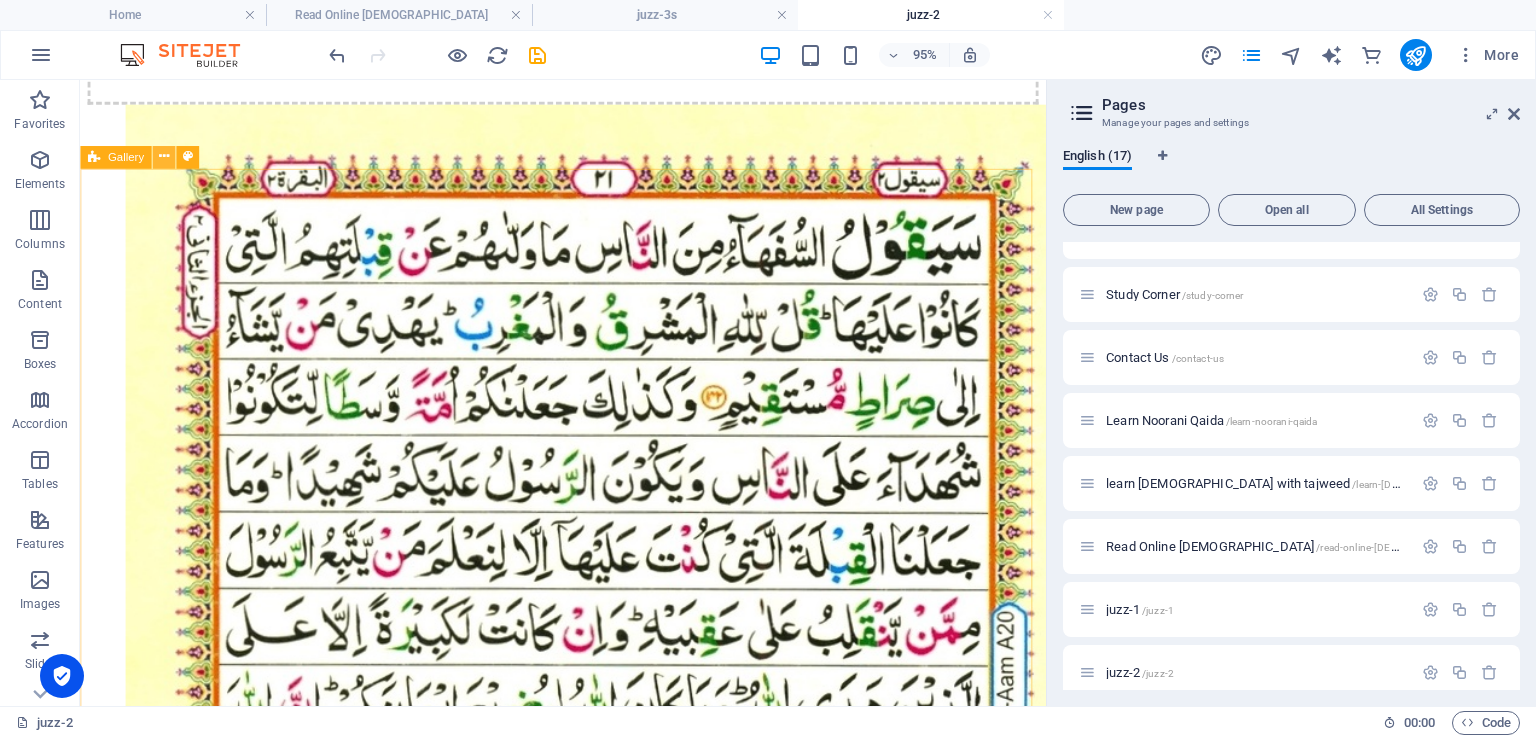 click at bounding box center (163, 156) 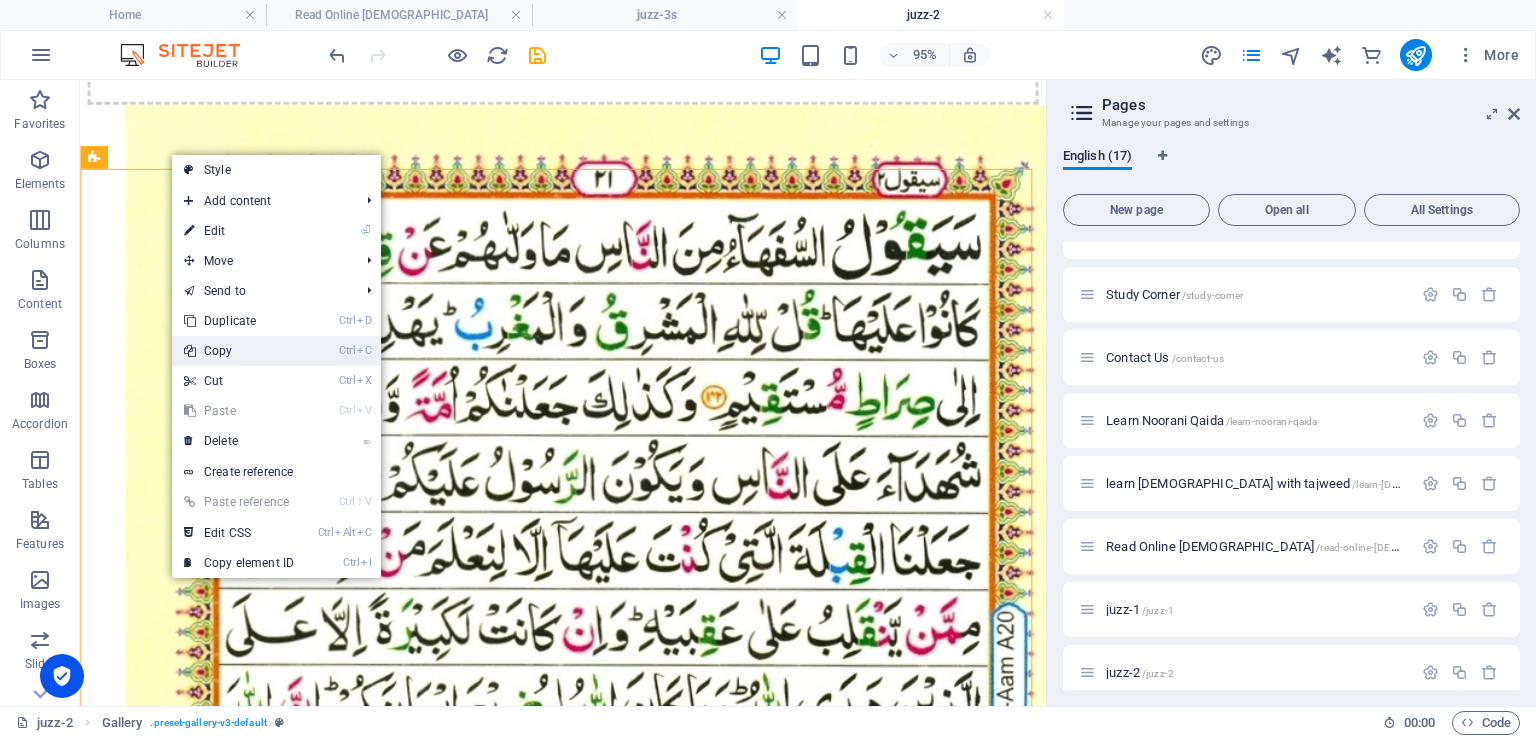 click on "Ctrl C  Copy" at bounding box center (239, 351) 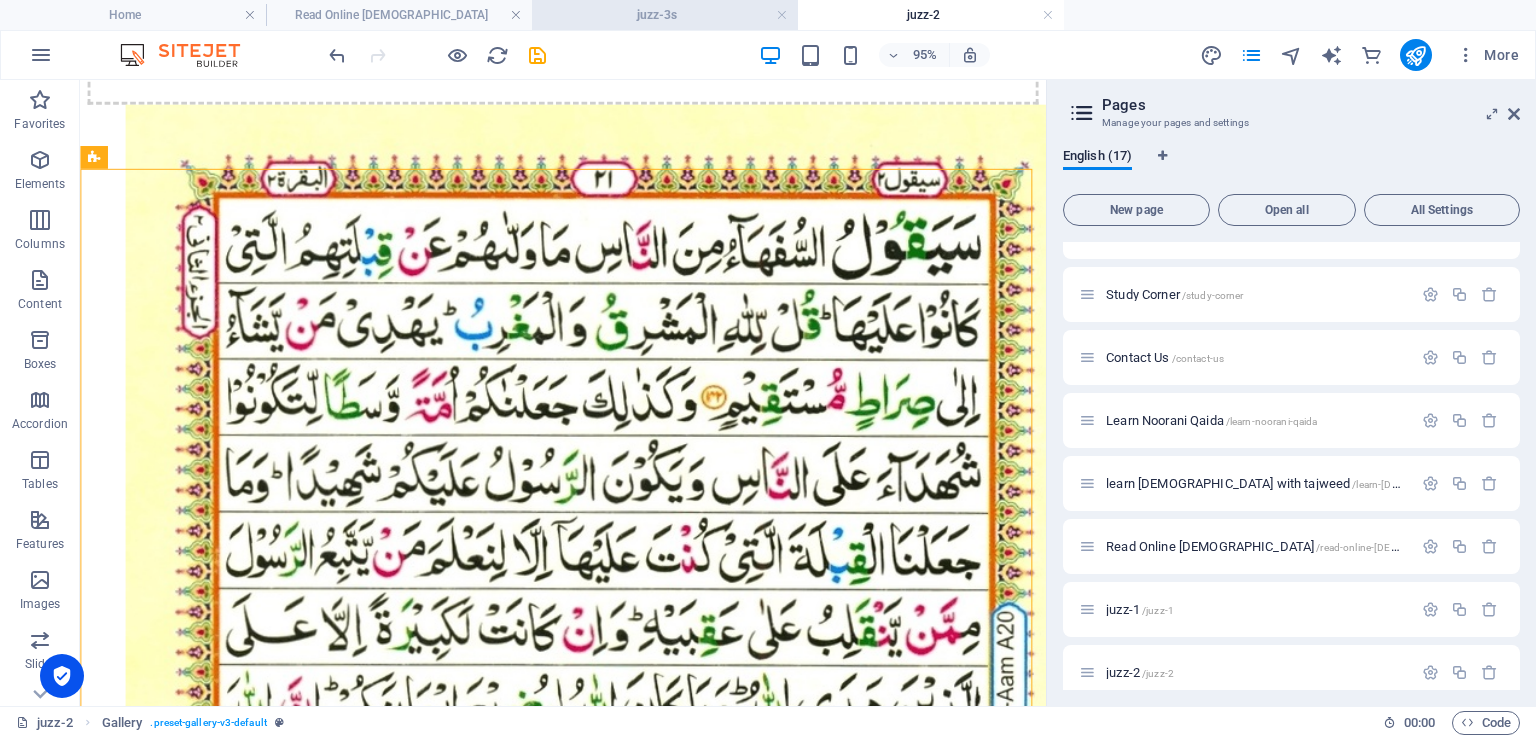 click on "juzz-3s" at bounding box center (665, 15) 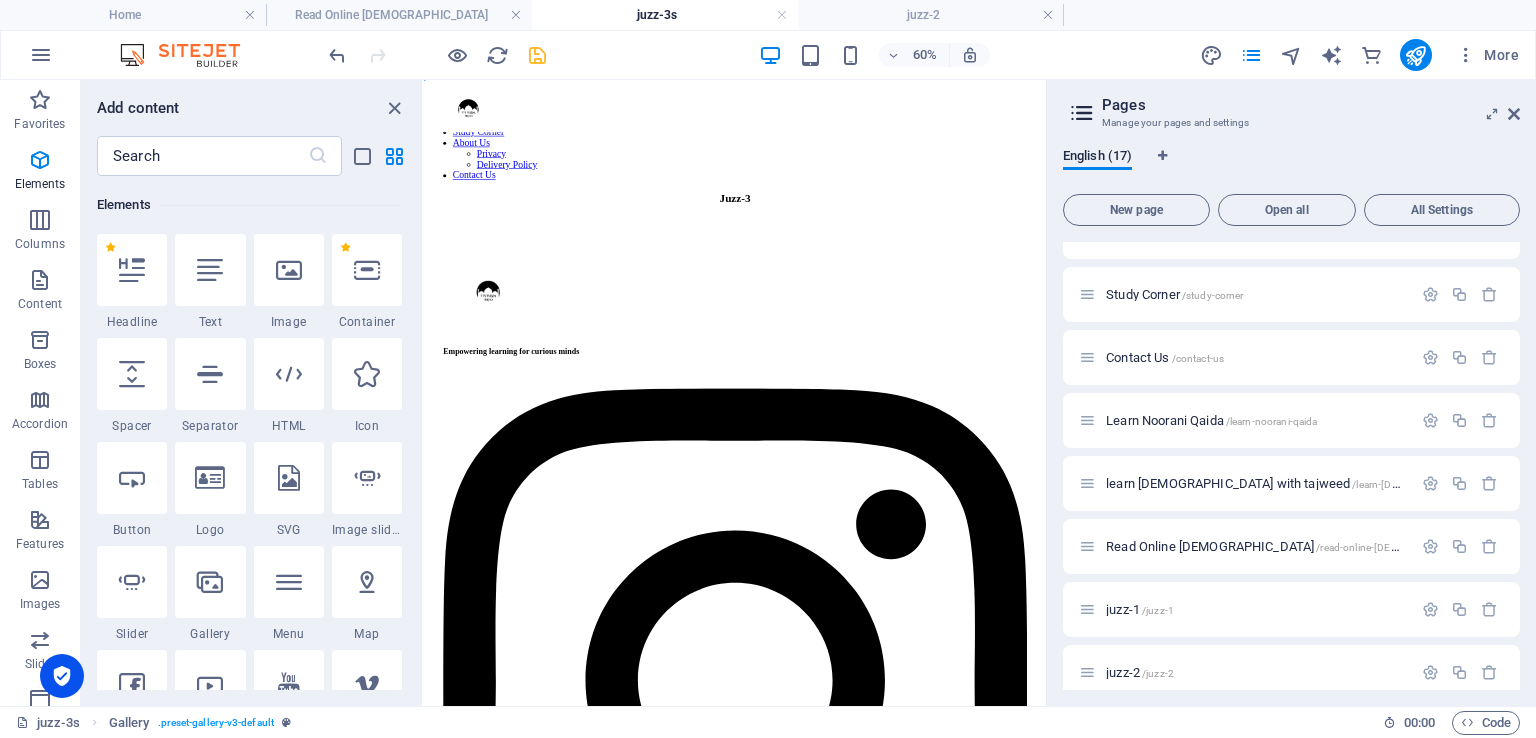 scroll, scrollTop: 0, scrollLeft: 0, axis: both 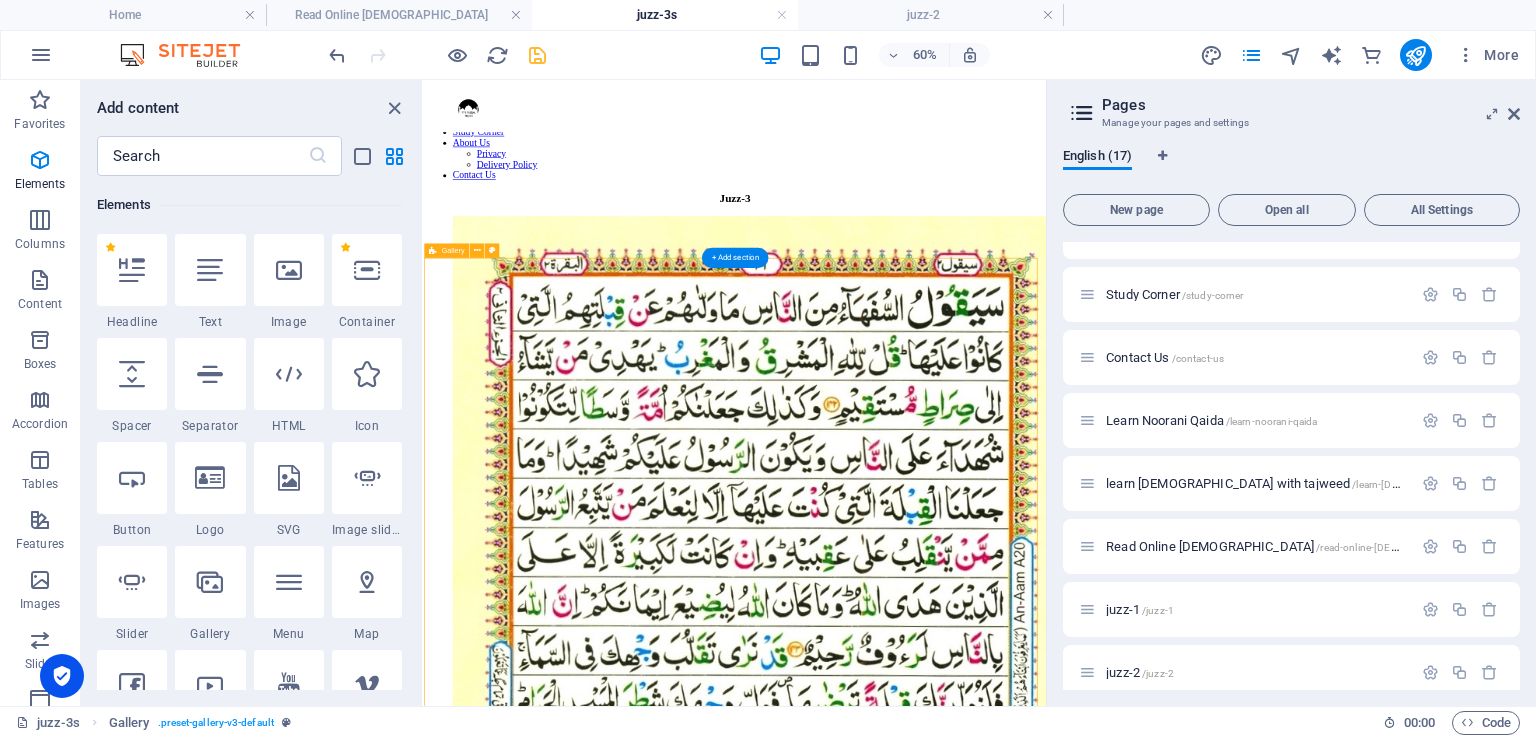 click at bounding box center [942, 21127] 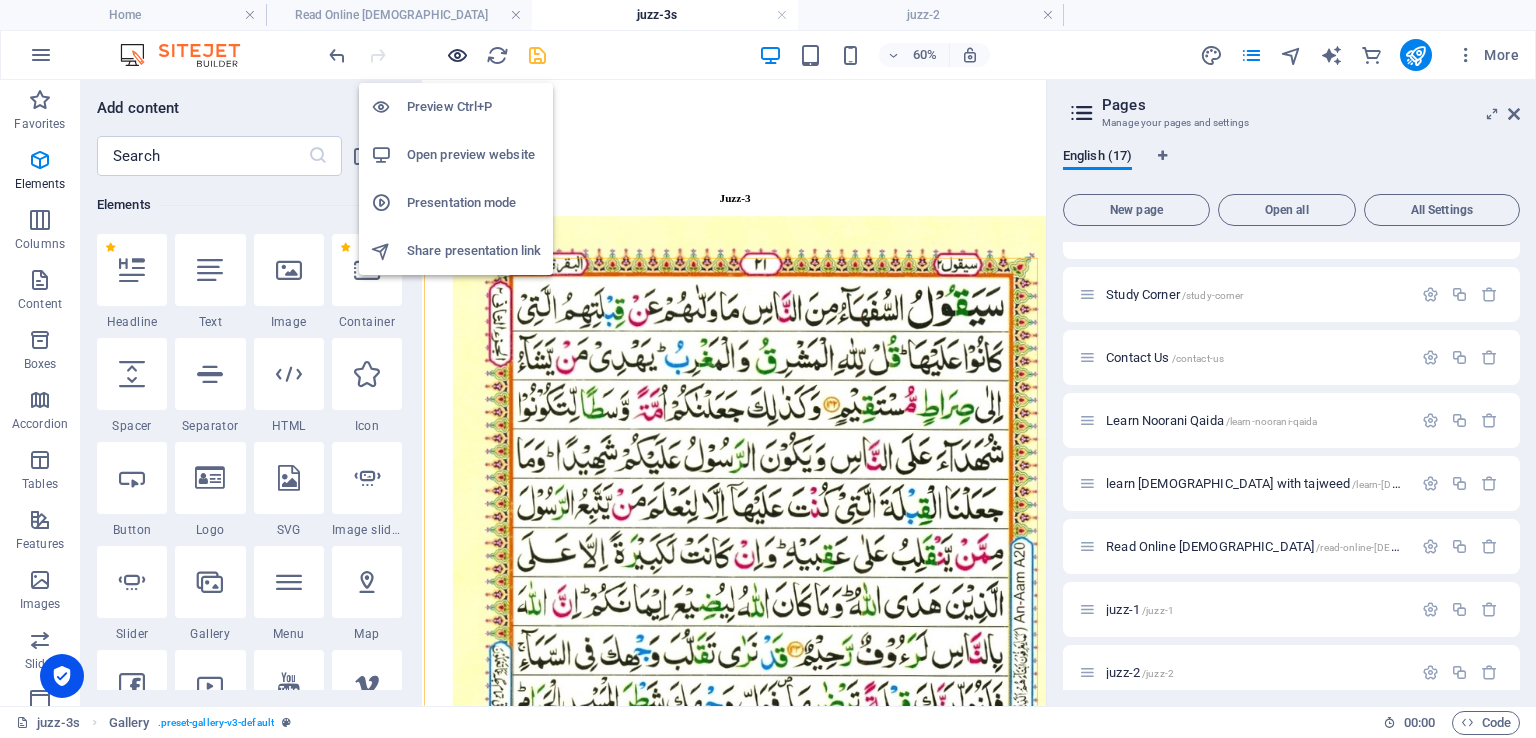 click at bounding box center (457, 55) 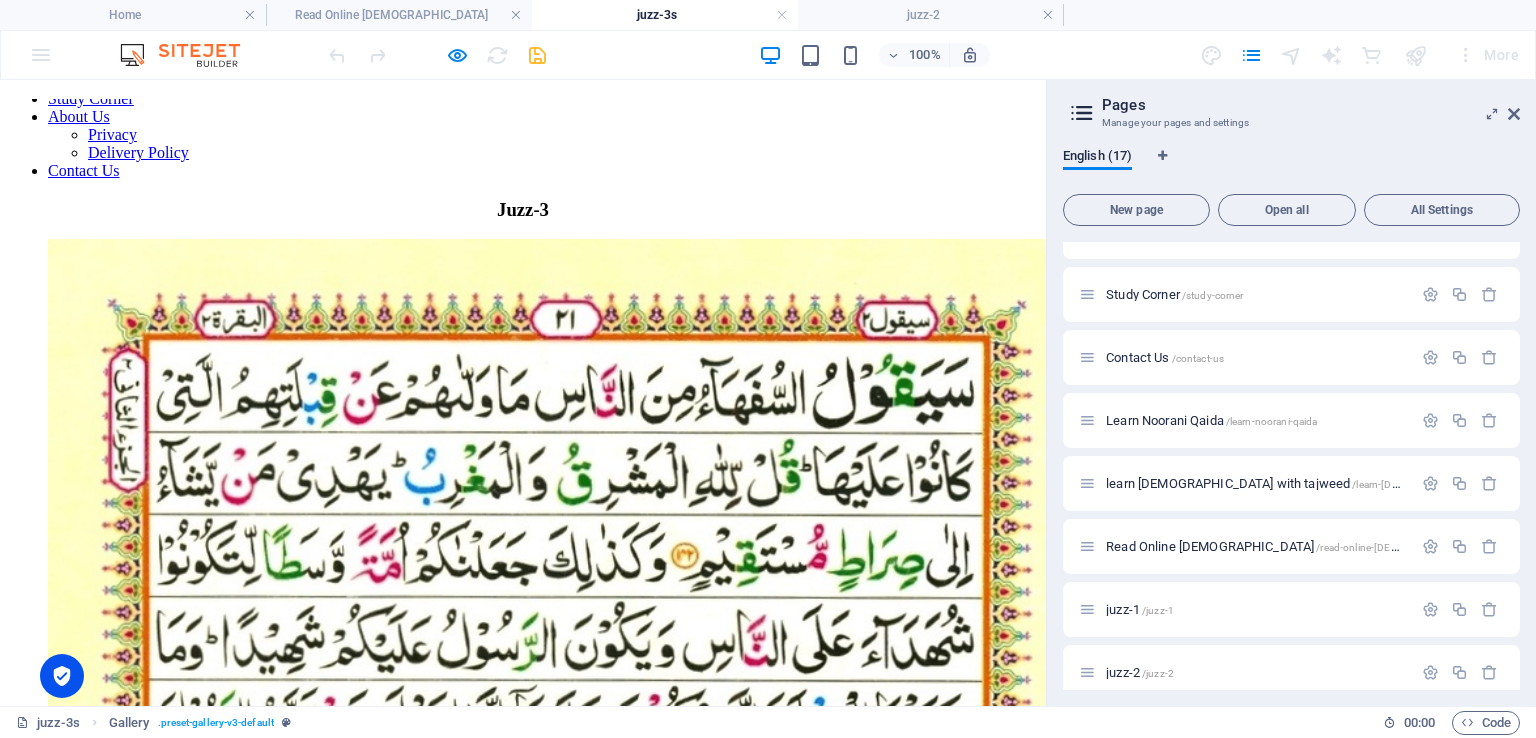 scroll, scrollTop: 100, scrollLeft: 0, axis: vertical 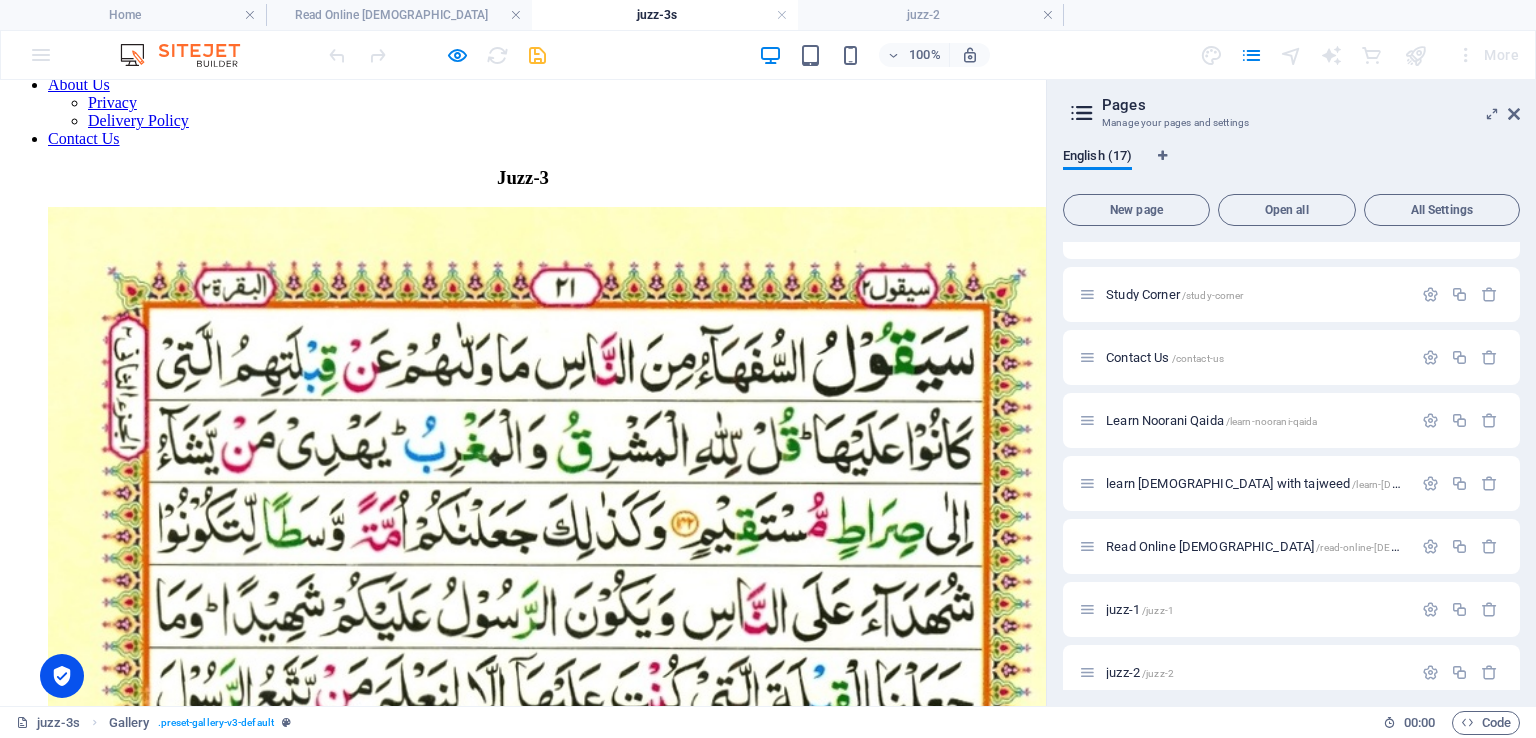 click at bounding box center (523, 21207) 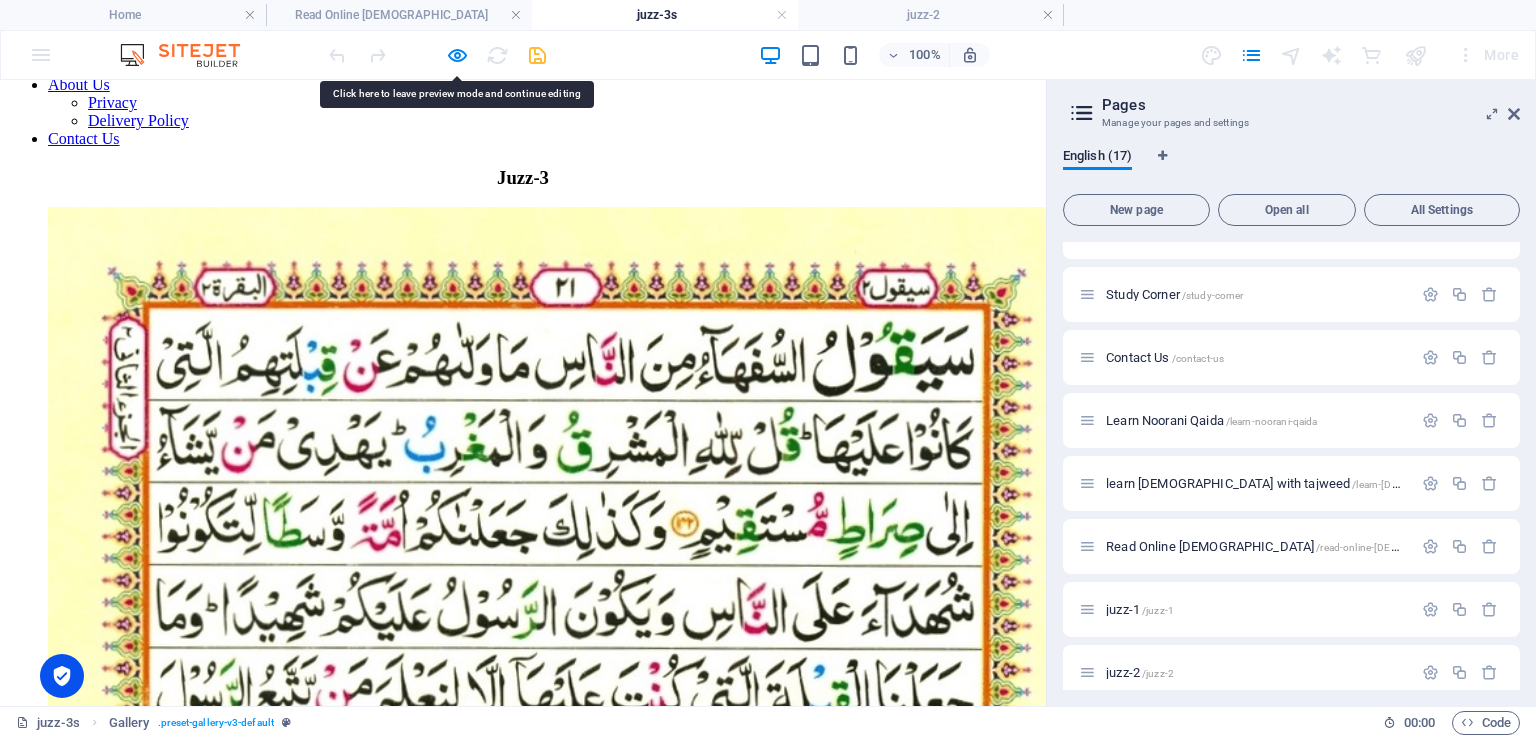 click at bounding box center (523, 21207) 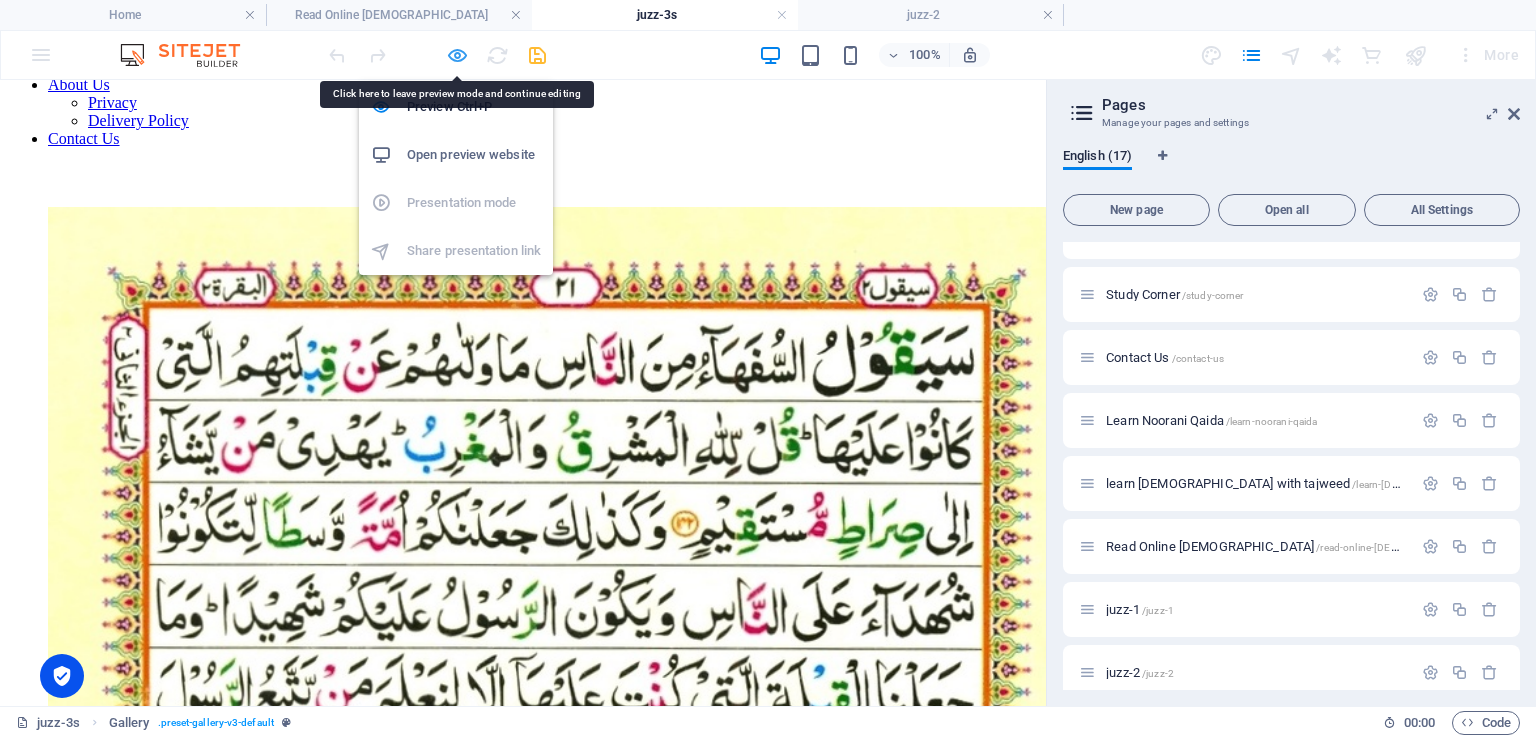 click at bounding box center (457, 55) 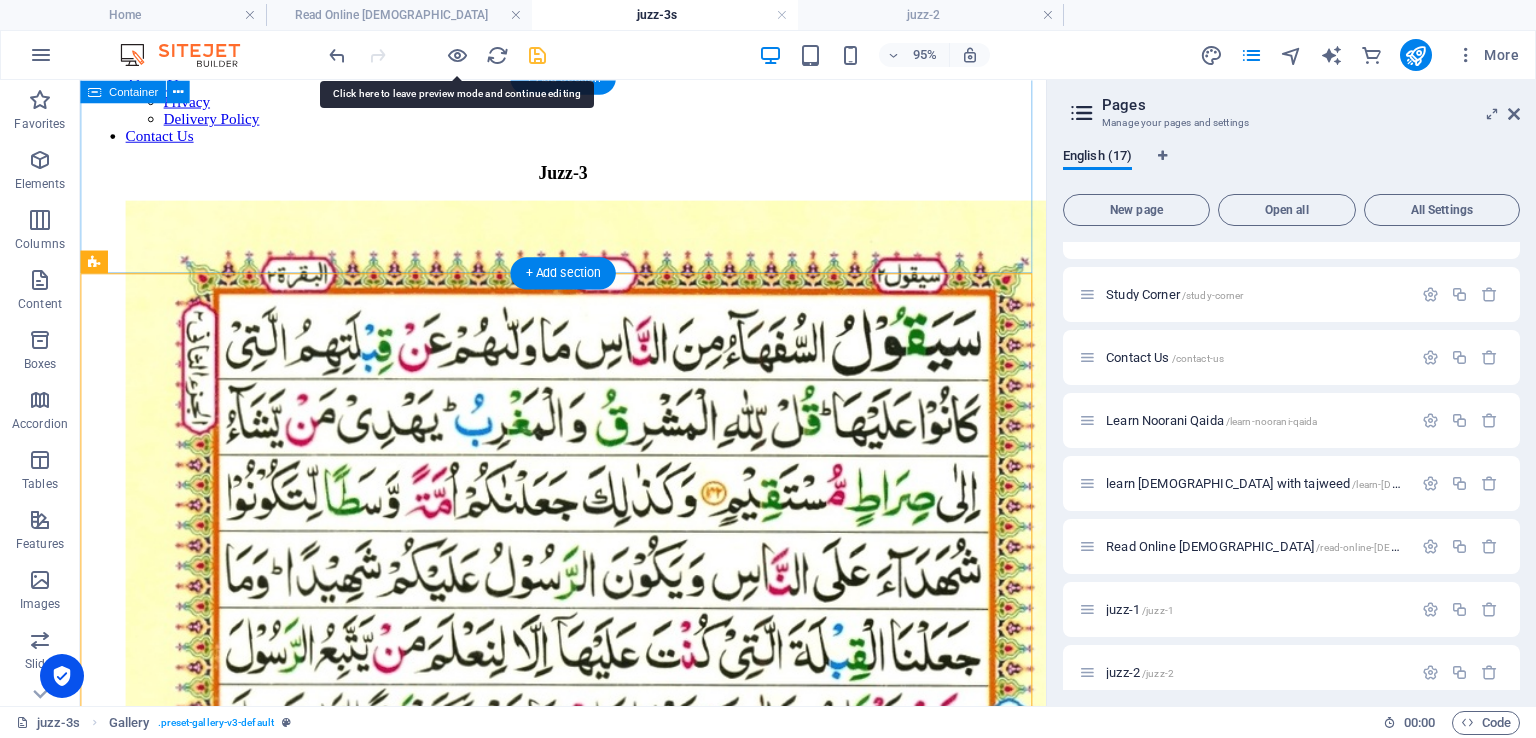 scroll, scrollTop: 0, scrollLeft: 0, axis: both 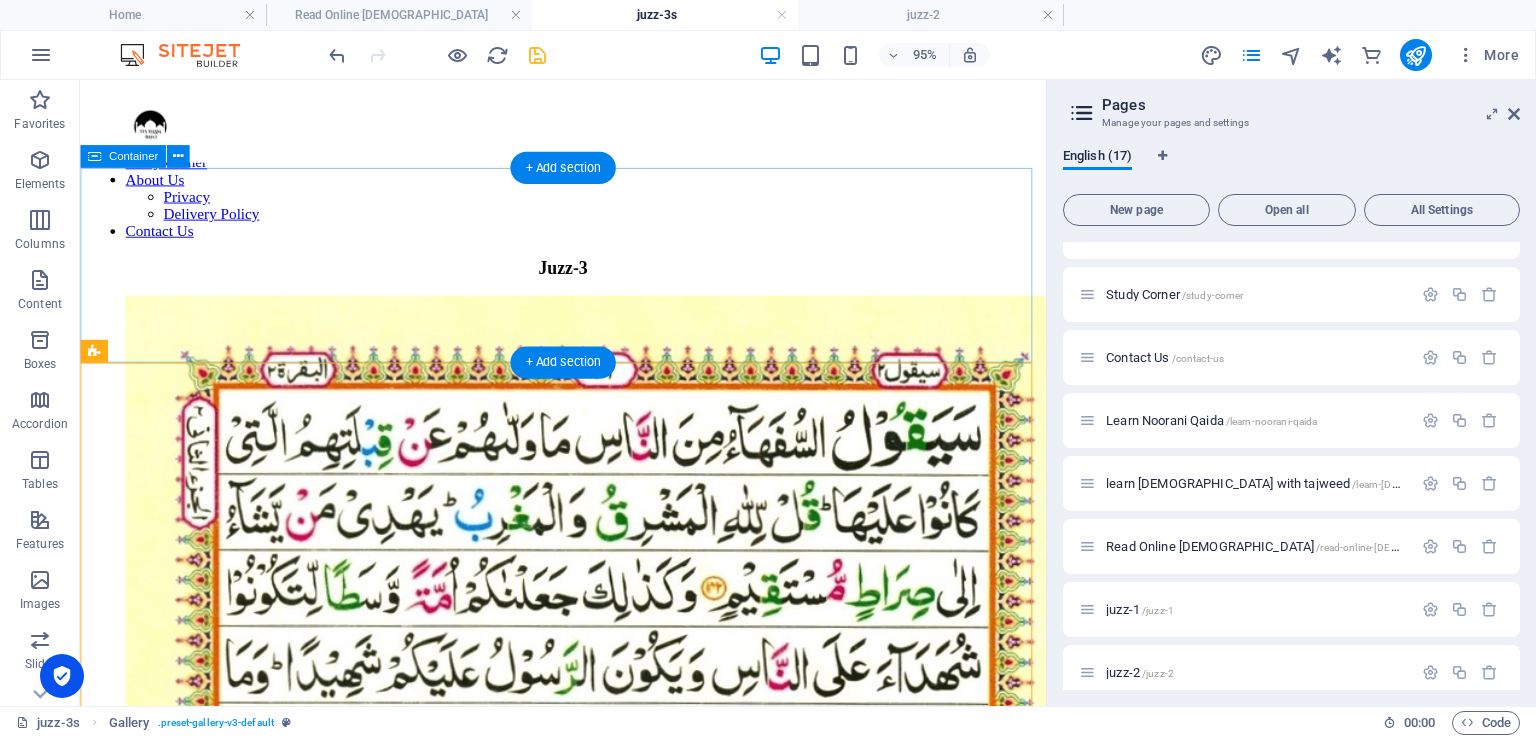 click on "Juzz-3" at bounding box center (588, 278) 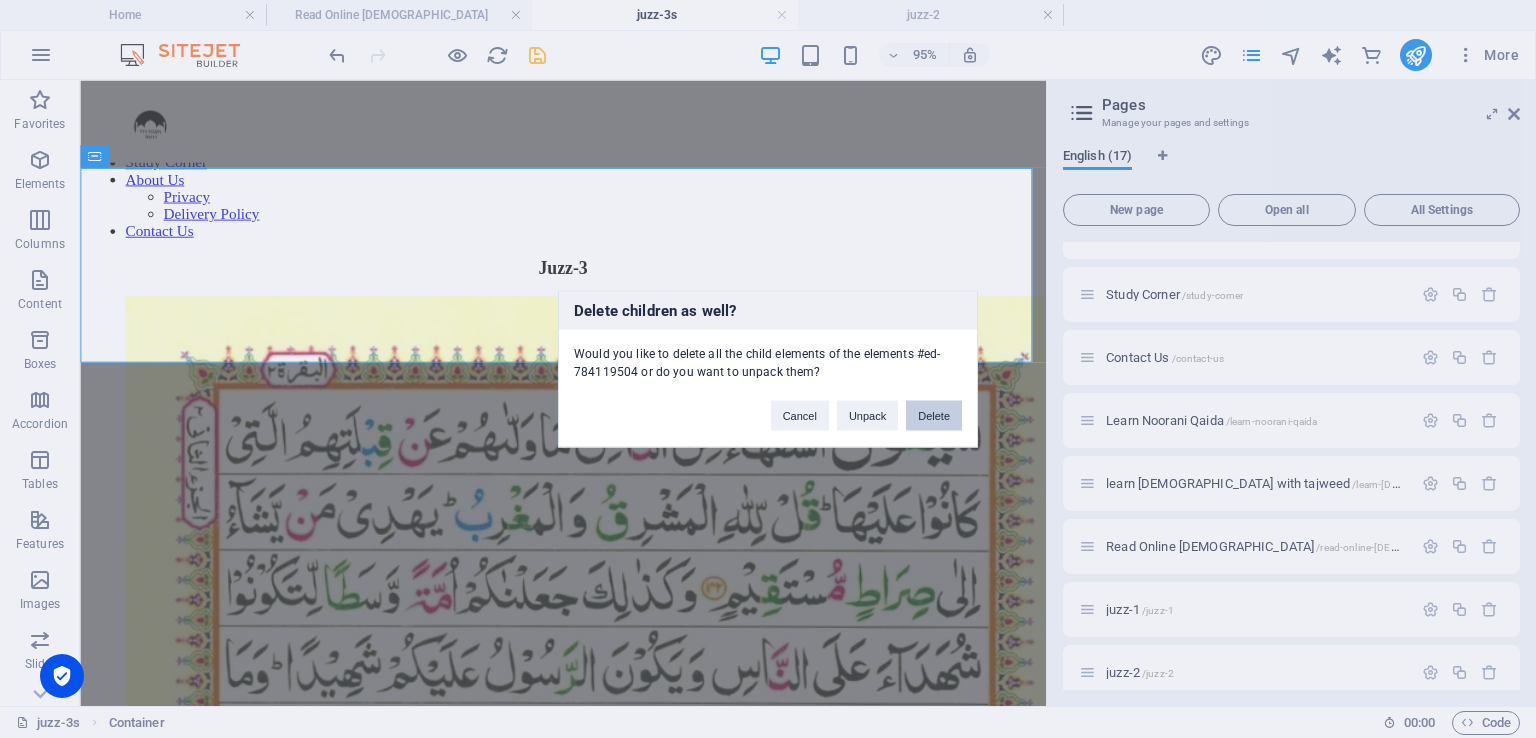 drag, startPoint x: 924, startPoint y: 417, endPoint x: 831, endPoint y: 337, distance: 122.67436 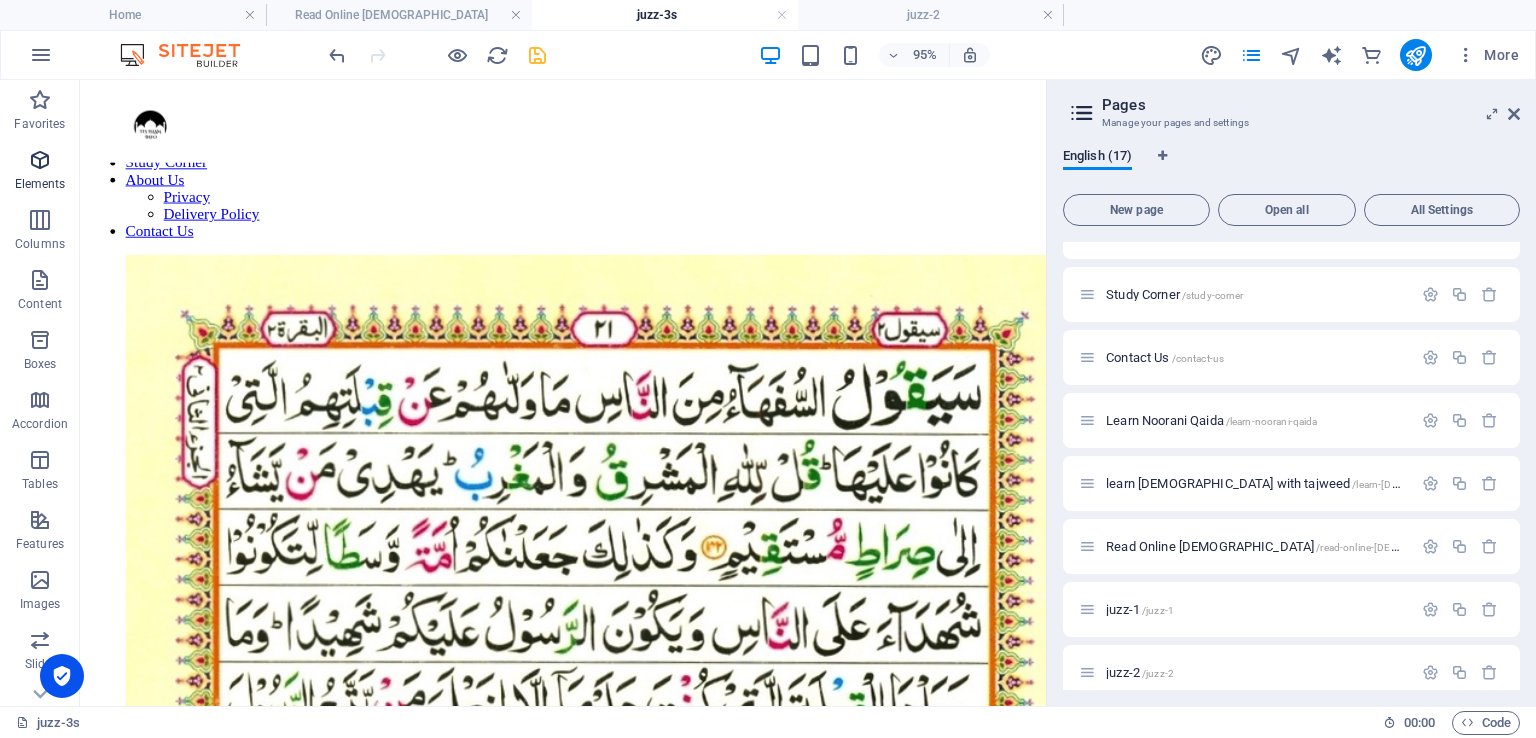 click at bounding box center [40, 160] 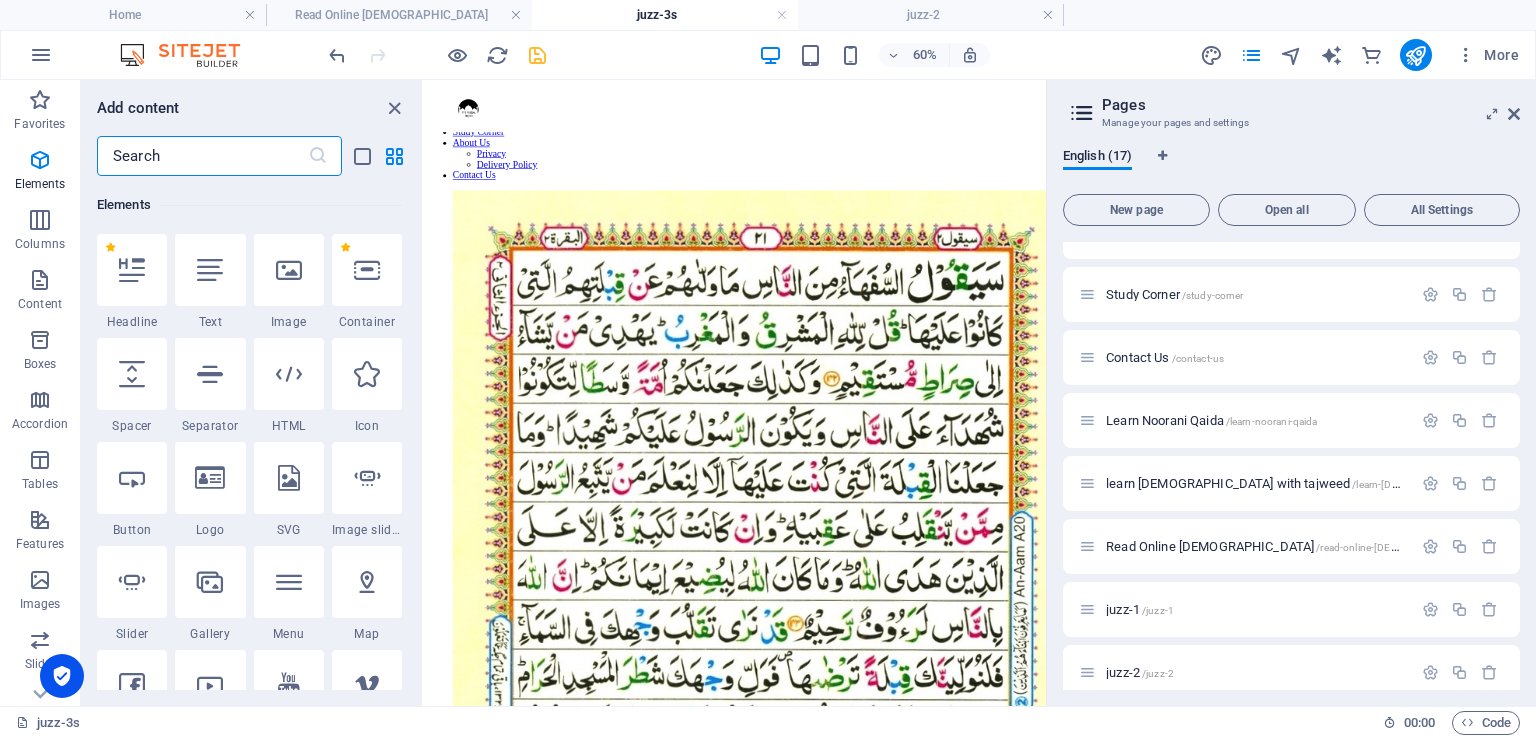 scroll, scrollTop: 212, scrollLeft: 0, axis: vertical 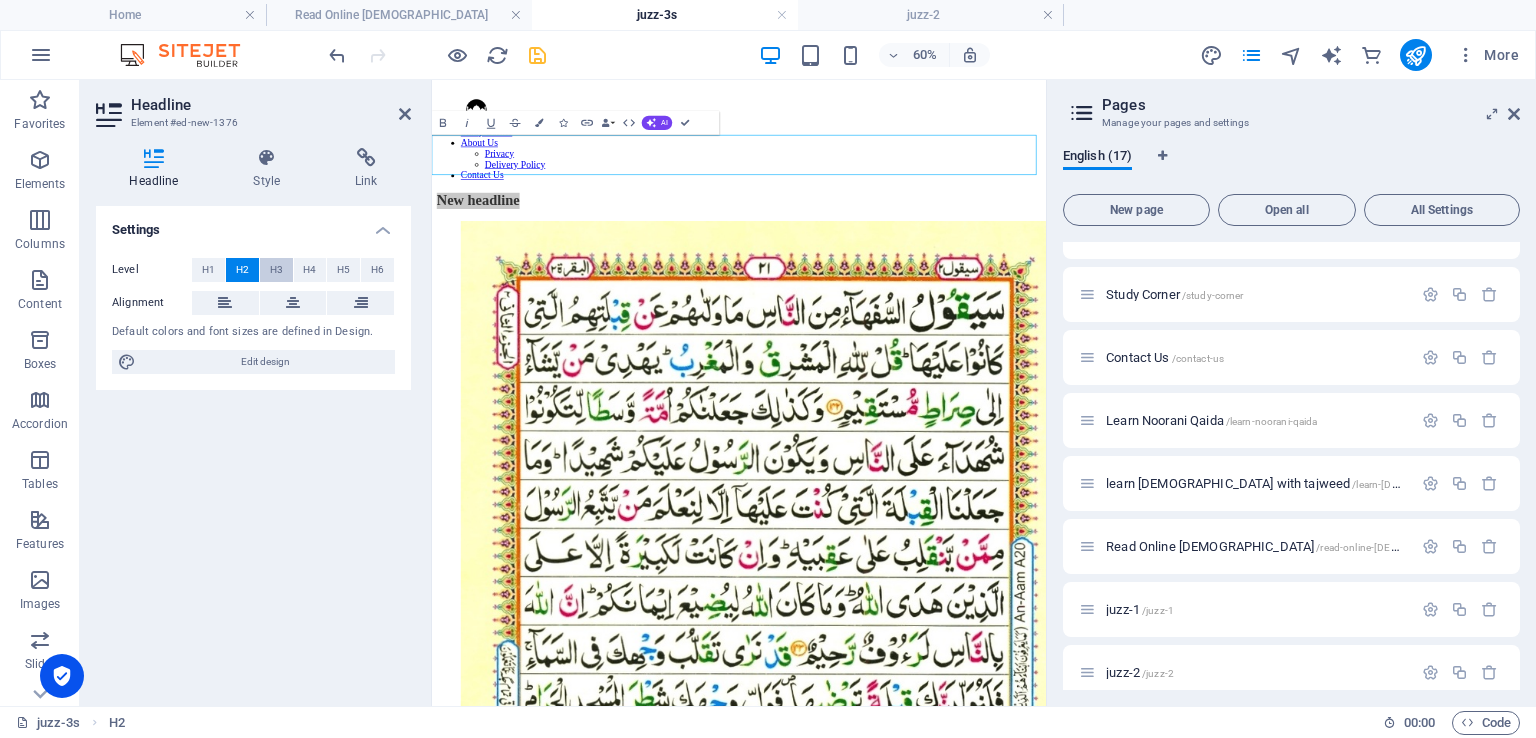 drag, startPoint x: 283, startPoint y: 266, endPoint x: 292, endPoint y: 261, distance: 10.29563 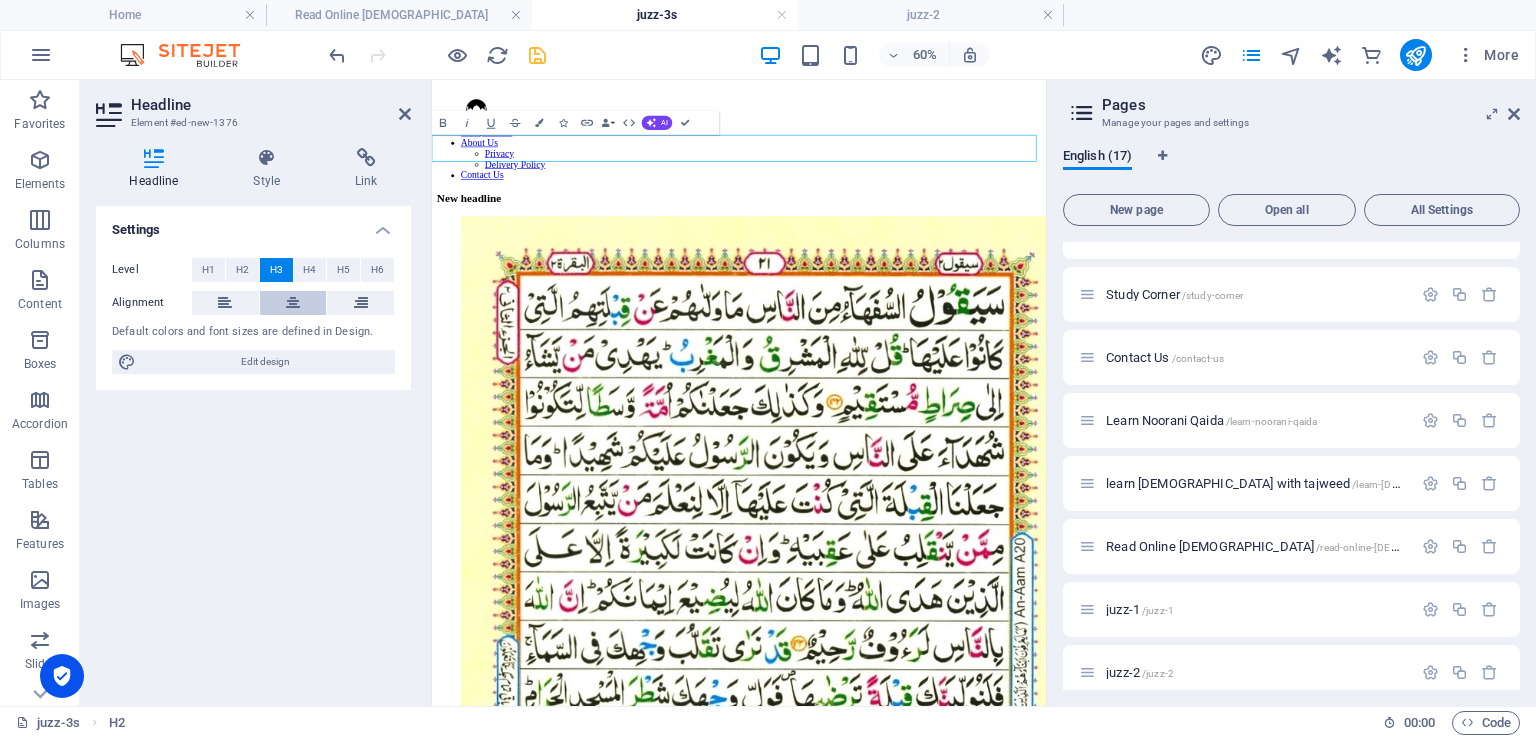 click at bounding box center [293, 303] 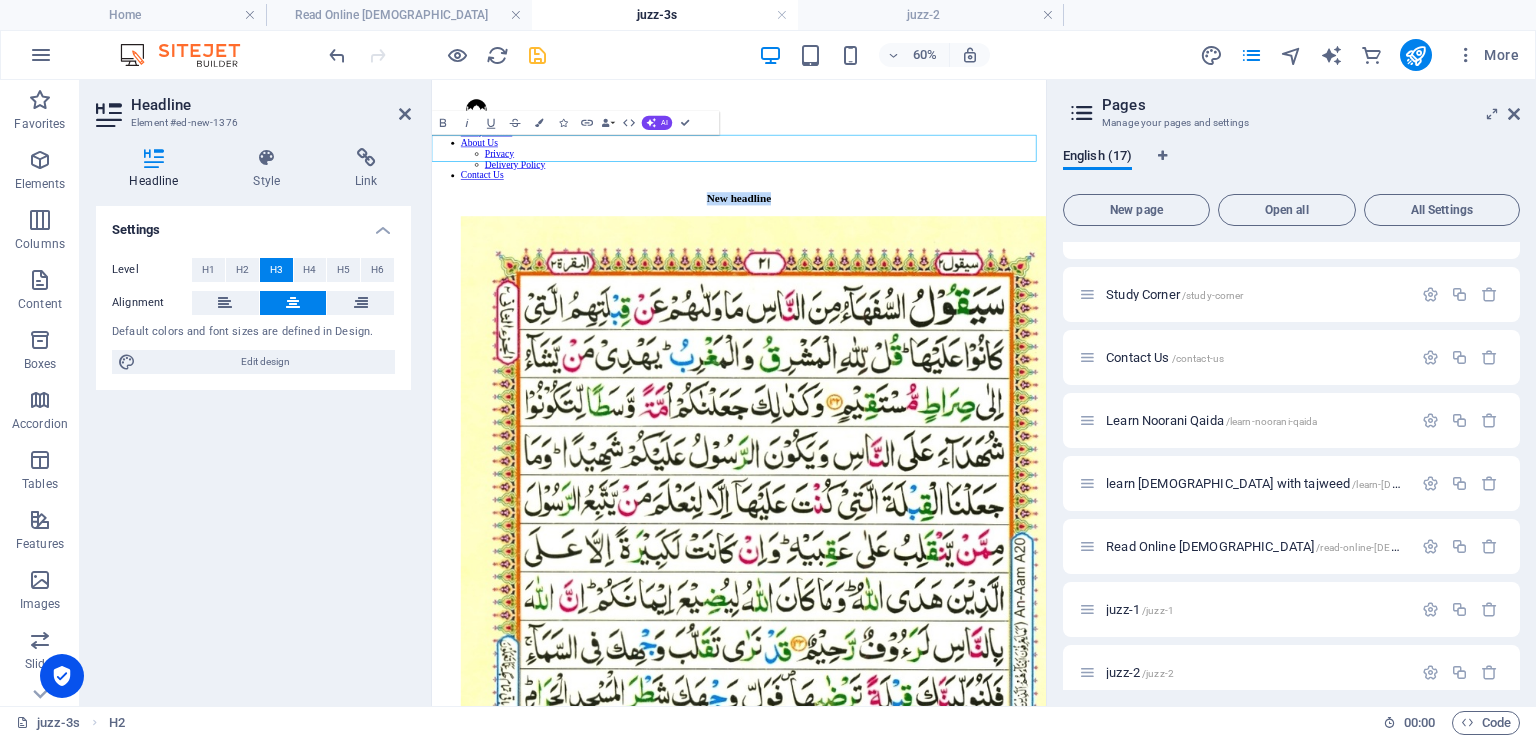 drag, startPoint x: 1079, startPoint y: 196, endPoint x: 725, endPoint y: 200, distance: 354.02258 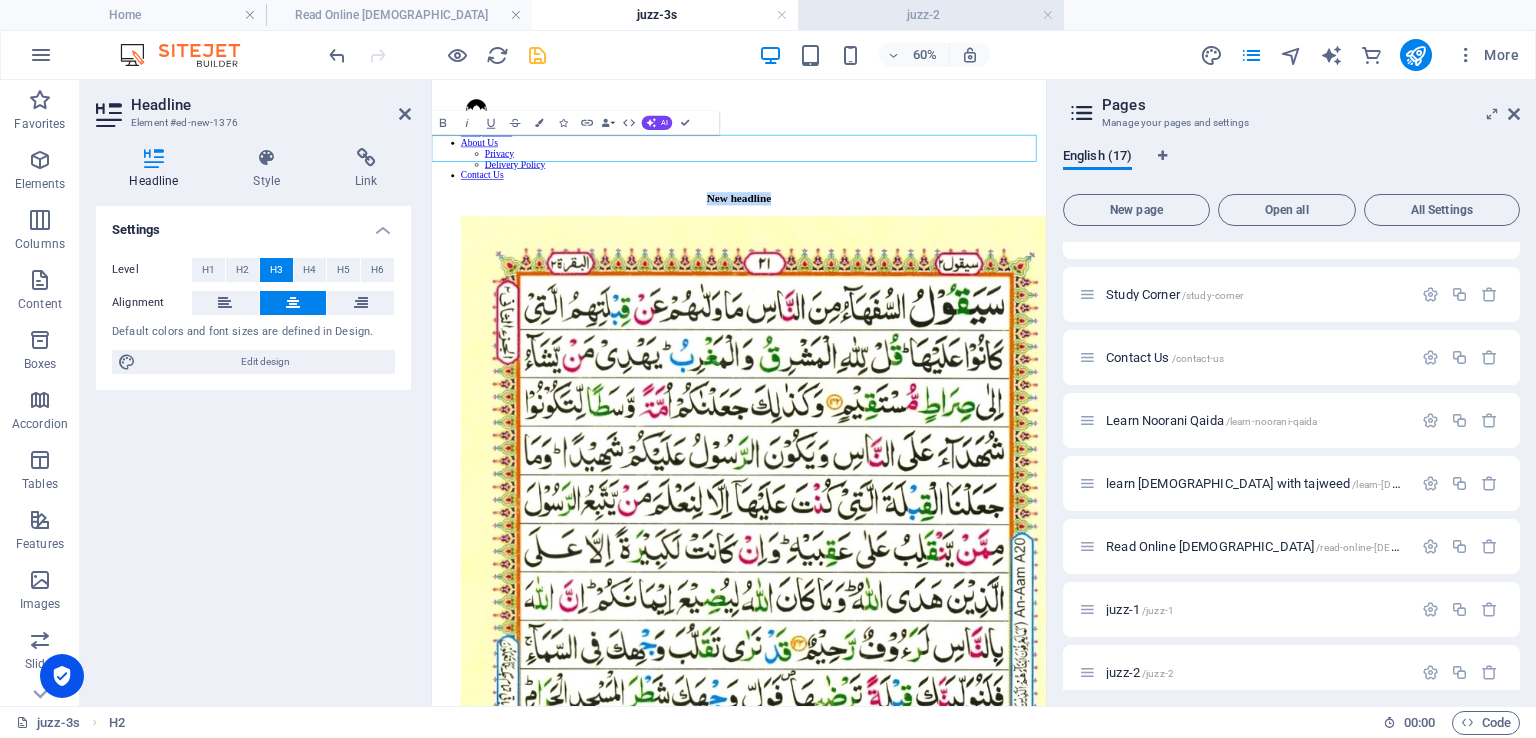 type 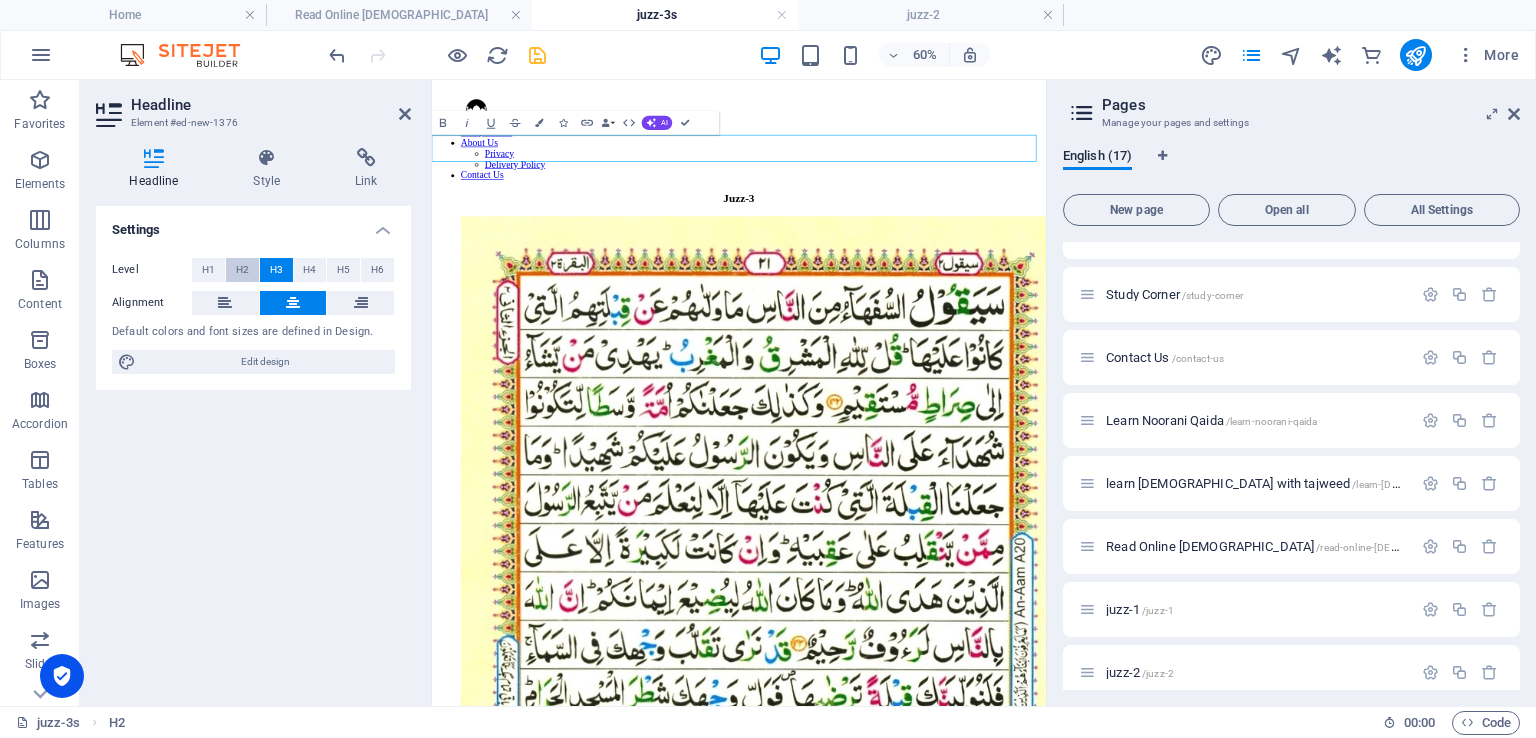 click on "H2" at bounding box center (242, 270) 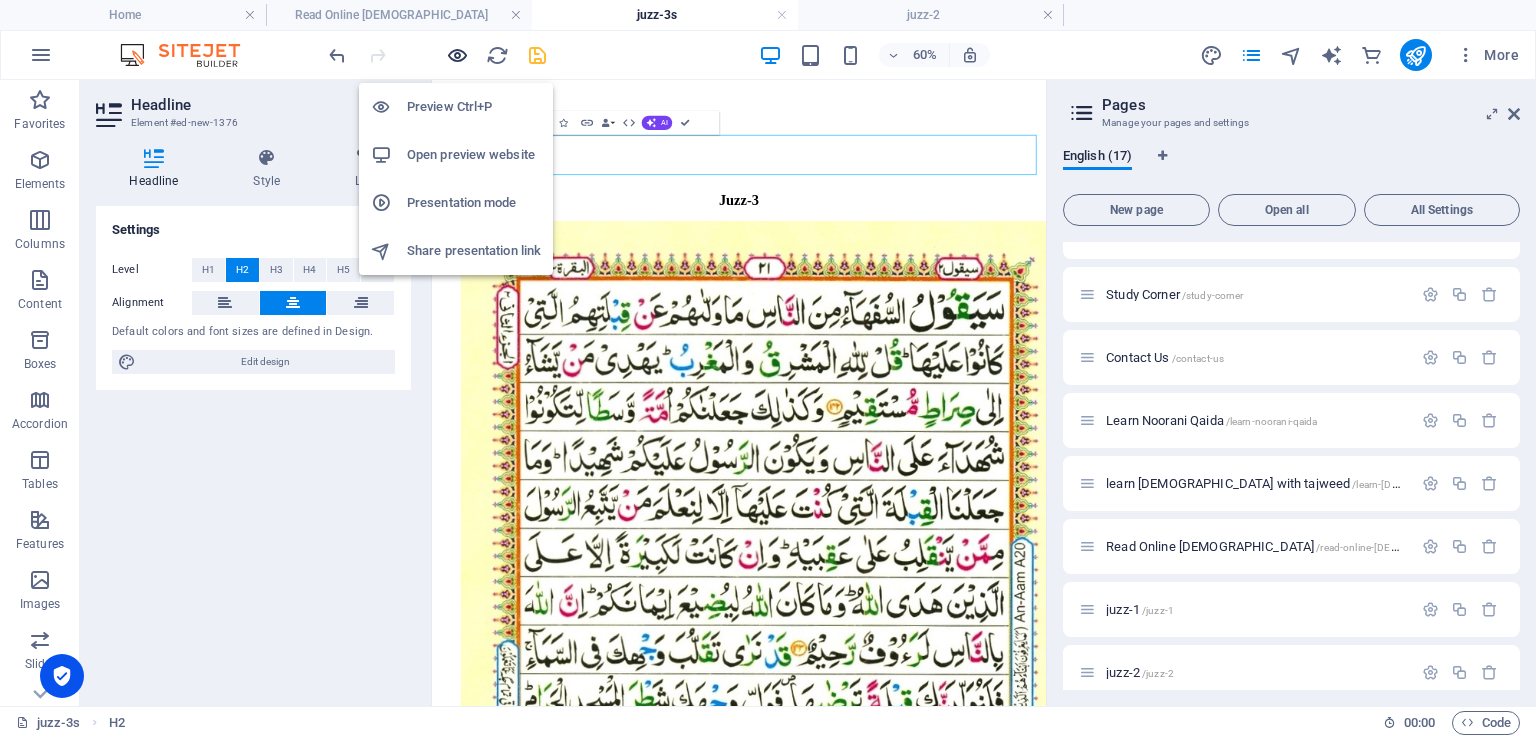 click at bounding box center (457, 55) 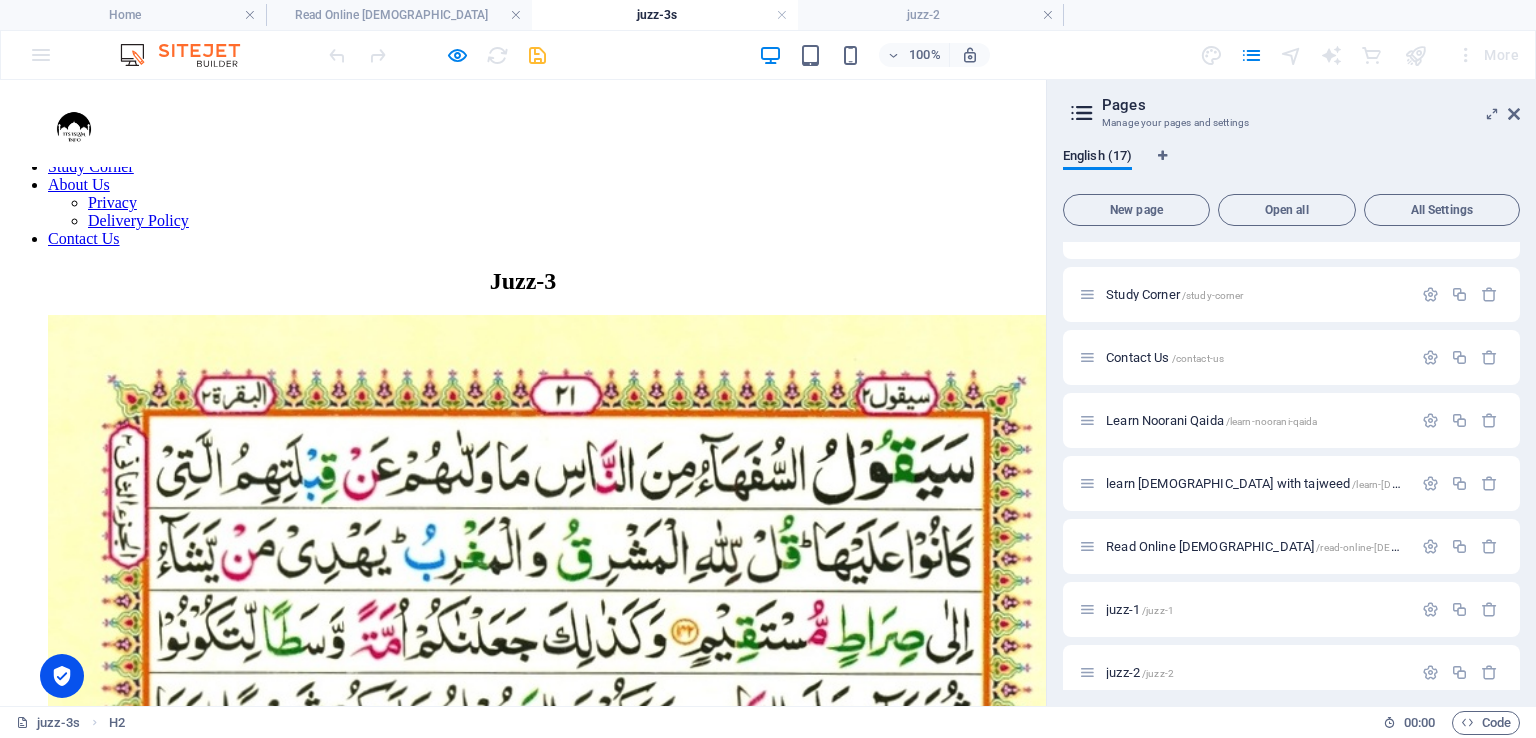 click on "Juzz-3" at bounding box center (523, 281) 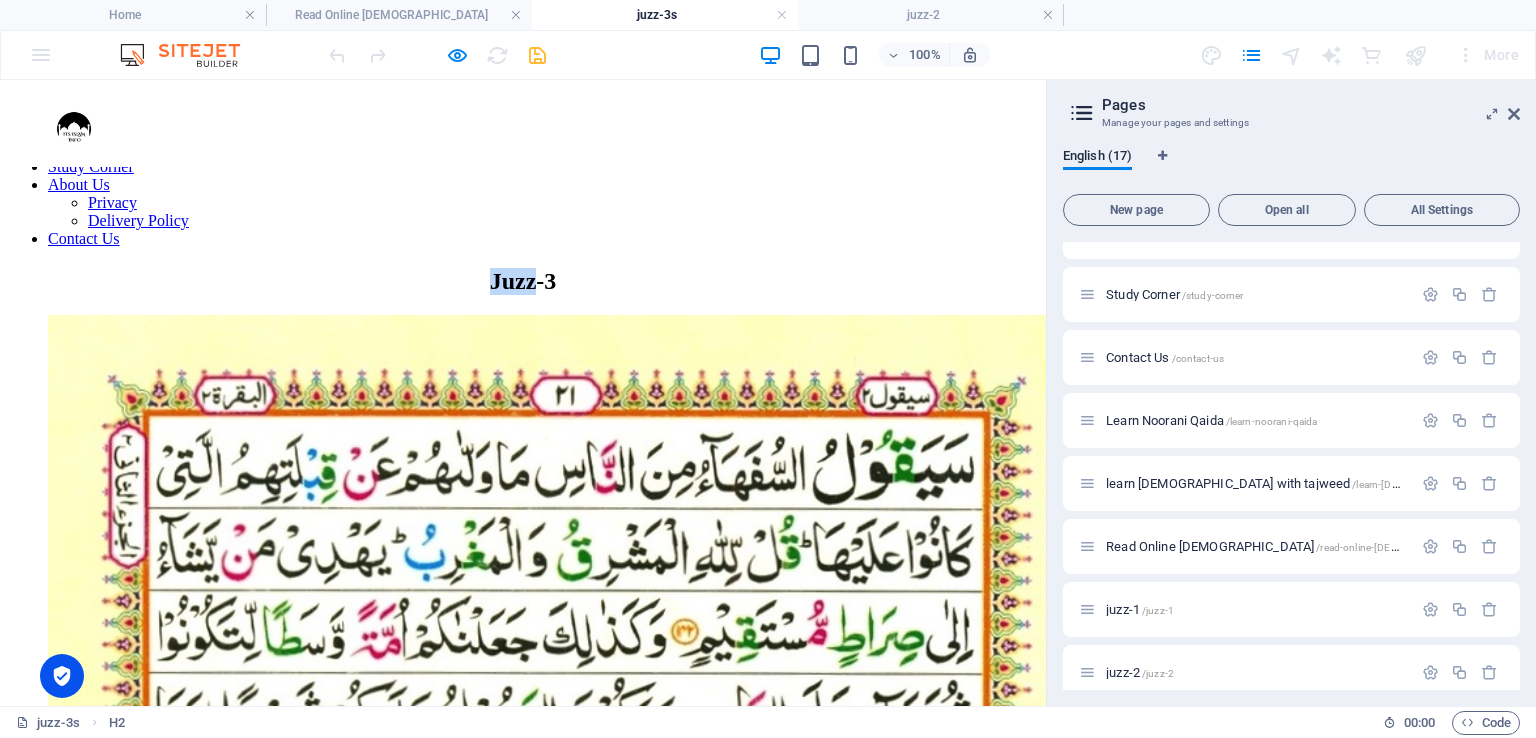 click on "Juzz-3" at bounding box center [523, 281] 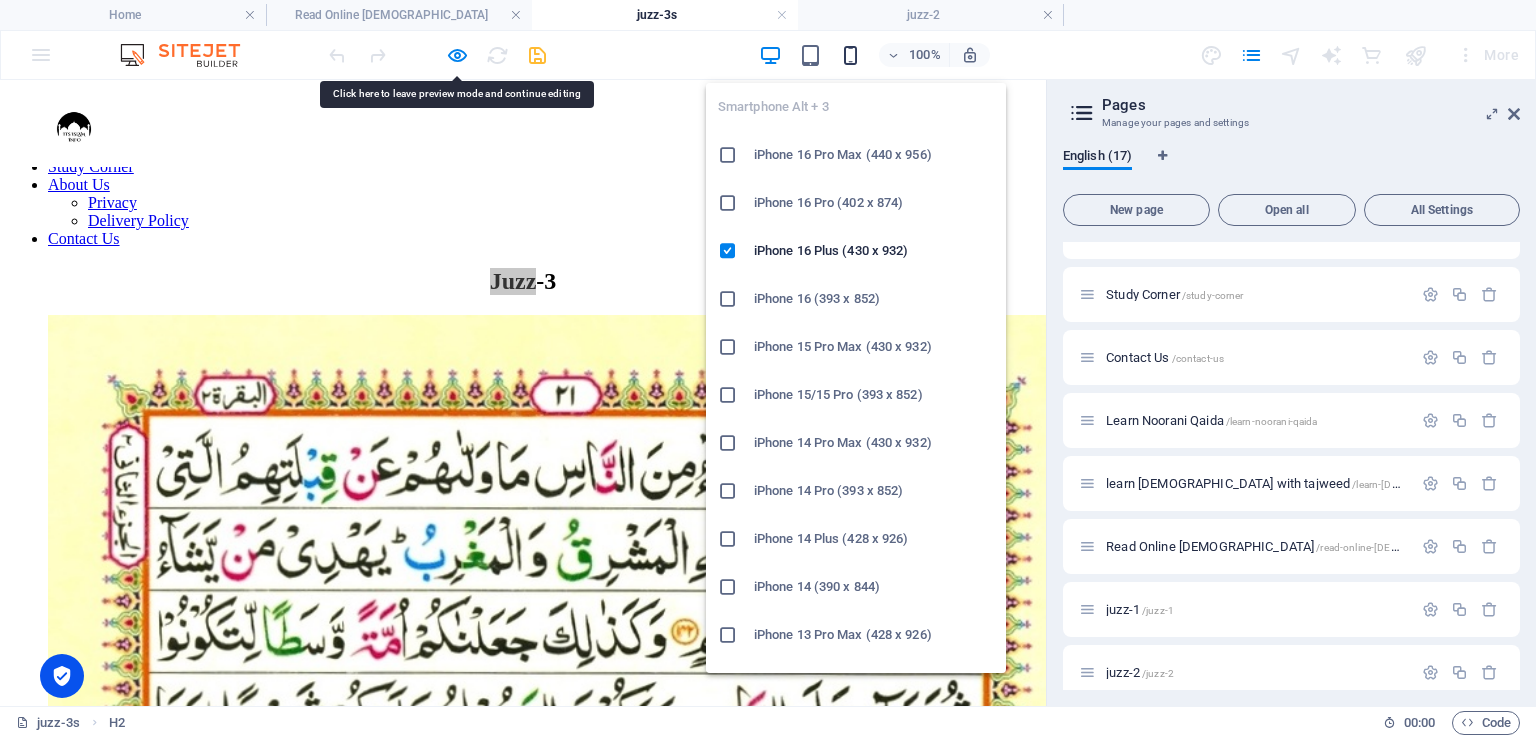 click at bounding box center [850, 55] 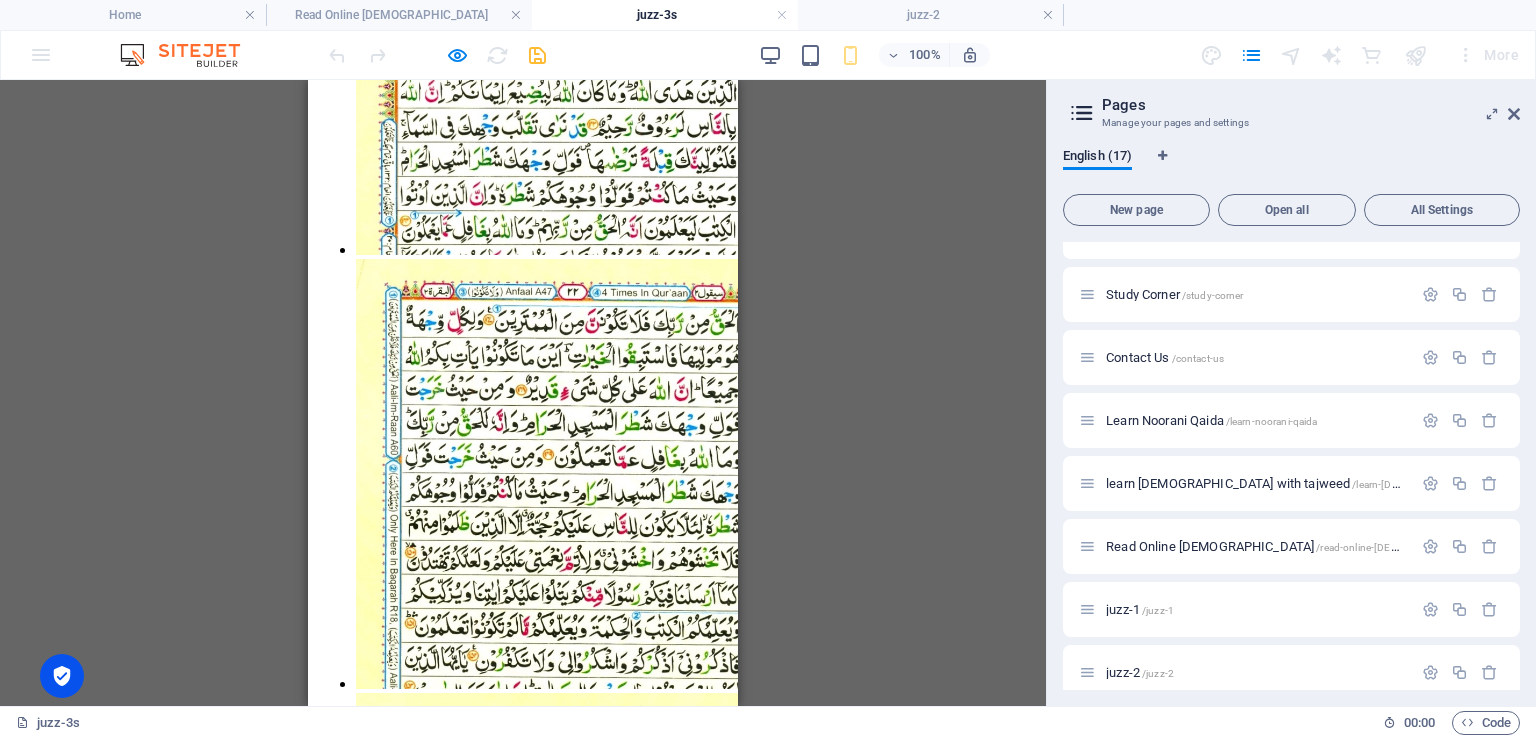 scroll, scrollTop: 600, scrollLeft: 0, axis: vertical 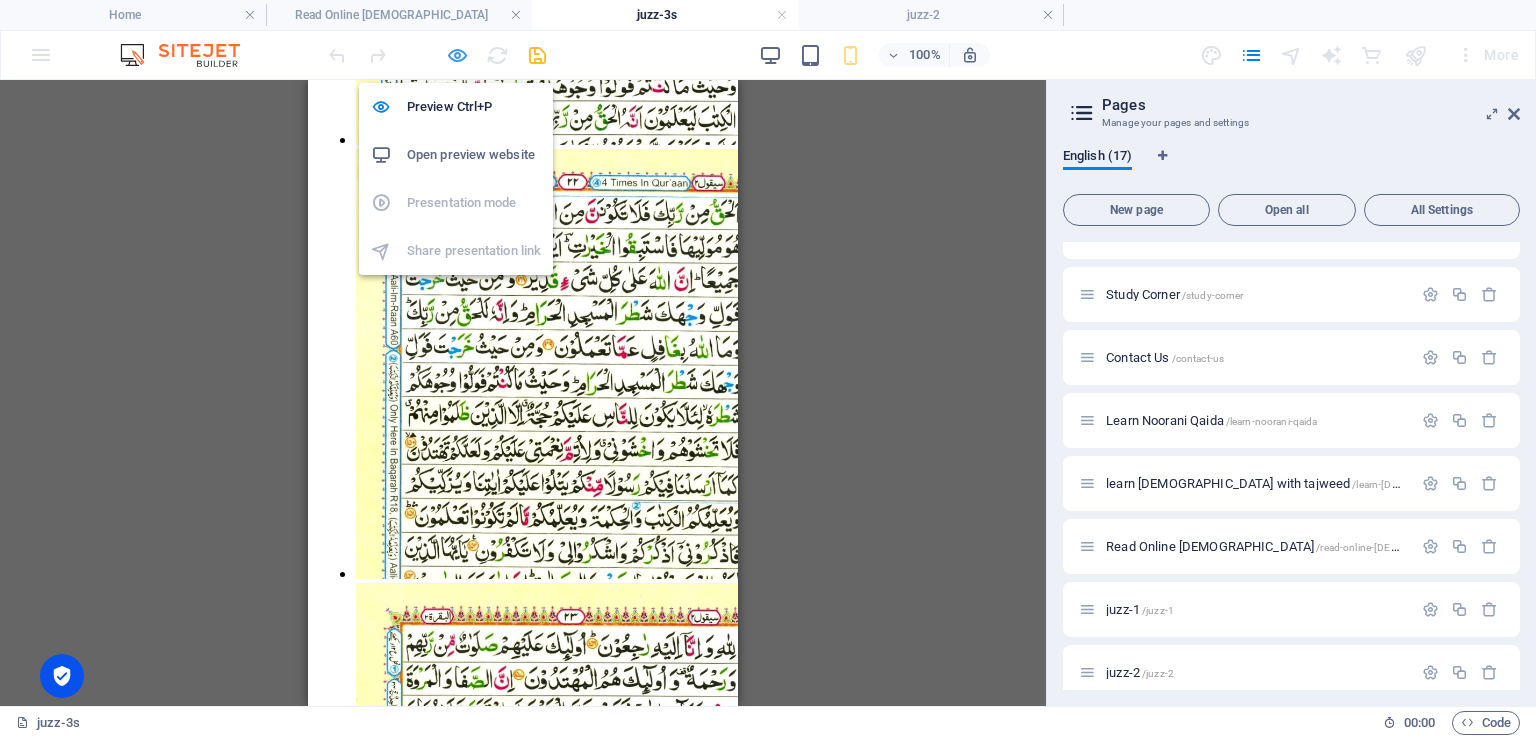click at bounding box center (457, 55) 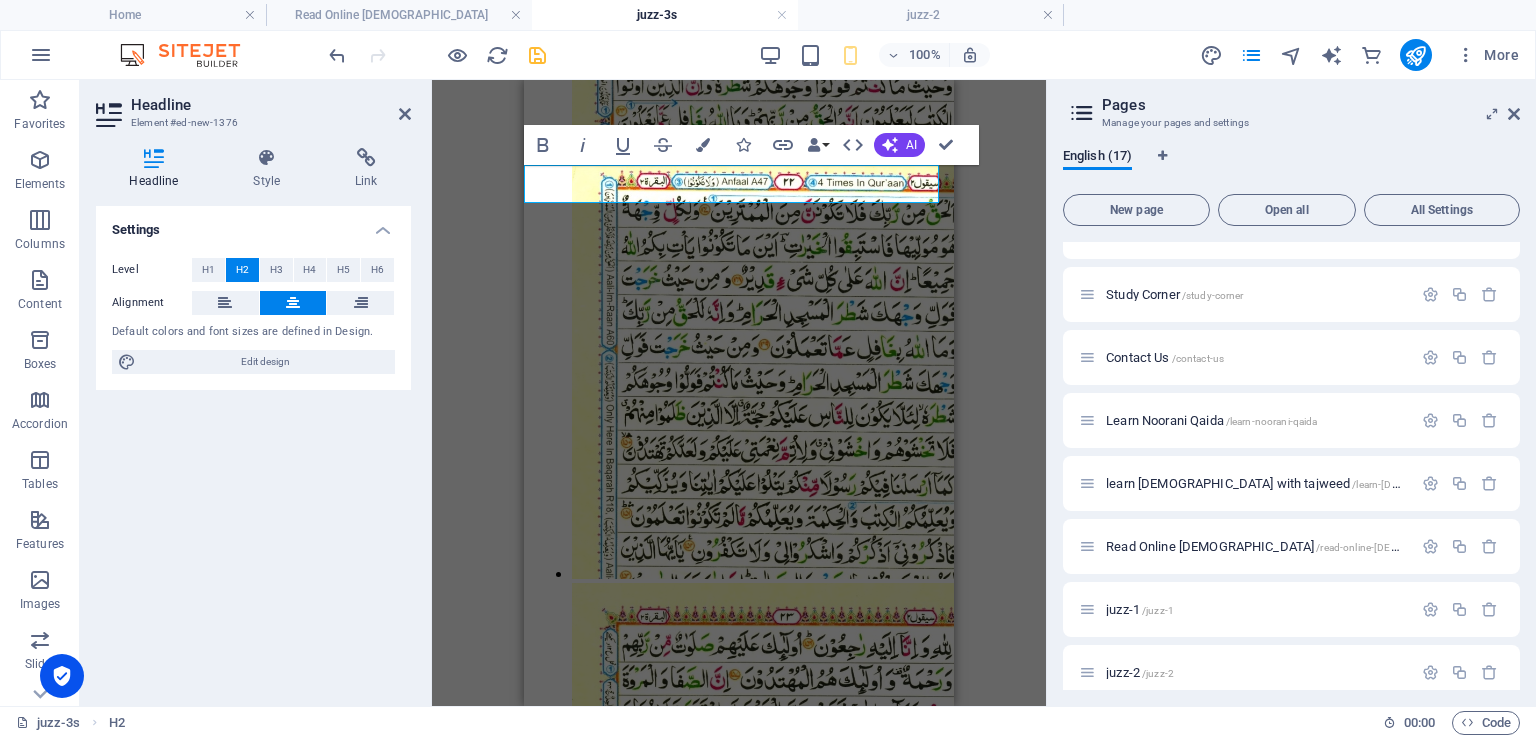 scroll, scrollTop: 0, scrollLeft: 0, axis: both 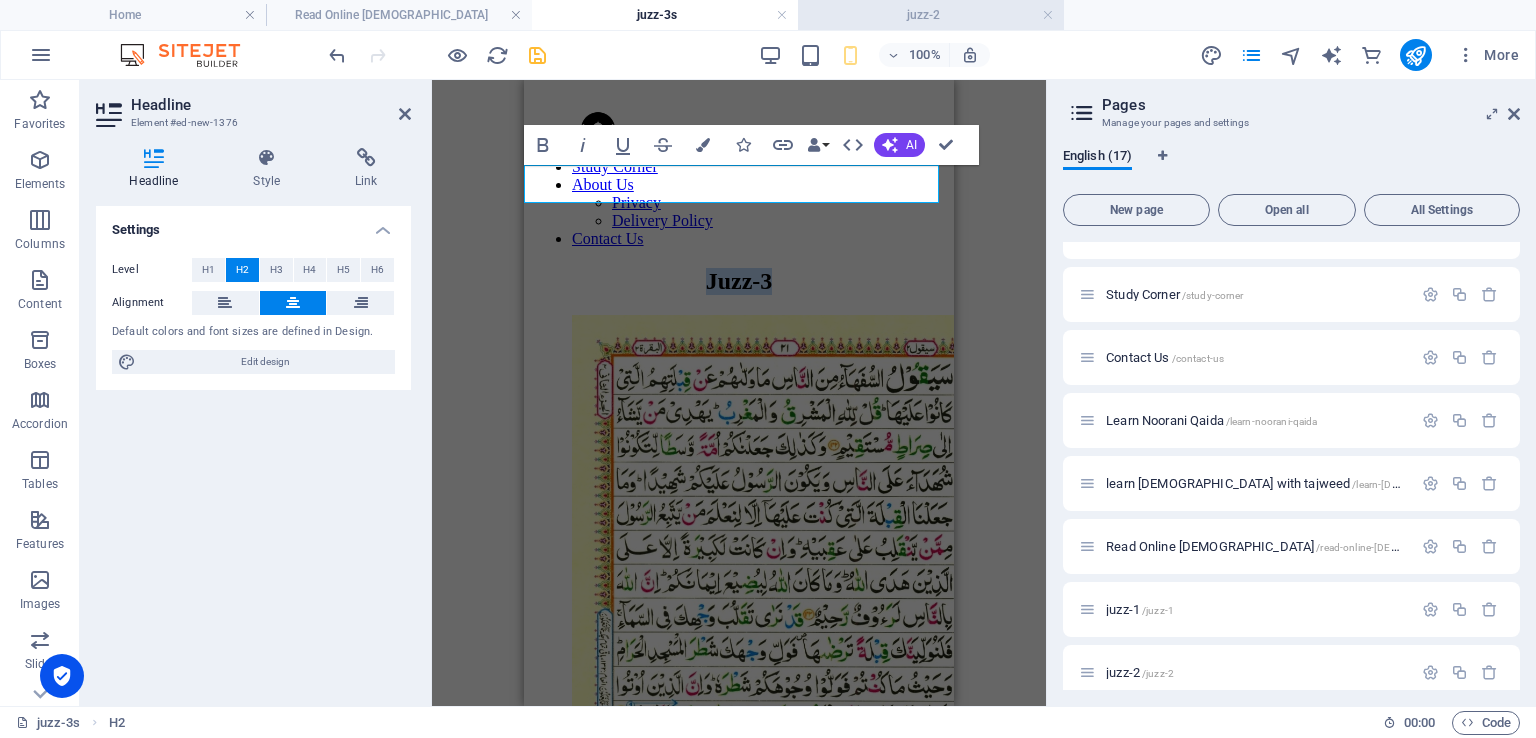 click on "juzz-2" at bounding box center (931, 15) 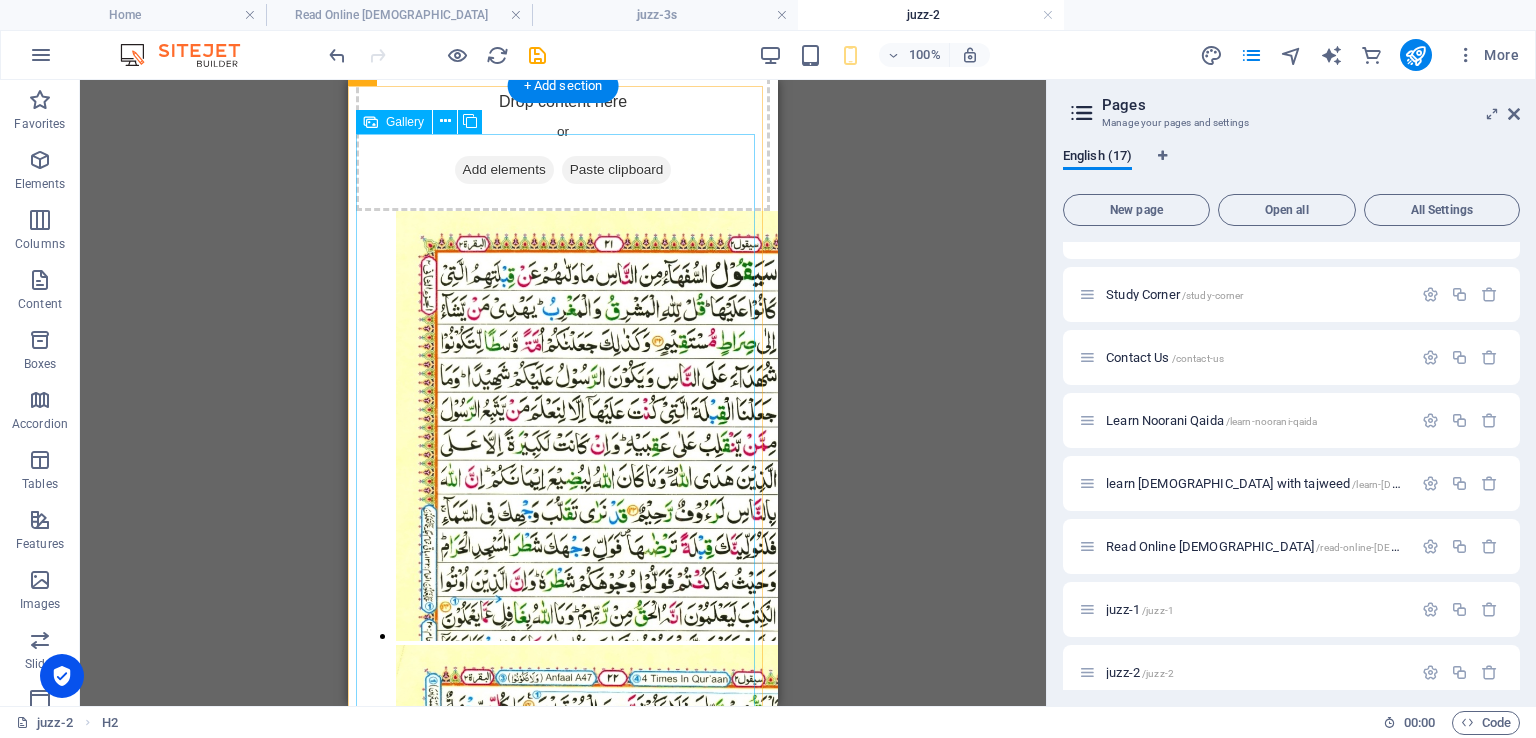 scroll, scrollTop: 100, scrollLeft: 0, axis: vertical 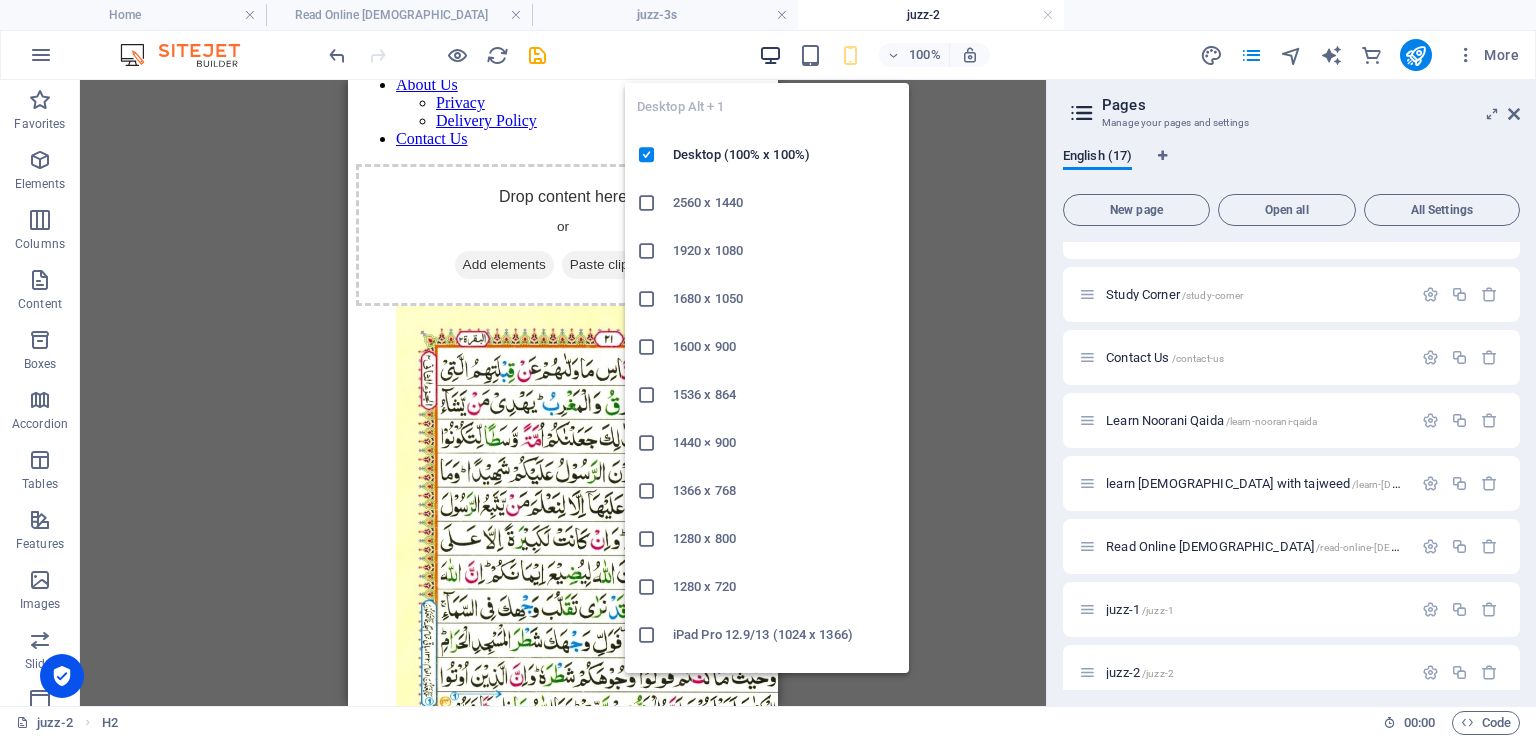 click at bounding box center [771, 55] 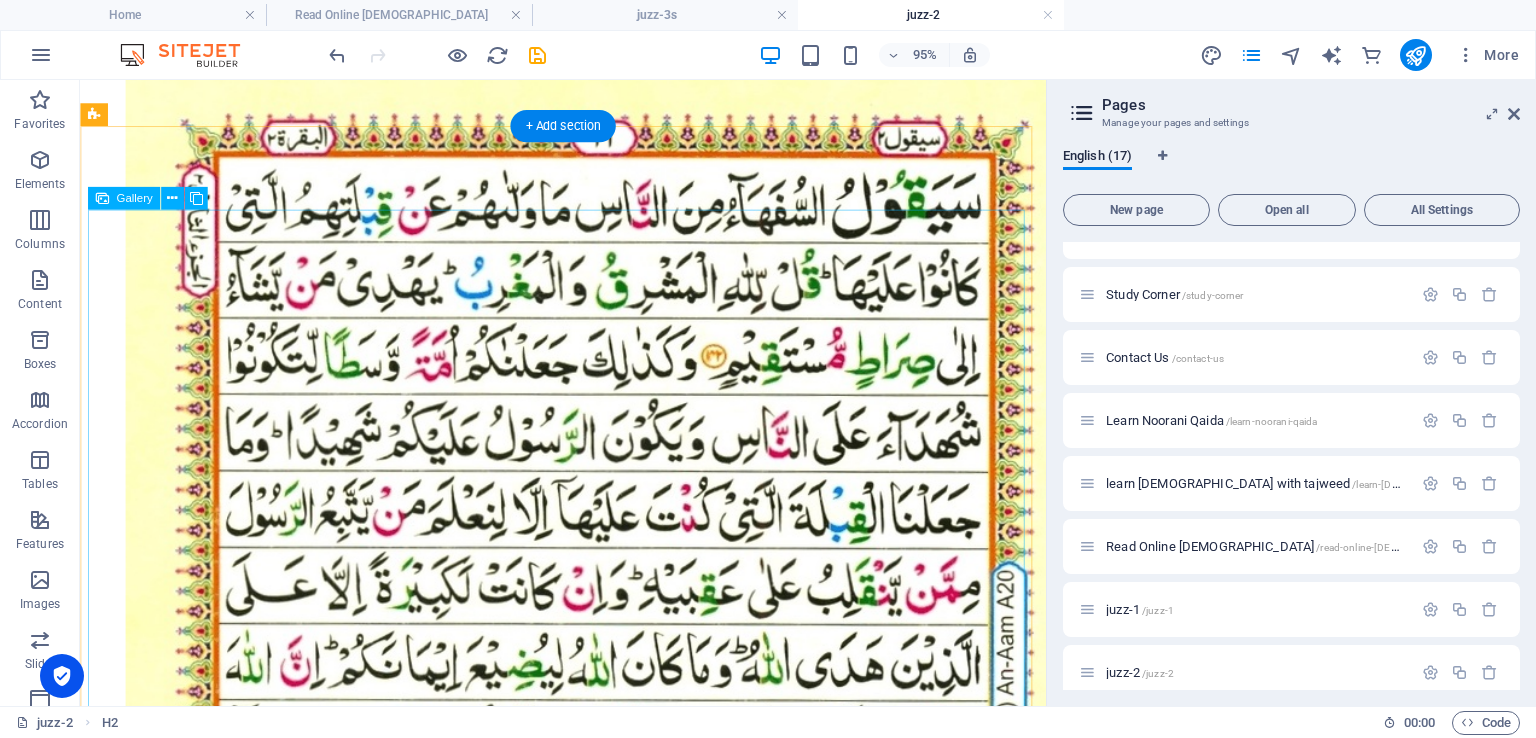 scroll, scrollTop: 400, scrollLeft: 0, axis: vertical 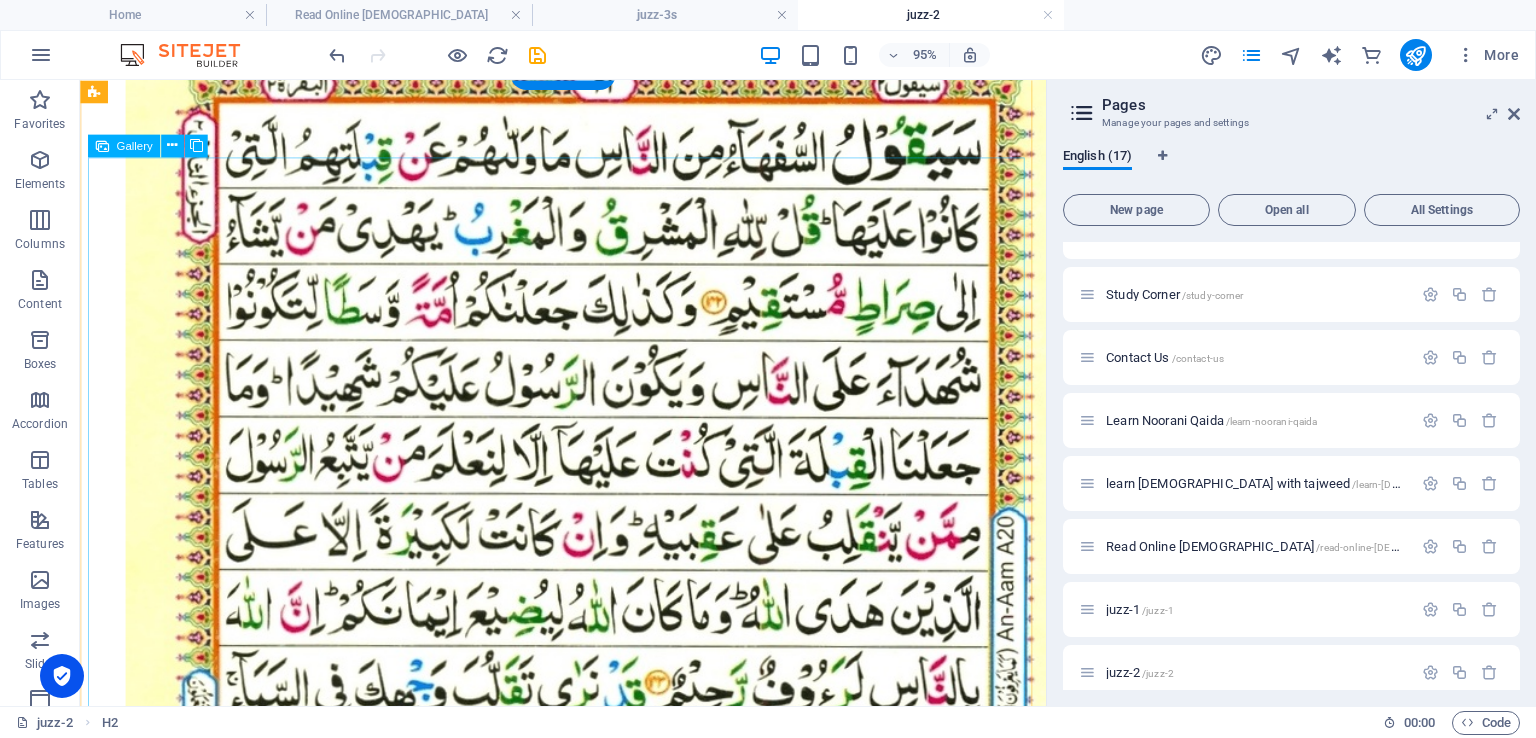 click at bounding box center (528, 4600) 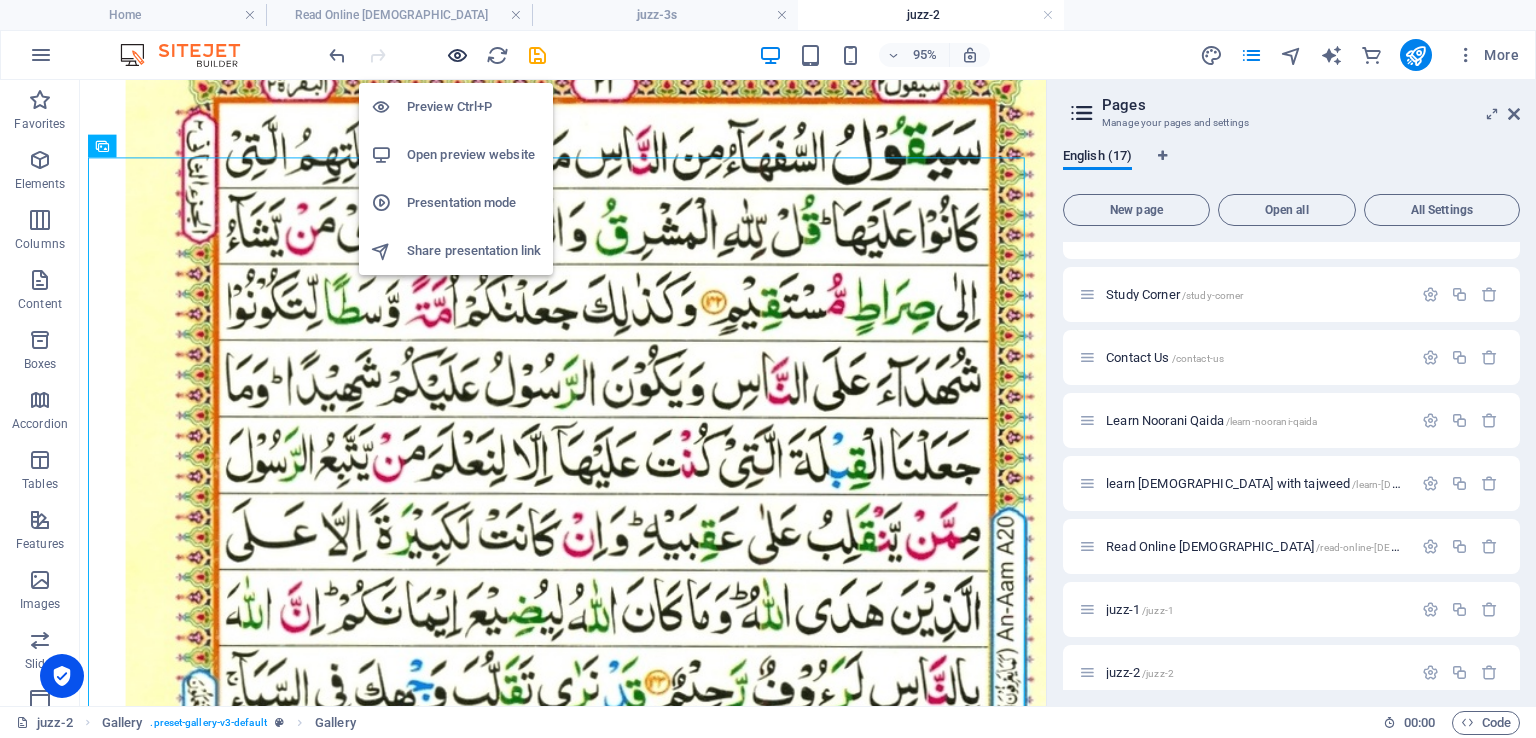 click at bounding box center (457, 55) 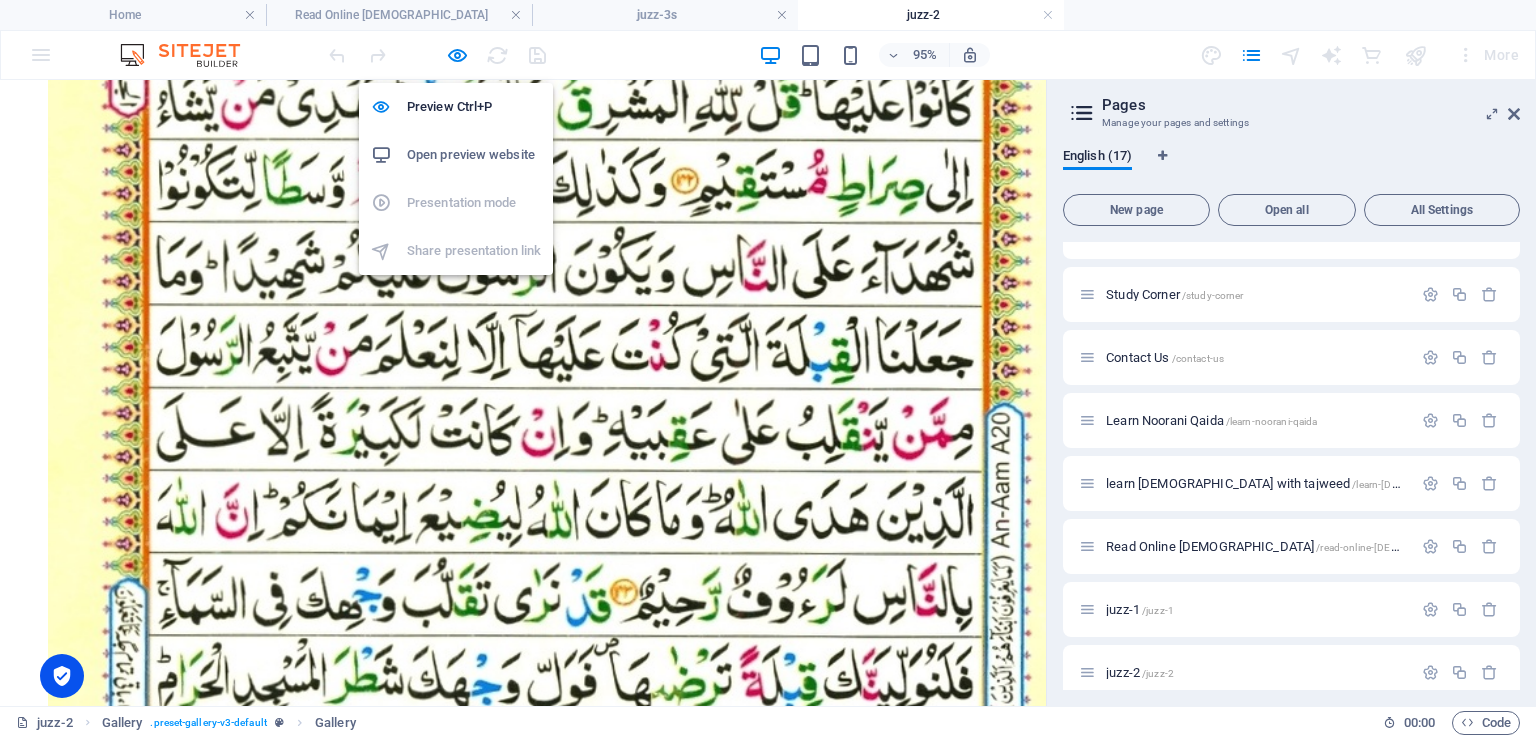 scroll, scrollTop: 259, scrollLeft: 0, axis: vertical 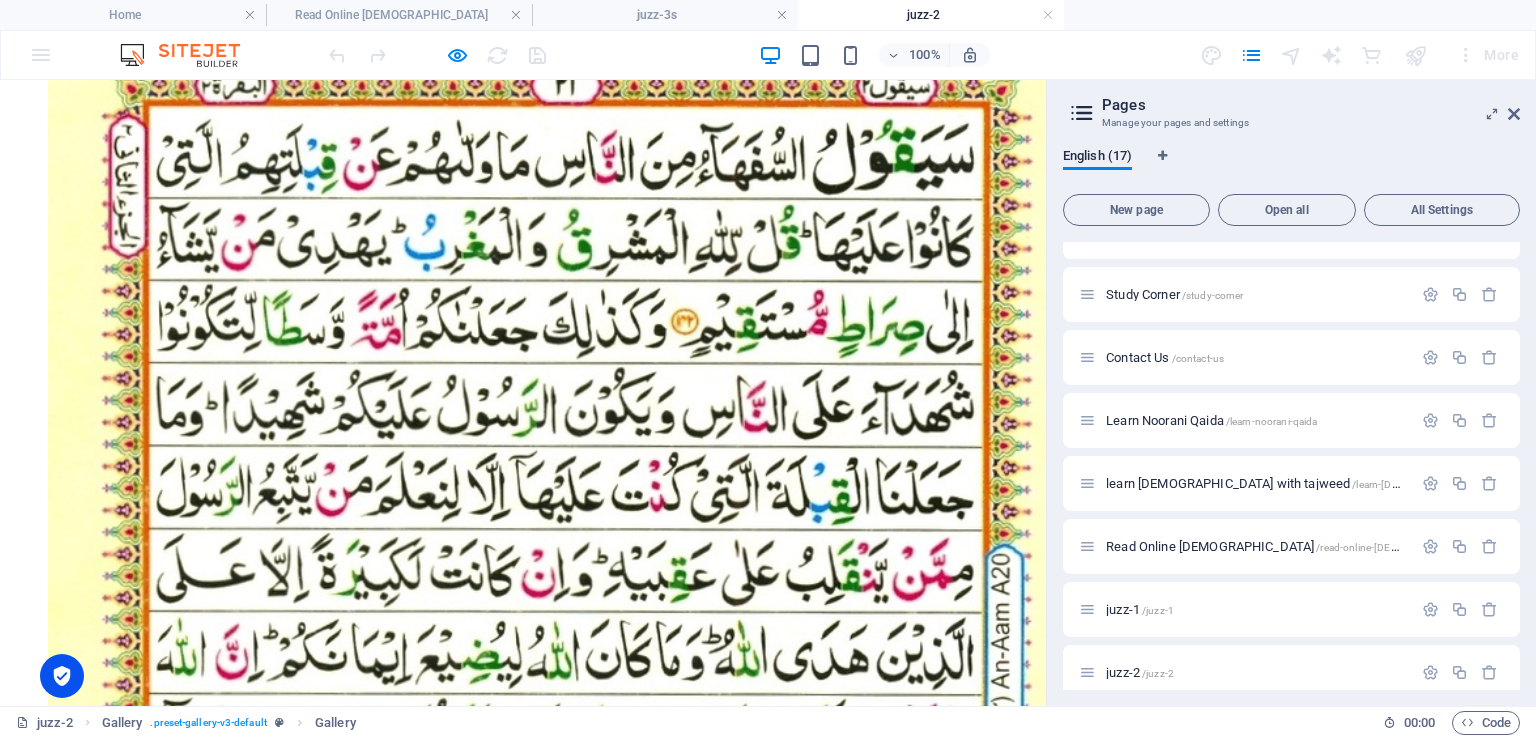 click at bounding box center [571, 4728] 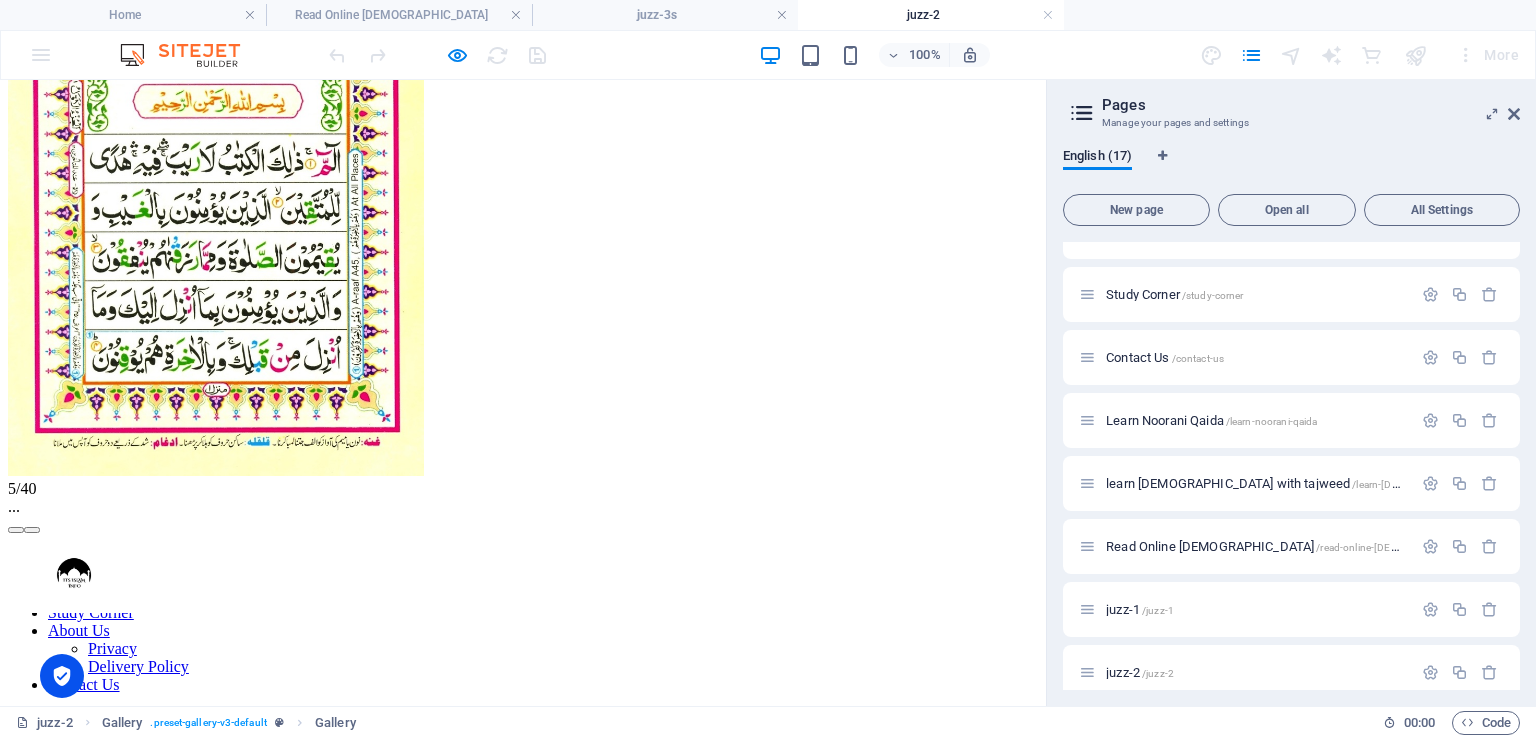 click on "×" at bounding box center (20, -161) 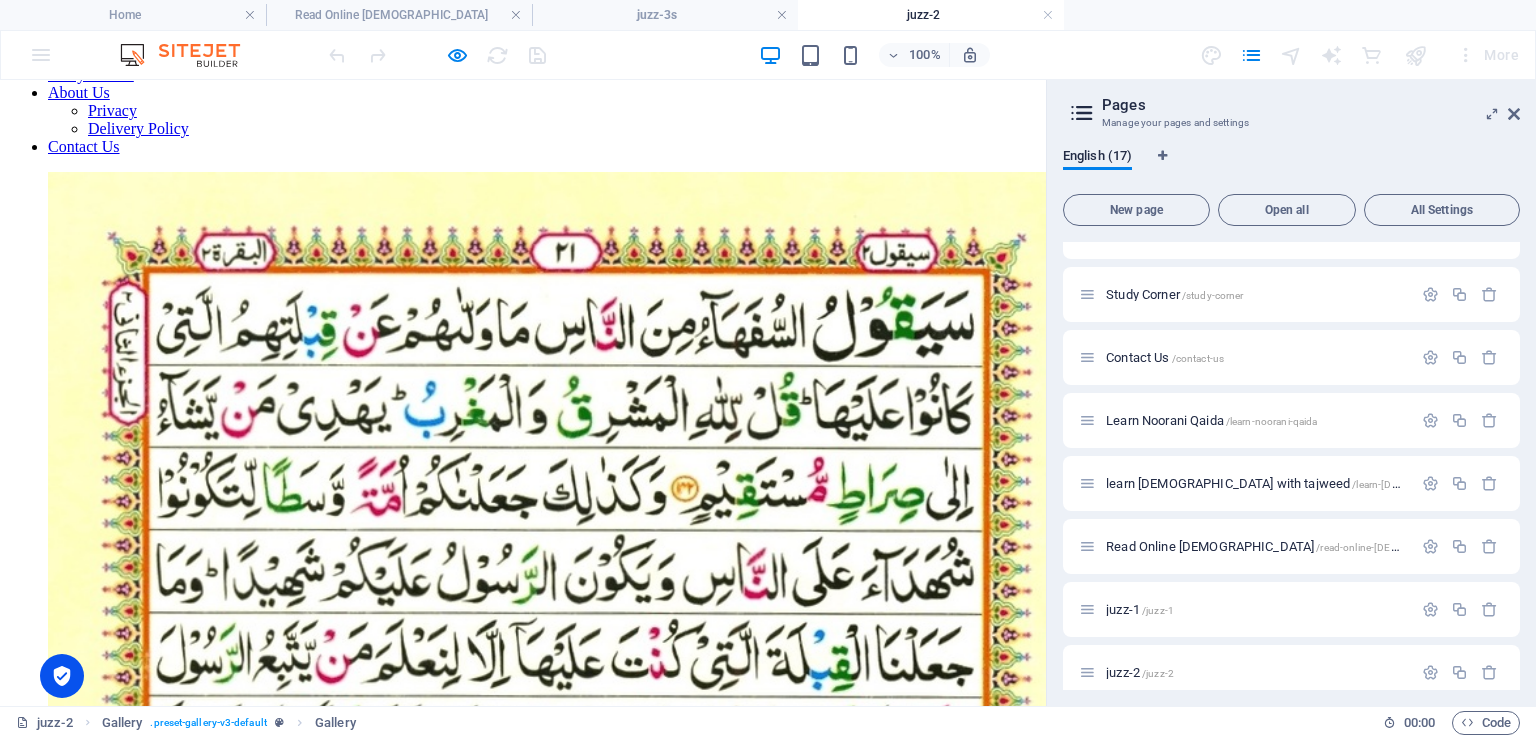 scroll, scrollTop: 0, scrollLeft: 0, axis: both 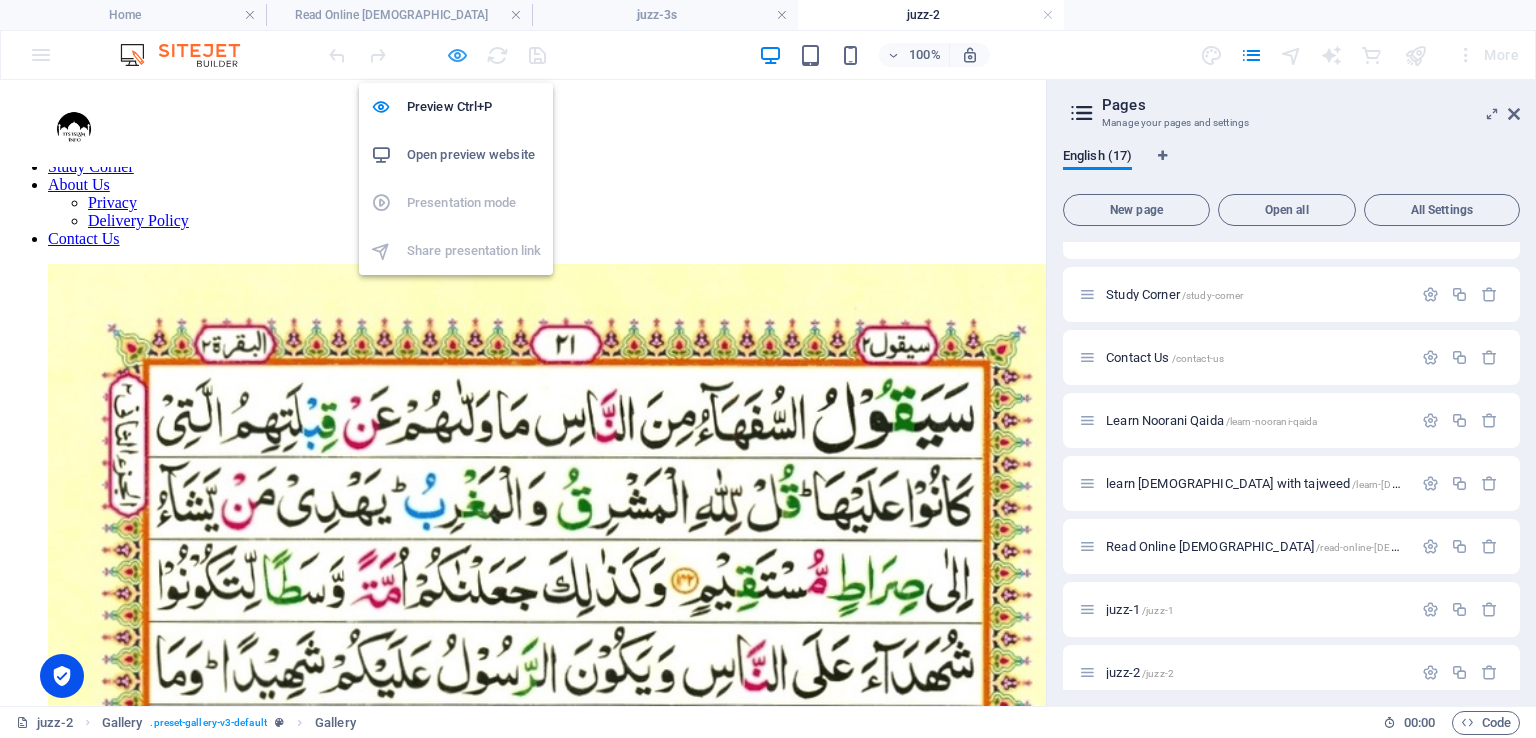 click at bounding box center [457, 55] 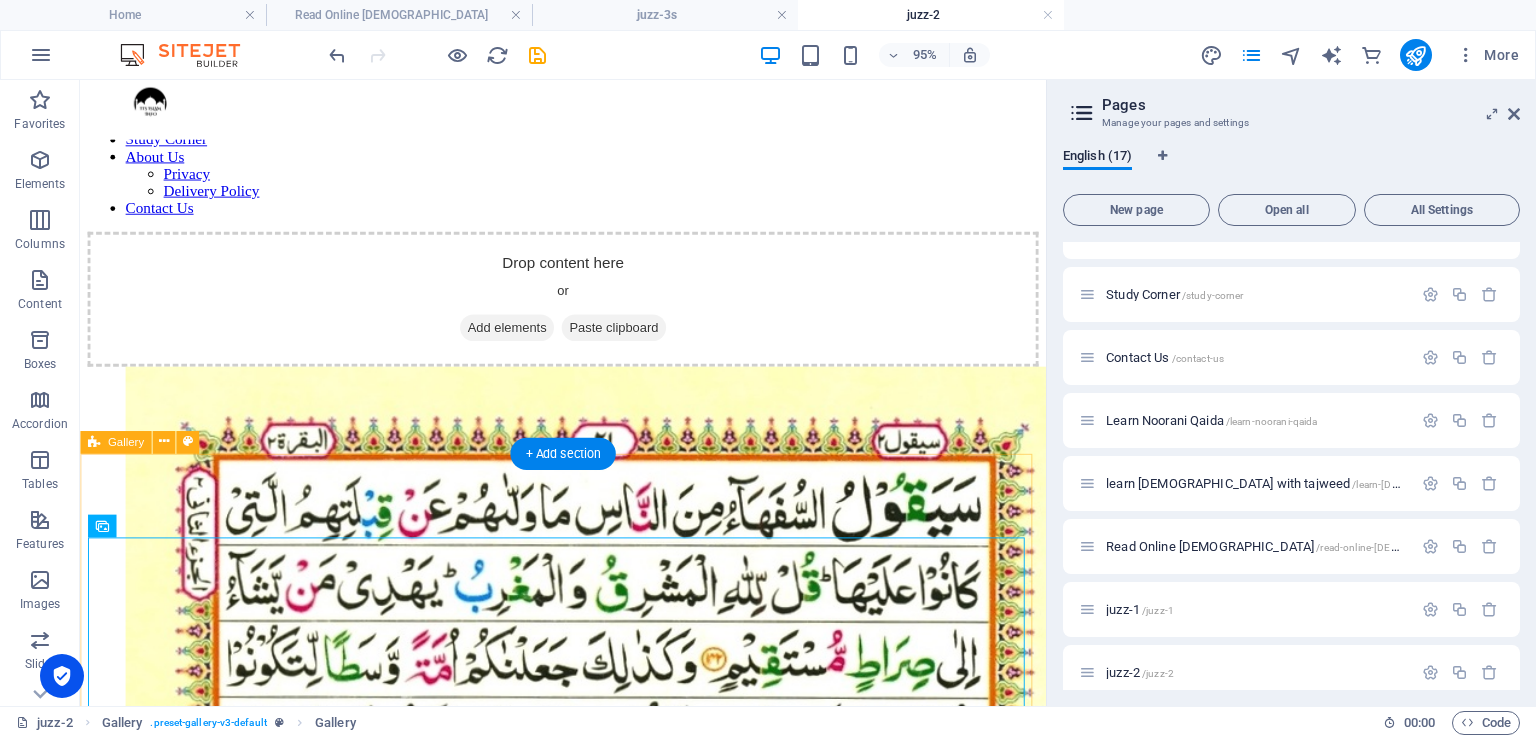 scroll, scrollTop: 100, scrollLeft: 0, axis: vertical 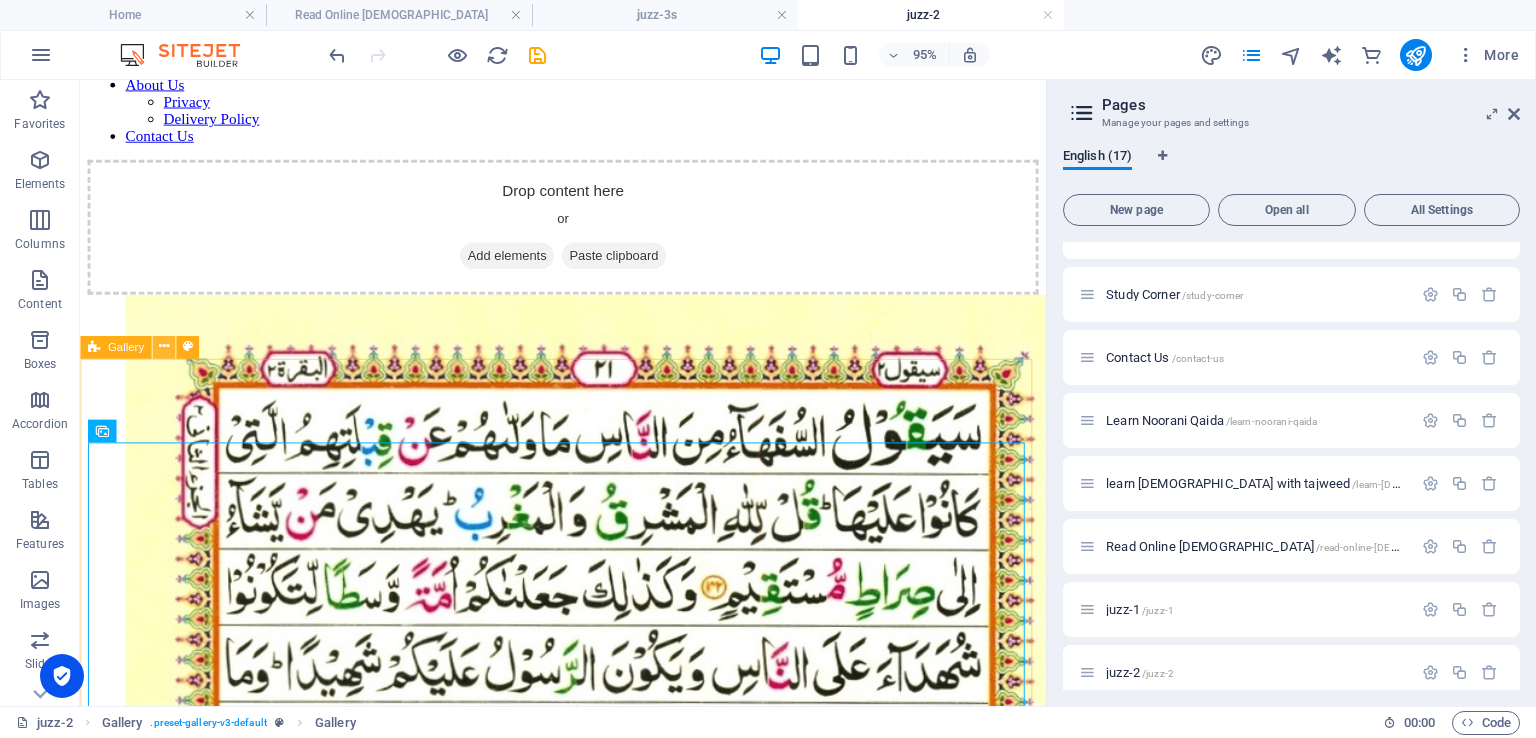 click at bounding box center (163, 347) 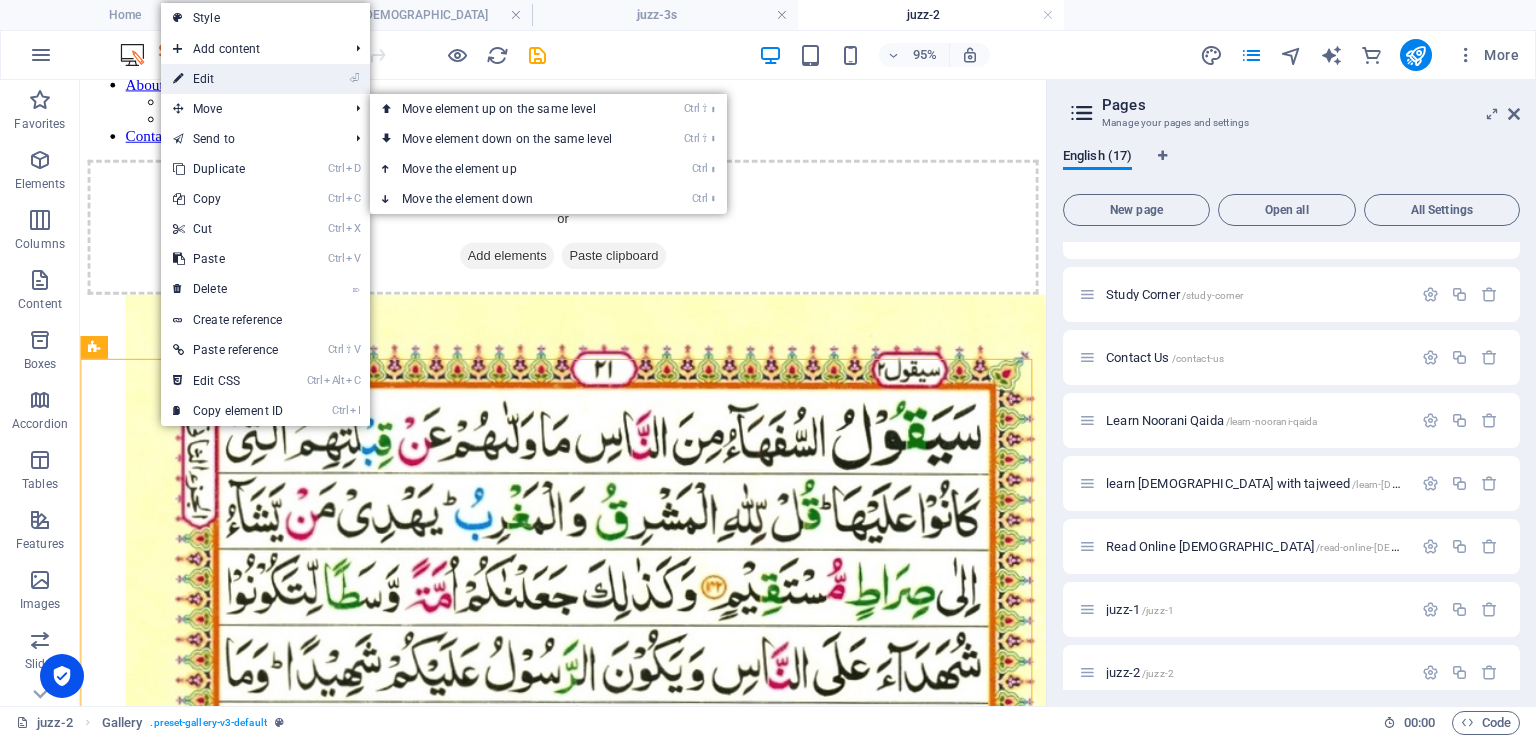 drag, startPoint x: 240, startPoint y: 79, endPoint x: 34, endPoint y: 437, distance: 413.03754 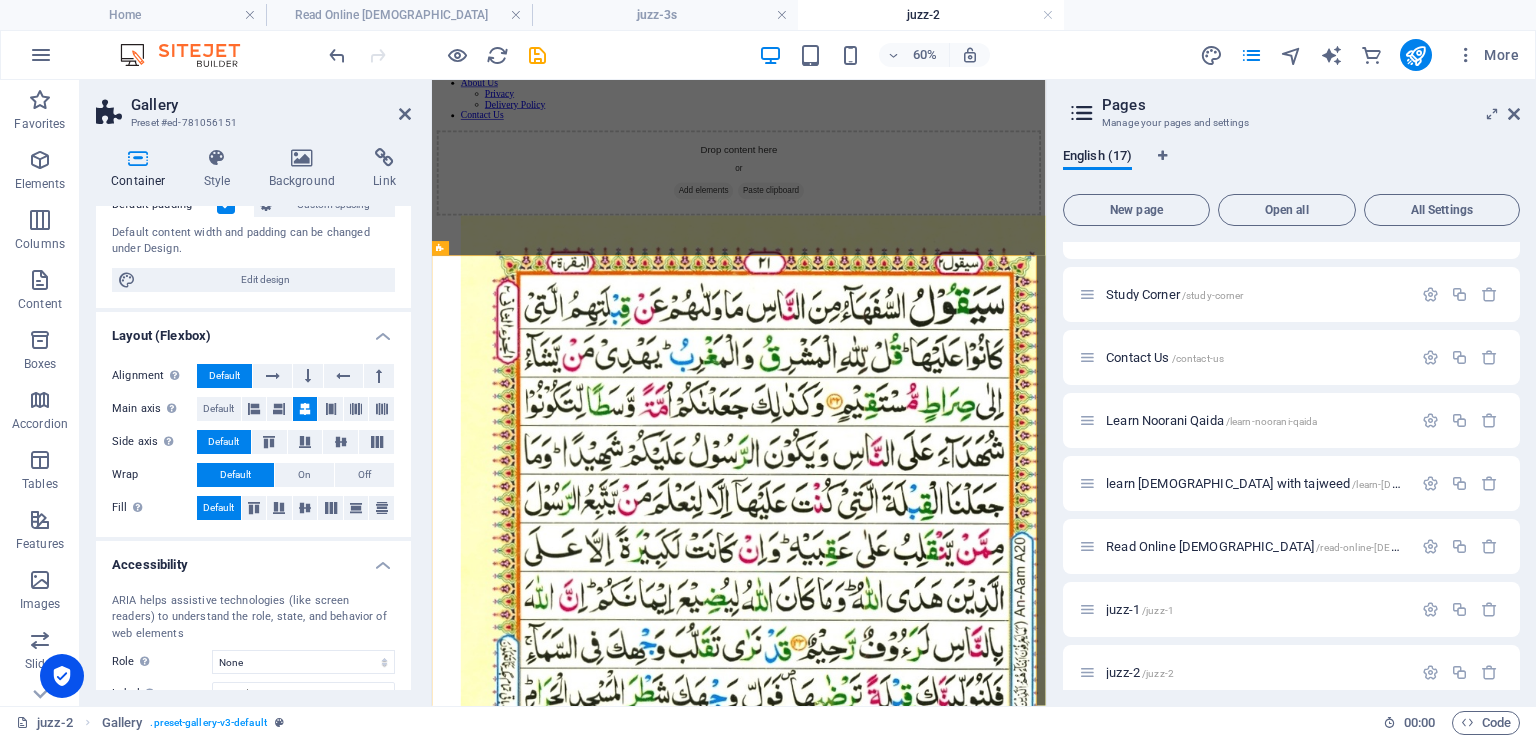 scroll, scrollTop: 200, scrollLeft: 0, axis: vertical 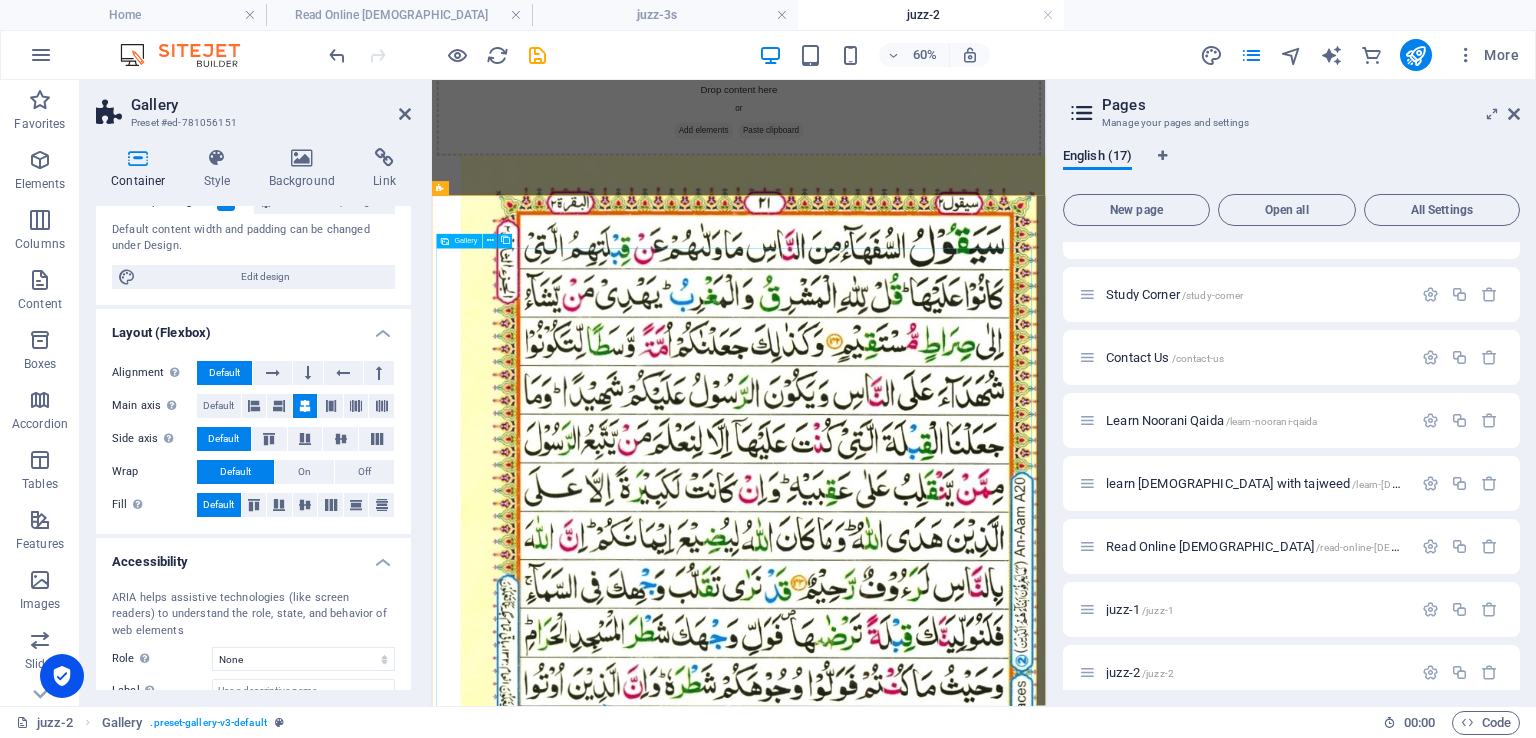 click at bounding box center [880, 719] 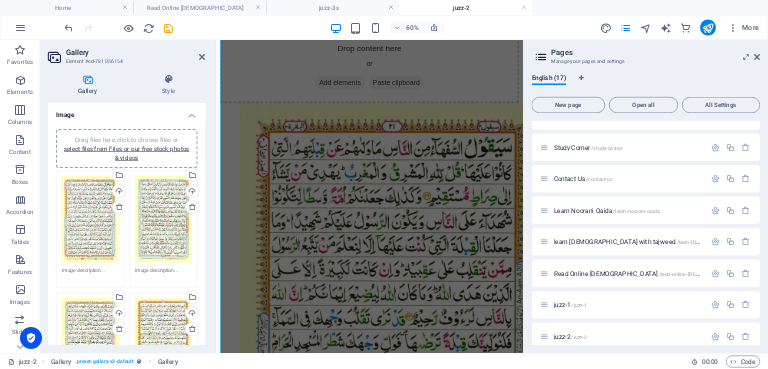 scroll, scrollTop: 470, scrollLeft: 0, axis: vertical 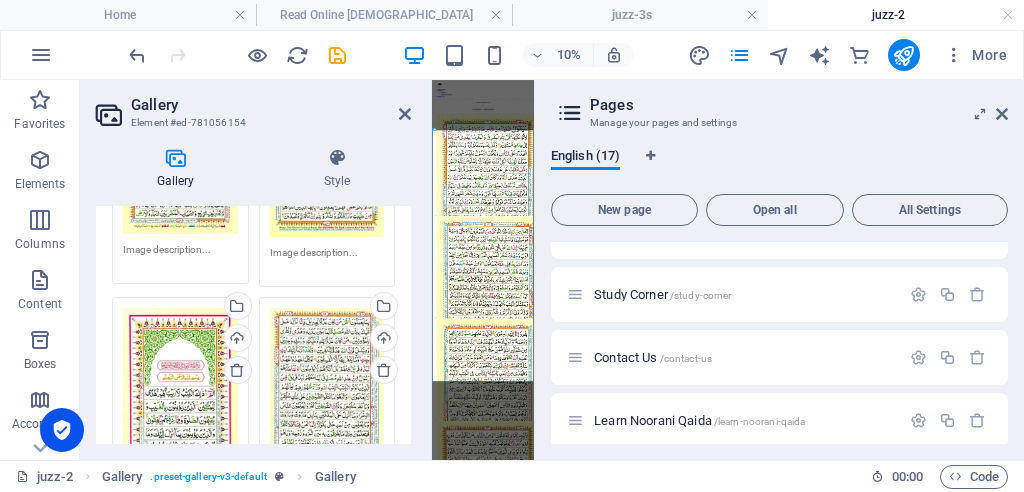 click at bounding box center (237, 370) 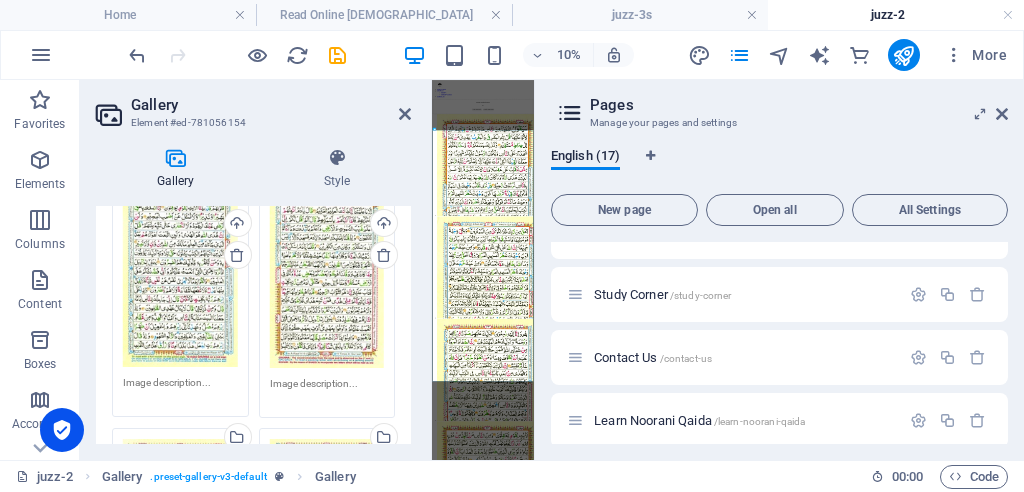 scroll, scrollTop: 1466, scrollLeft: 0, axis: vertical 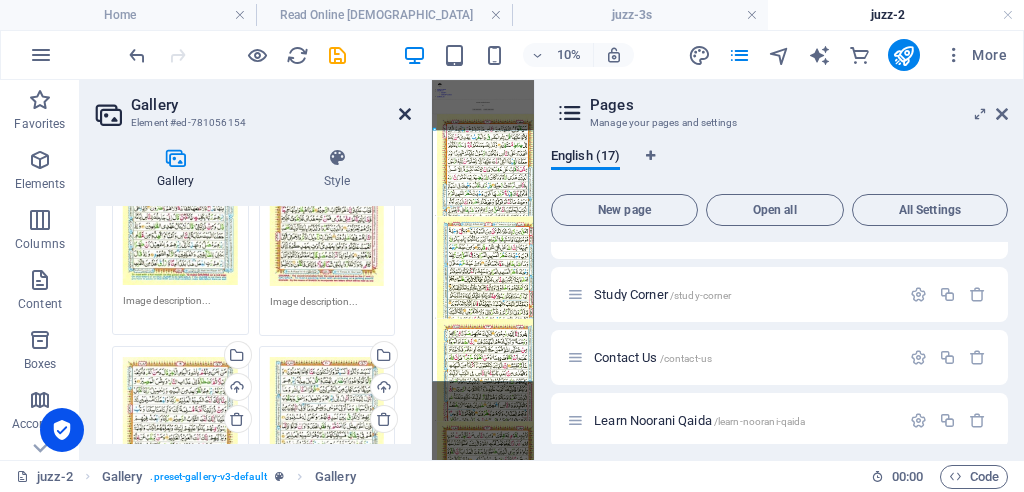 click at bounding box center [405, 114] 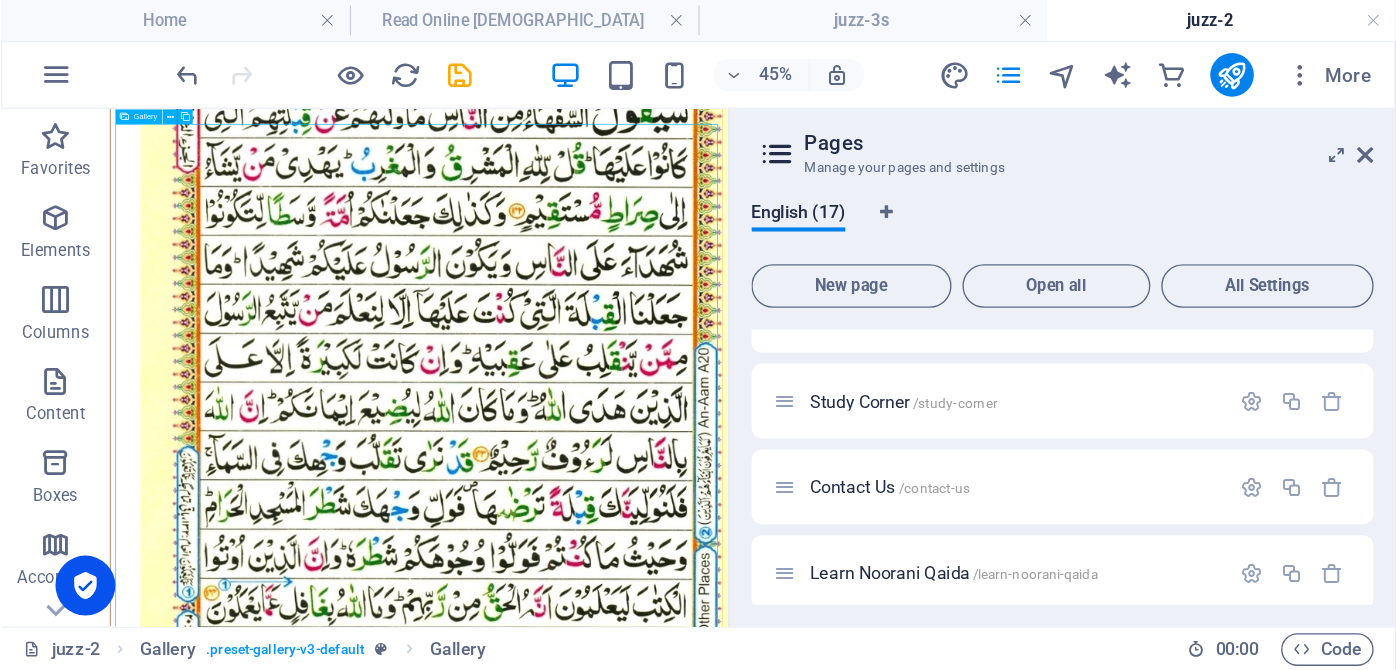 scroll, scrollTop: 466, scrollLeft: 0, axis: vertical 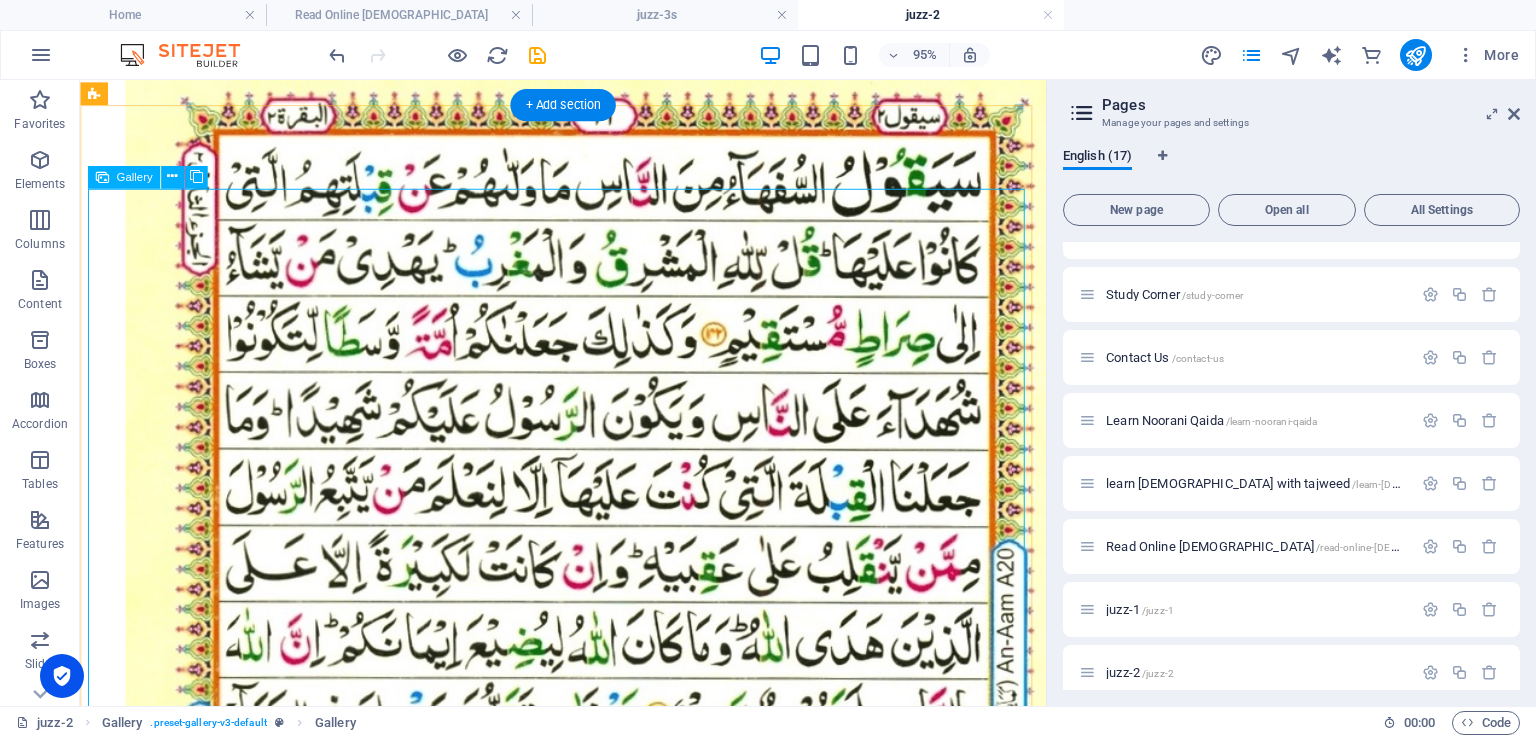 click at bounding box center [528, 4633] 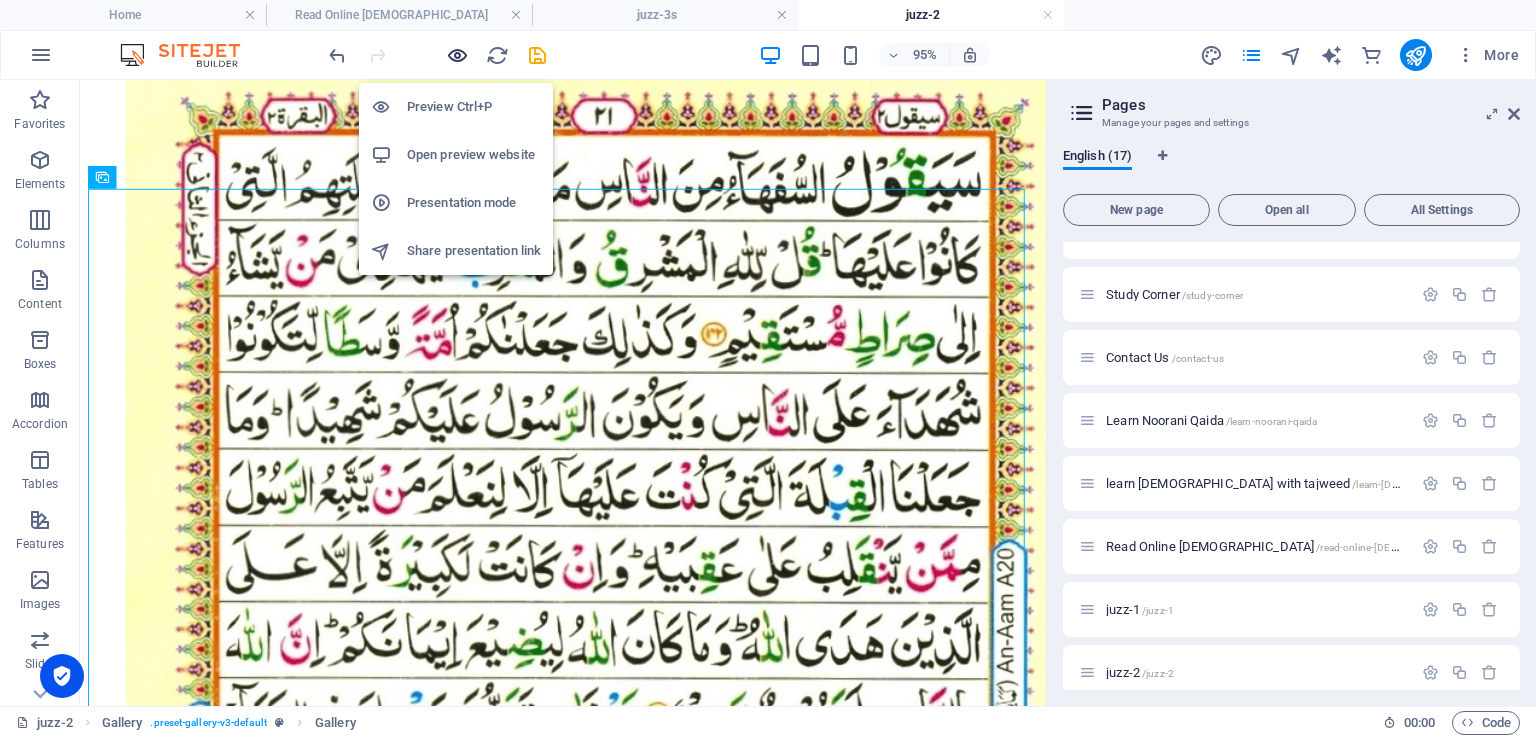 click at bounding box center [457, 55] 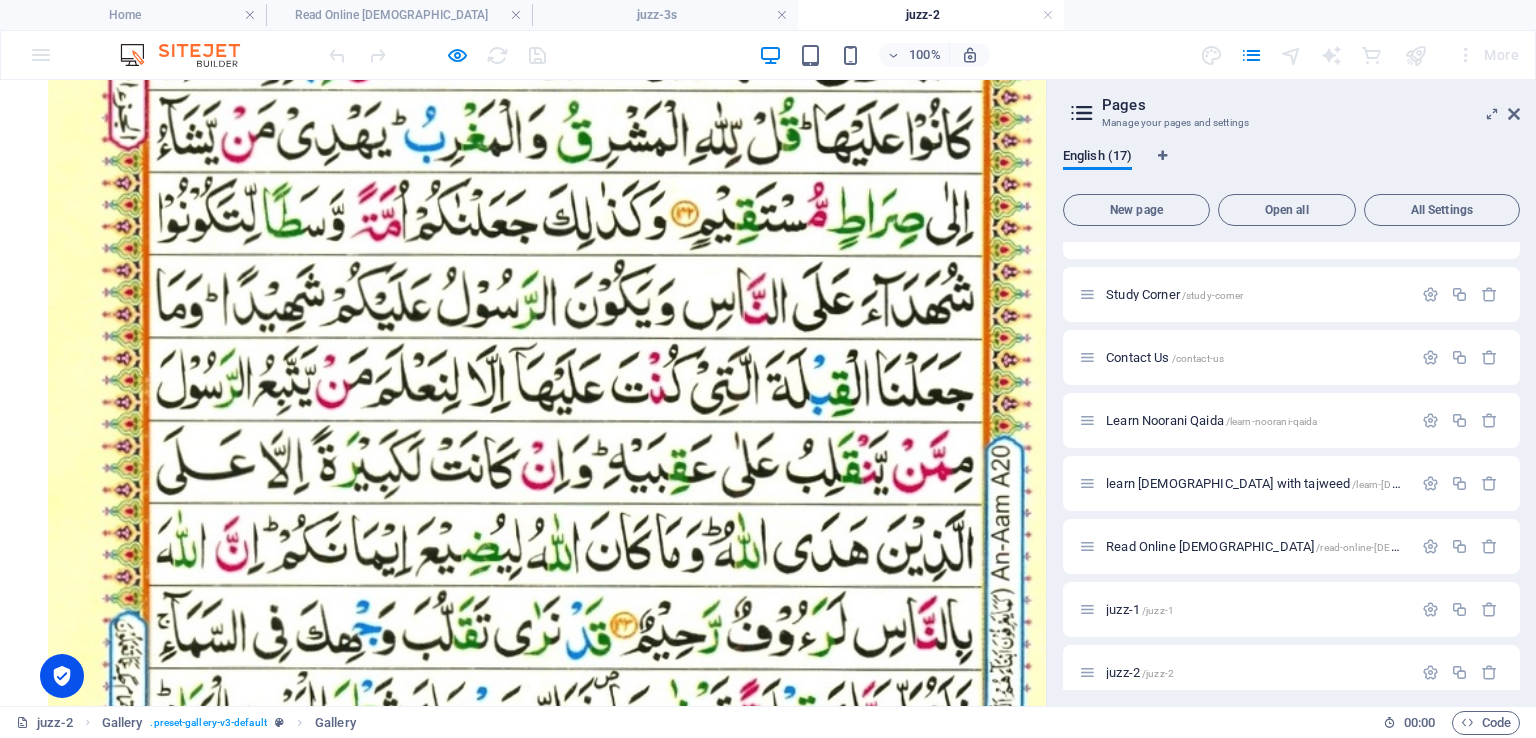 click at bounding box center (571, 4620) 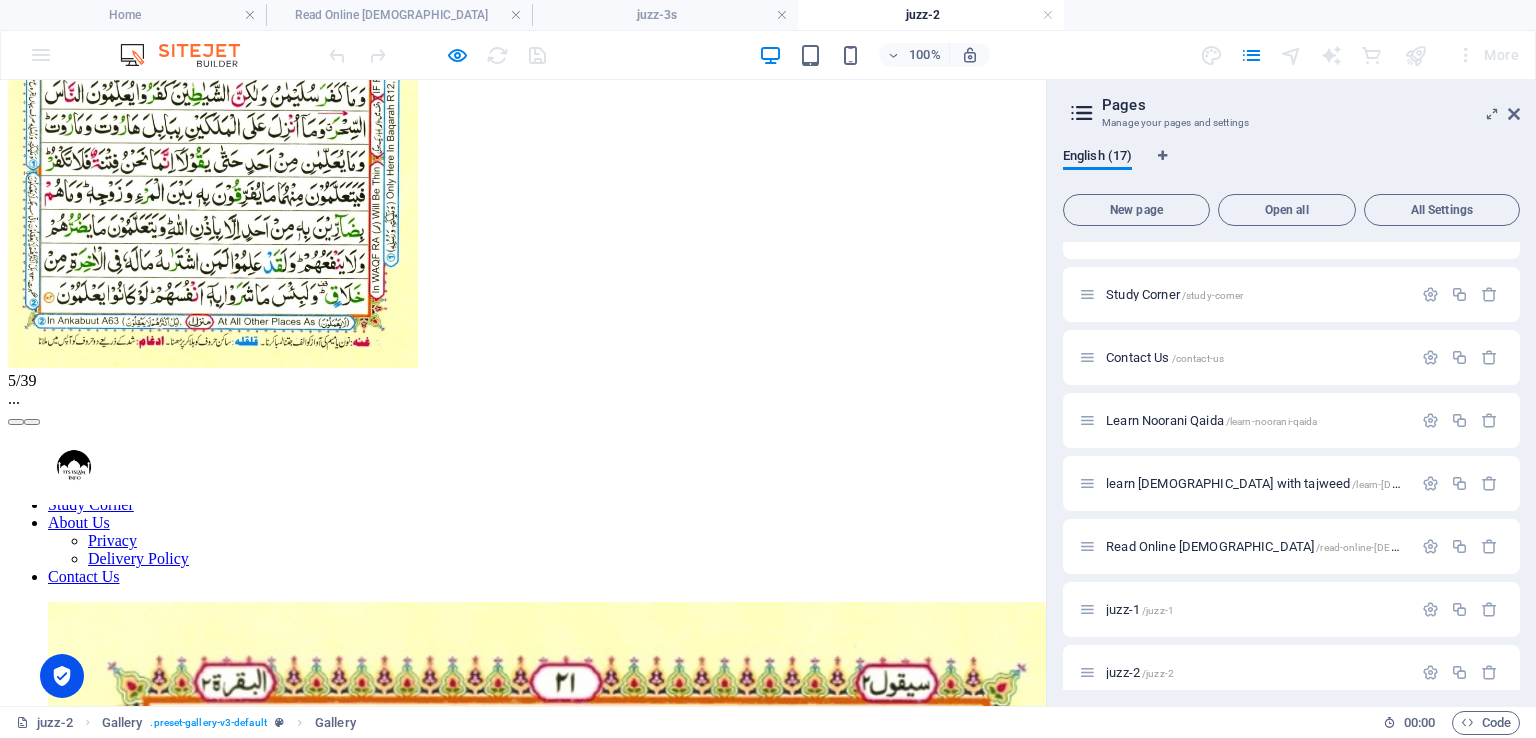 click at bounding box center [32, 422] 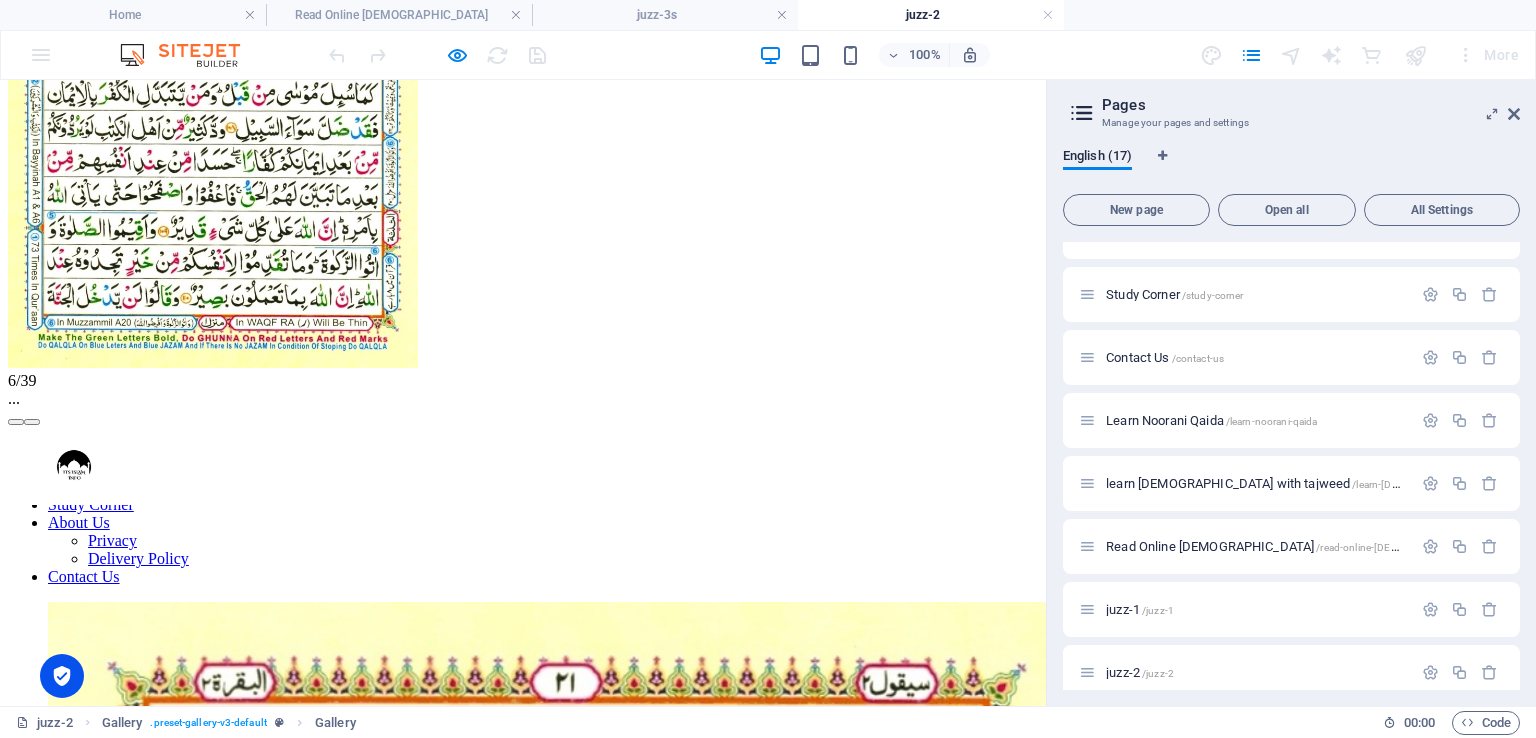 click at bounding box center [32, 422] 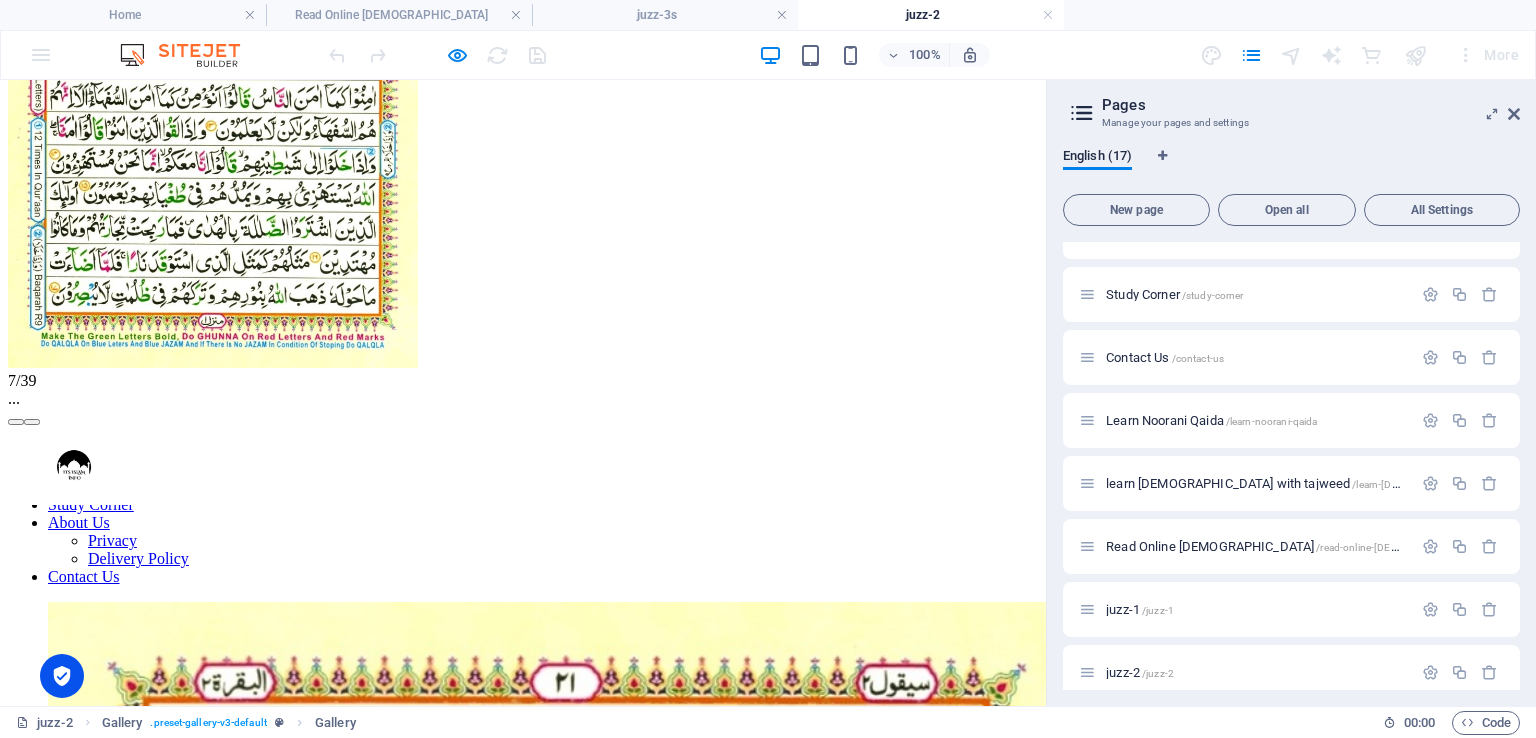 click at bounding box center [32, 422] 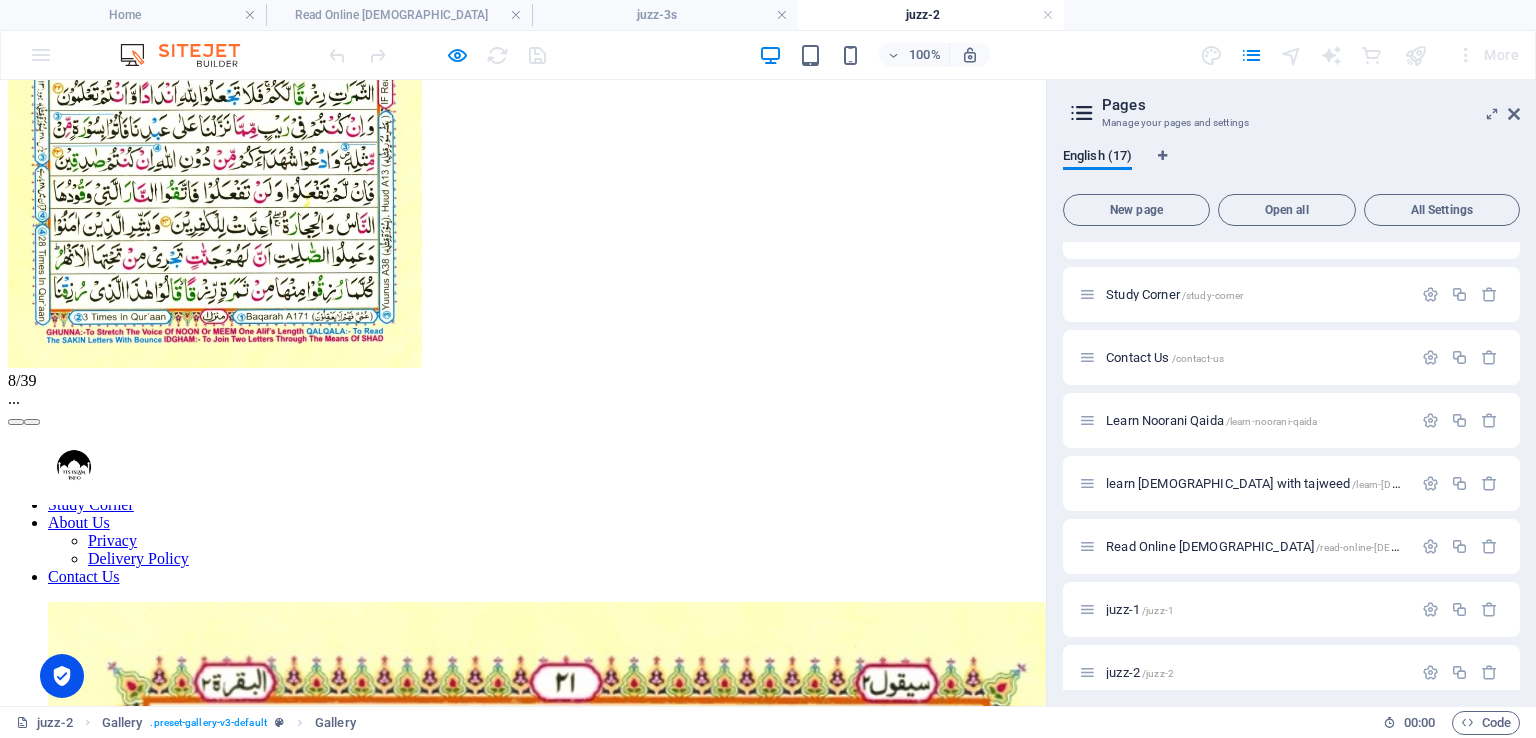 click at bounding box center (32, 422) 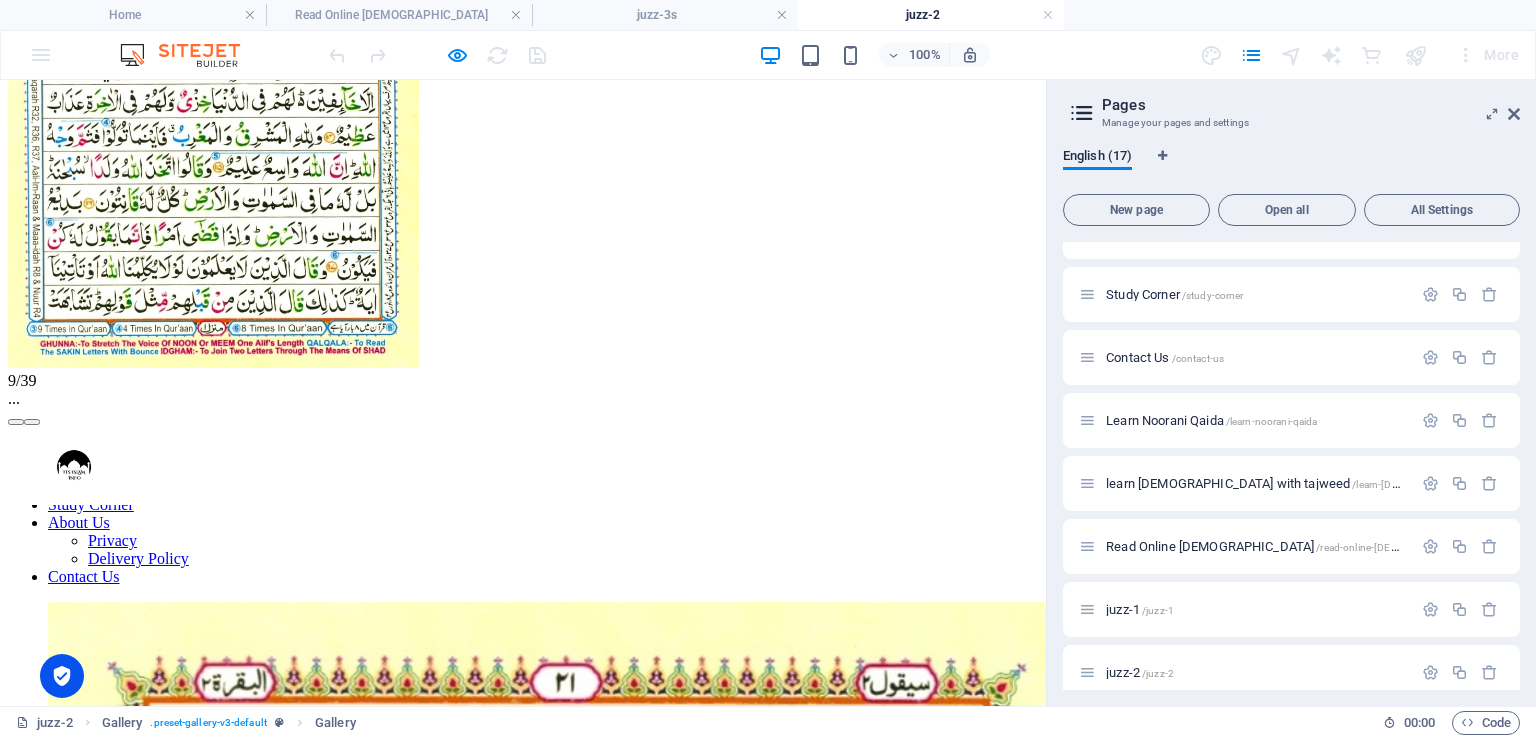 click at bounding box center (32, 422) 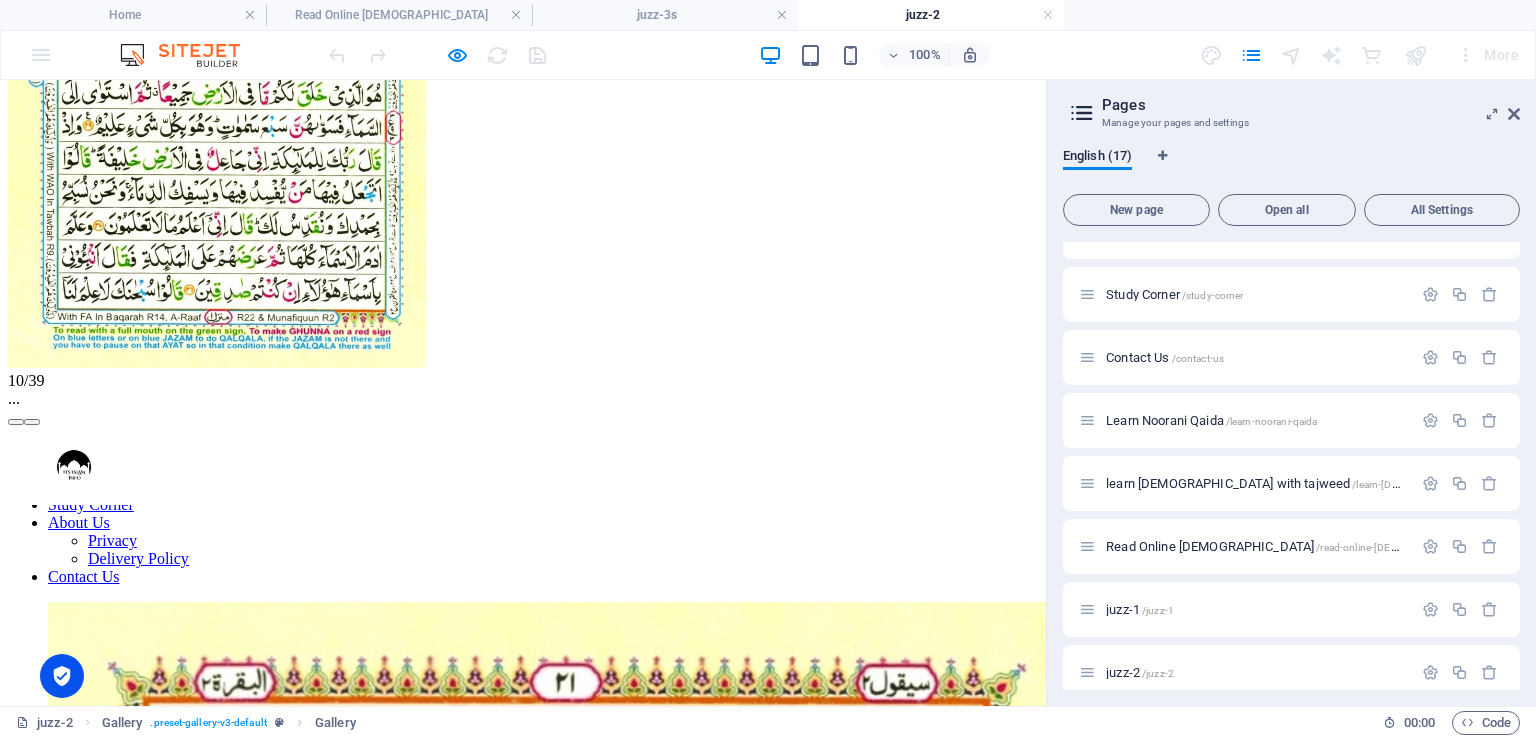 click at bounding box center (32, 422) 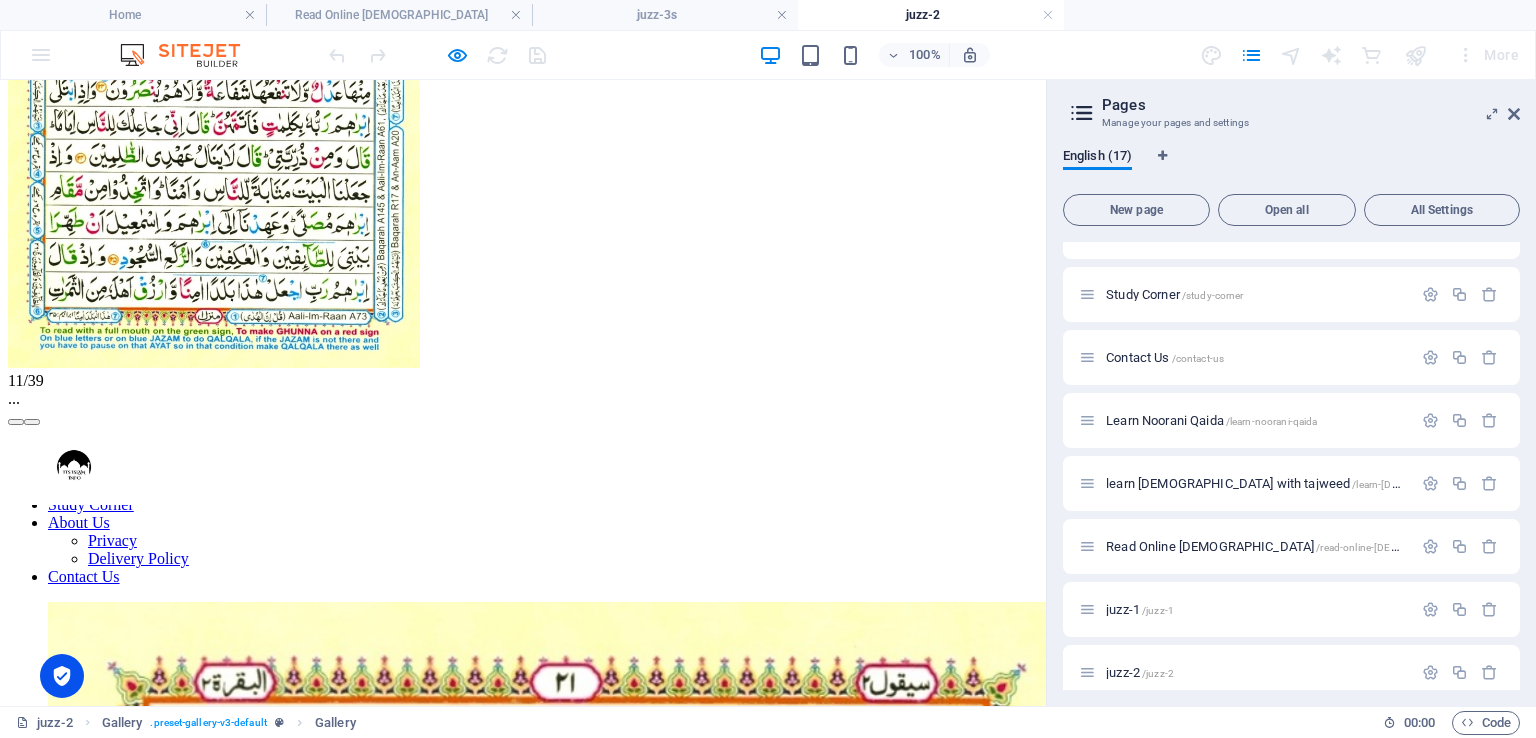 click at bounding box center (32, 422) 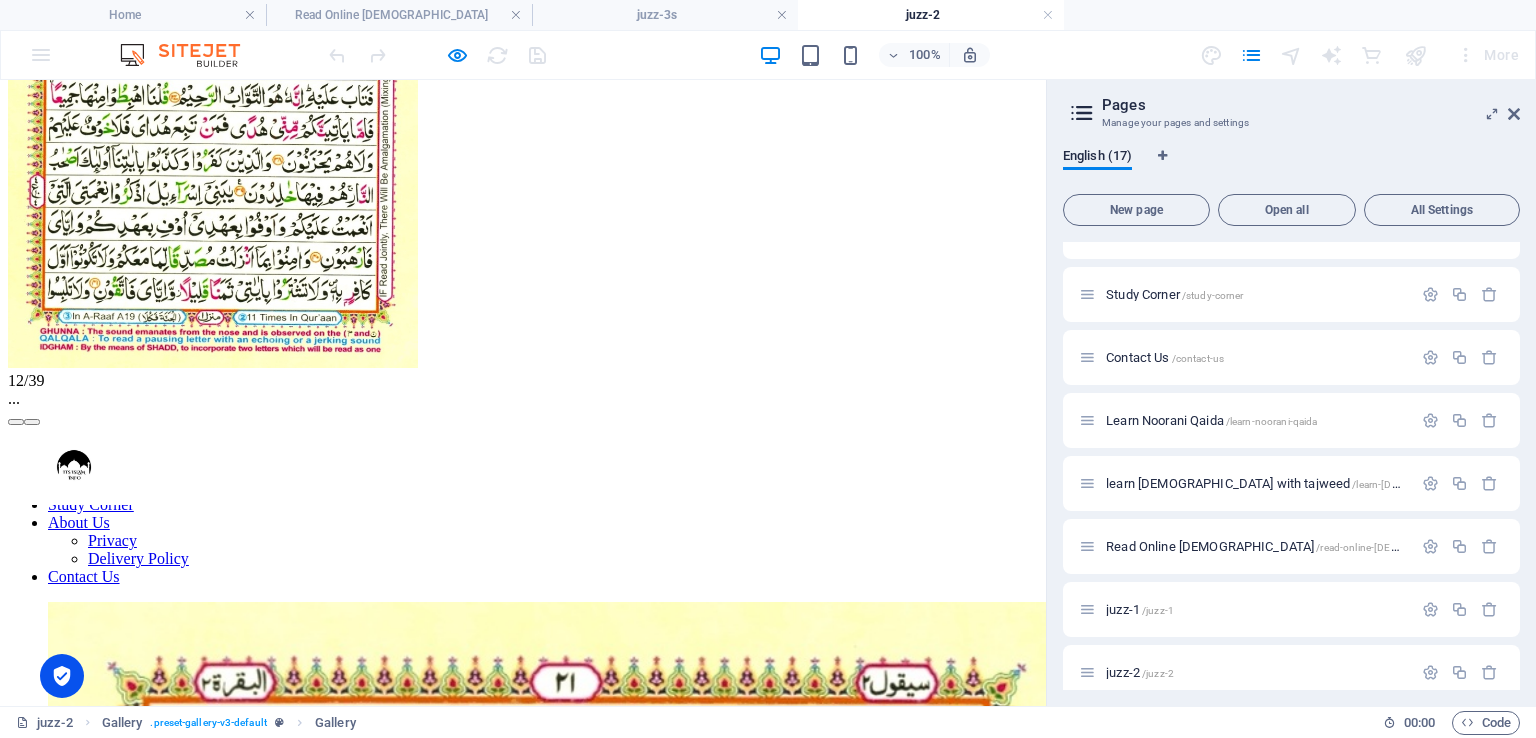 click at bounding box center [32, 422] 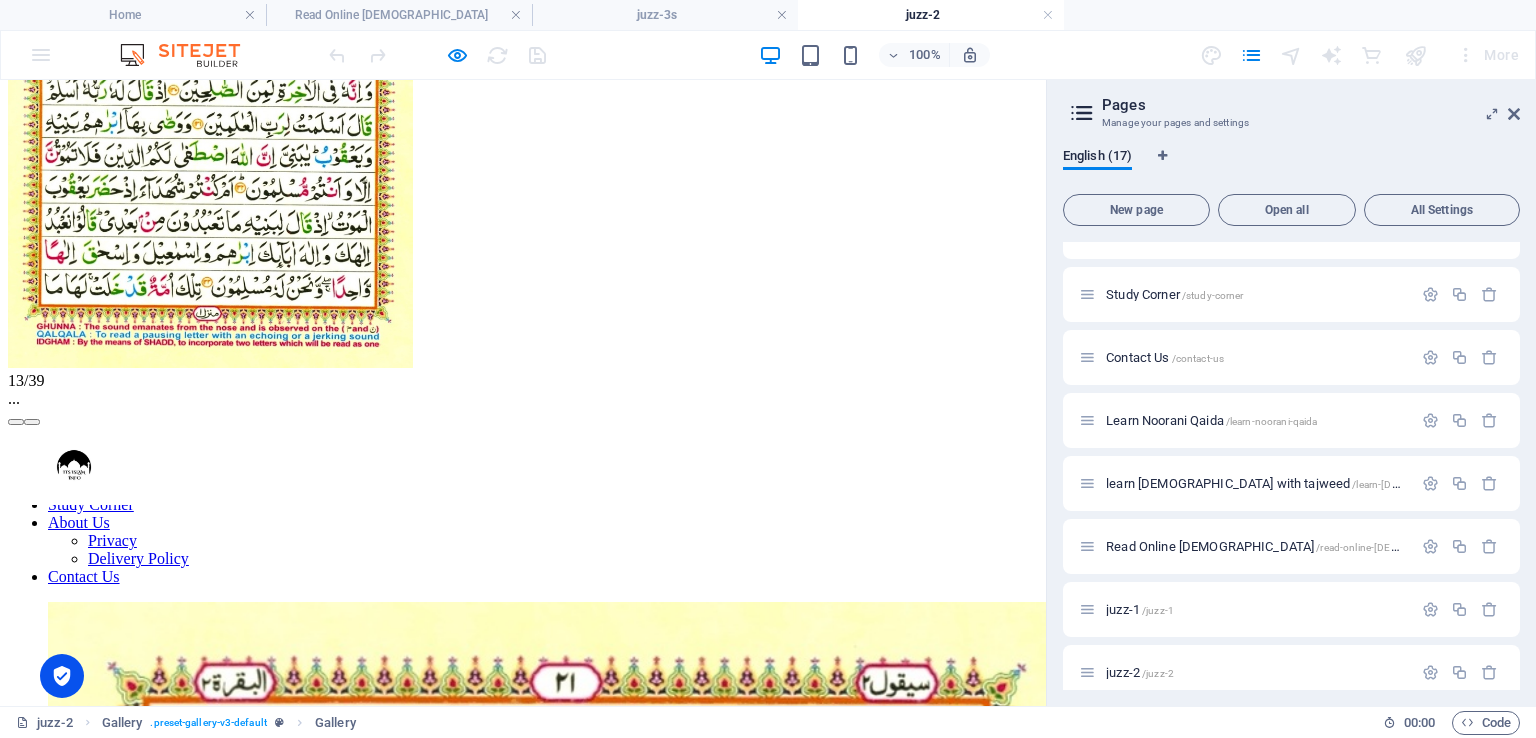 click at bounding box center (32, 422) 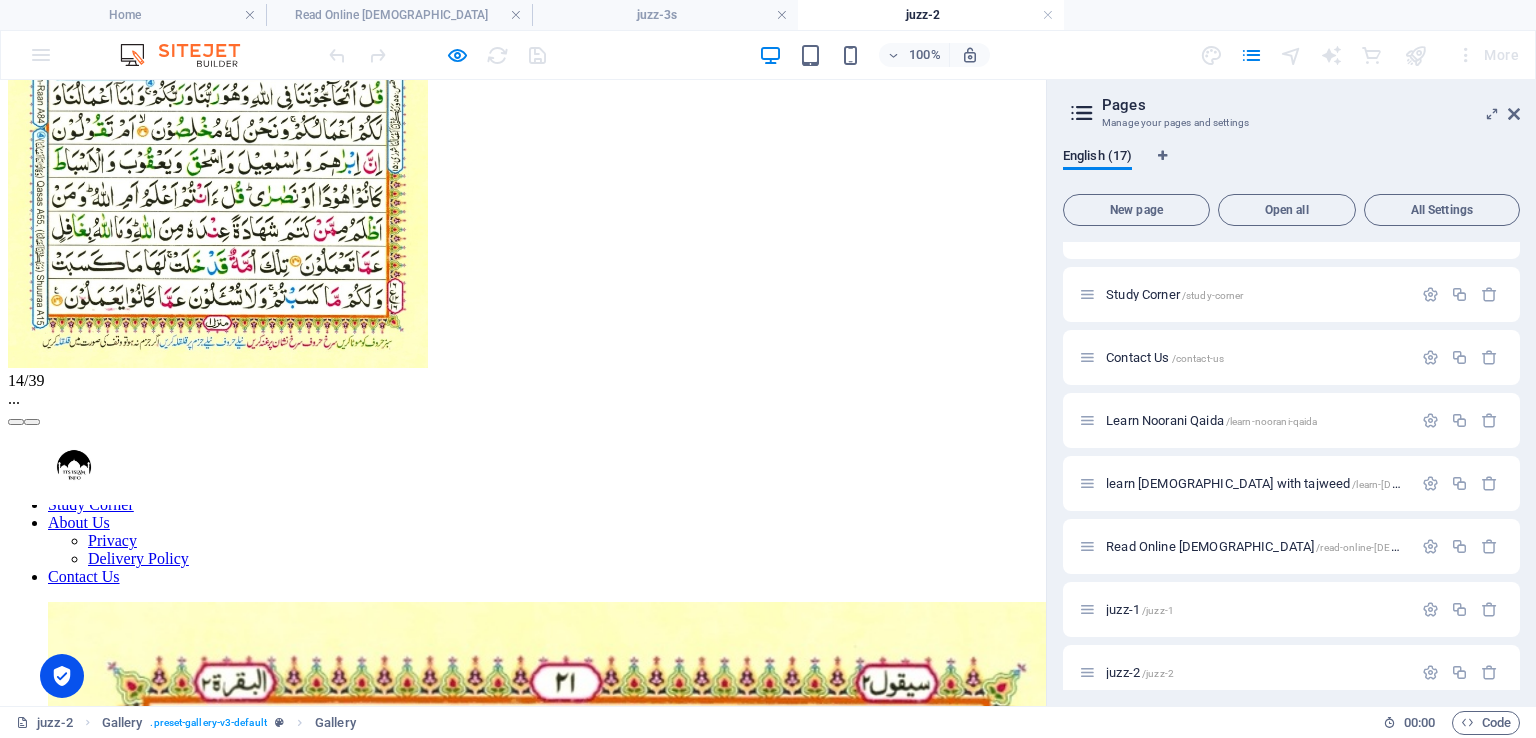 click at bounding box center (32, 422) 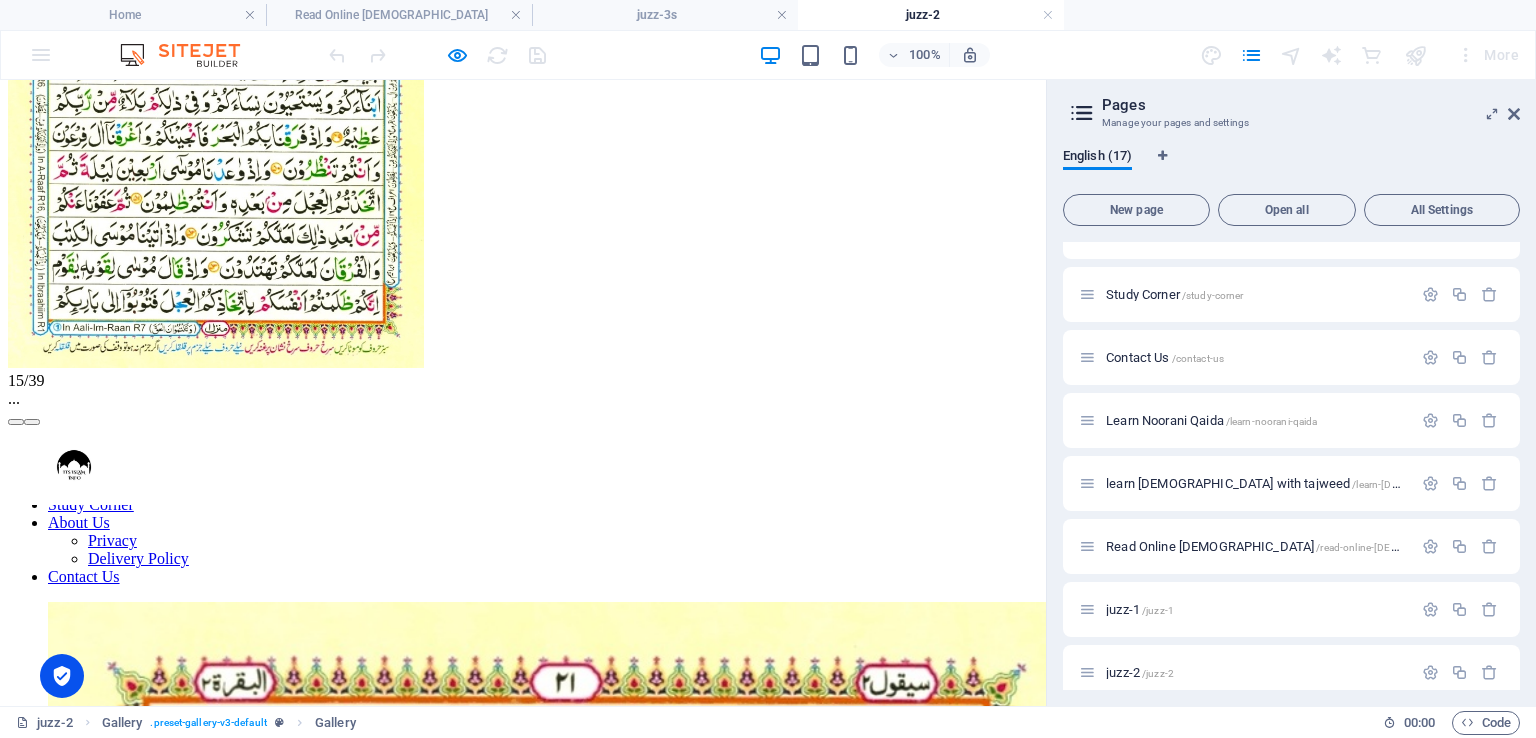 click at bounding box center [32, 422] 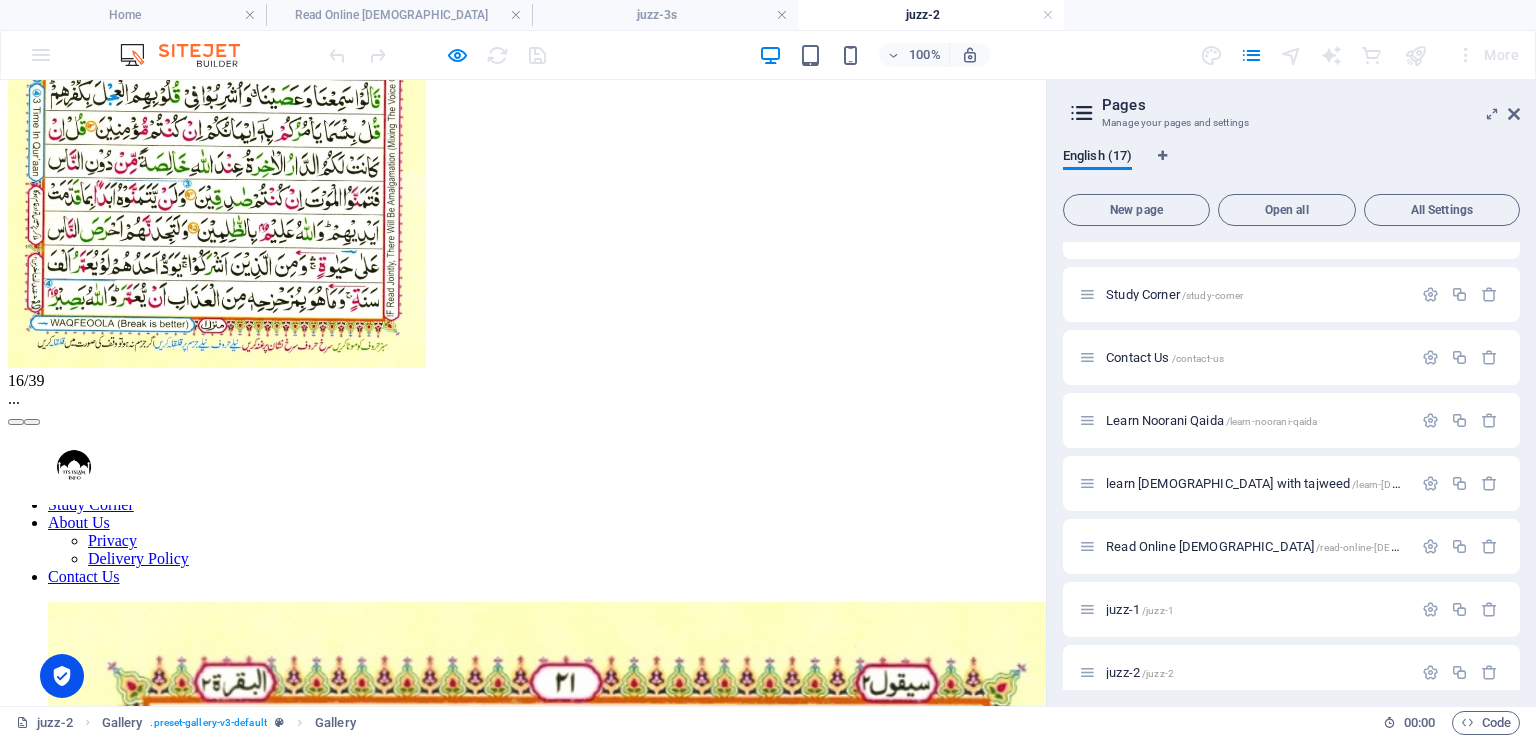 click at bounding box center [32, 422] 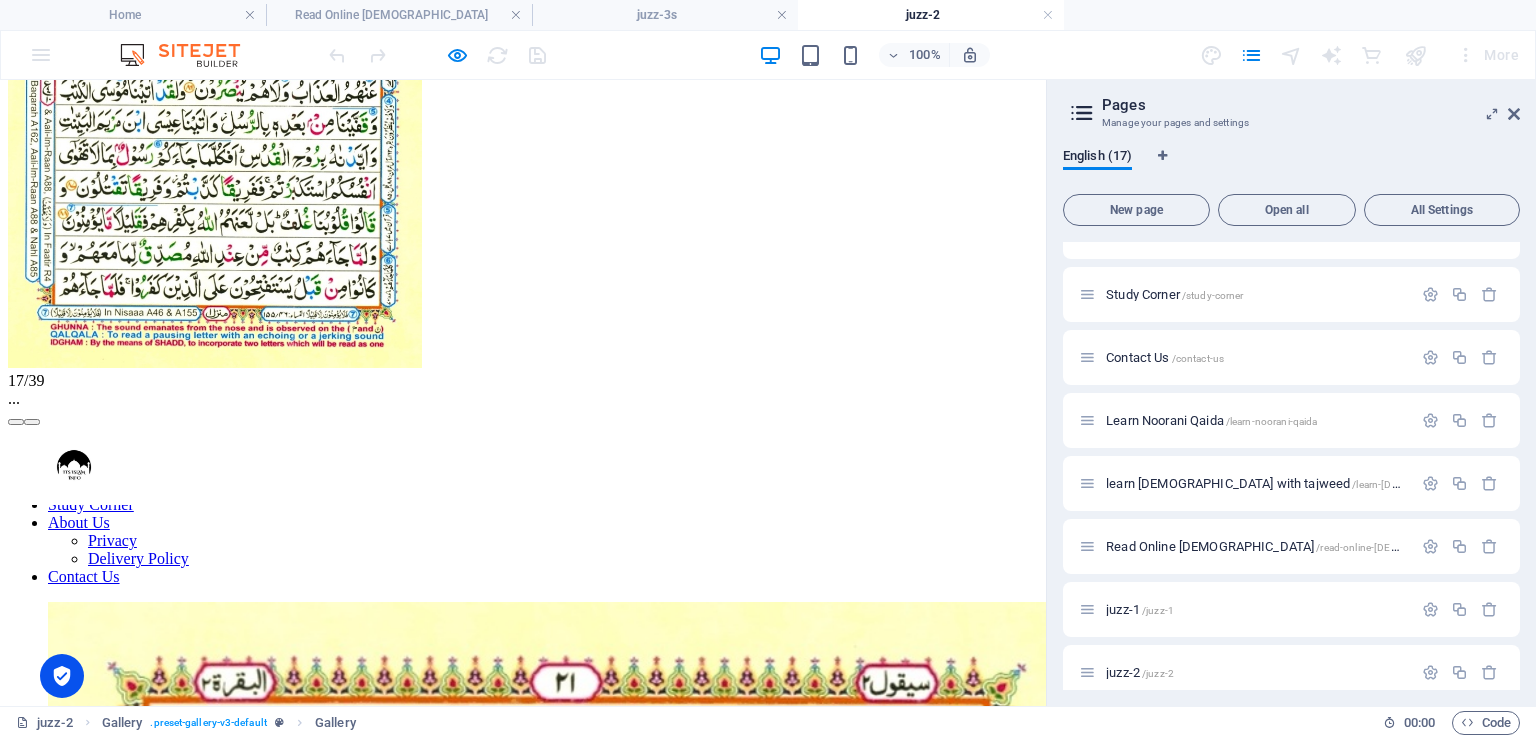 click at bounding box center (32, 422) 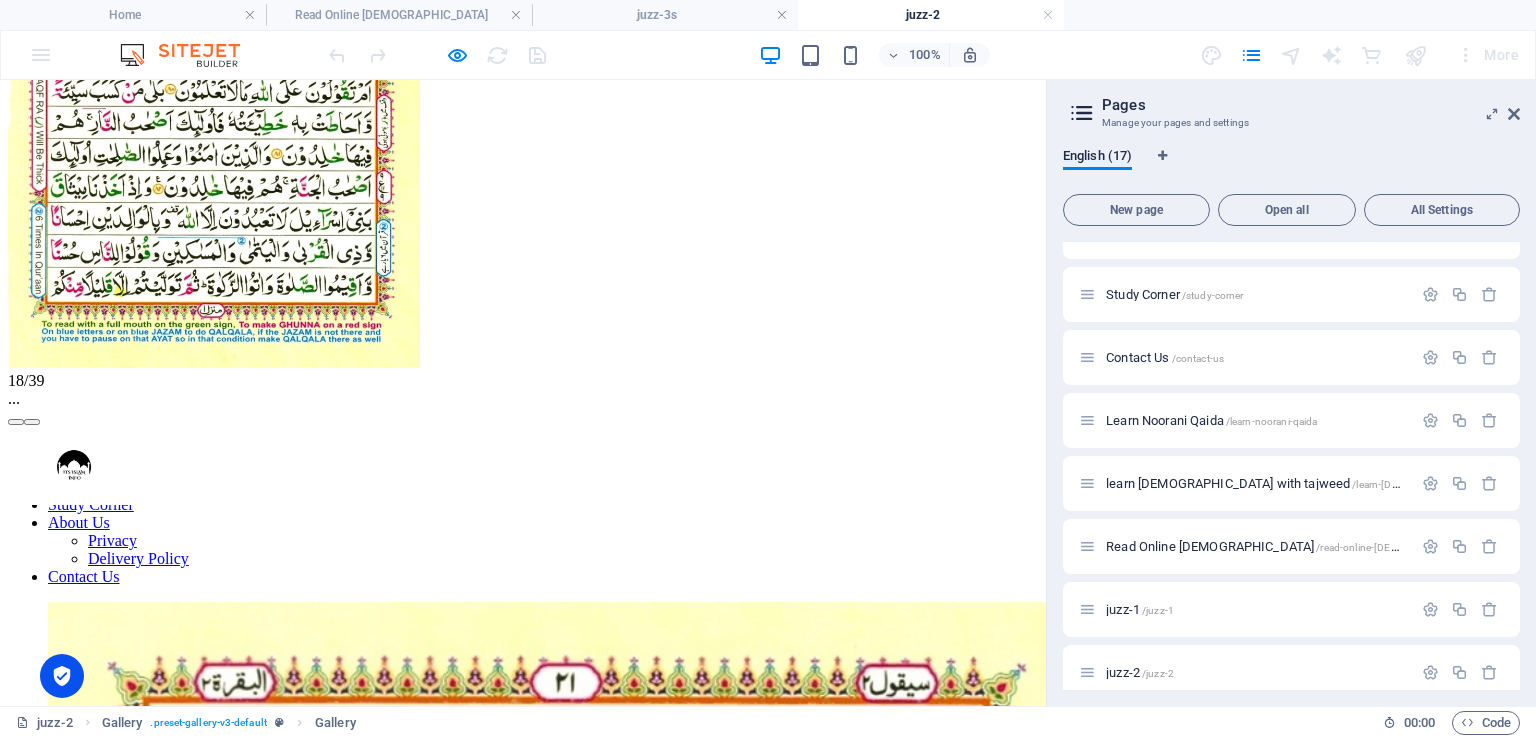 click at bounding box center [32, 422] 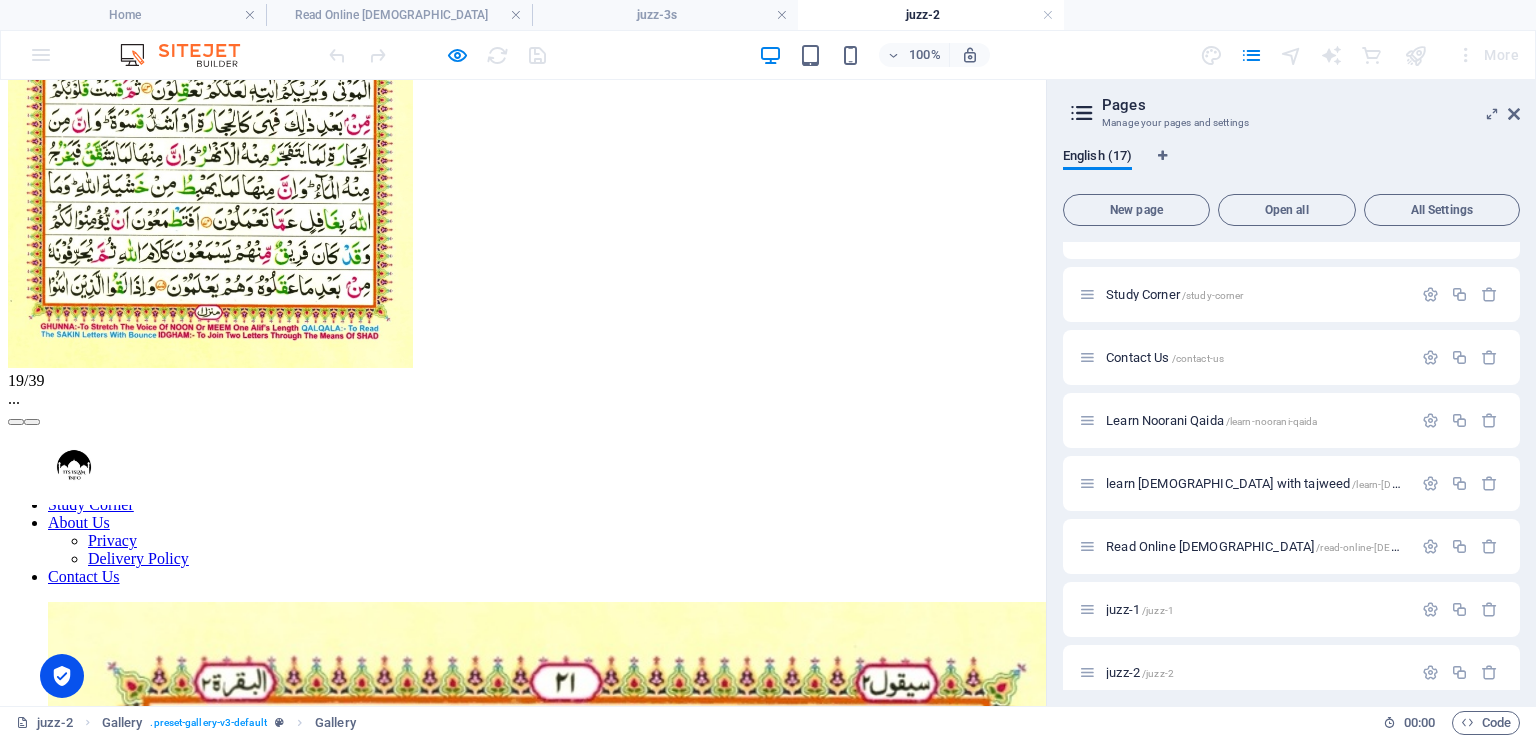 click at bounding box center [32, 422] 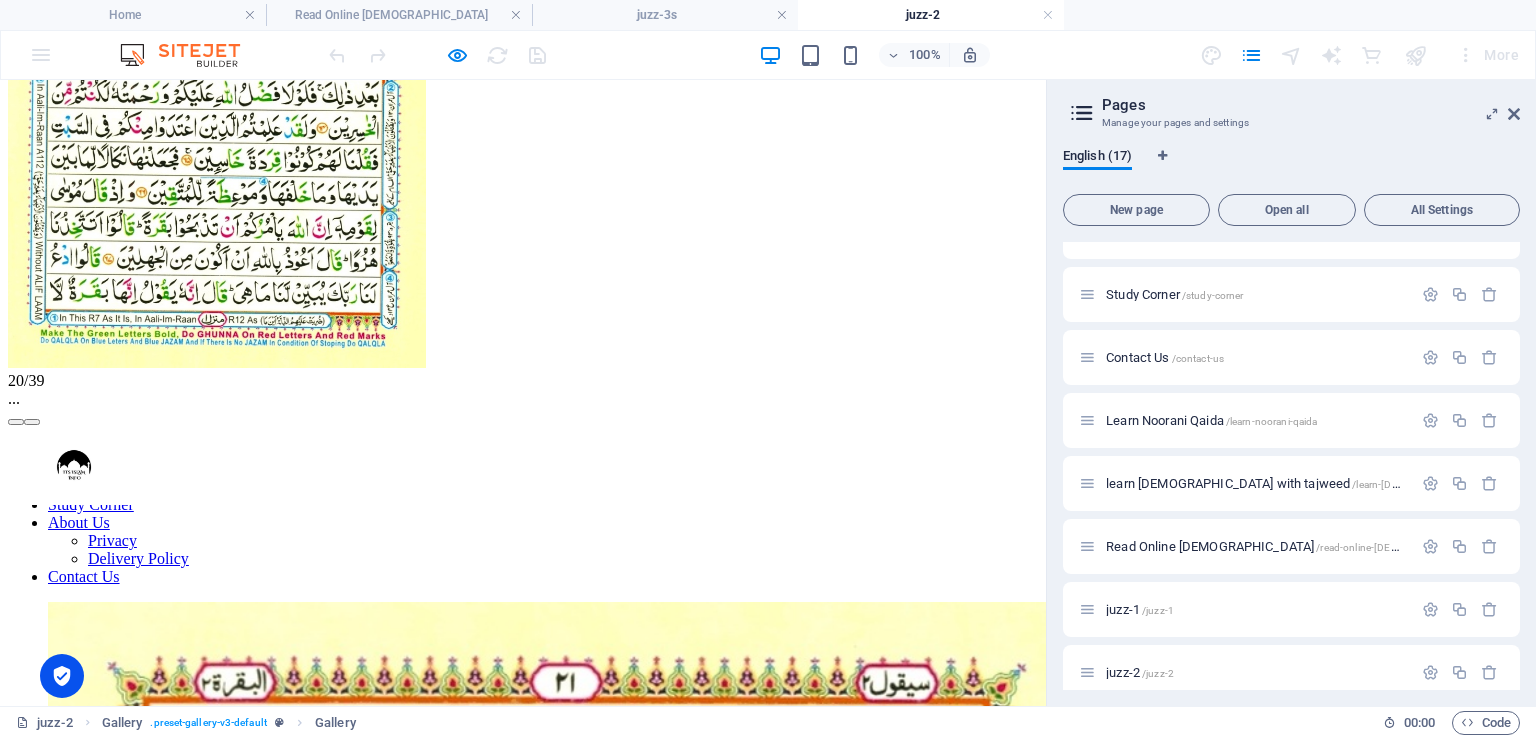 click at bounding box center [32, 422] 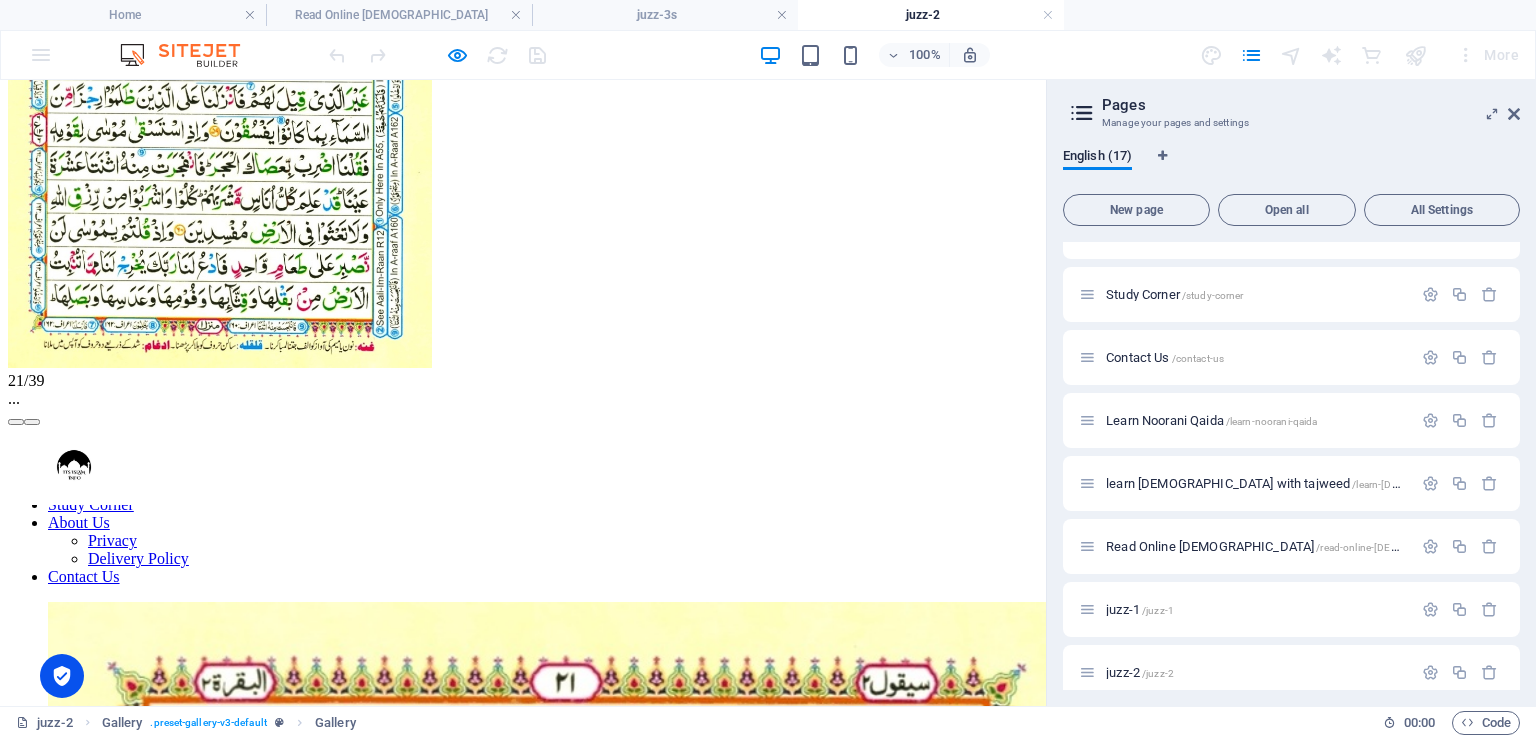 click at bounding box center (32, 422) 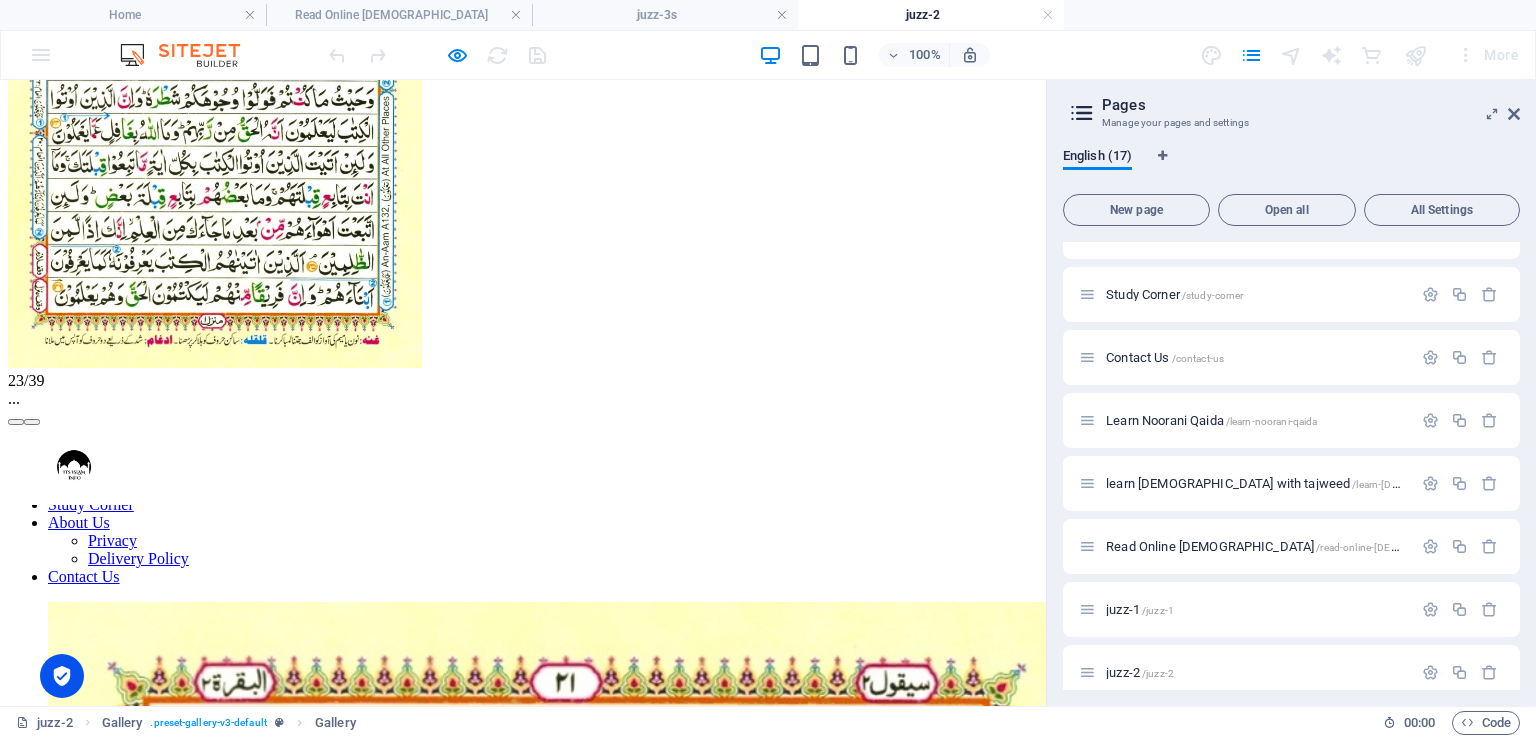 click at bounding box center [32, 422] 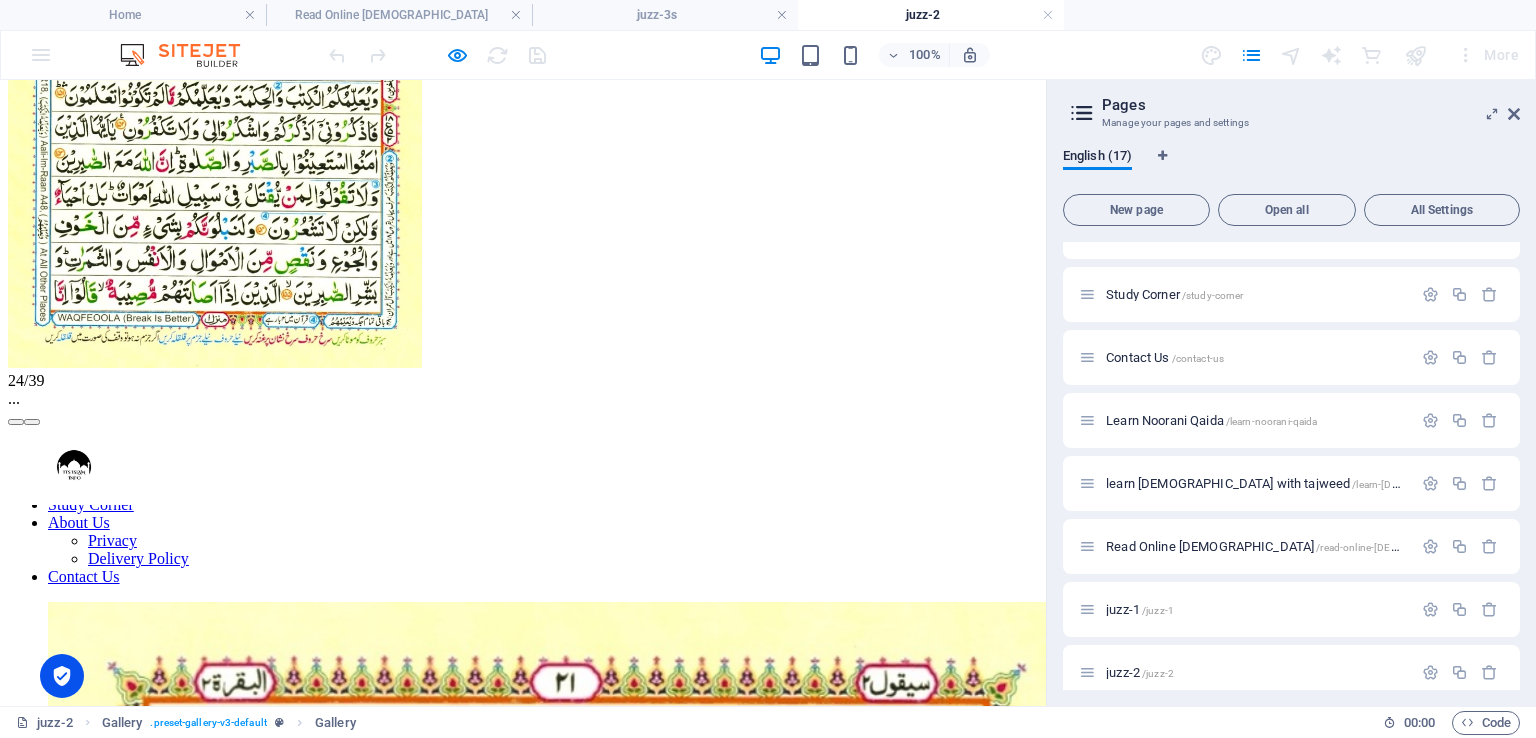 click at bounding box center (32, 422) 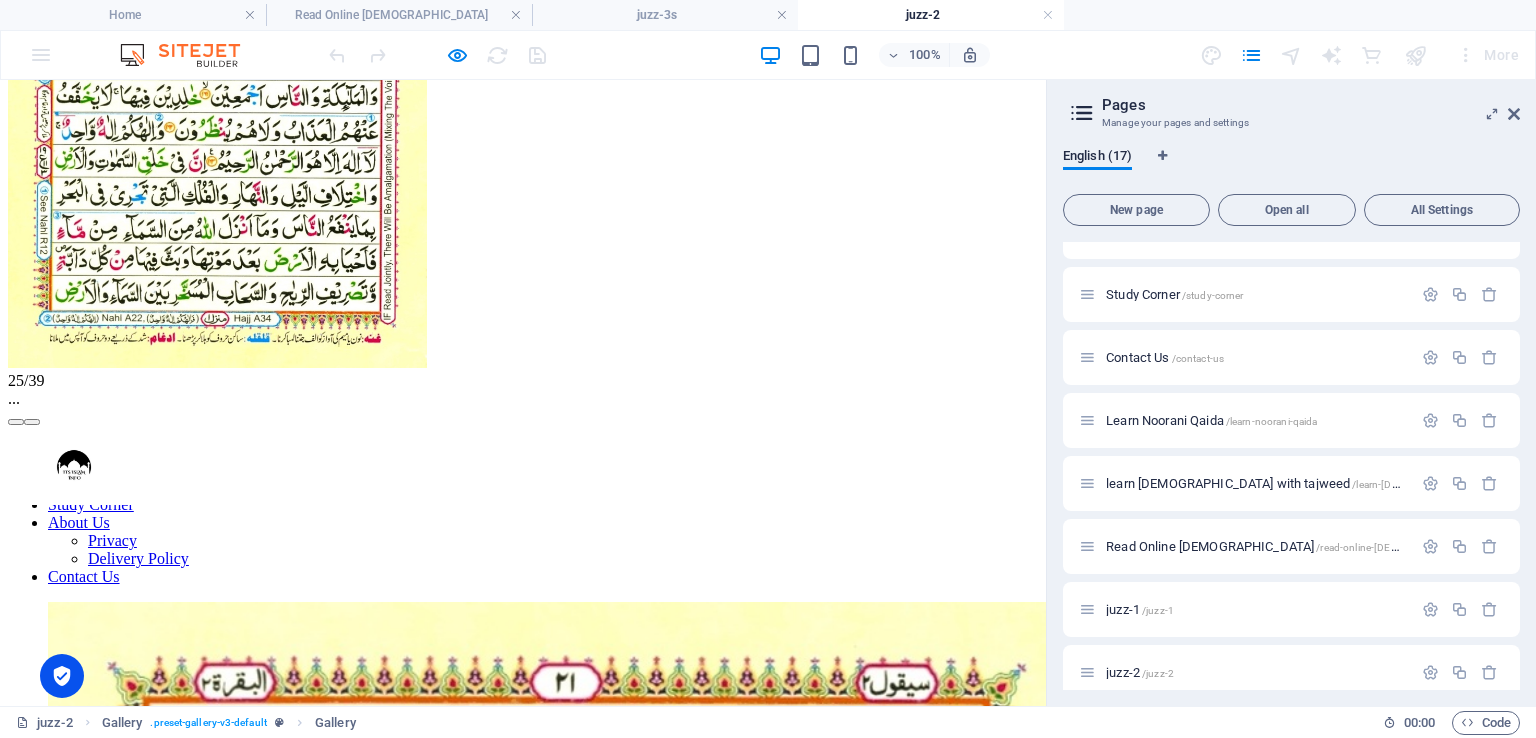 click at bounding box center [32, 422] 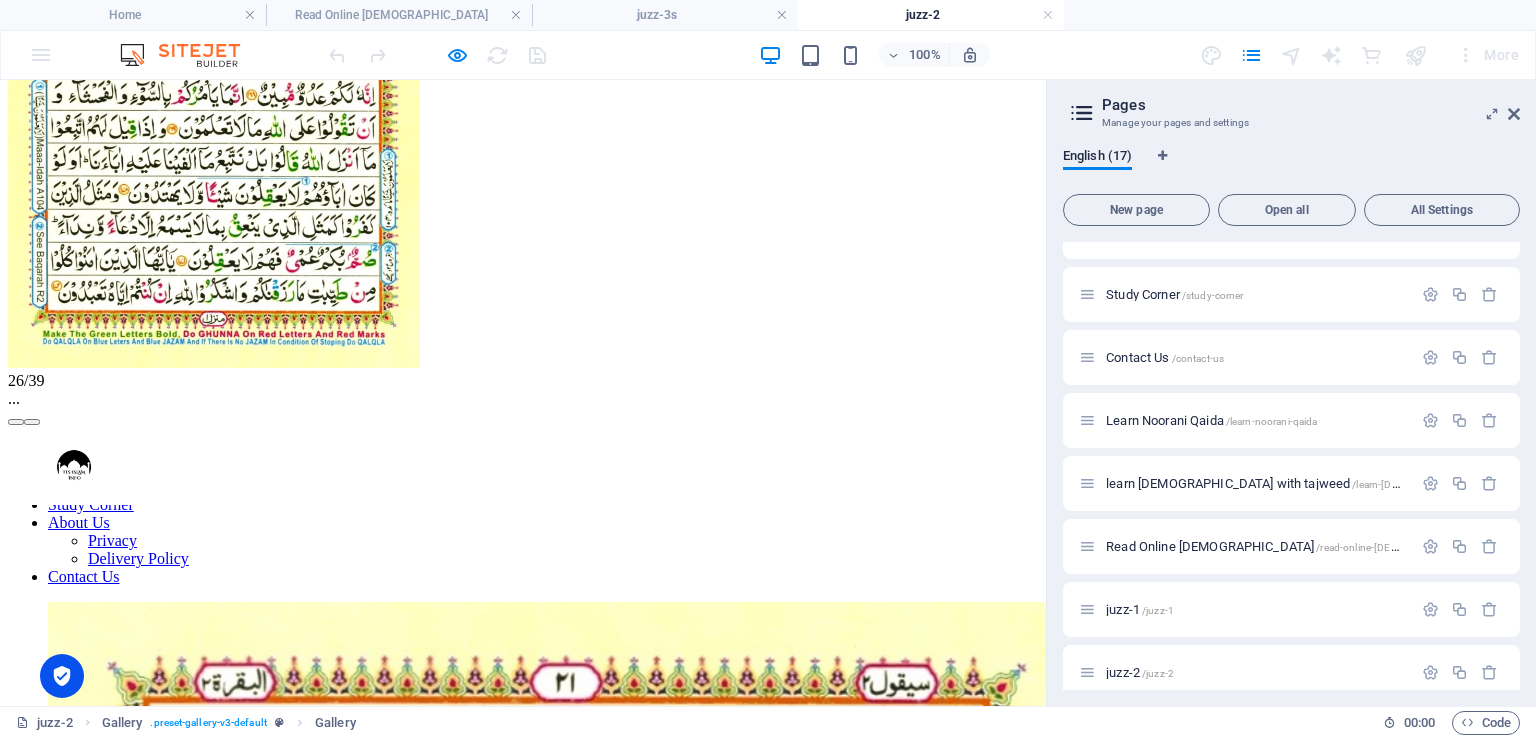 click at bounding box center [16, 422] 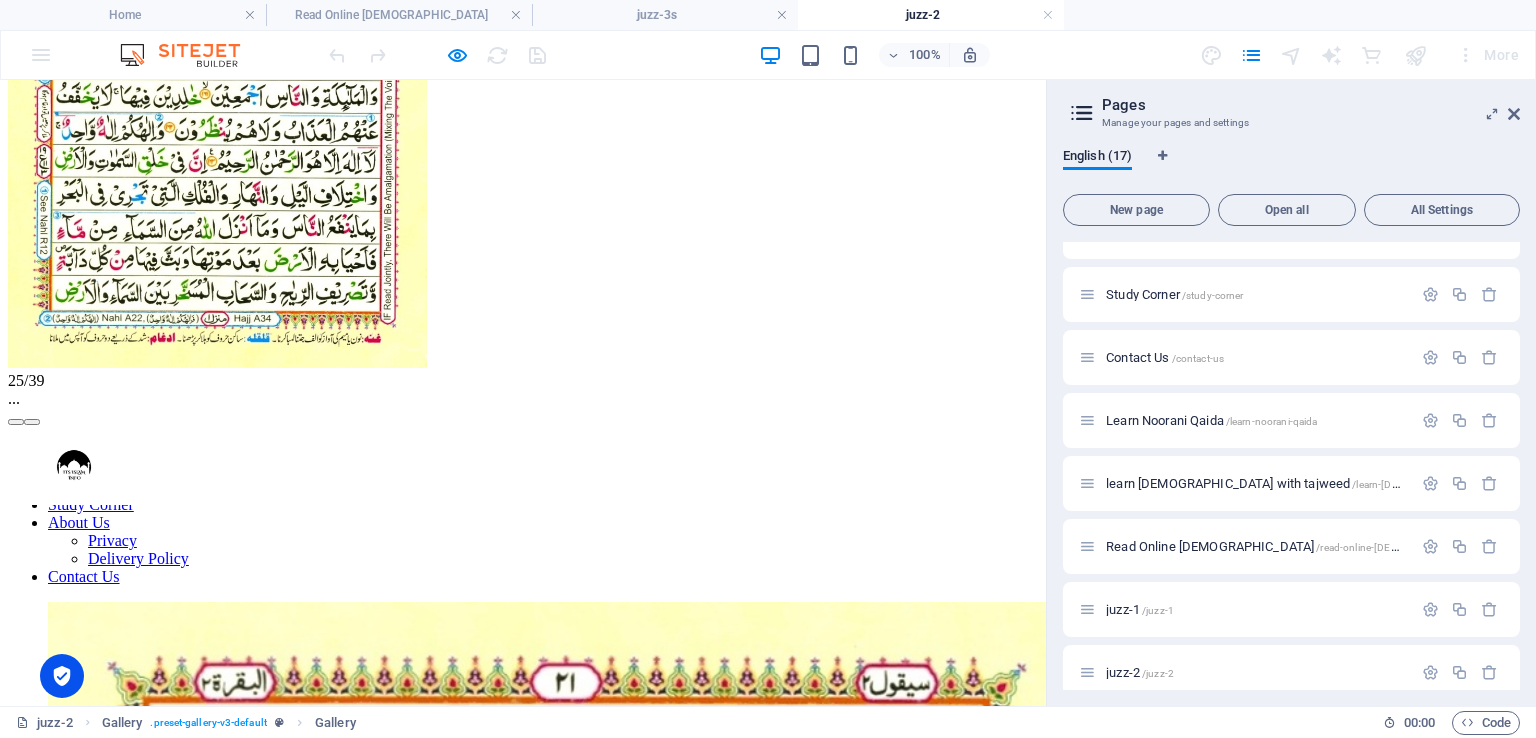 click at bounding box center (32, 422) 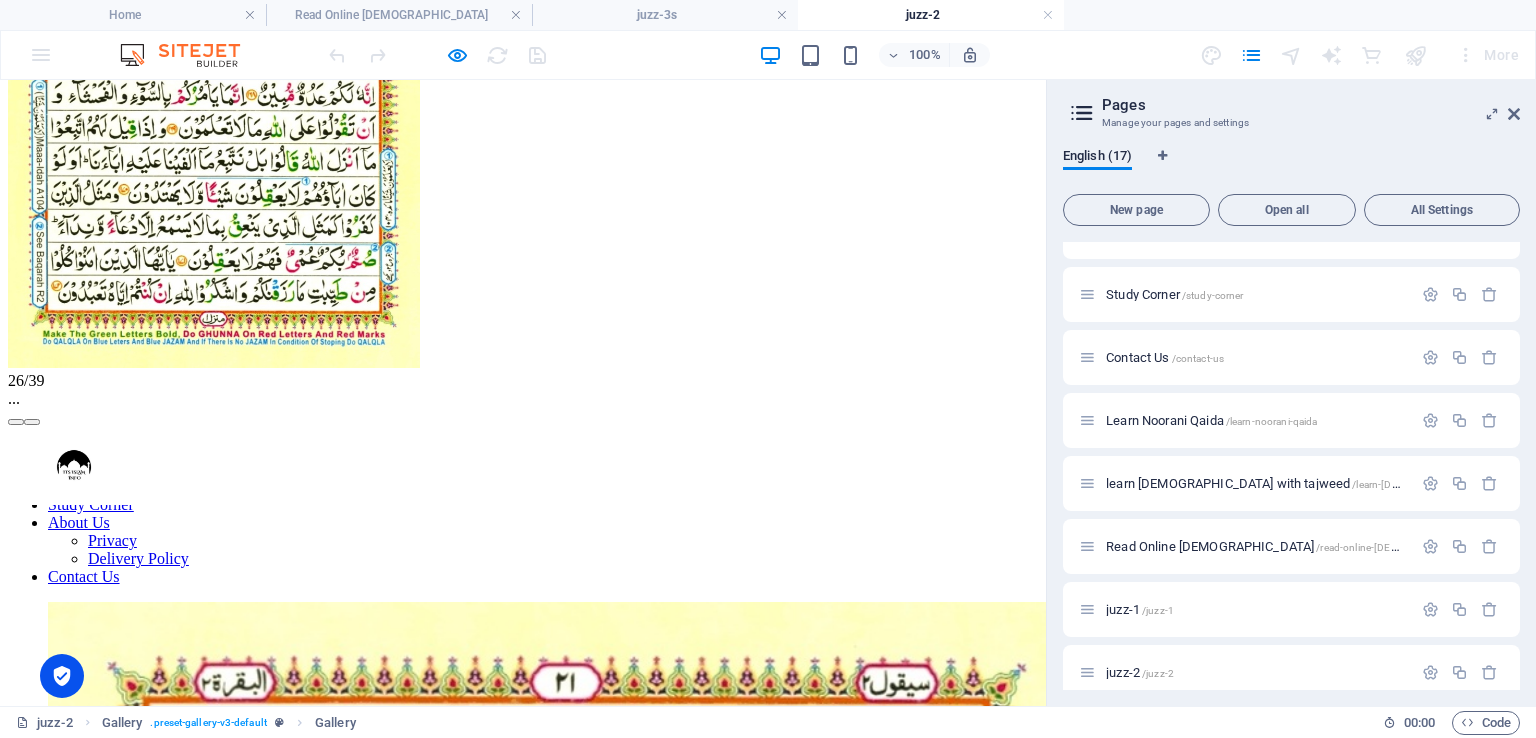 click at bounding box center (32, 422) 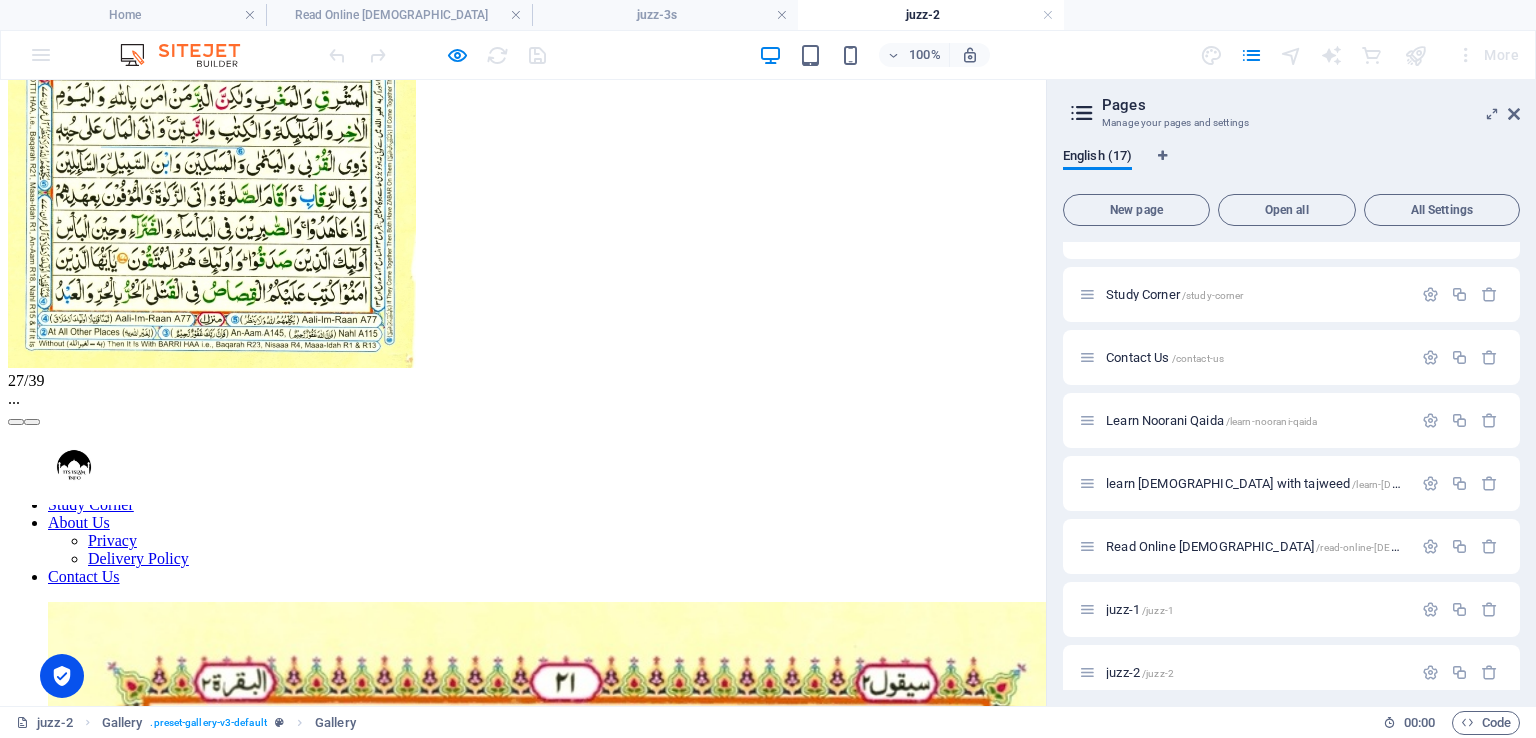 click at bounding box center [32, 422] 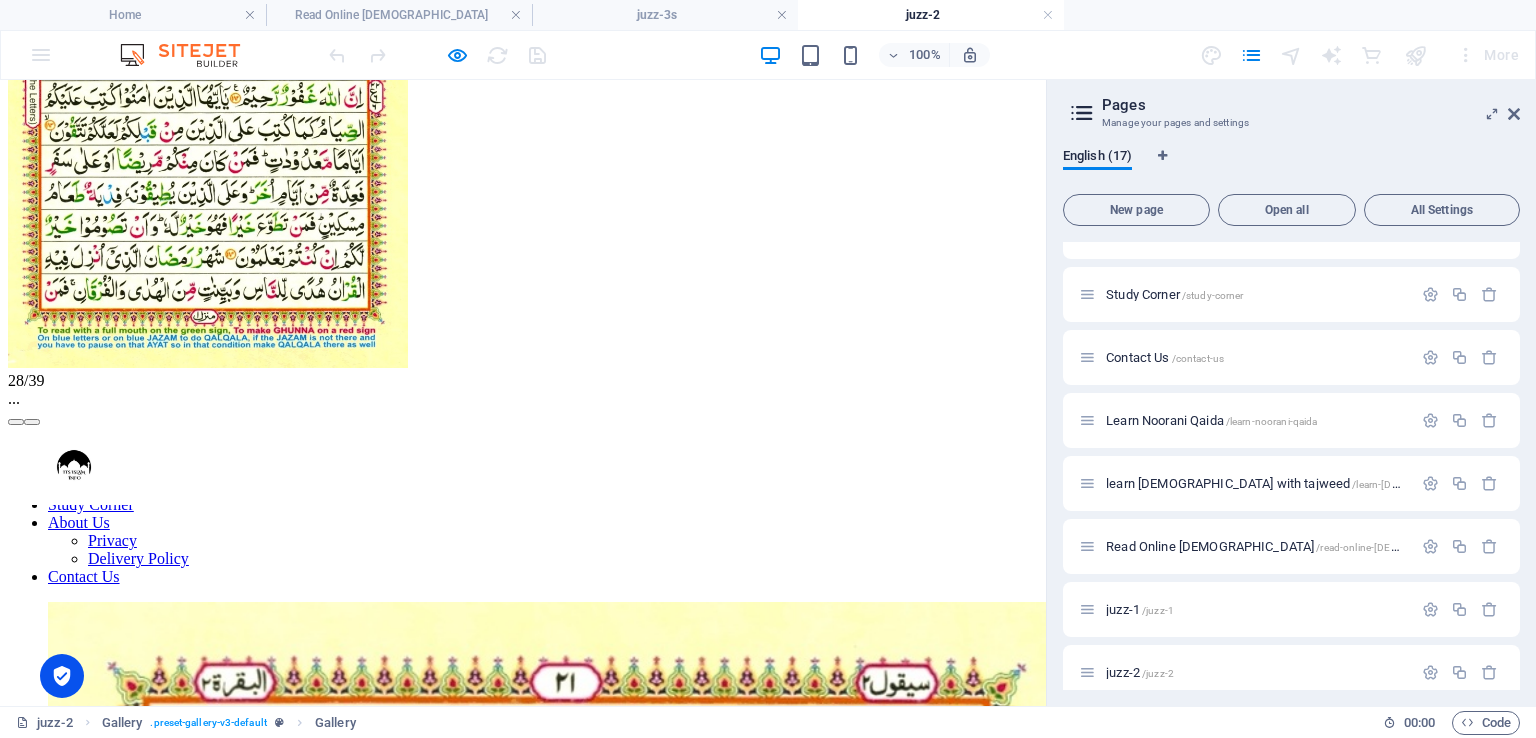 click at bounding box center (32, 422) 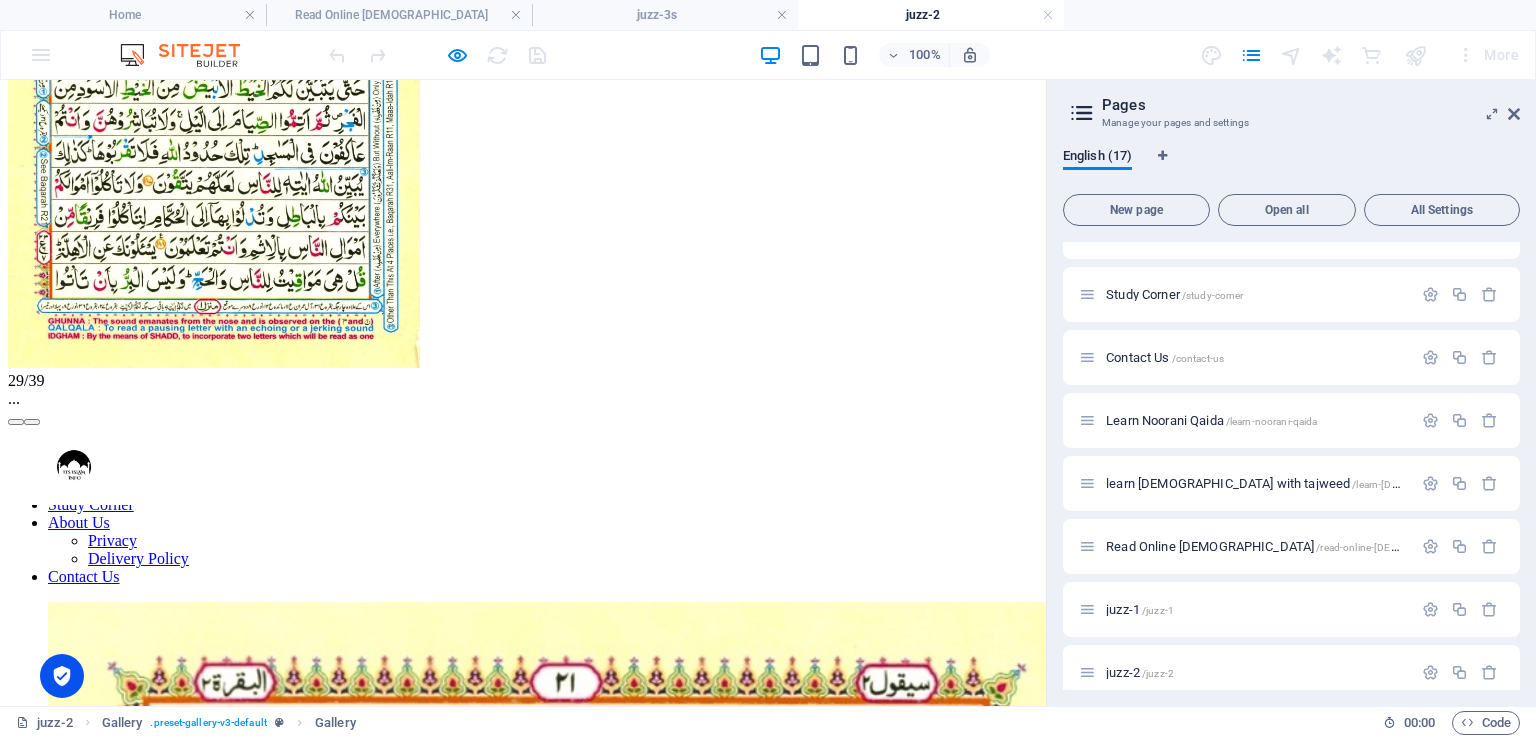 click at bounding box center [32, 422] 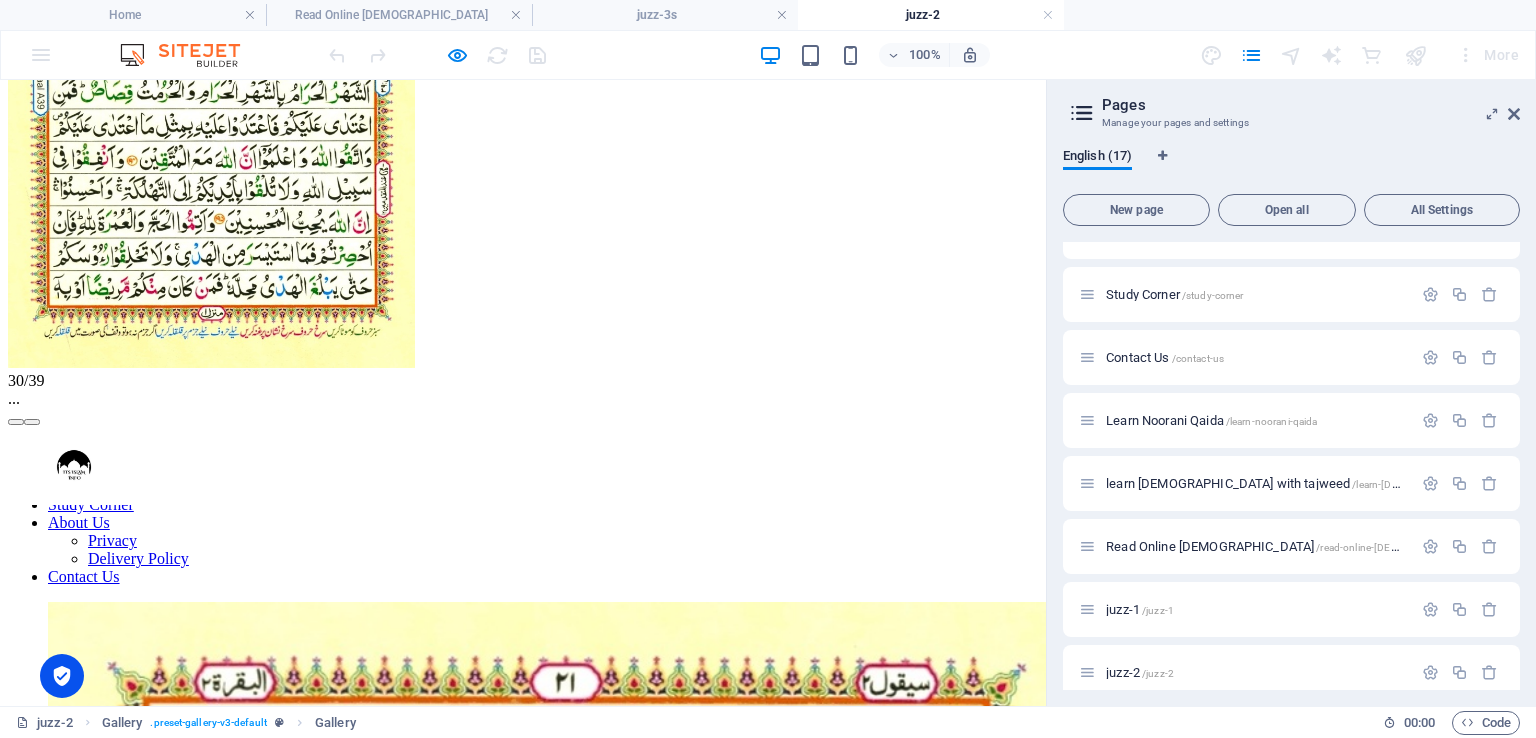 click at bounding box center (32, 422) 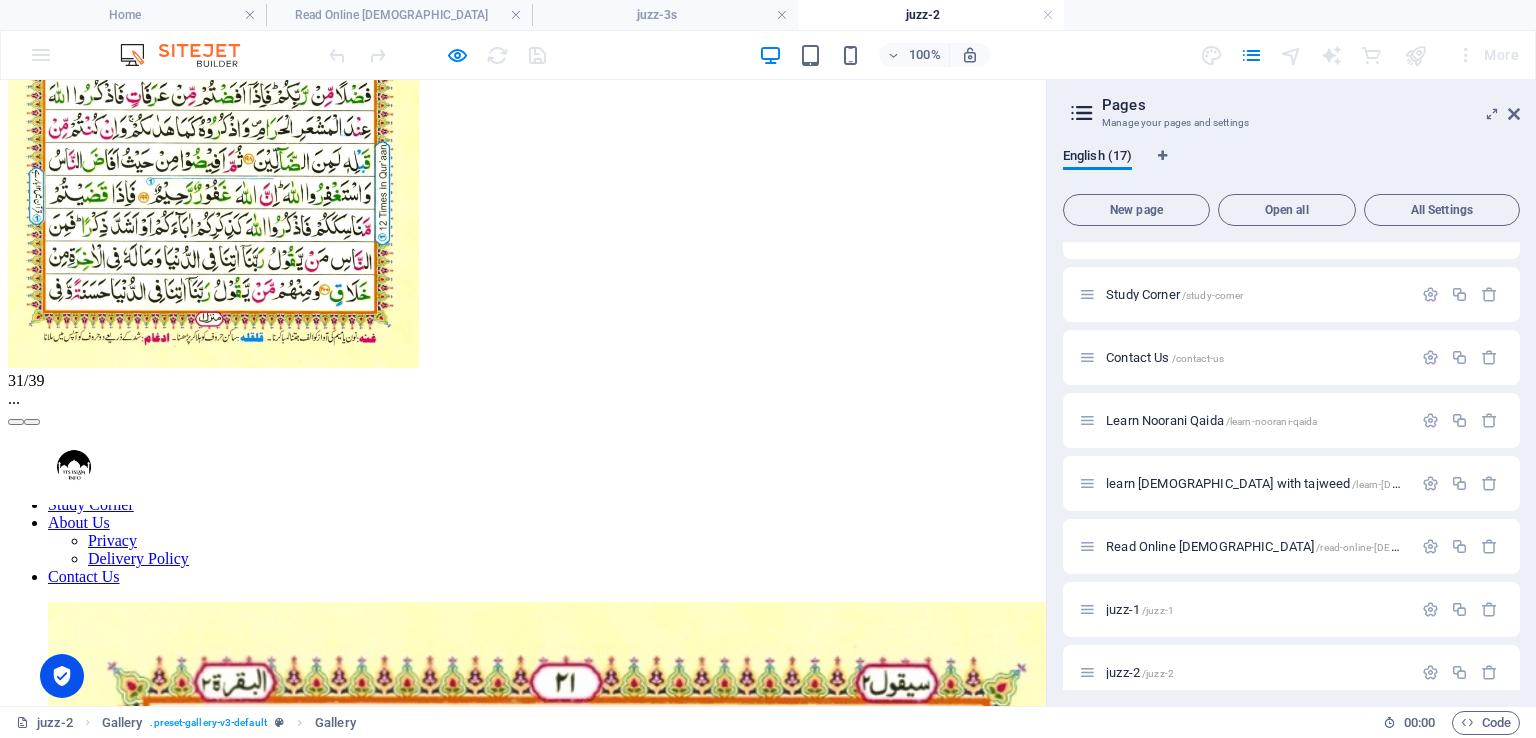click at bounding box center [32, 422] 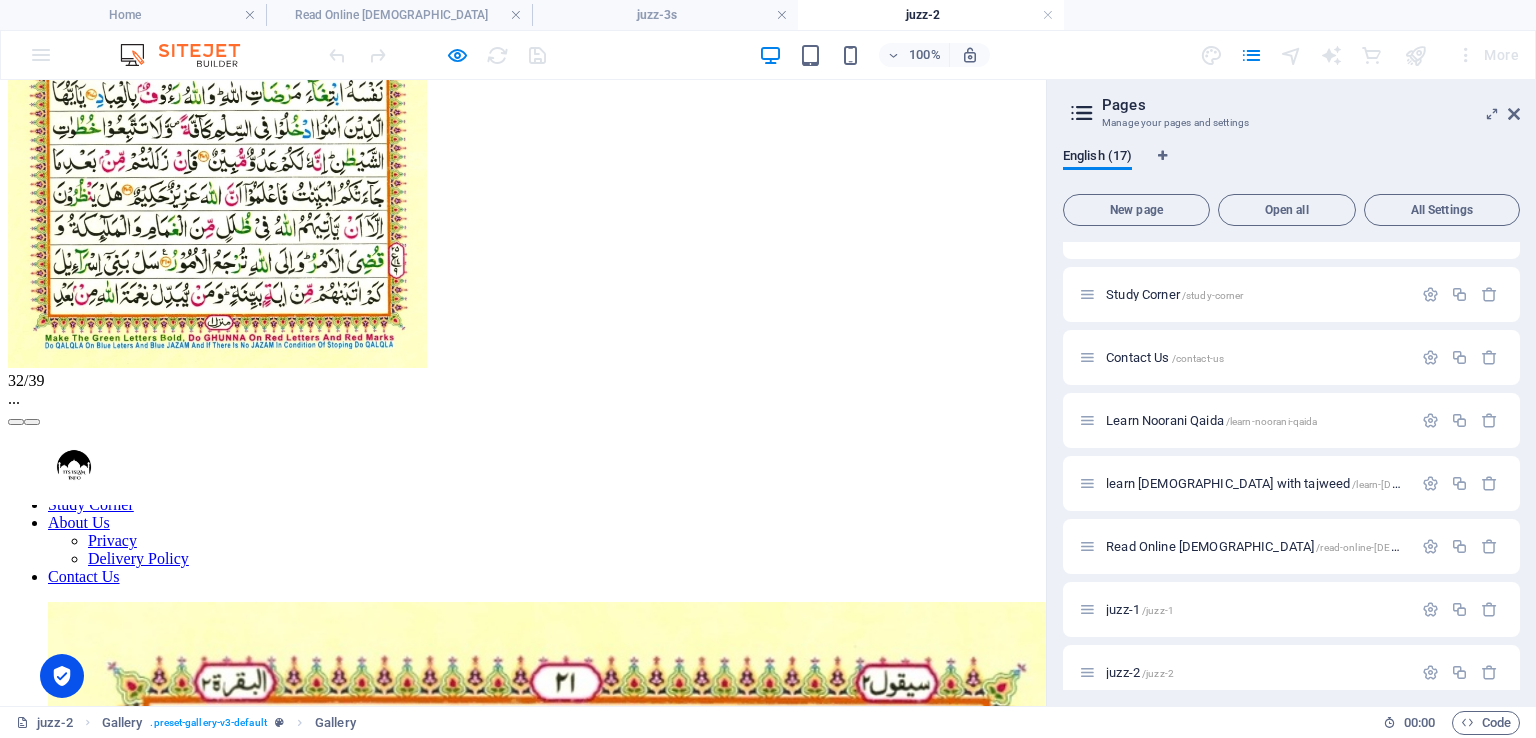 click at bounding box center (32, 422) 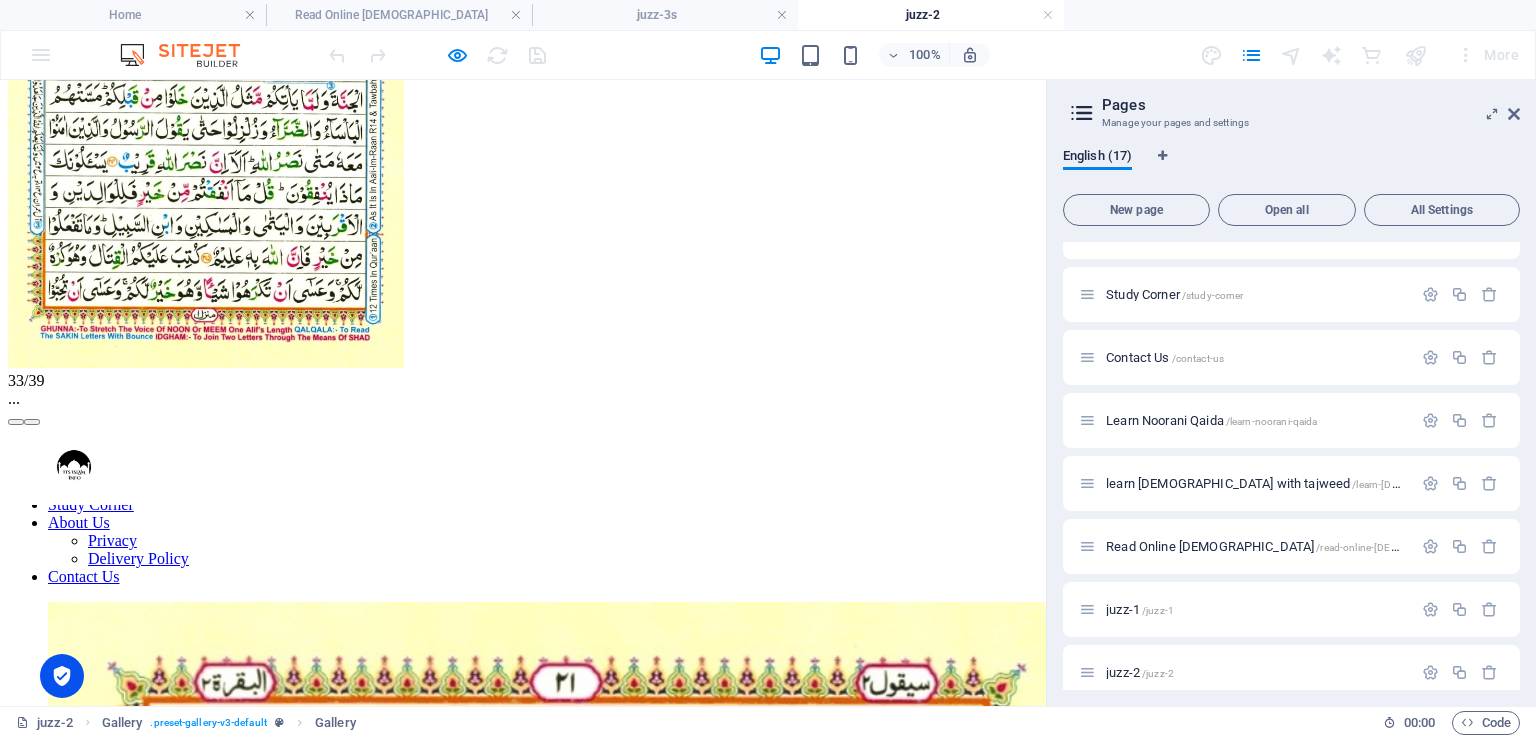 click at bounding box center (32, 422) 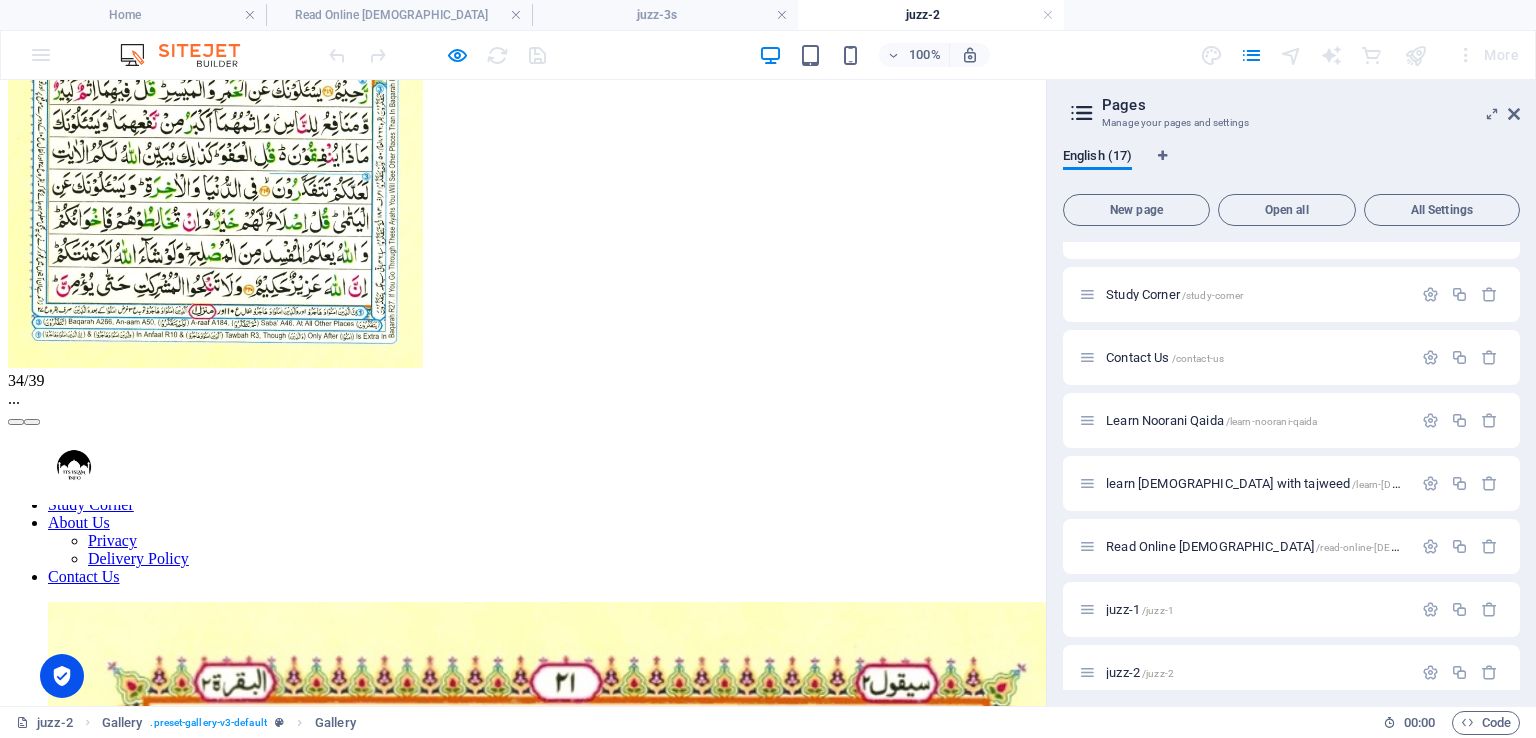 click at bounding box center [32, 422] 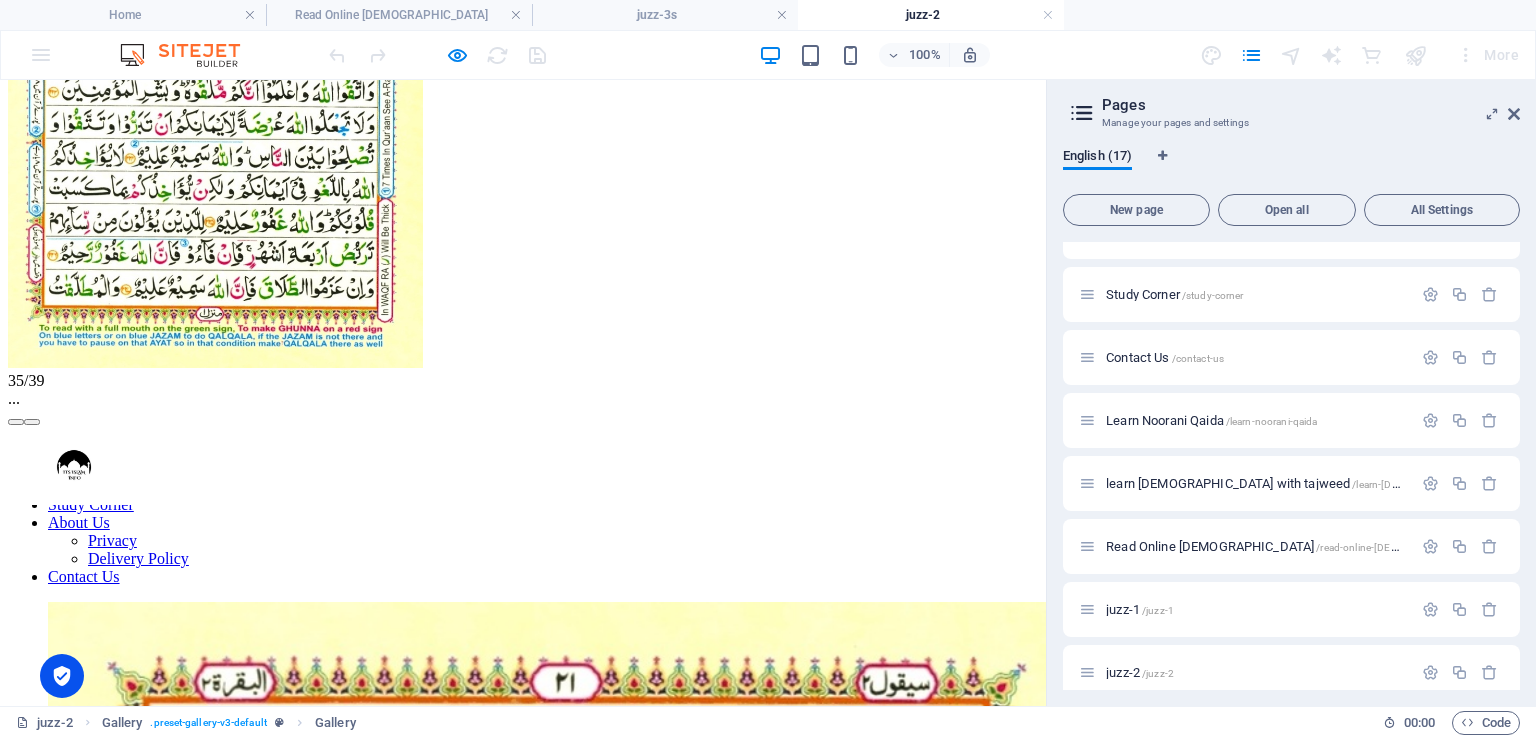 click at bounding box center (32, 422) 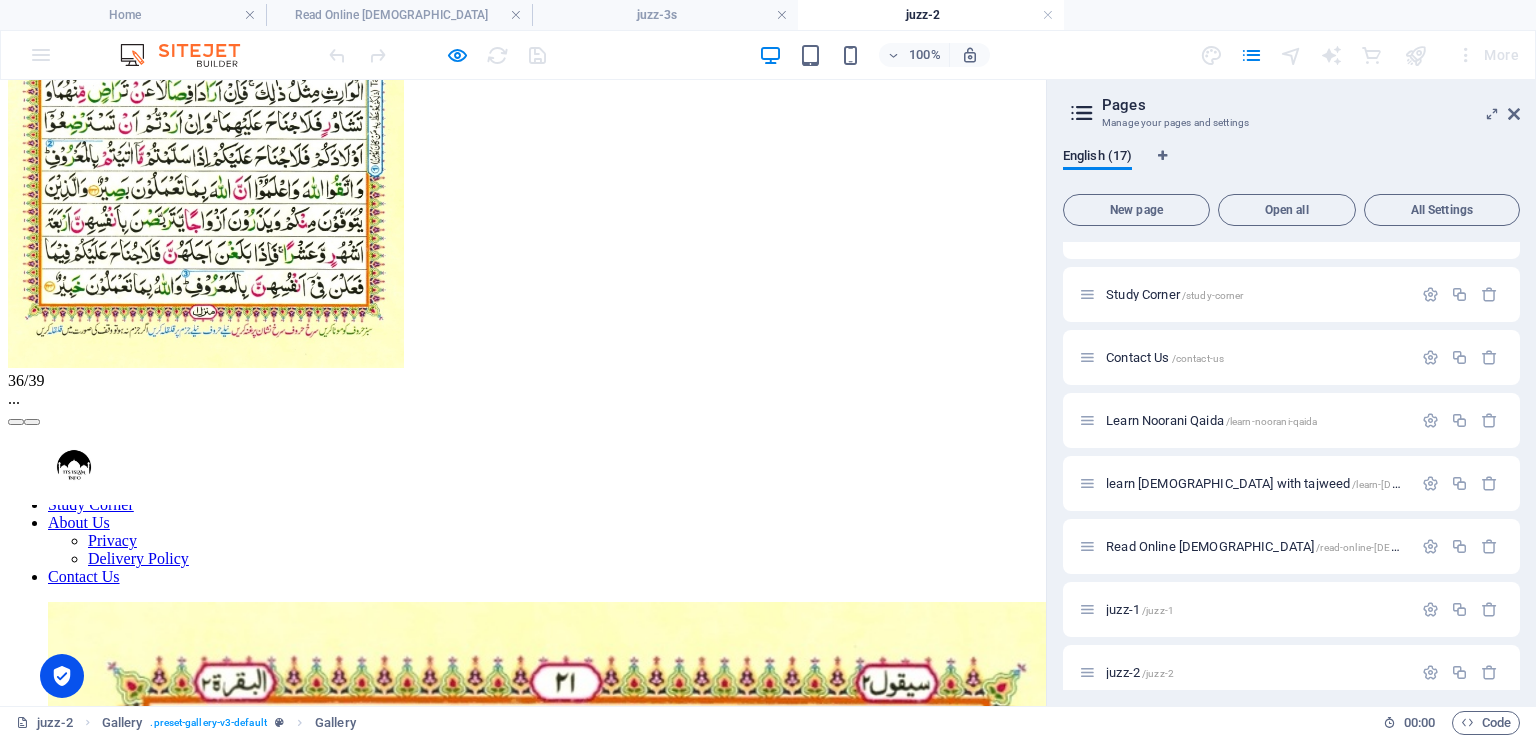click at bounding box center (32, 422) 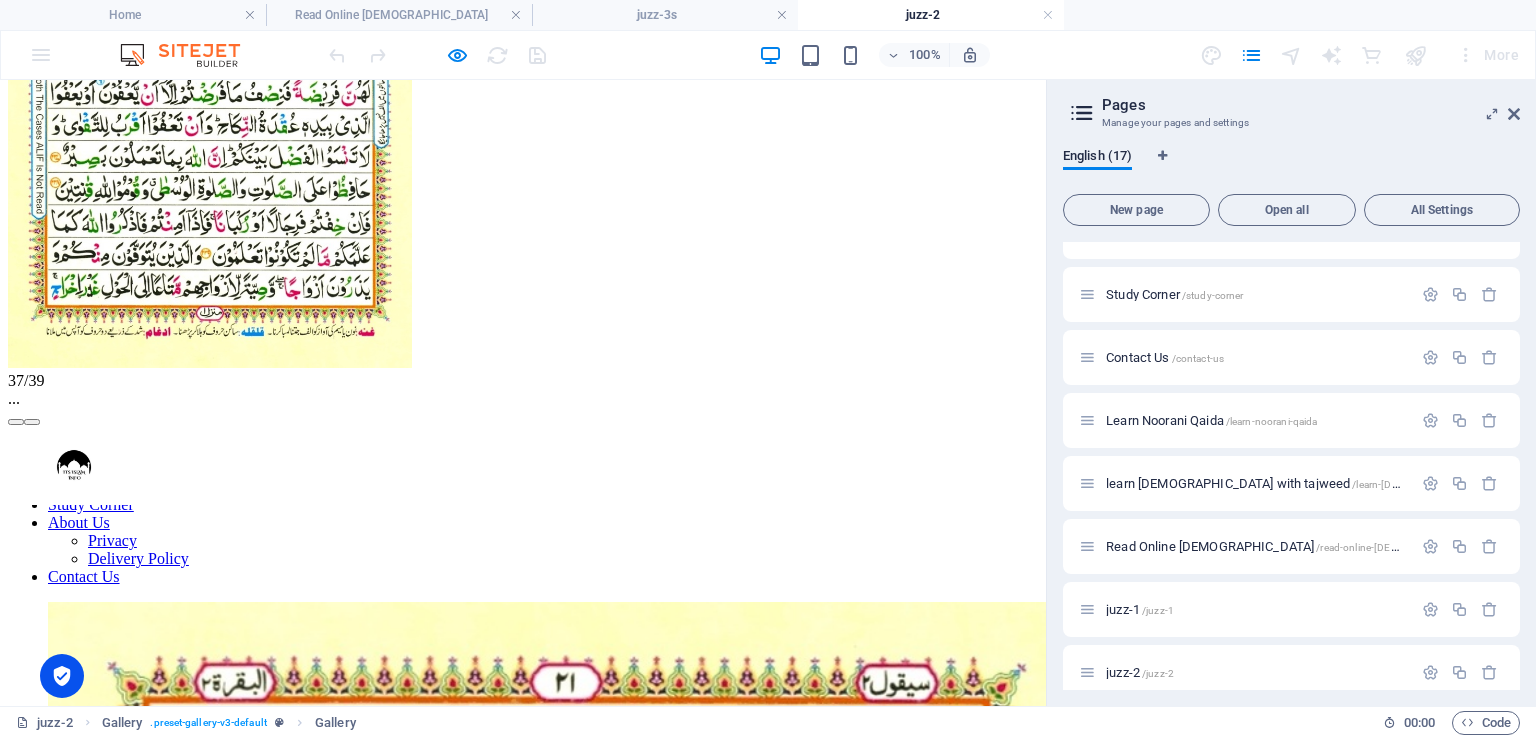 click at bounding box center (16, 422) 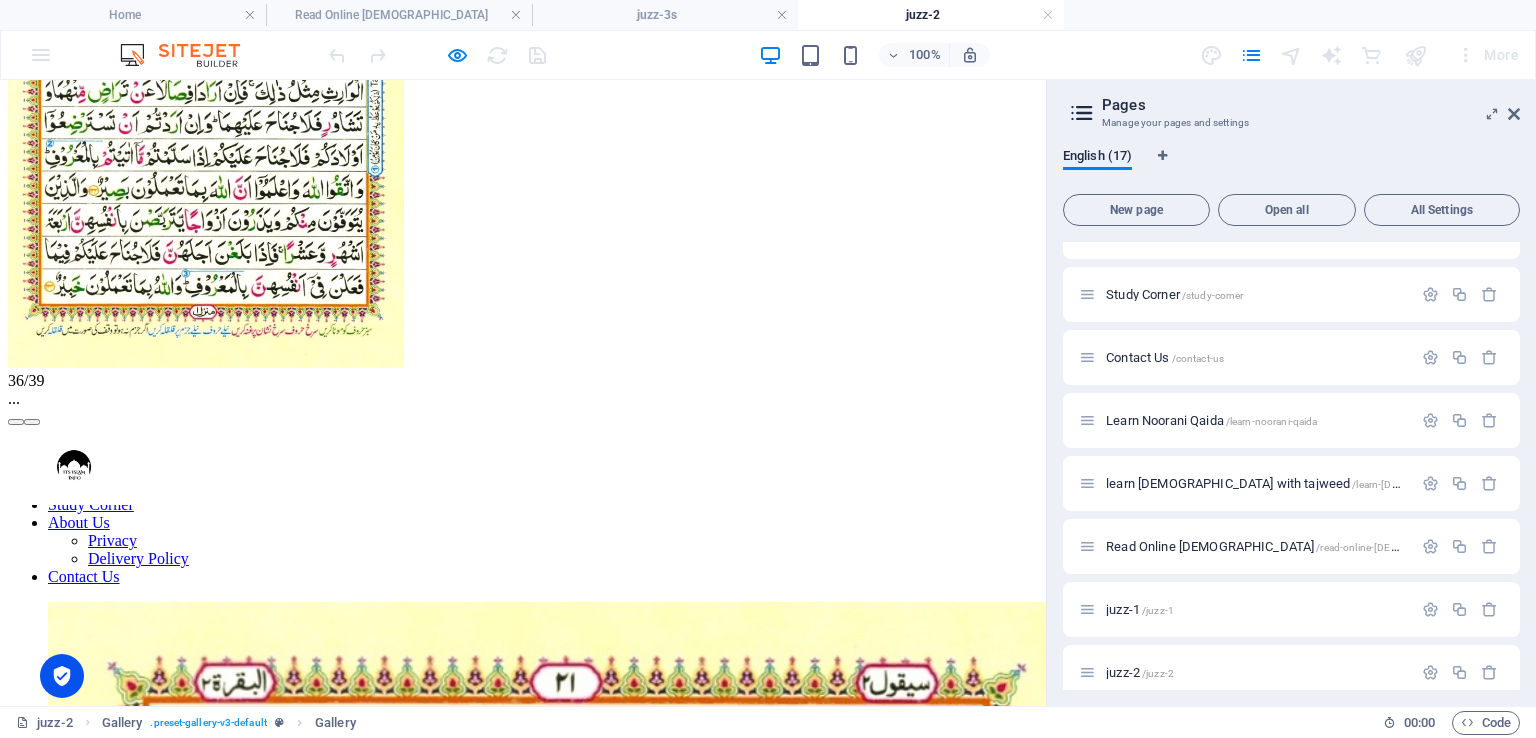 click at bounding box center (16, 422) 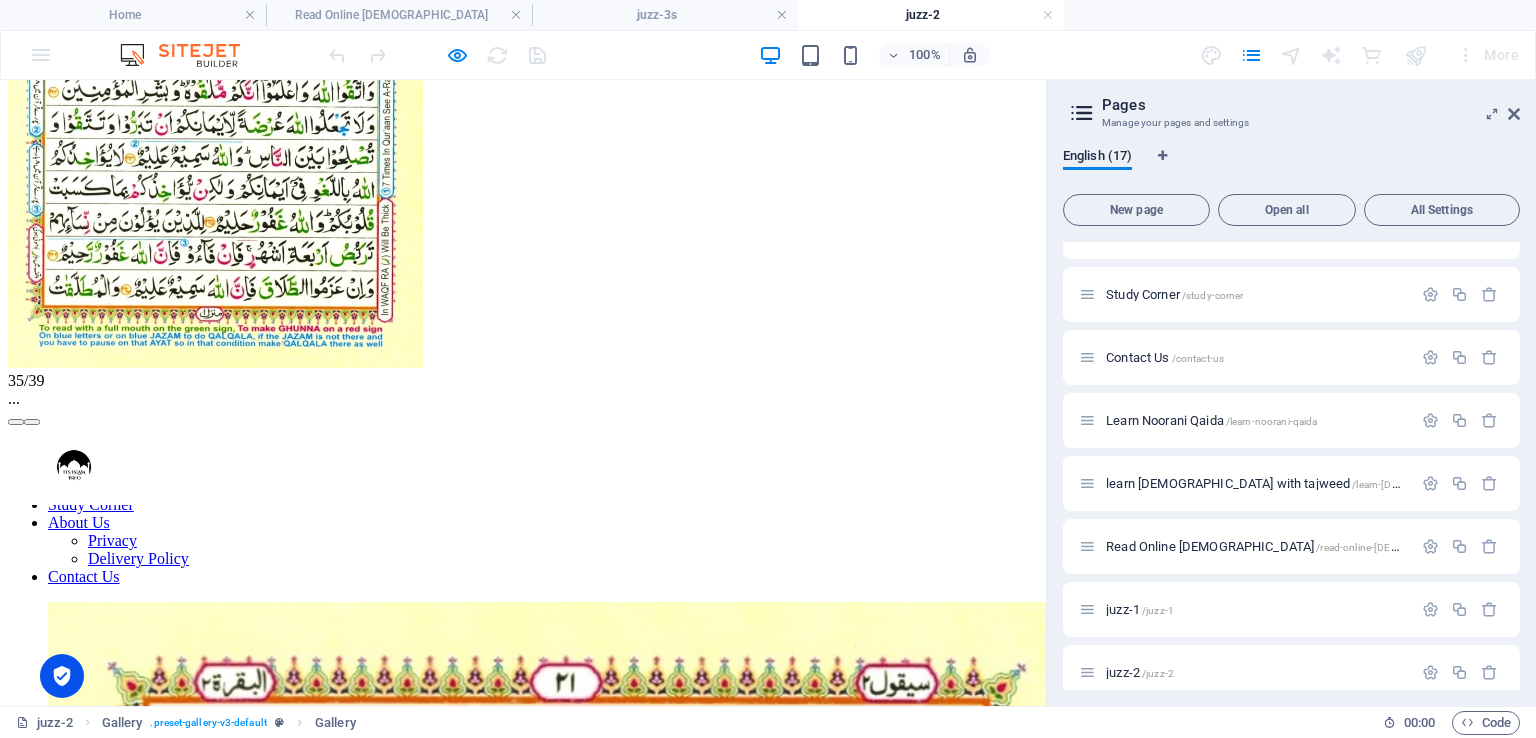 click at bounding box center (16, 422) 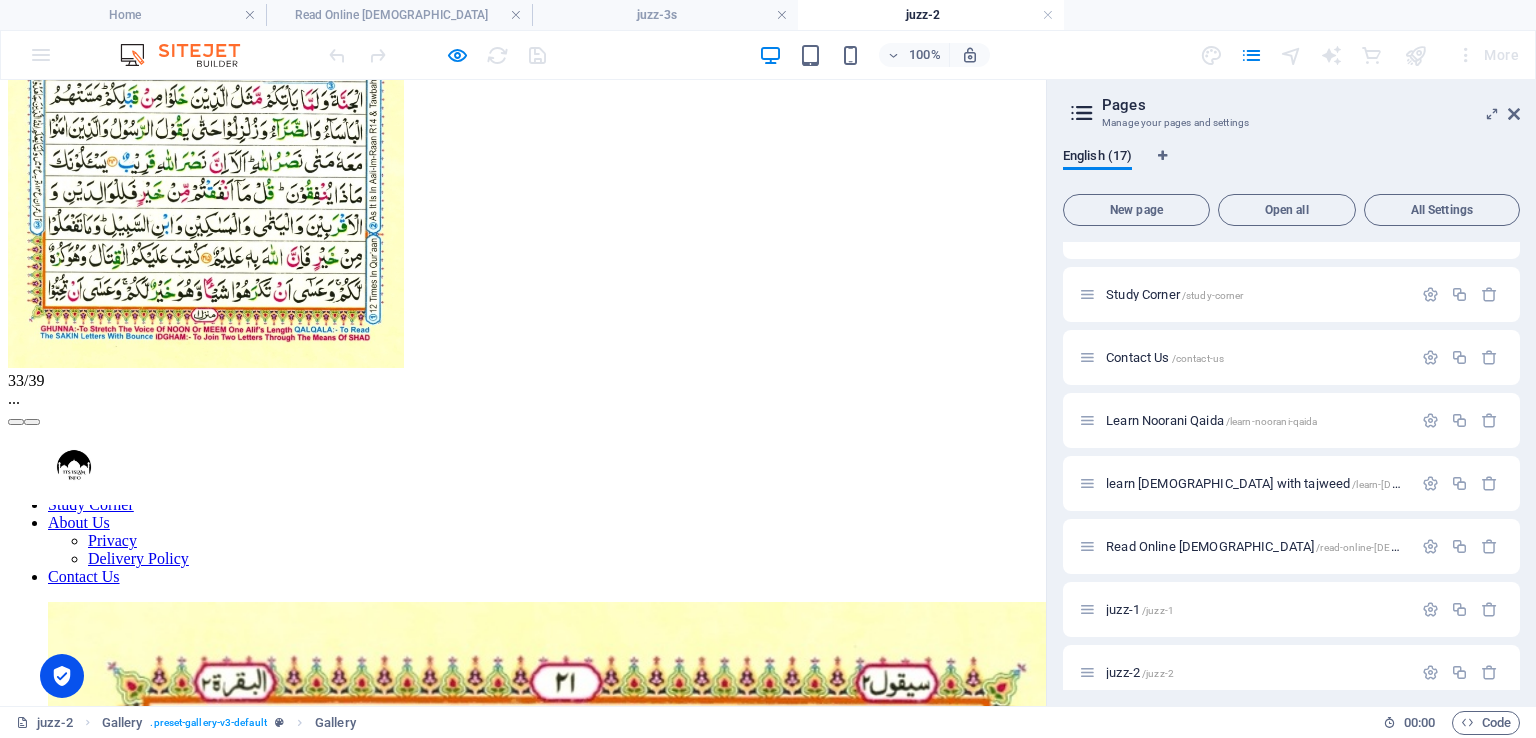 click at bounding box center (16, 422) 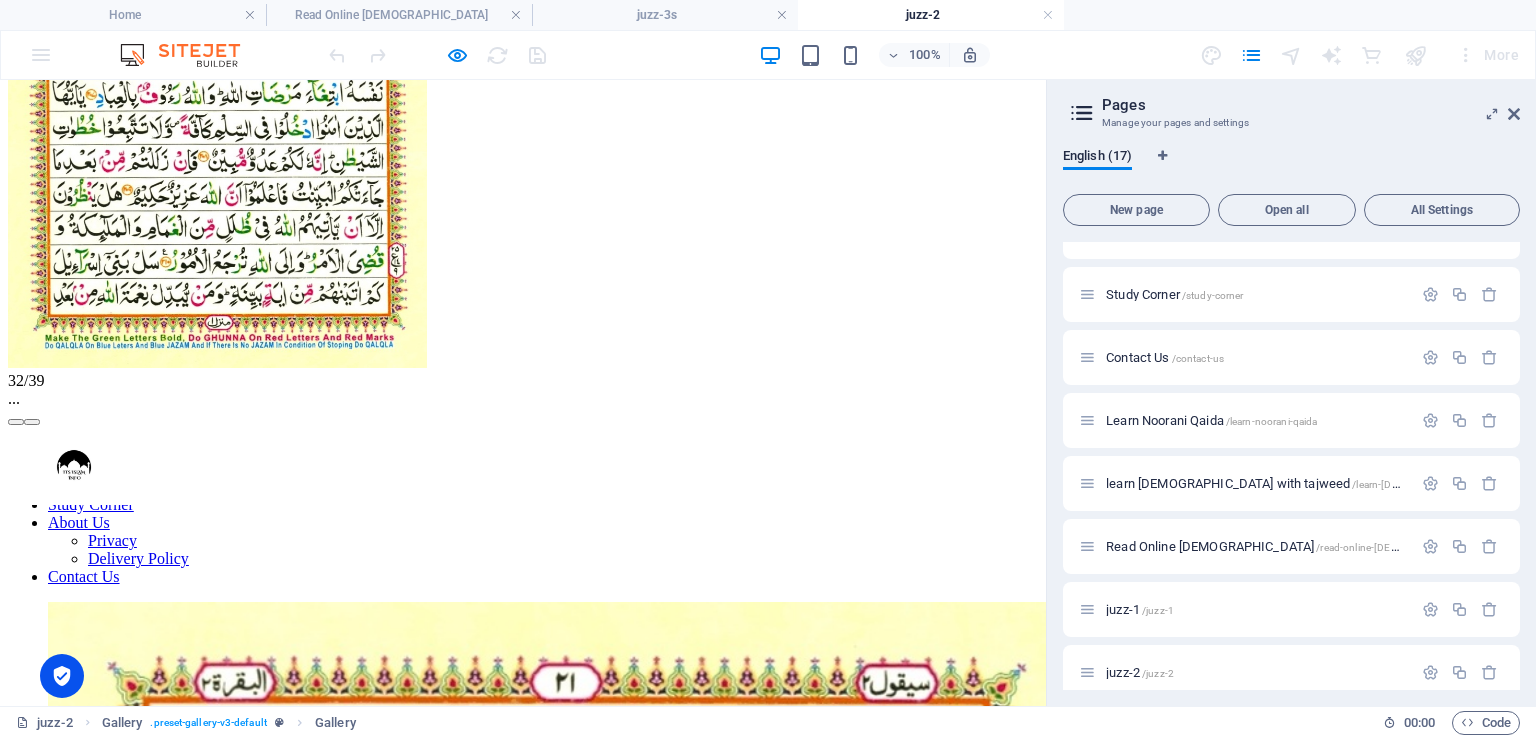 click at bounding box center [16, 422] 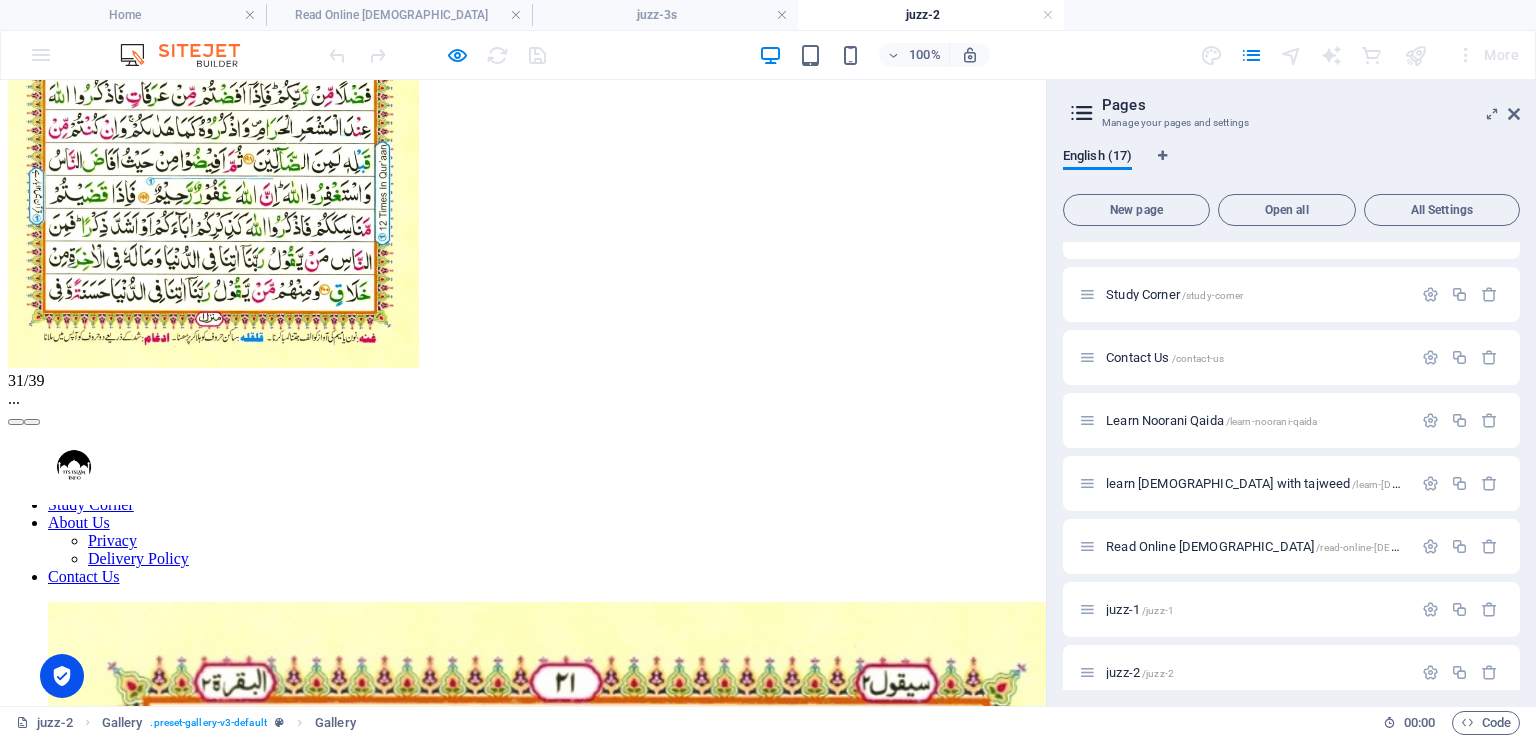 click at bounding box center (16, 422) 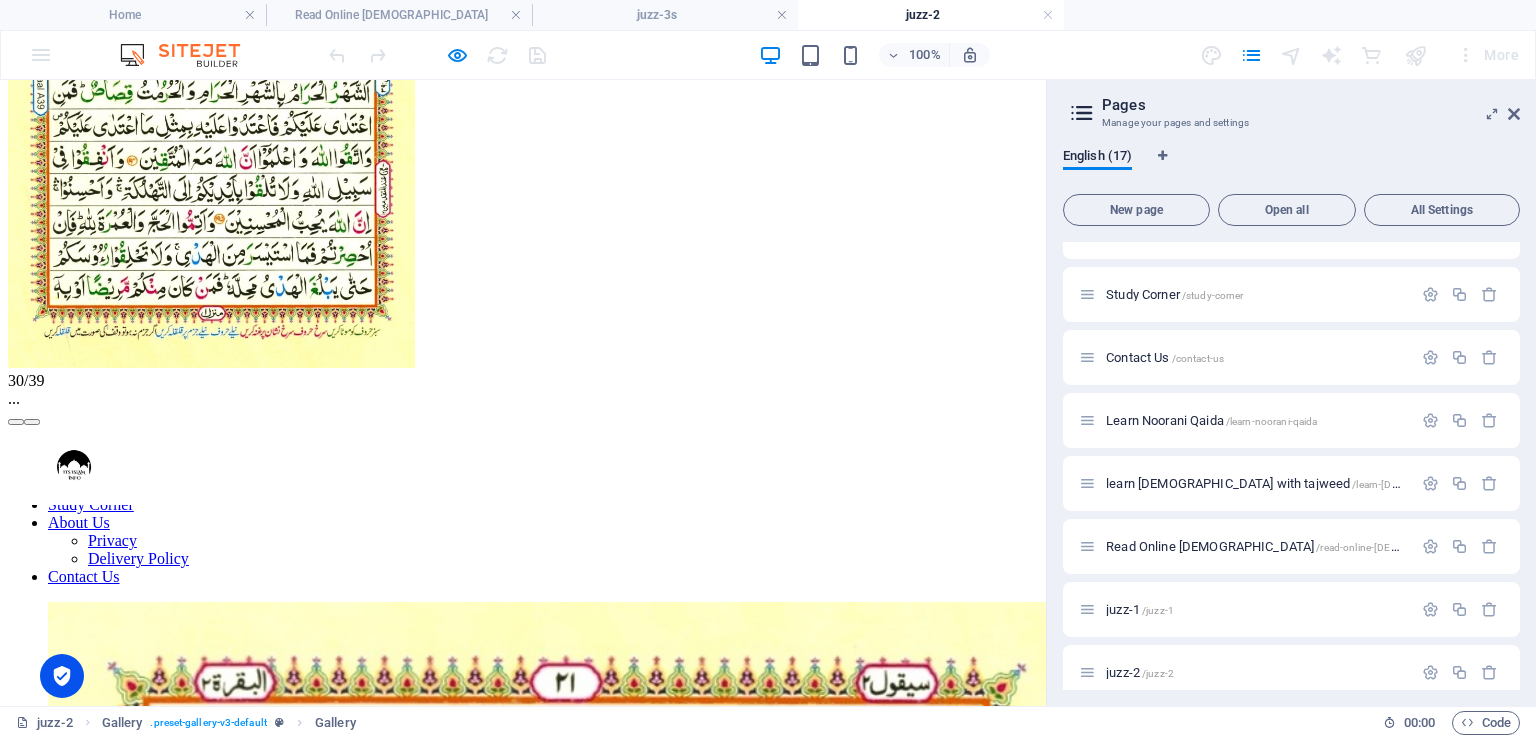 click at bounding box center [16, 422] 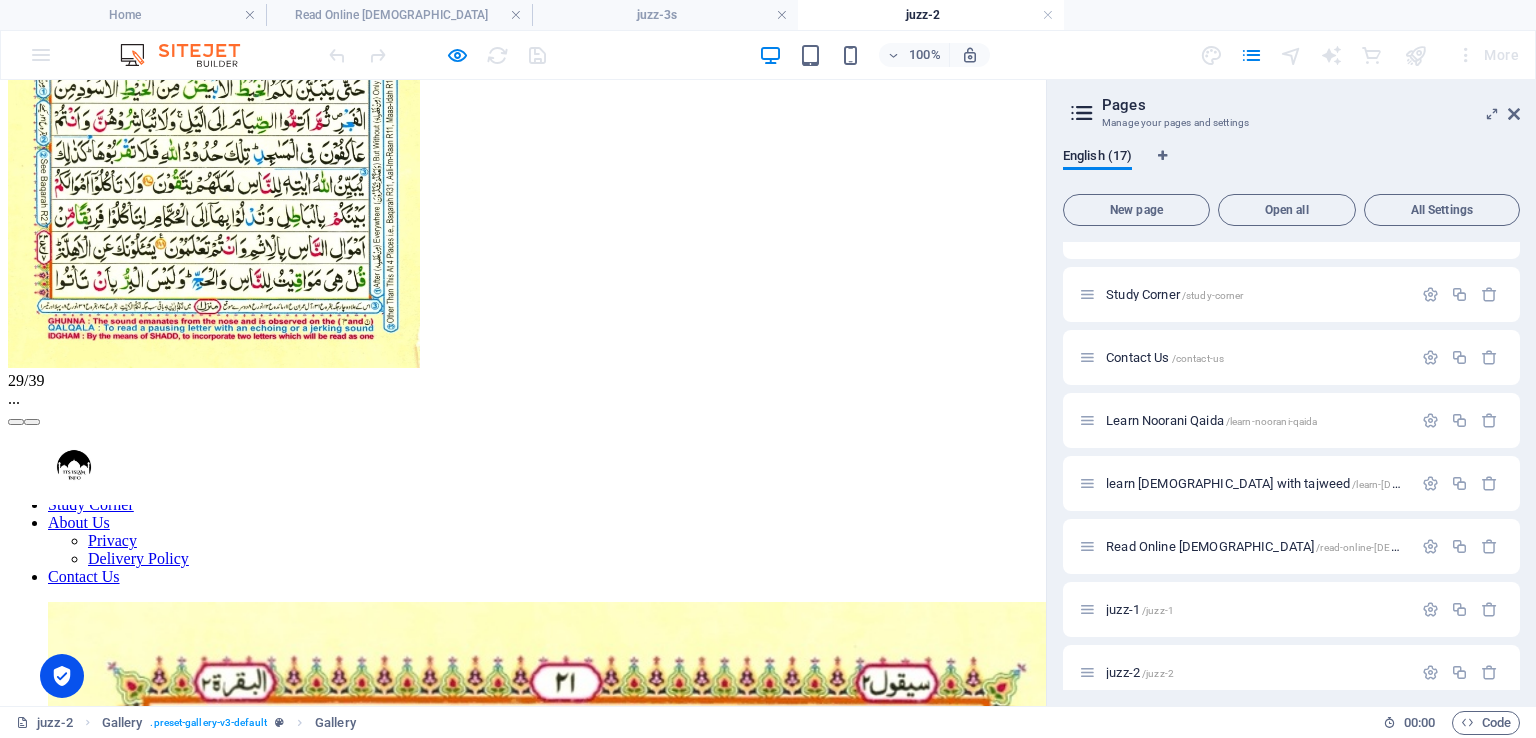 click at bounding box center (16, 422) 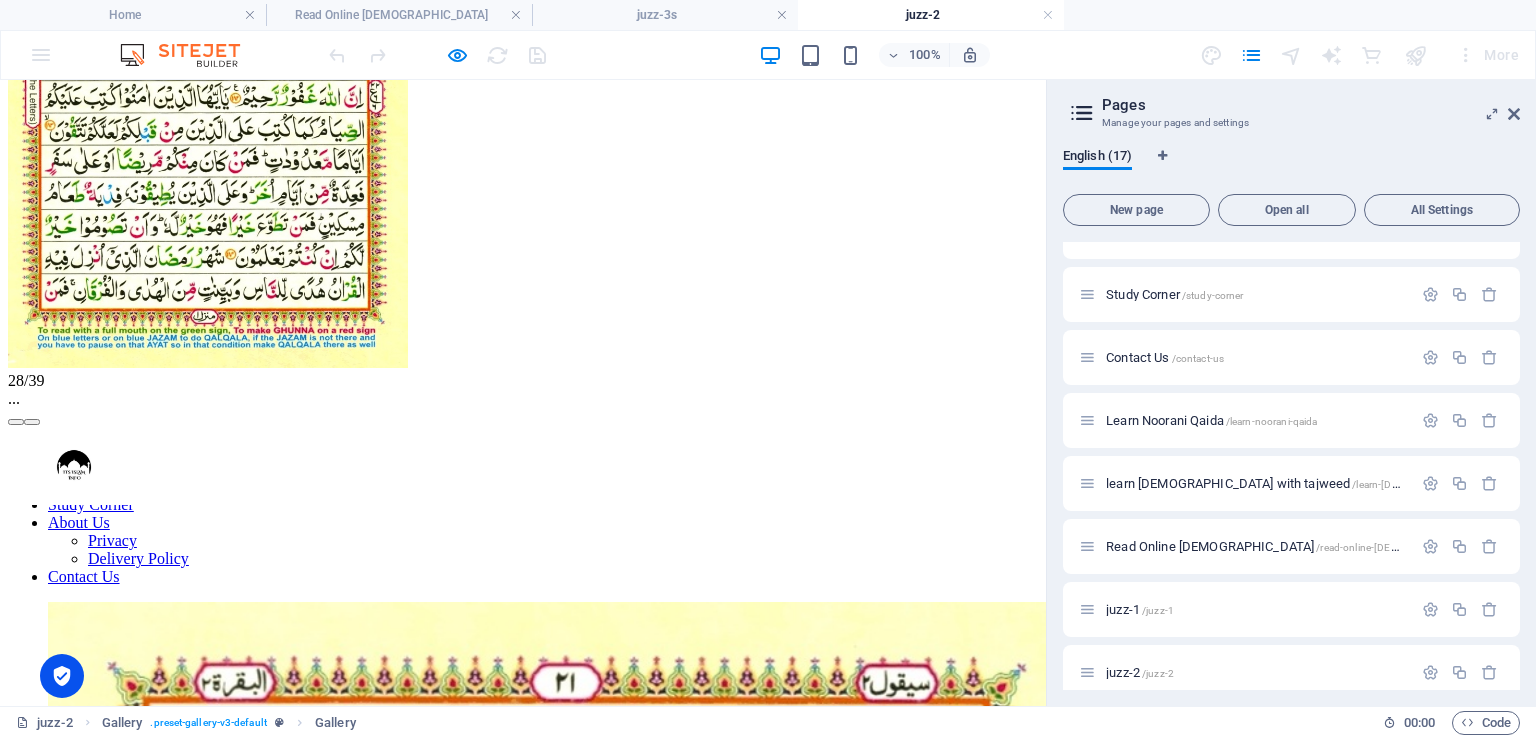 click at bounding box center [16, 422] 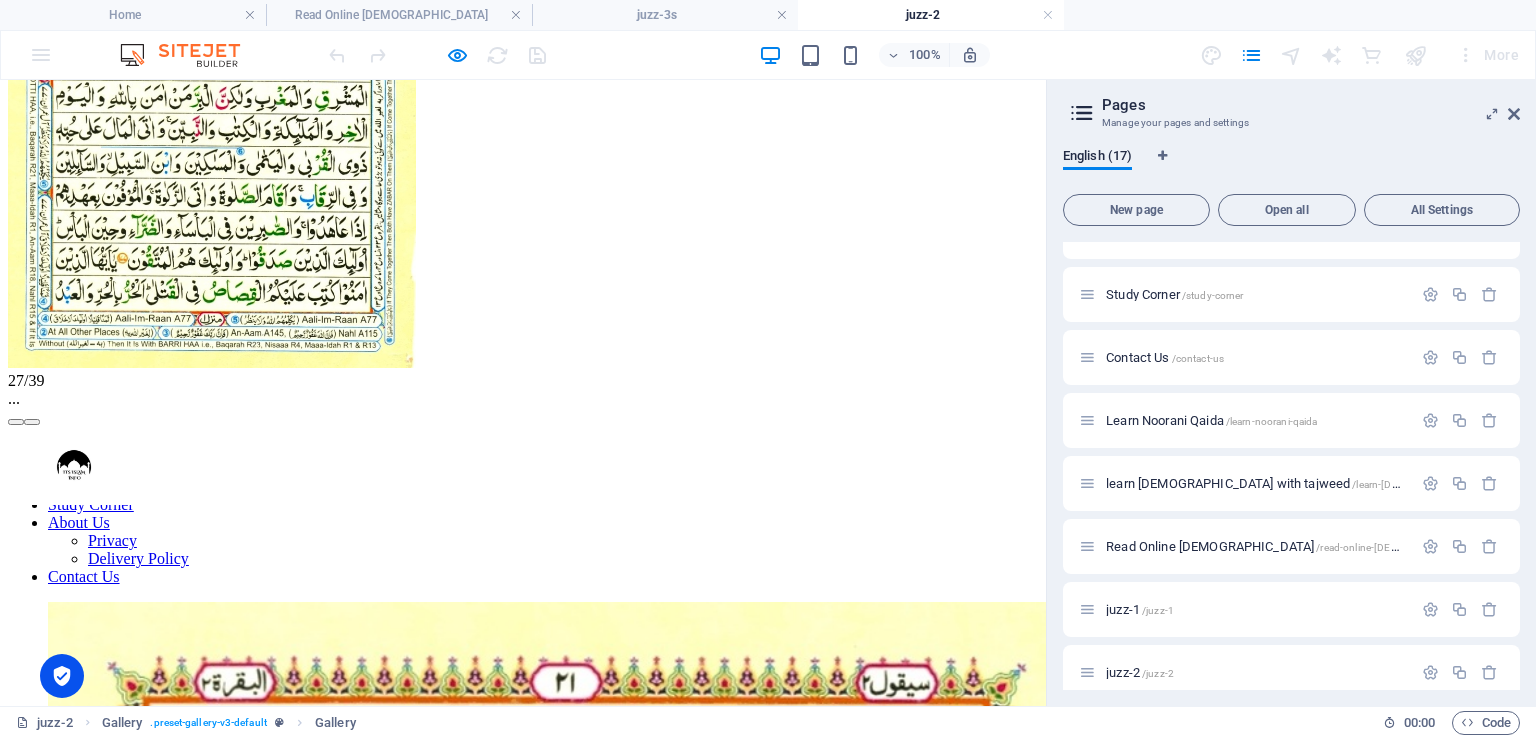click at bounding box center (16, 422) 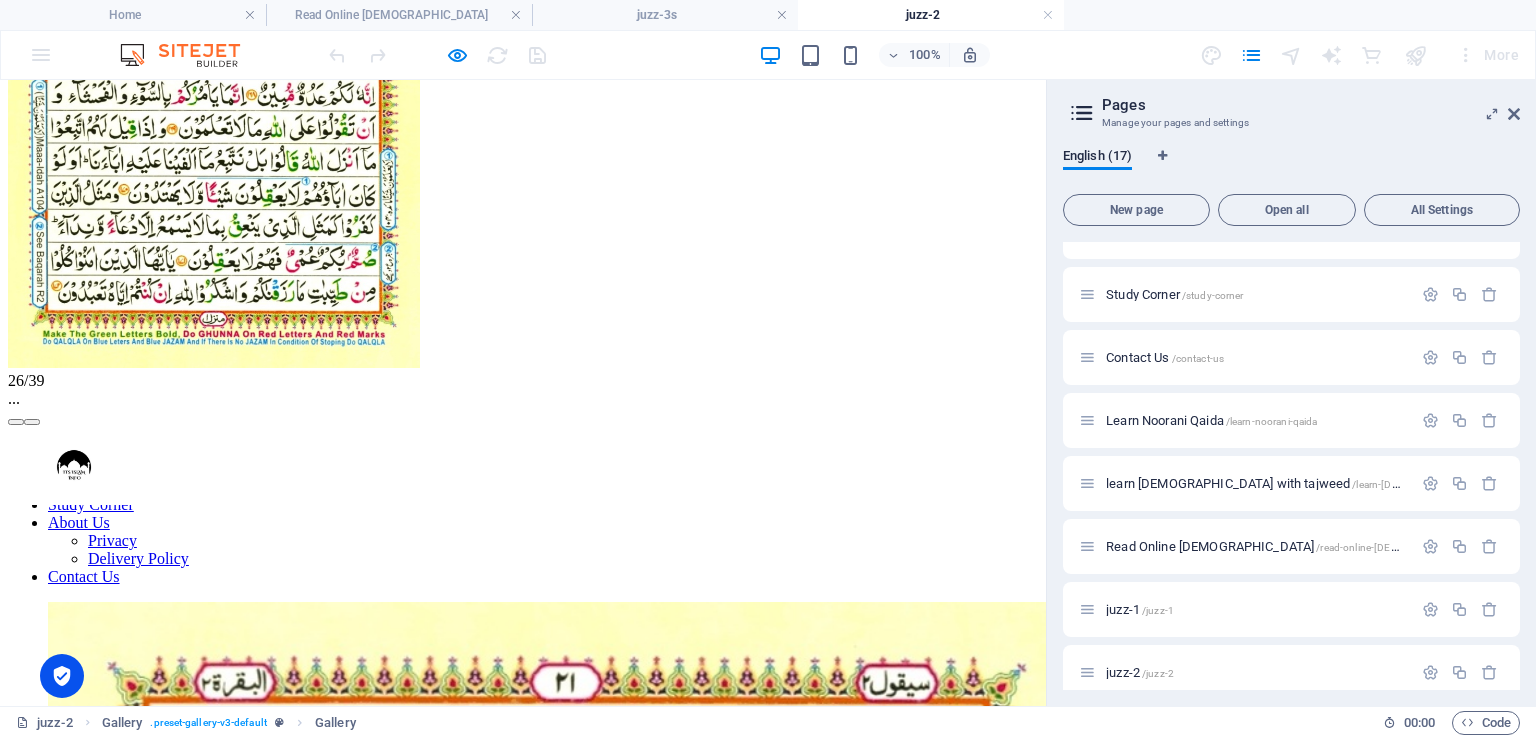 click at bounding box center (16, 422) 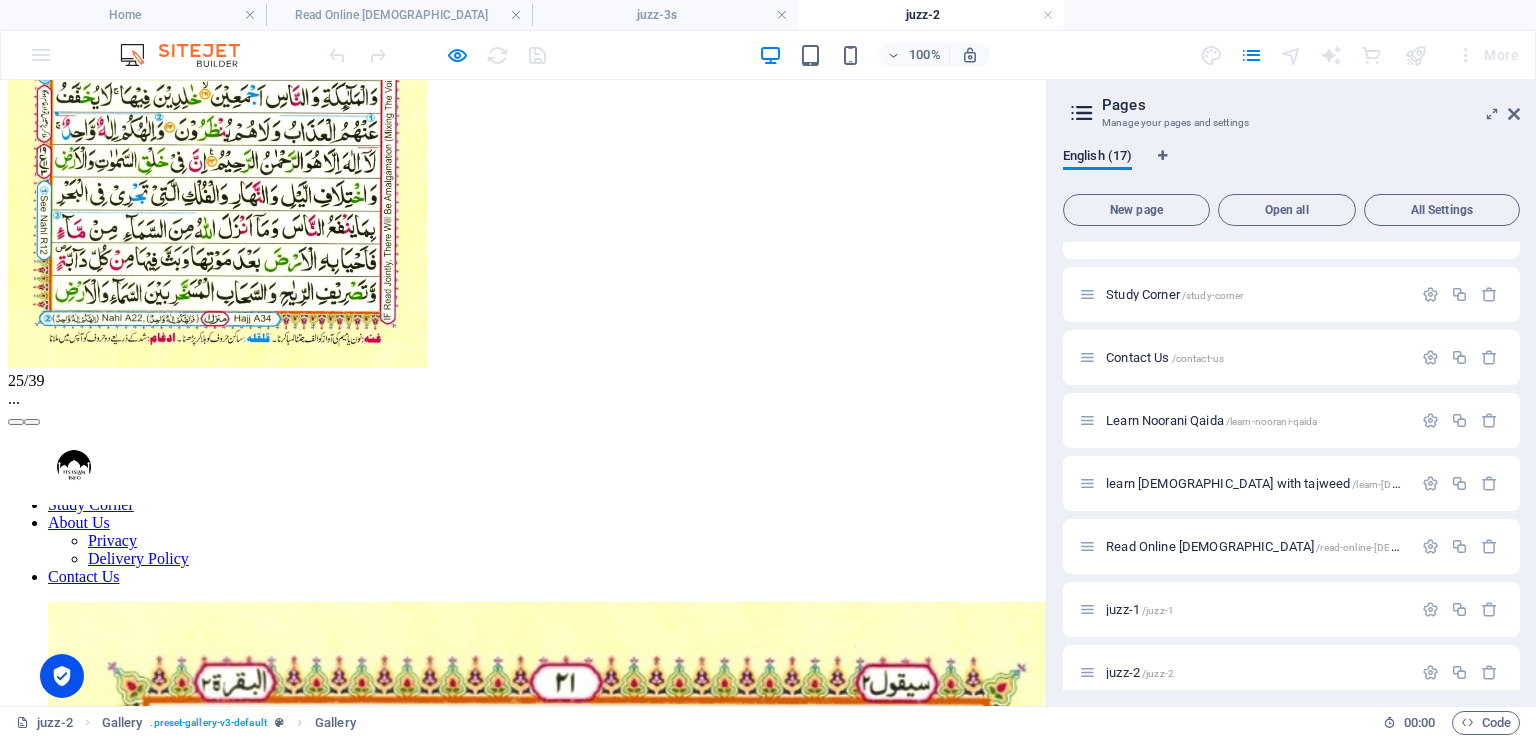click at bounding box center [16, 422] 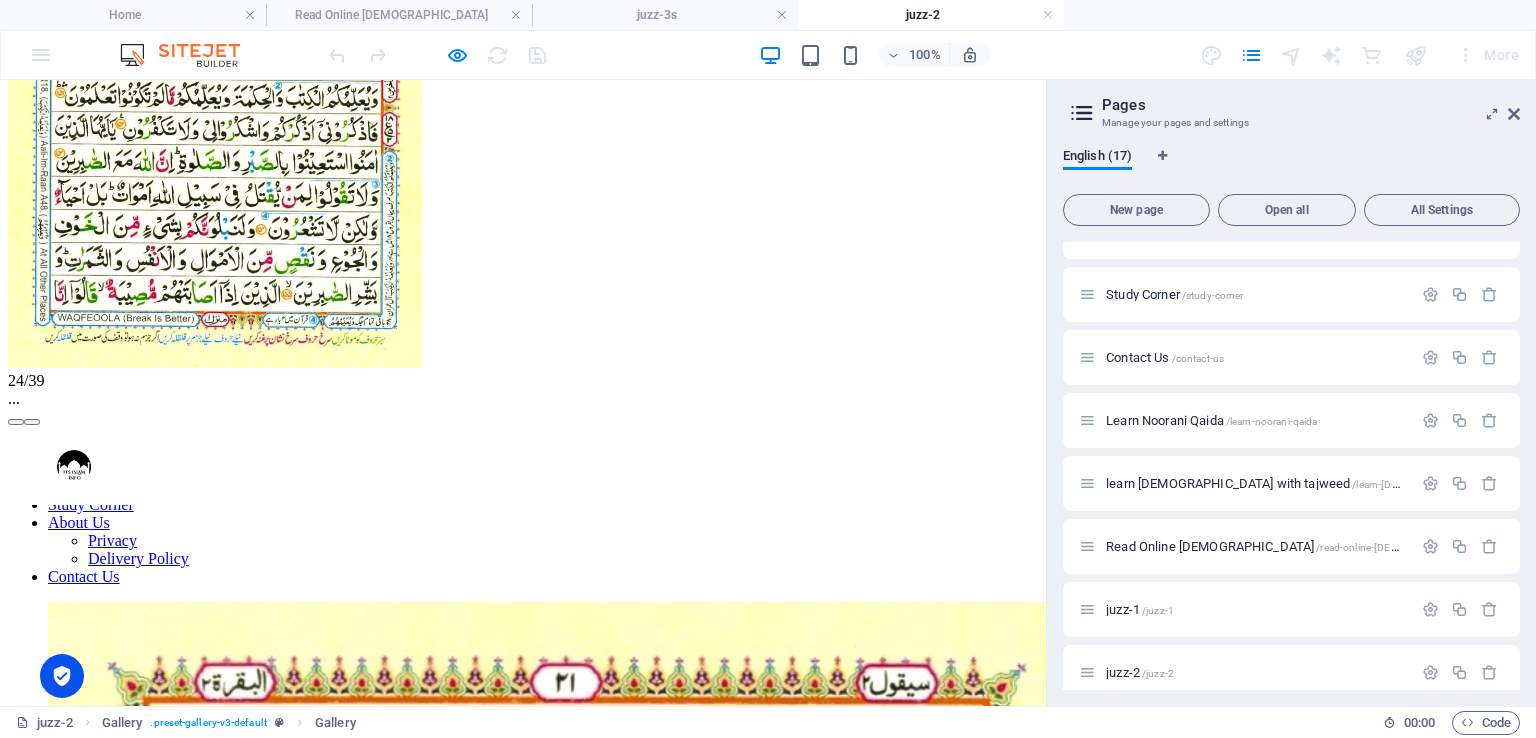 click at bounding box center (16, 422) 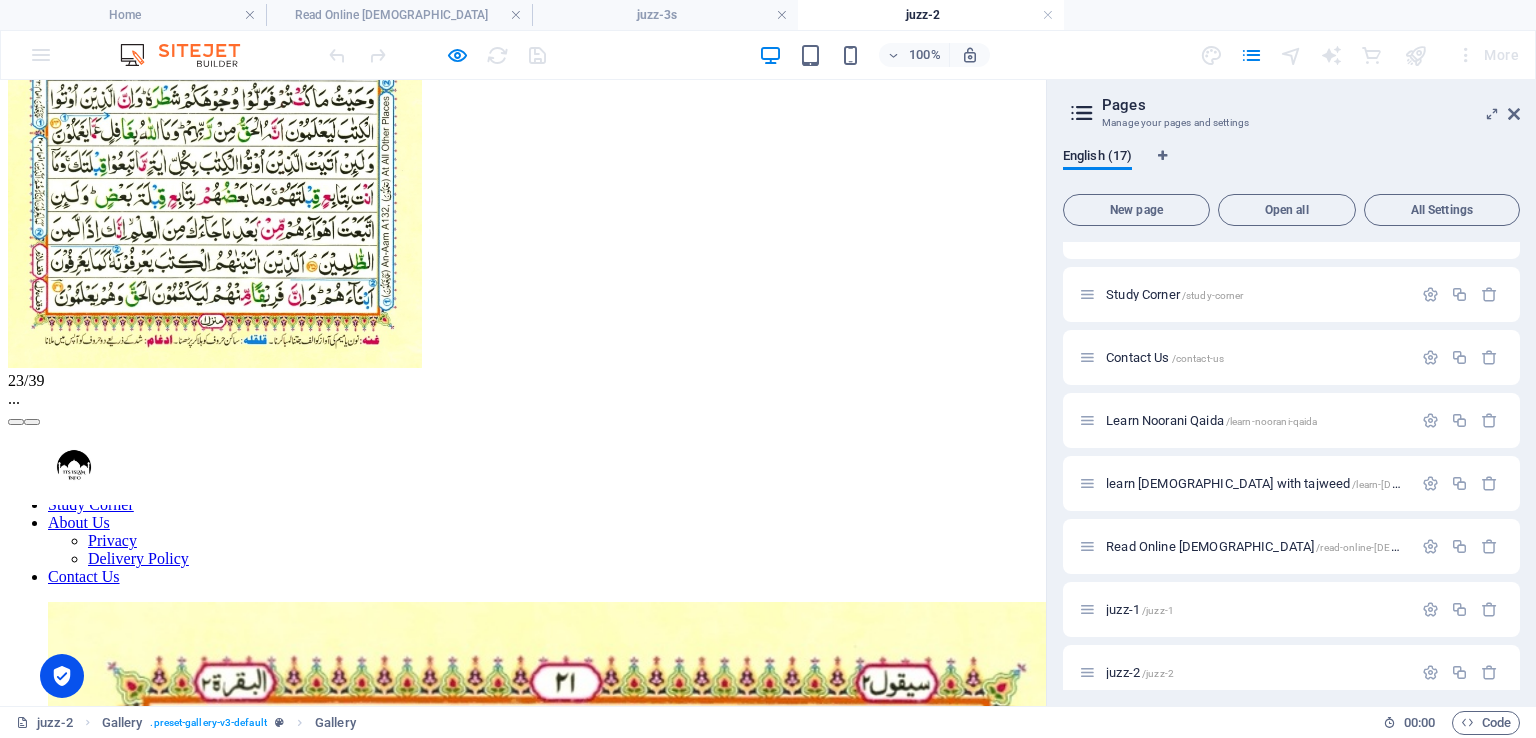 click at bounding box center (16, 422) 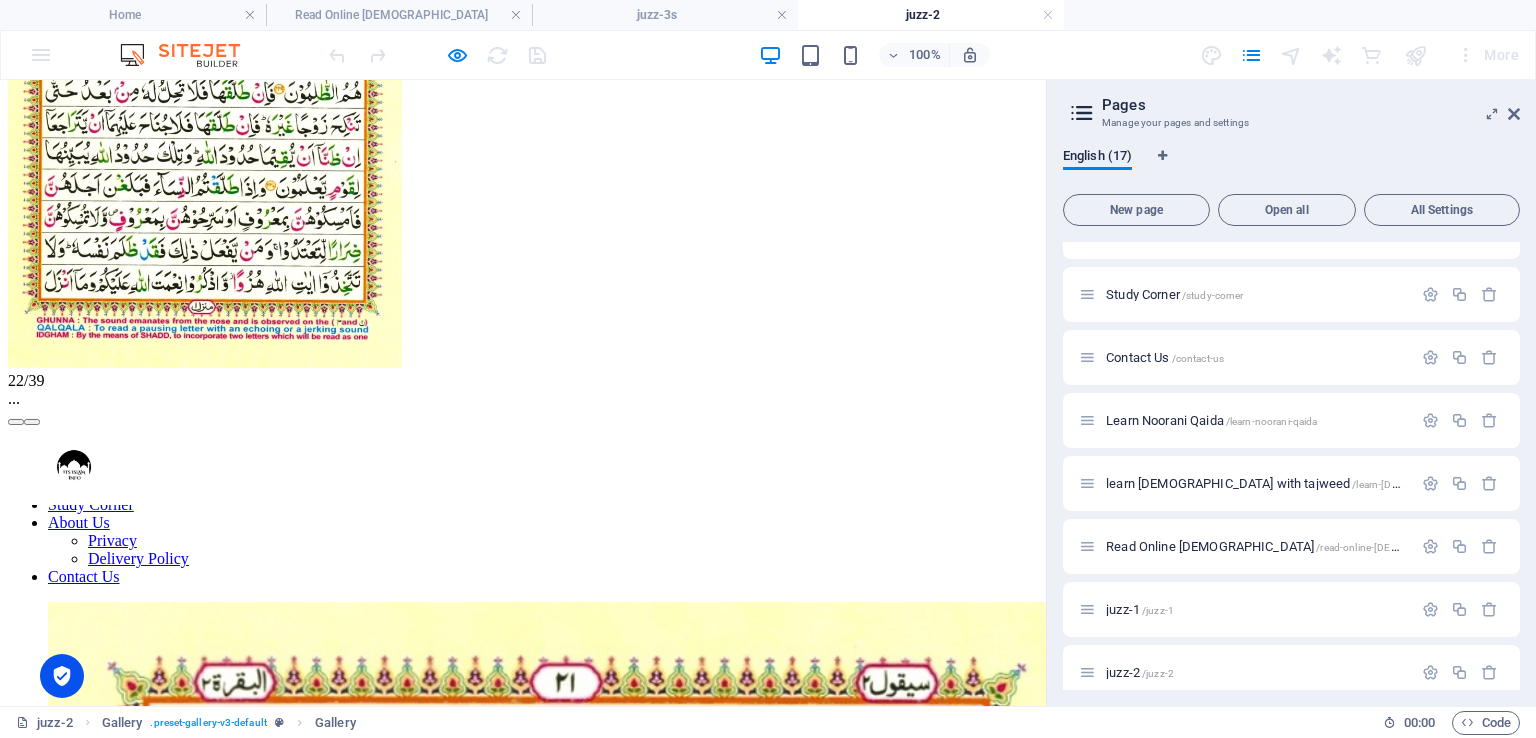 click at bounding box center [16, 422] 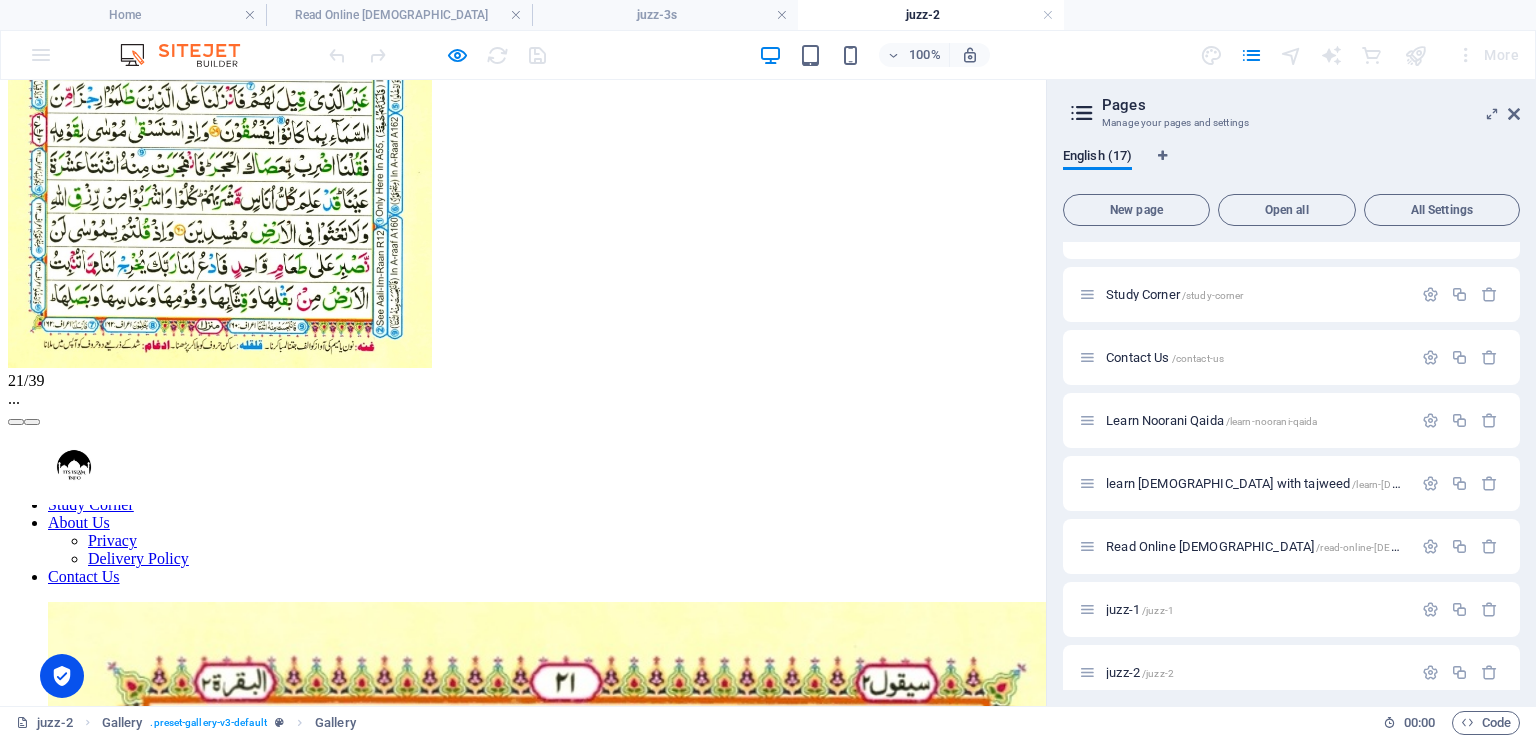 click on "×" at bounding box center [20, -269] 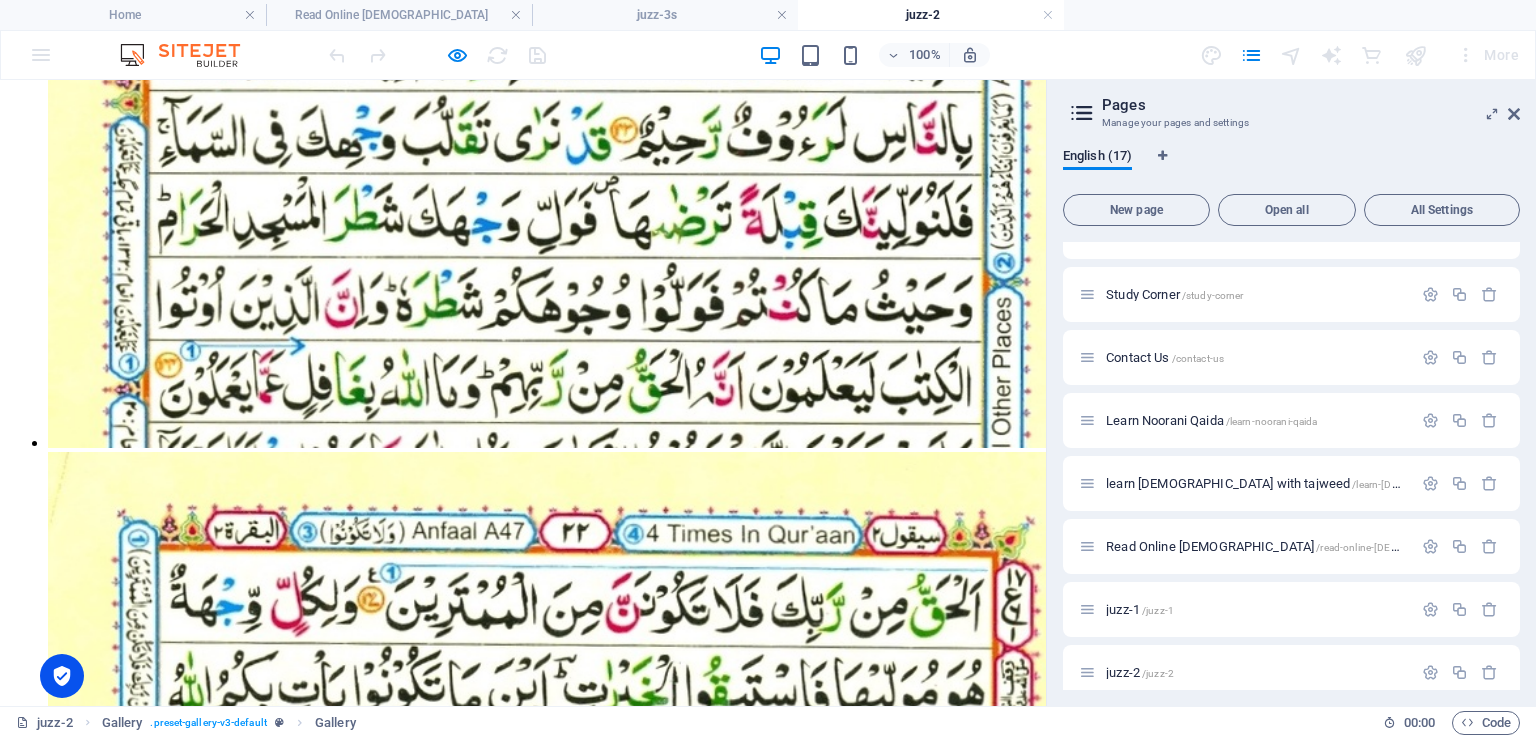 scroll, scrollTop: 867, scrollLeft: 0, axis: vertical 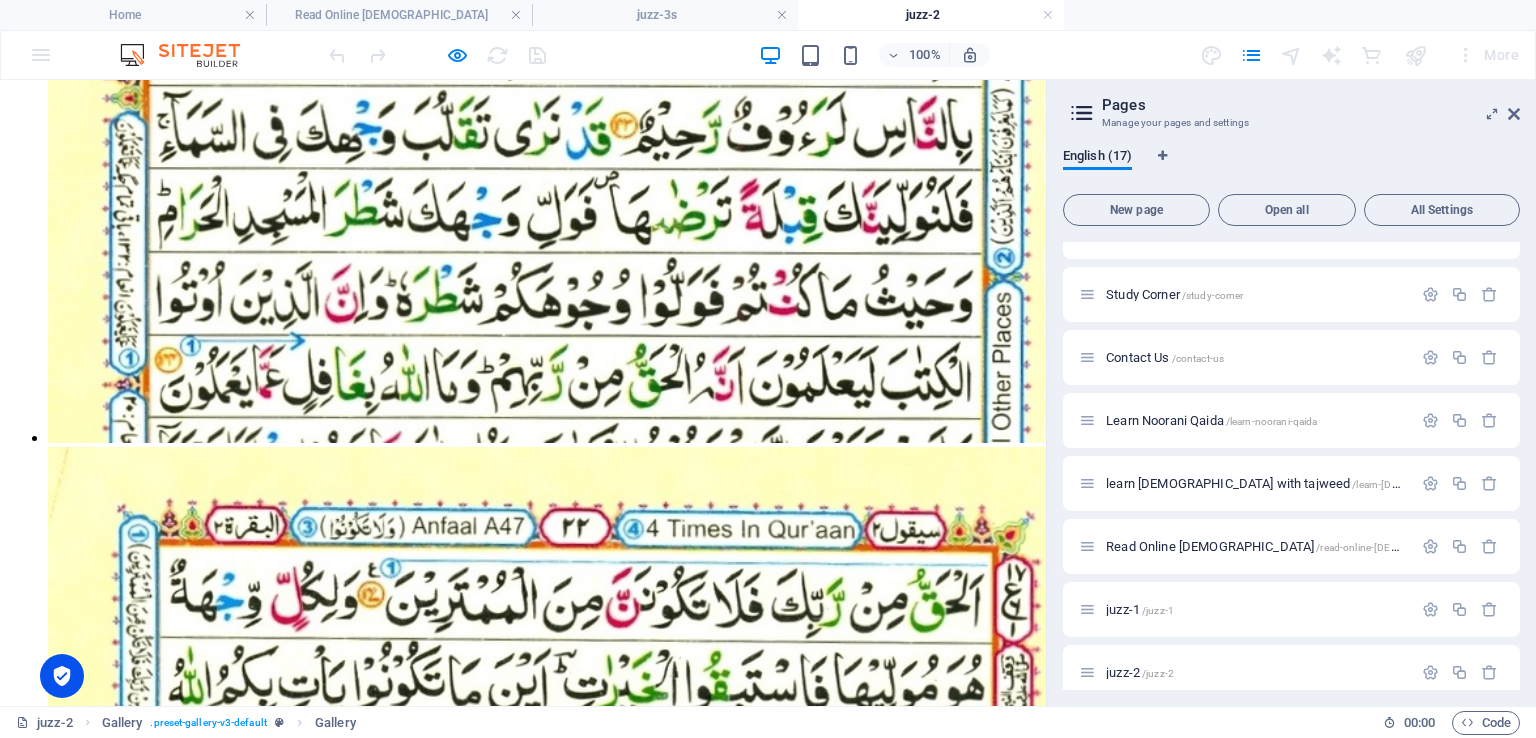 click at bounding box center (571, 13570) 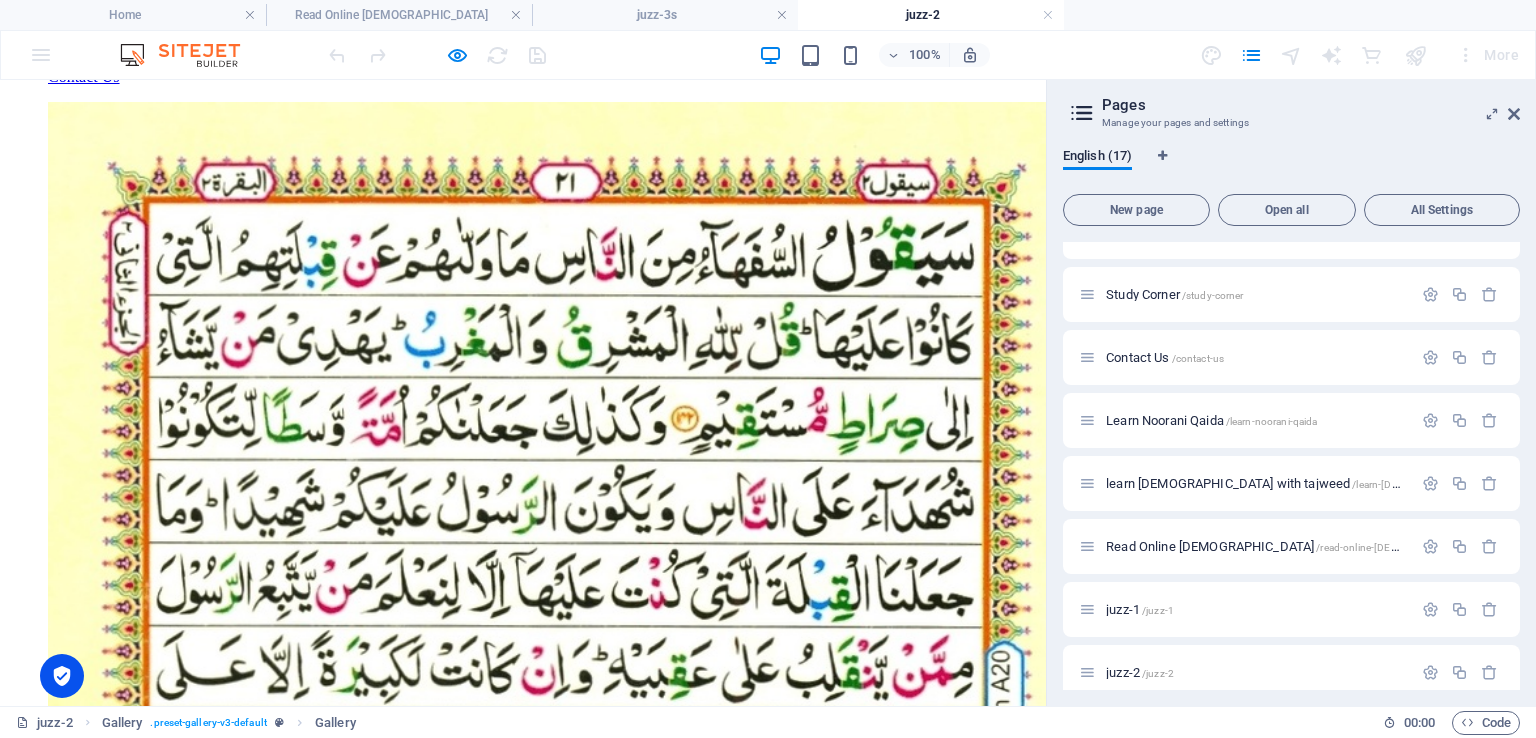 click at bounding box center [32, -78] 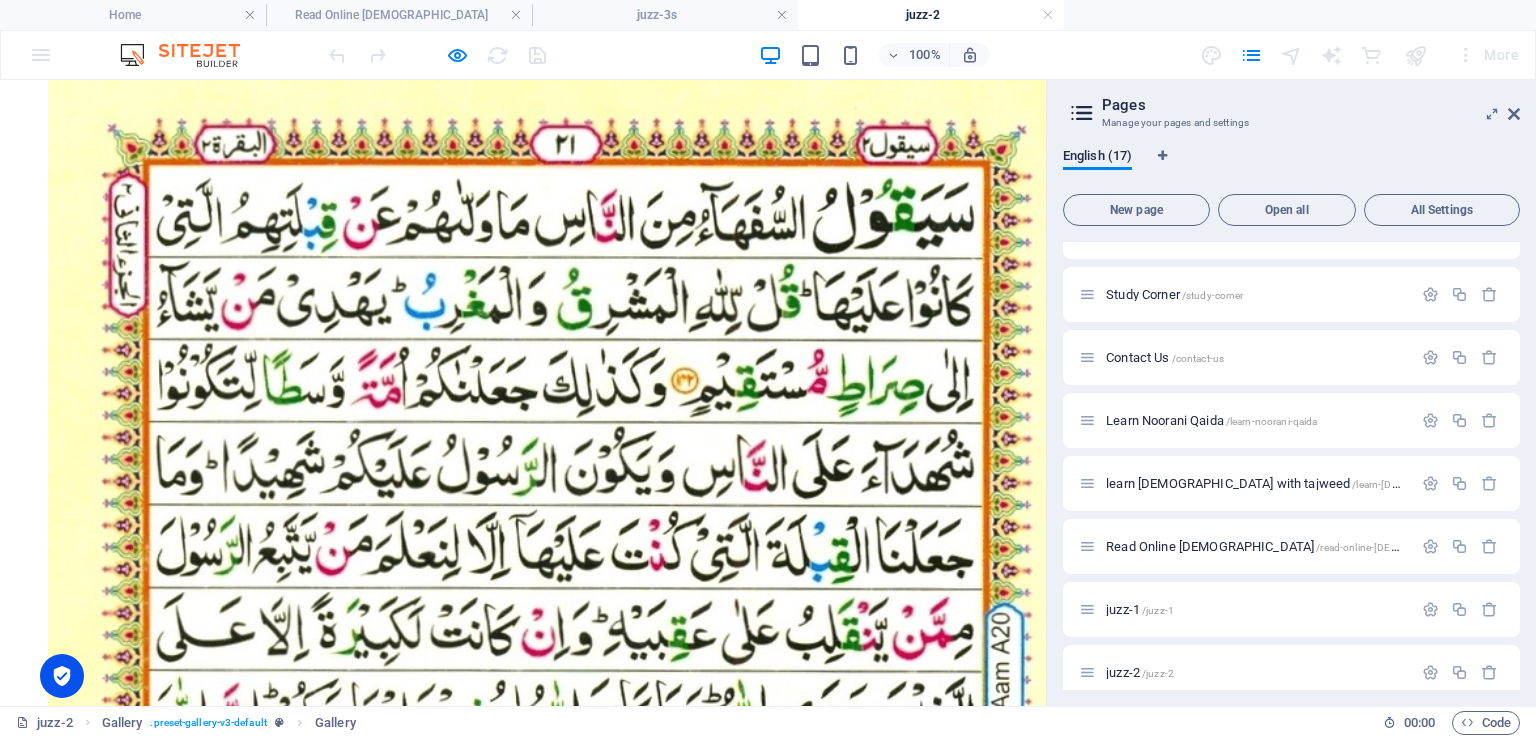 scroll, scrollTop: 400, scrollLeft: 0, axis: vertical 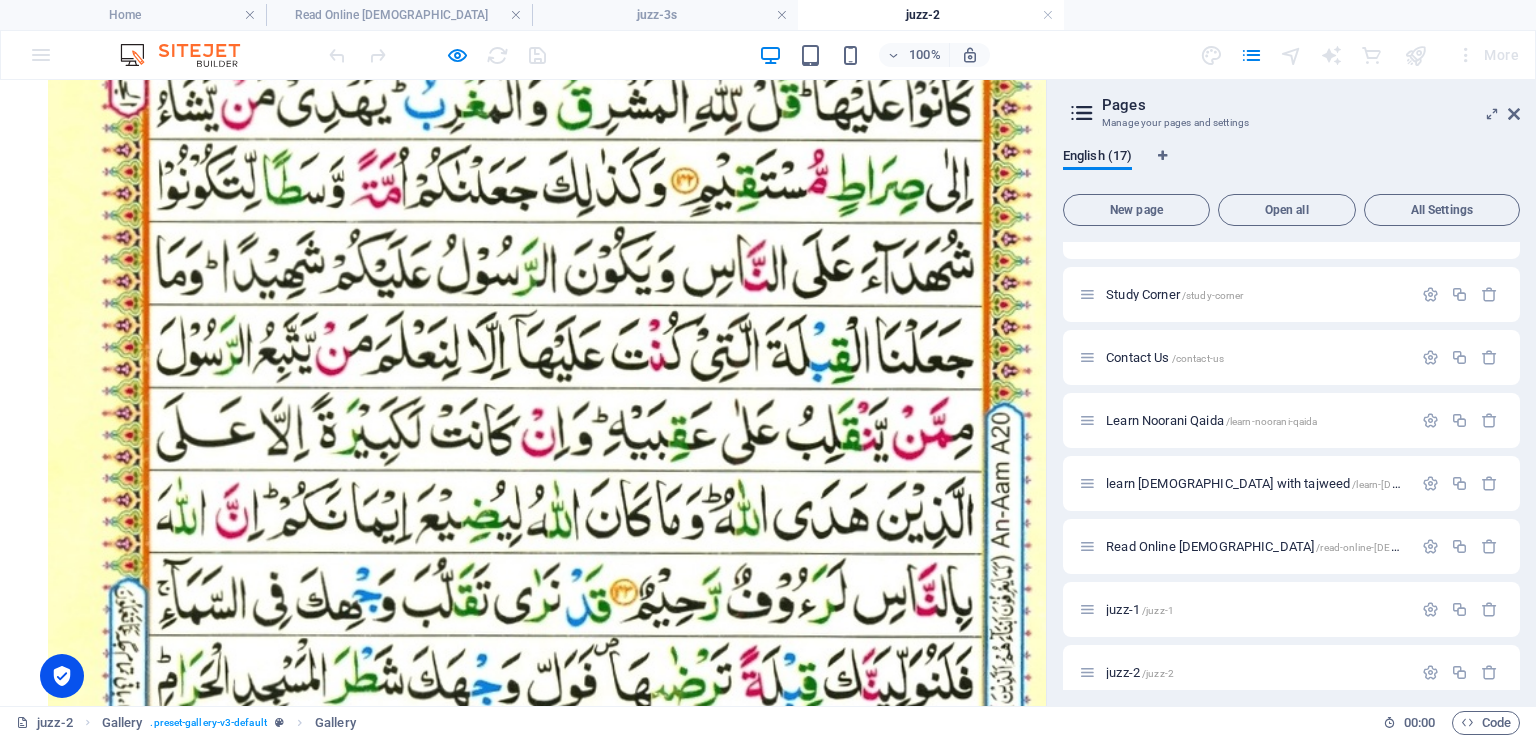 click at bounding box center (448, 4589) 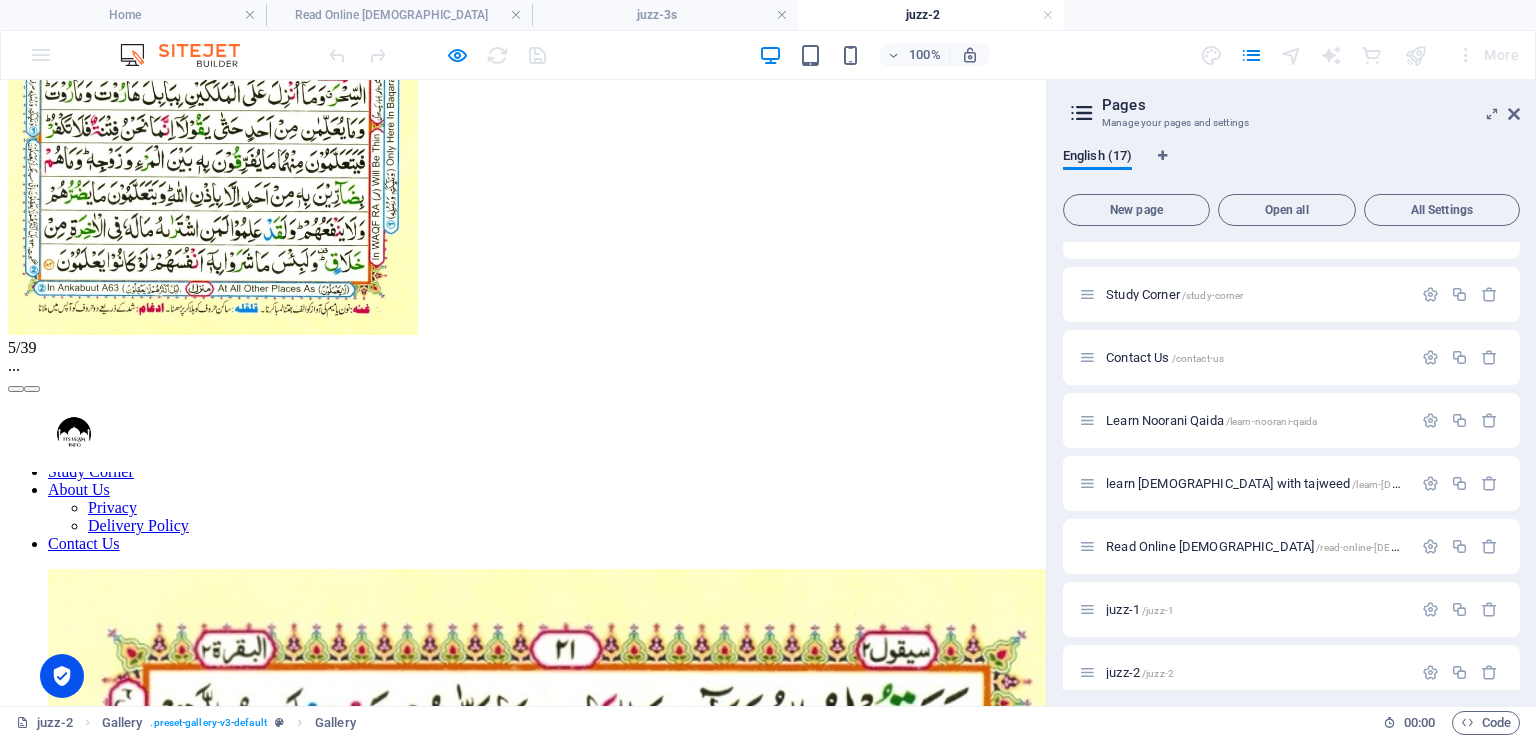 click on "×" at bounding box center [20, -302] 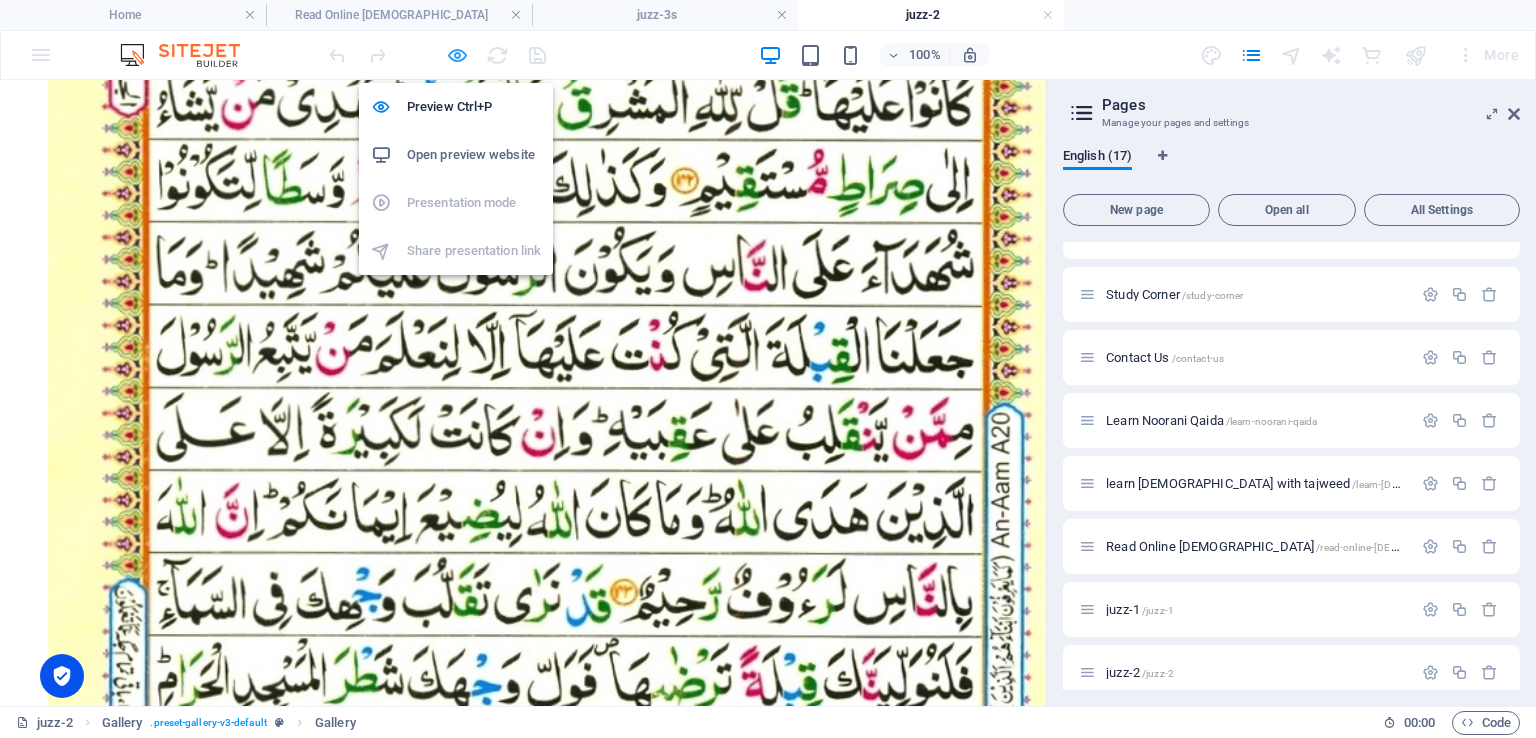 click at bounding box center (457, 55) 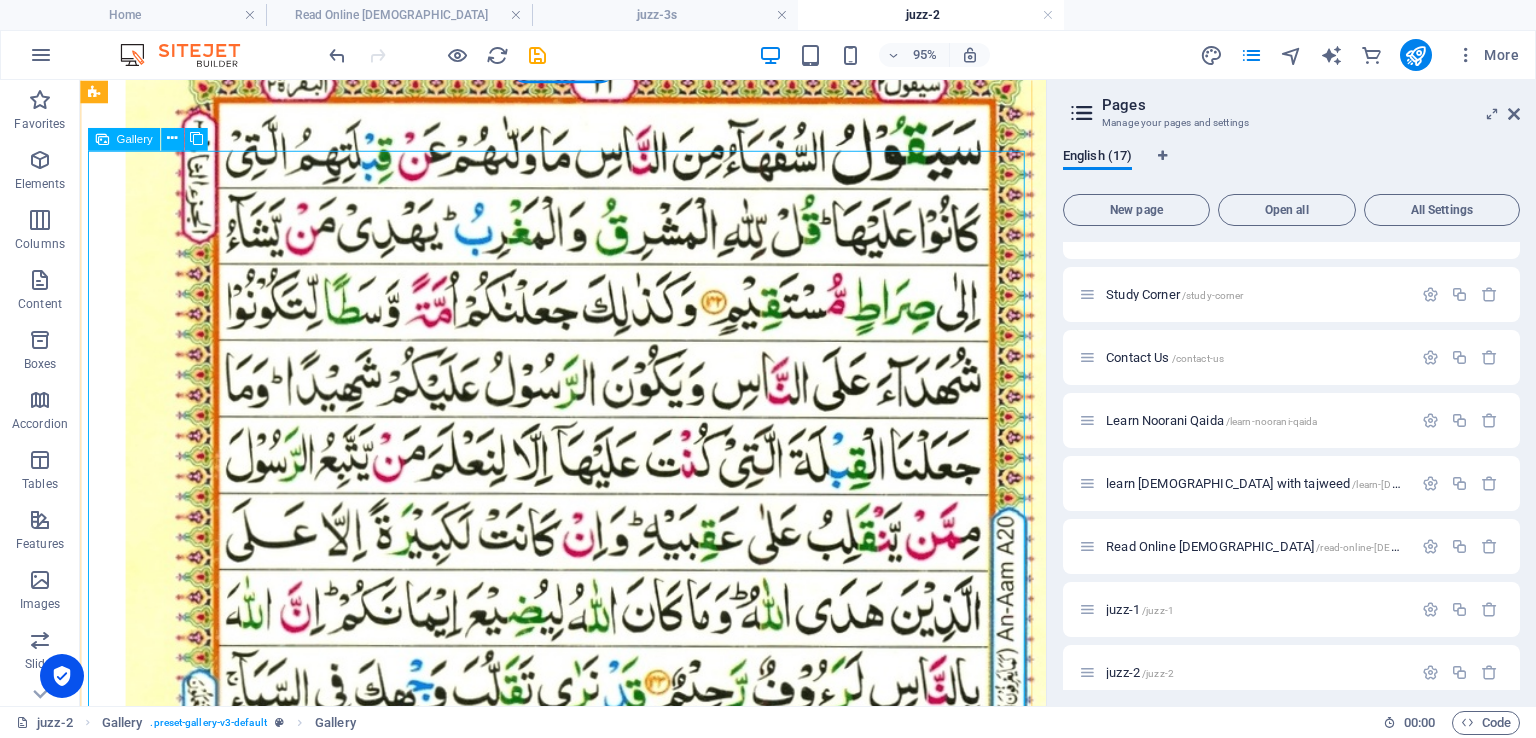 scroll, scrollTop: 407, scrollLeft: 0, axis: vertical 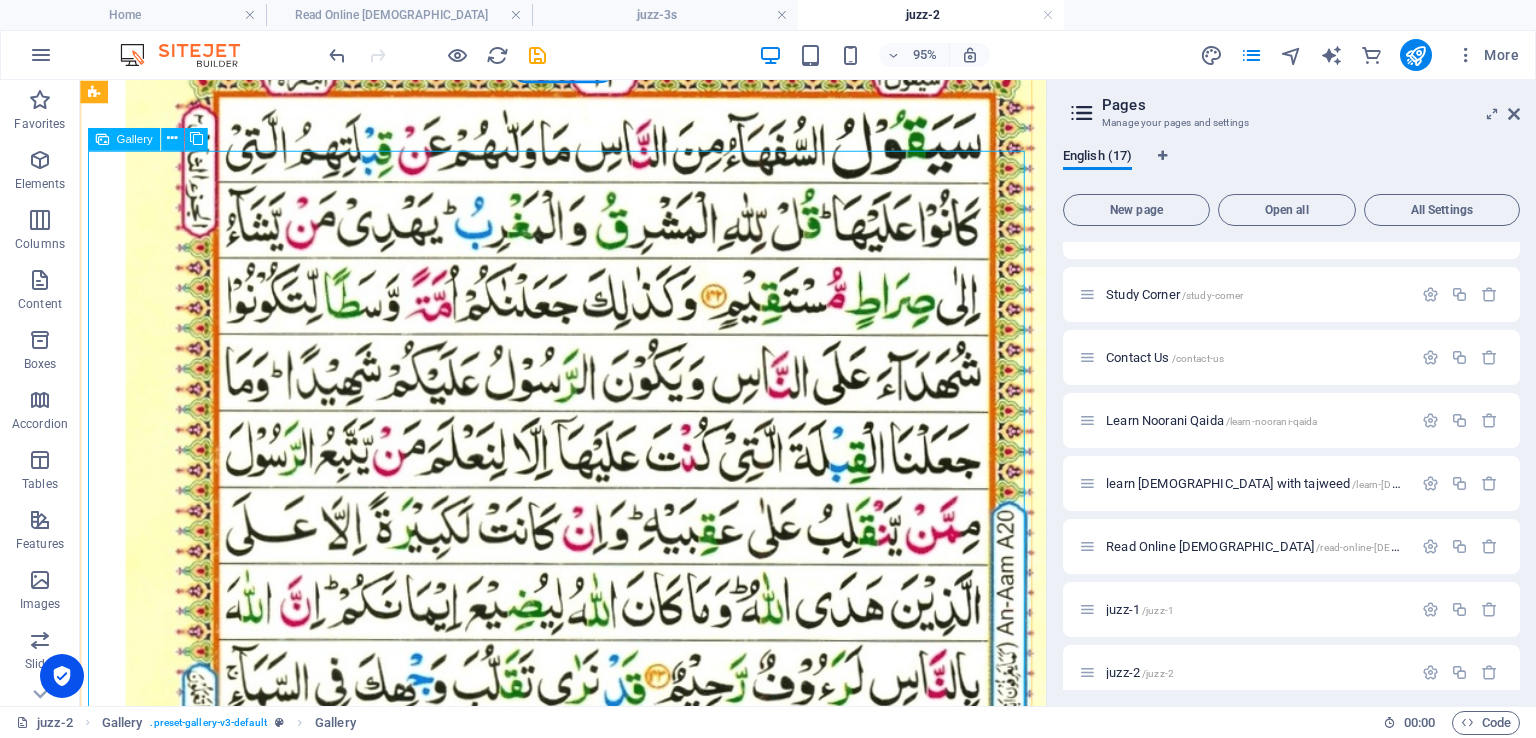 click at bounding box center [528, 4593] 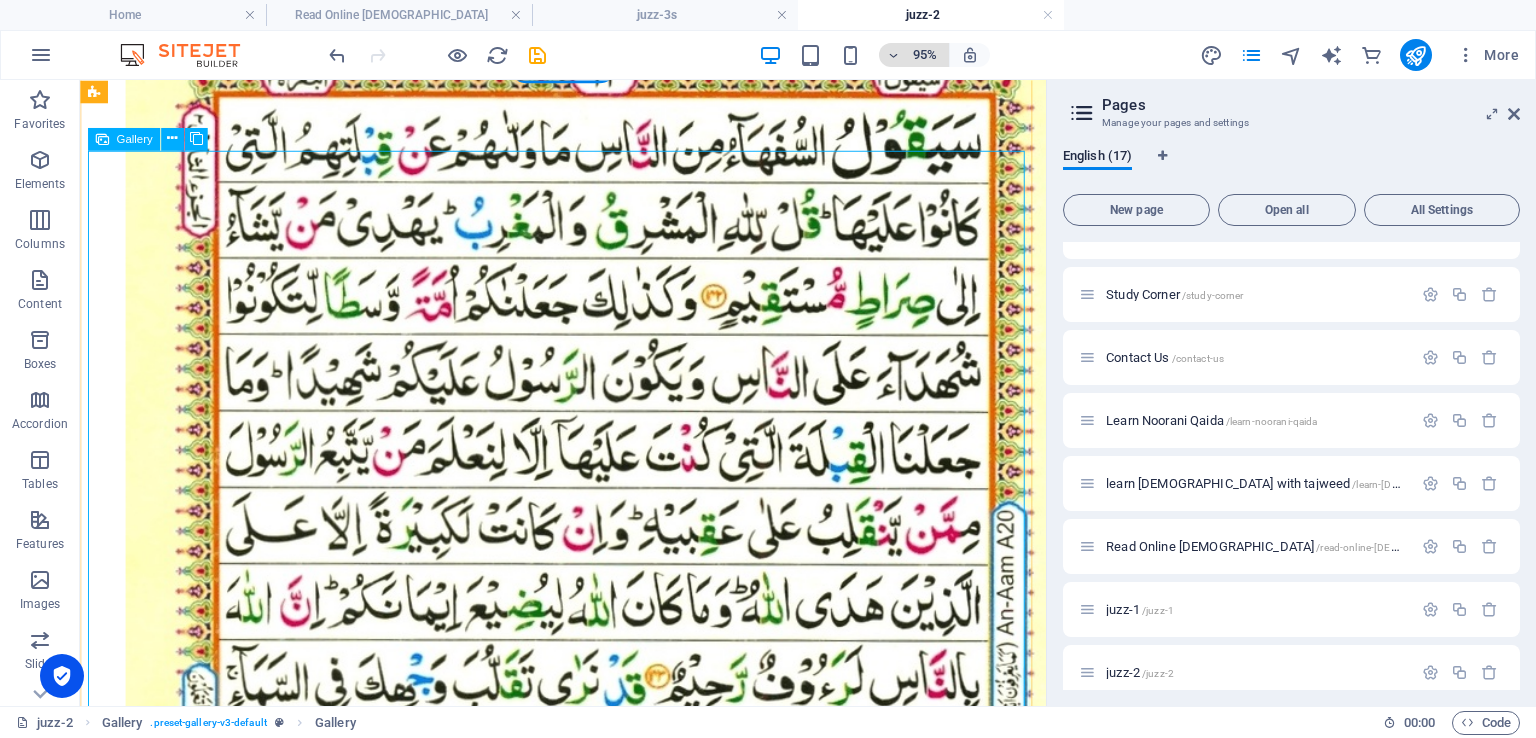 select on "4" 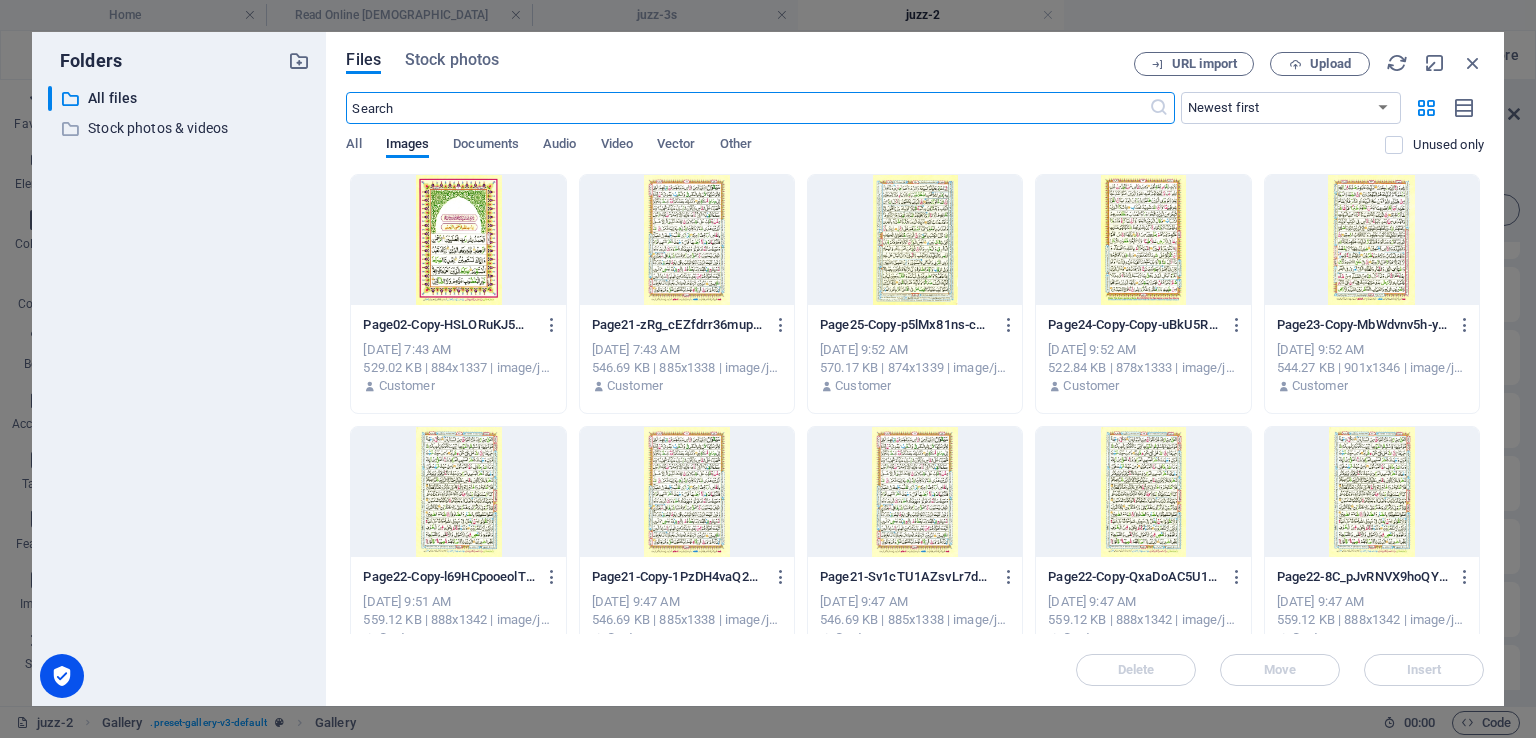 scroll, scrollTop: 0, scrollLeft: 0, axis: both 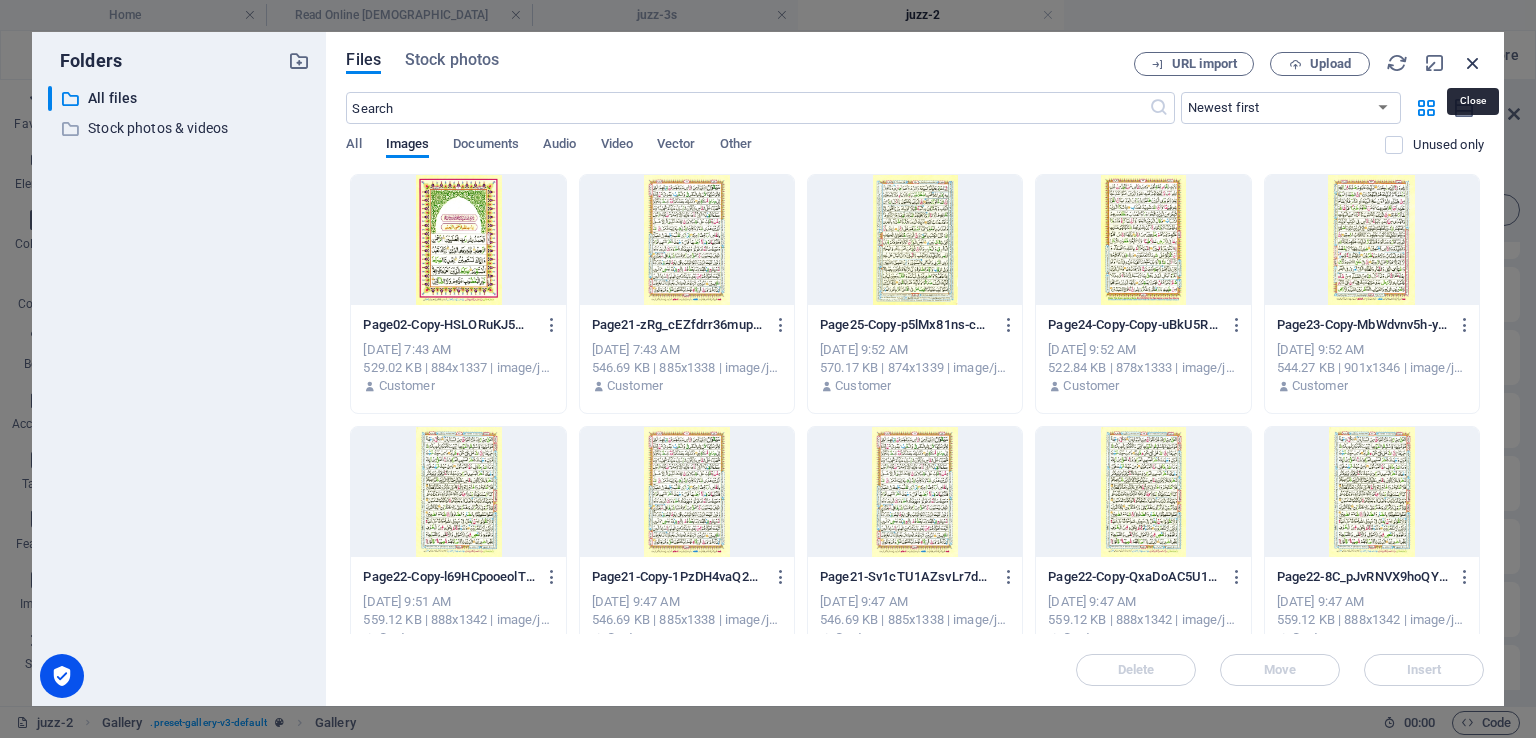 click at bounding box center [1473, 63] 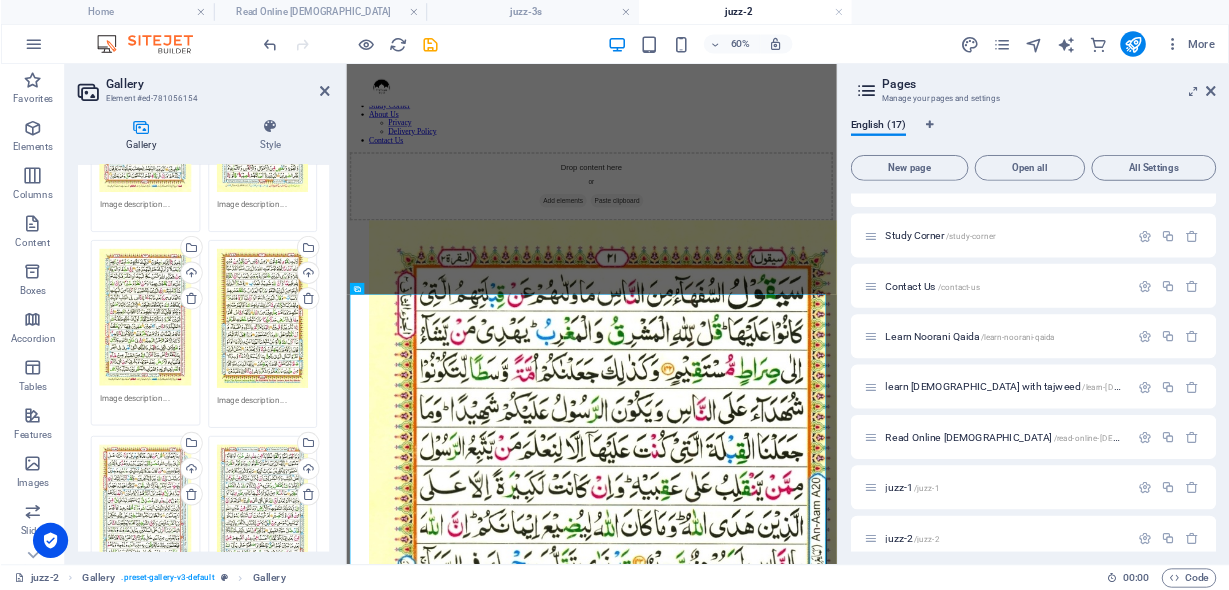 scroll, scrollTop: 300, scrollLeft: 0, axis: vertical 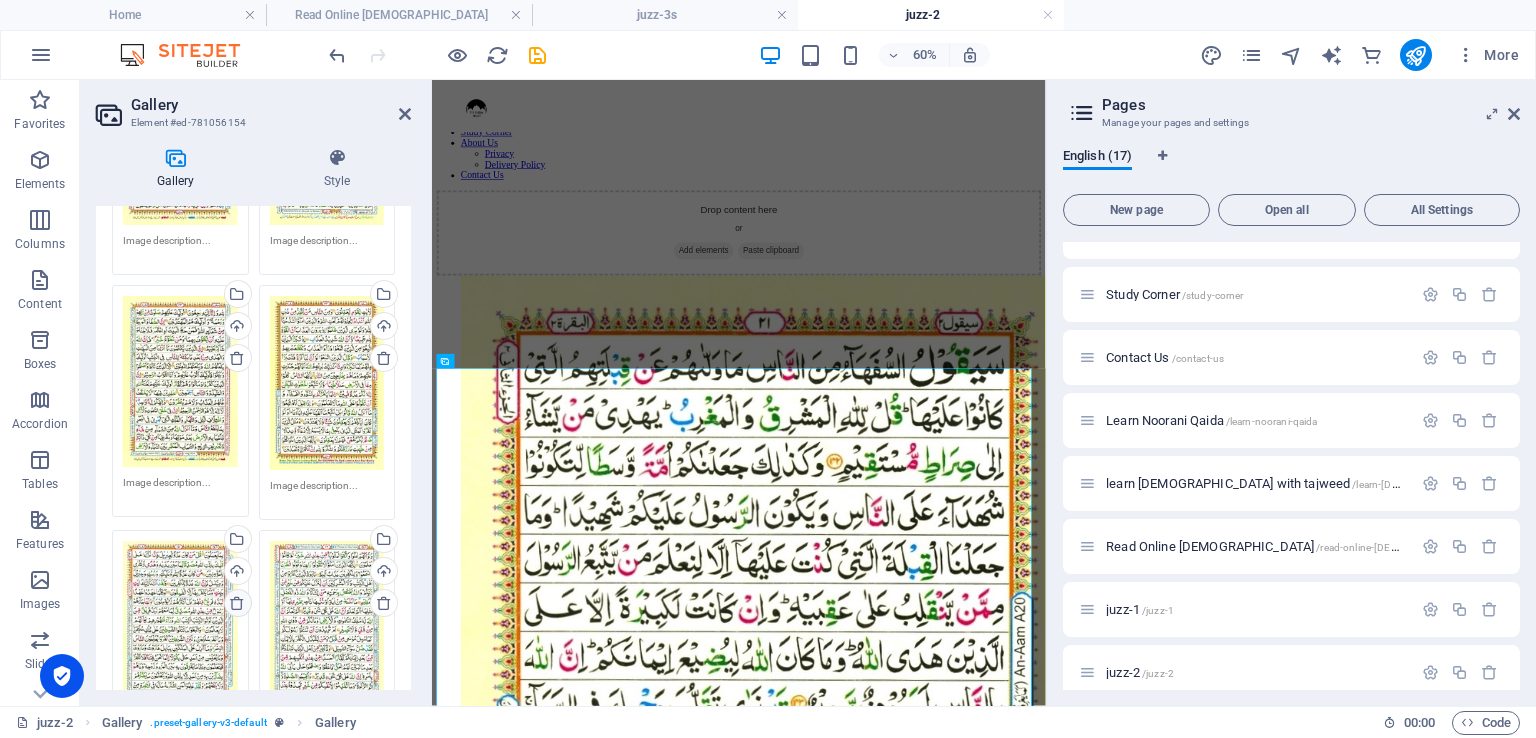 click at bounding box center (237, 603) 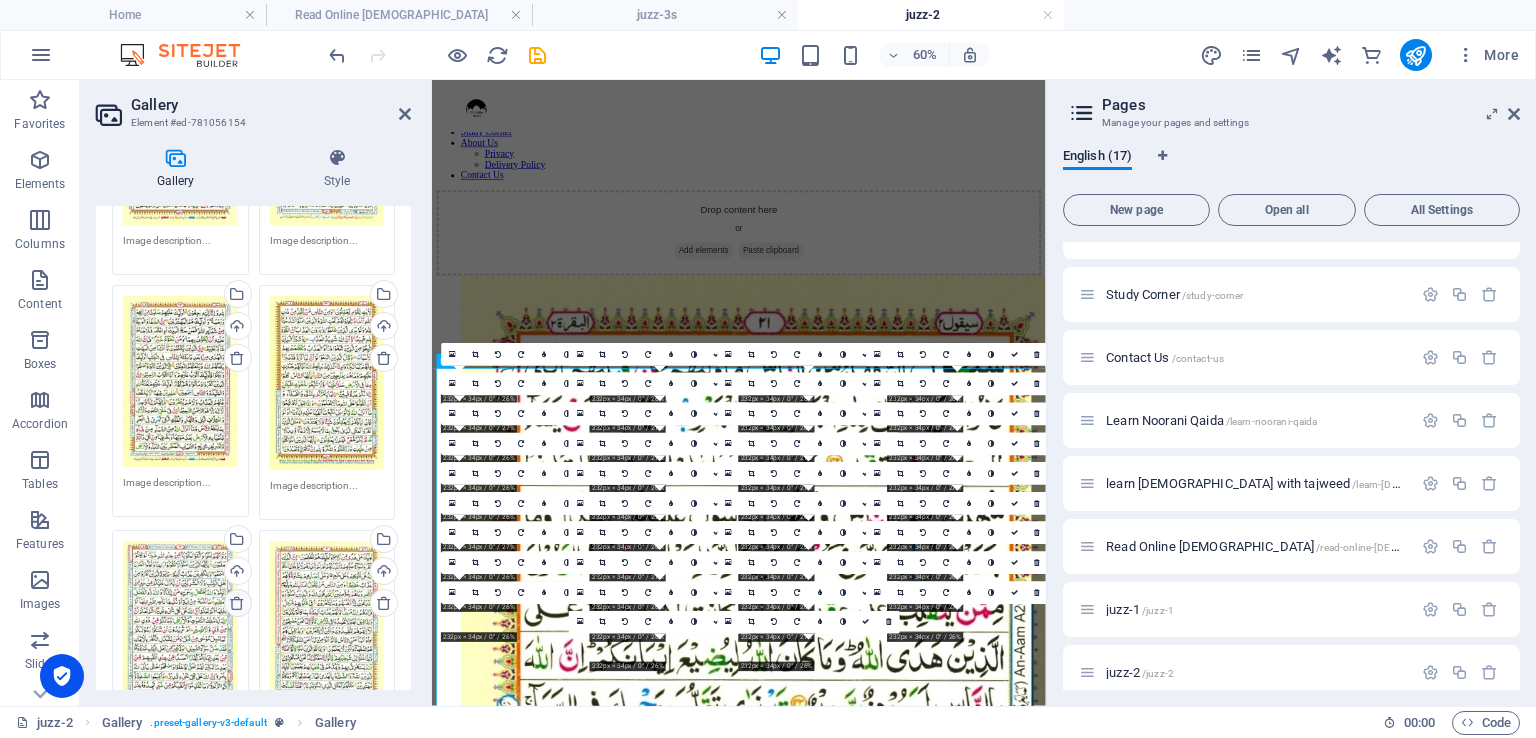 click at bounding box center (237, 603) 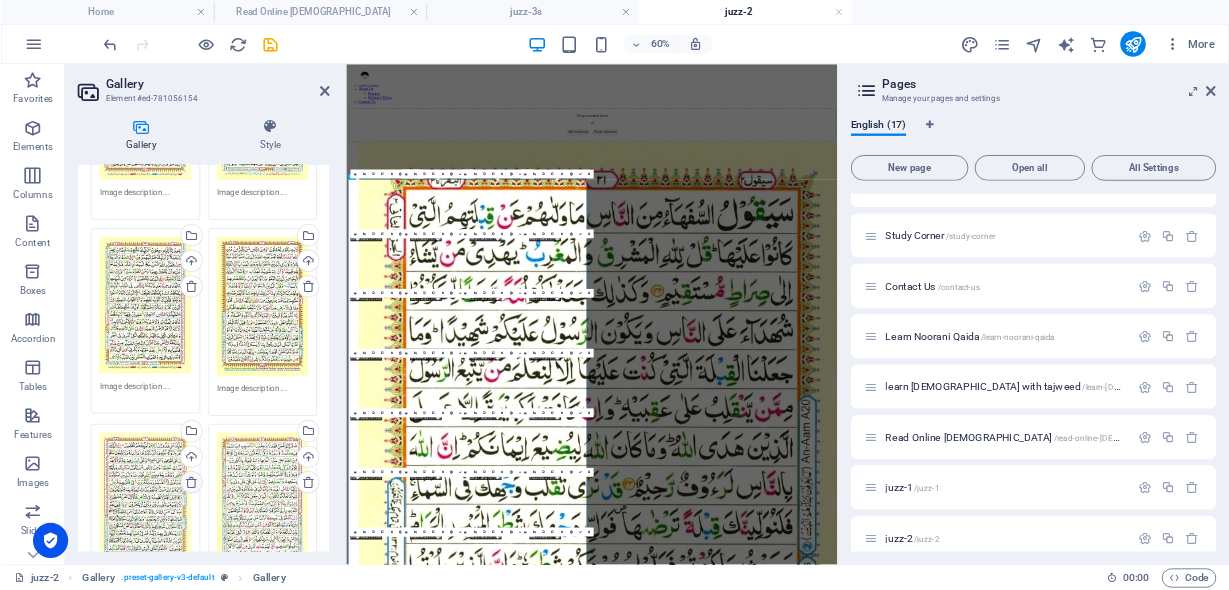 scroll, scrollTop: 300, scrollLeft: 0, axis: vertical 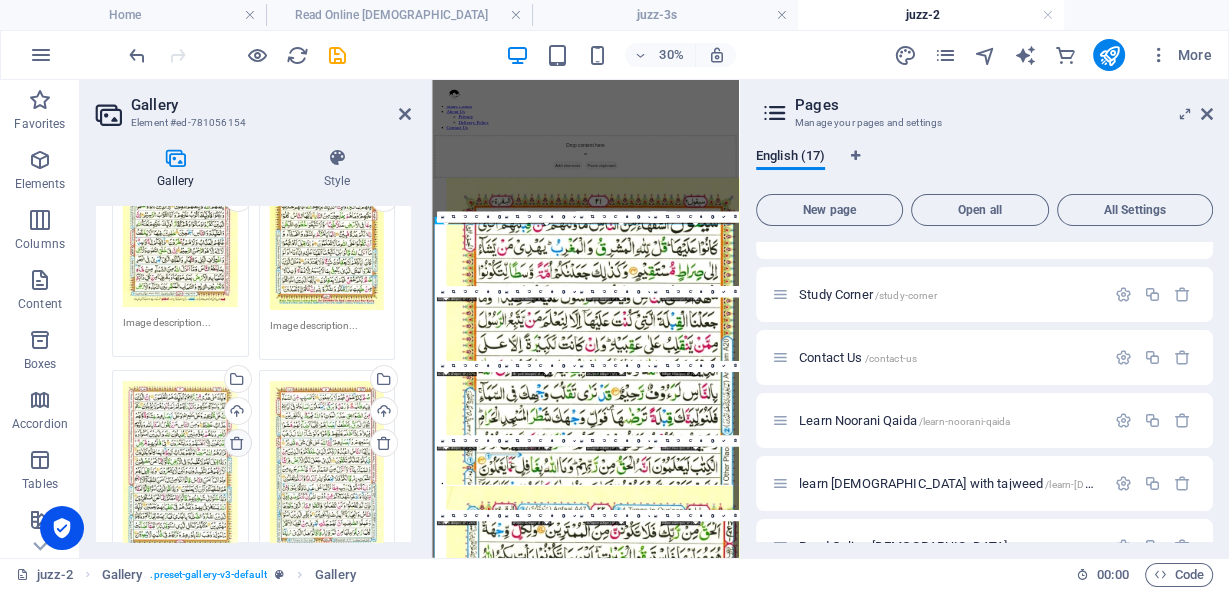 click at bounding box center (237, 443) 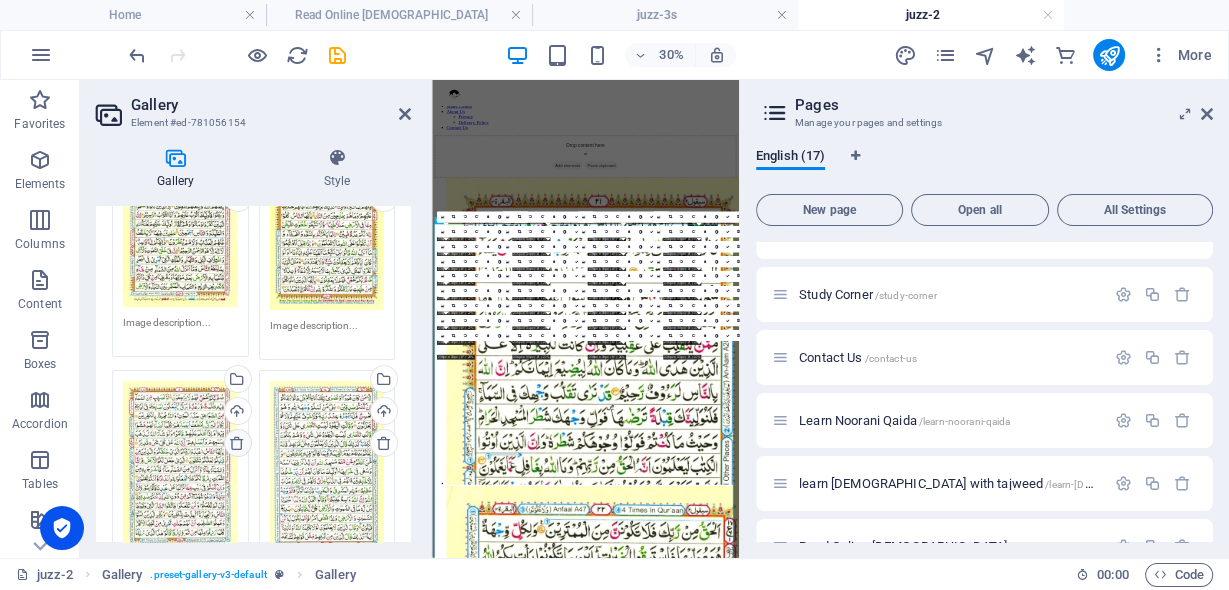 click at bounding box center (237, 443) 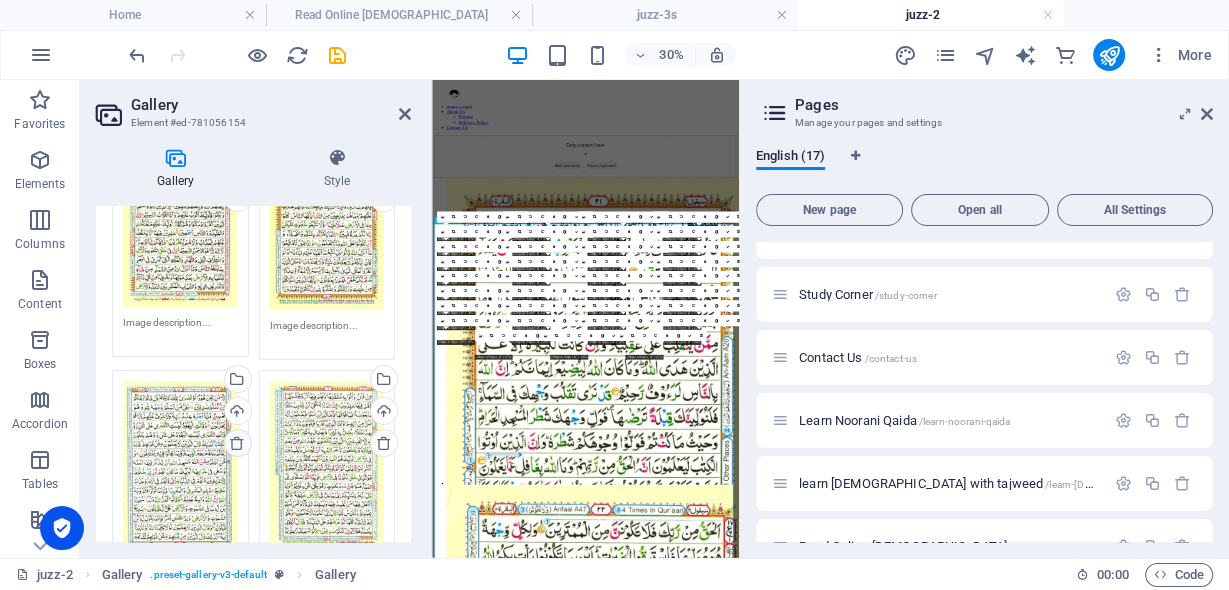 click at bounding box center [237, 443] 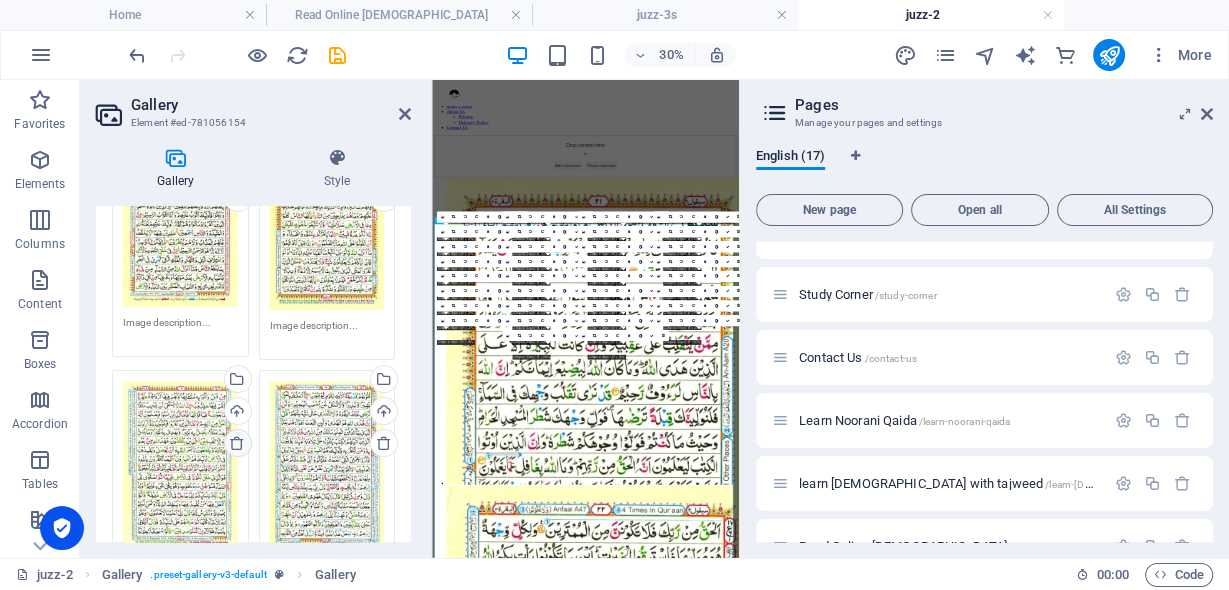 click at bounding box center (237, 443) 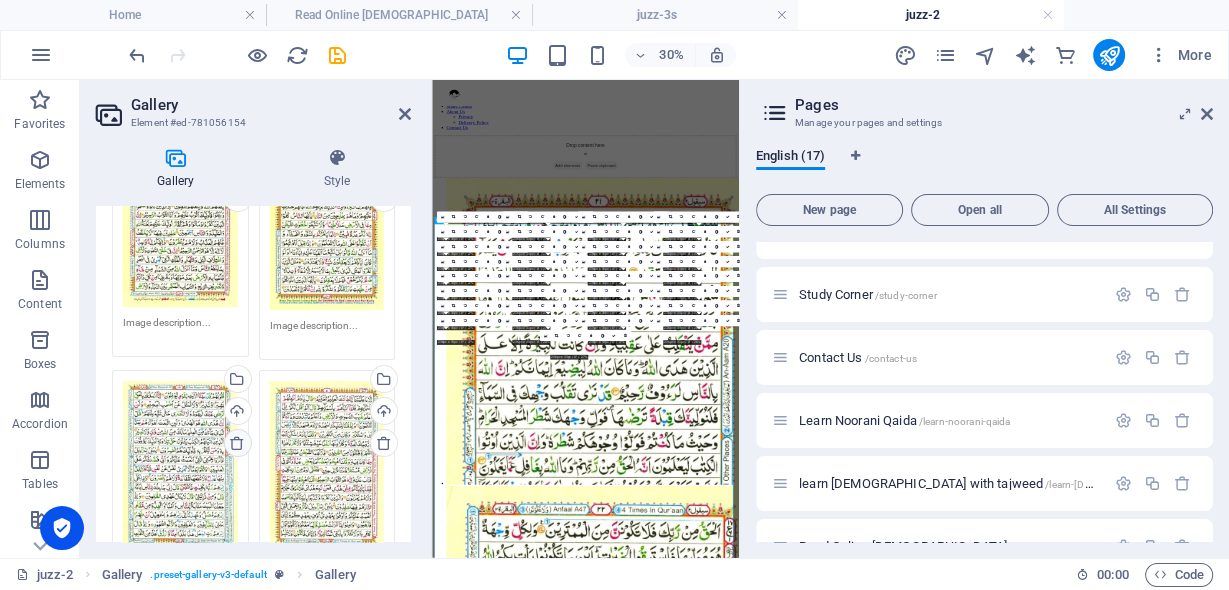 click at bounding box center [237, 443] 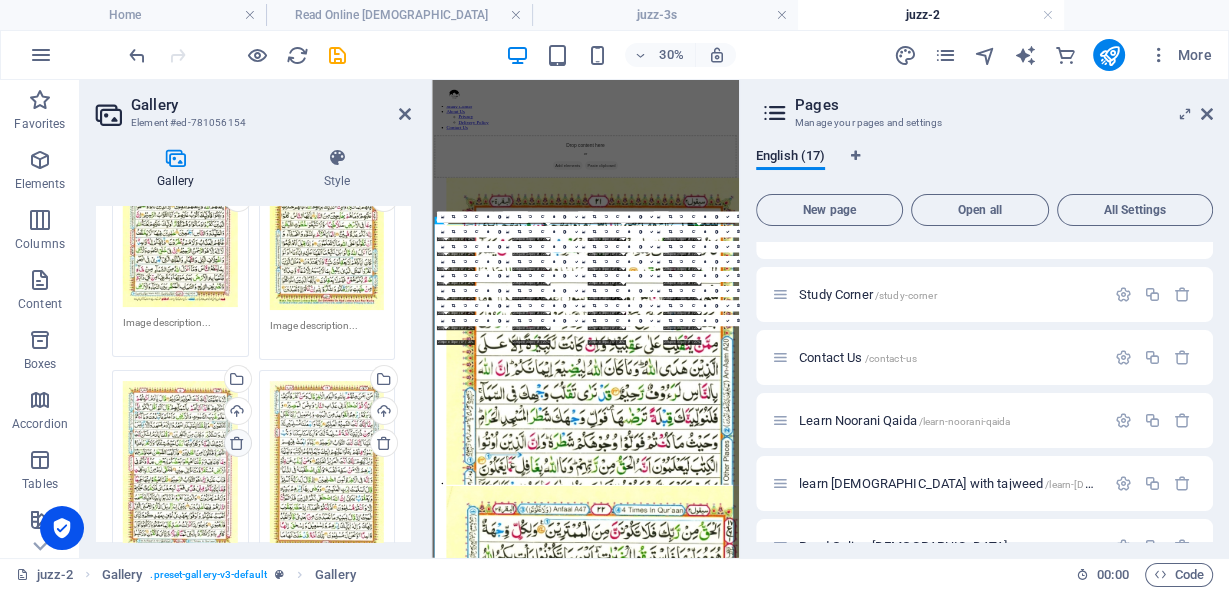click at bounding box center (237, 443) 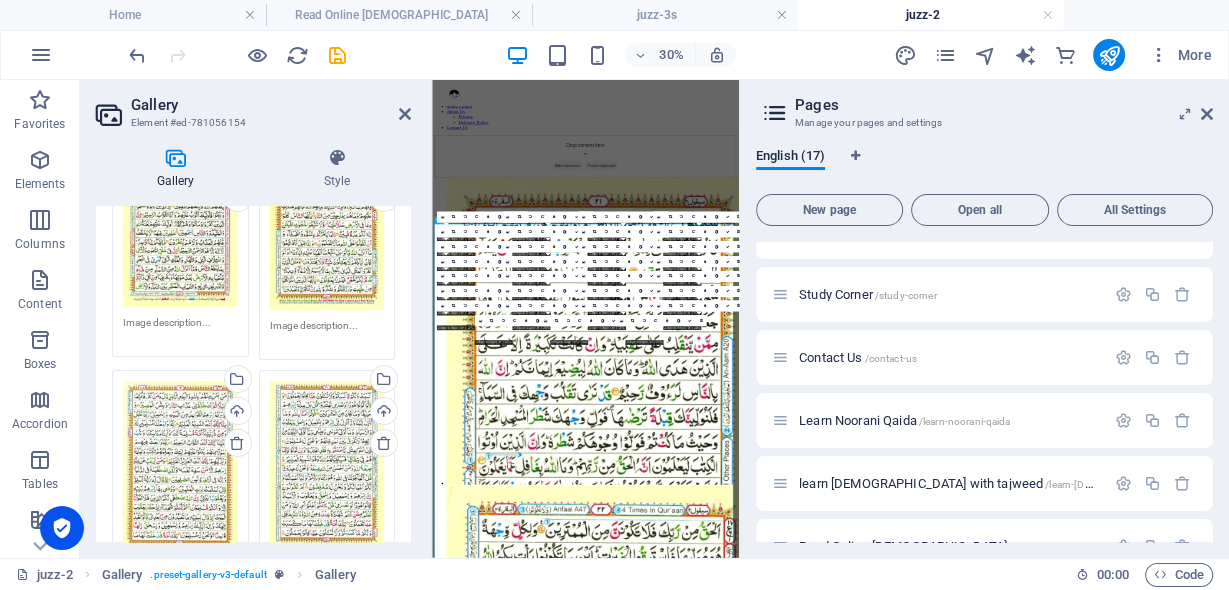 click at bounding box center (237, 443) 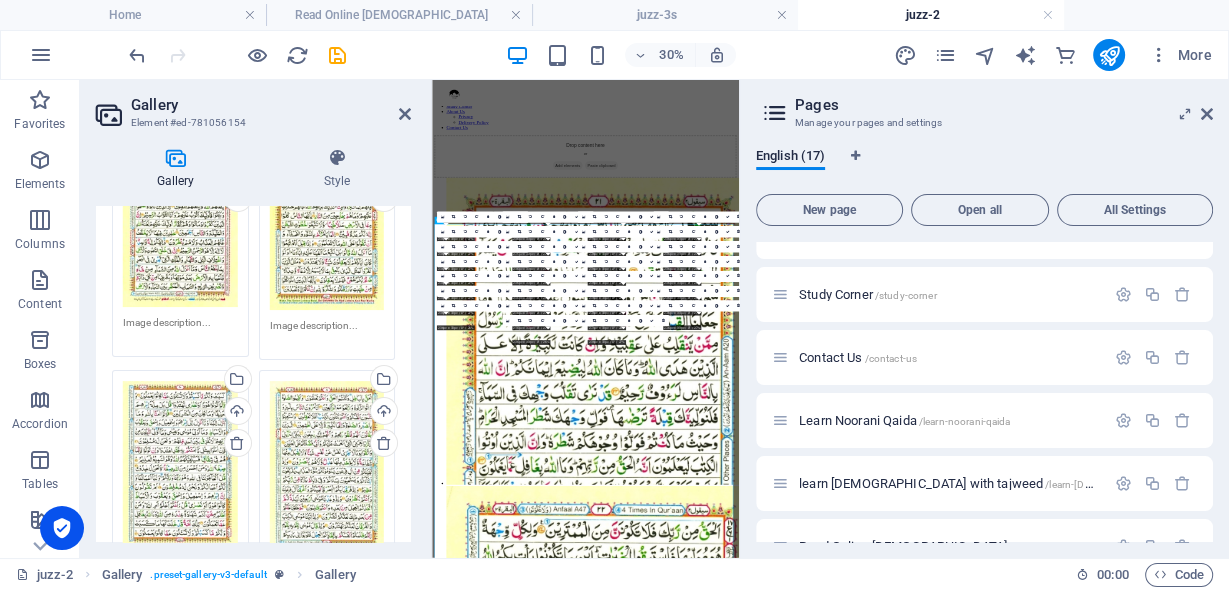 click at bounding box center (237, 443) 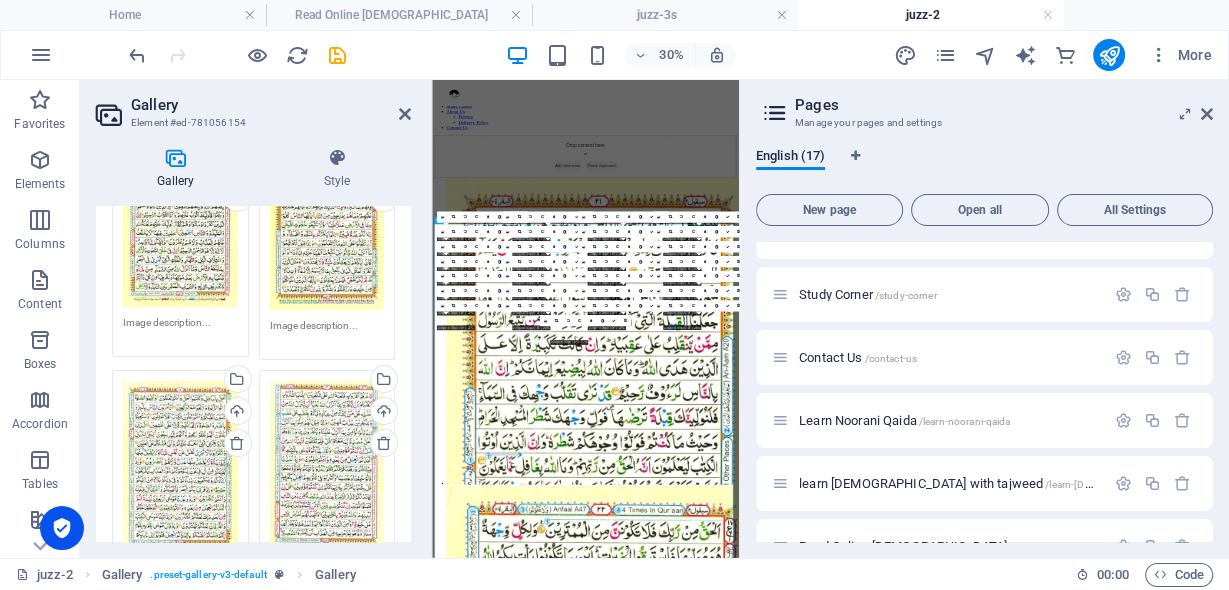 click at bounding box center [237, 443] 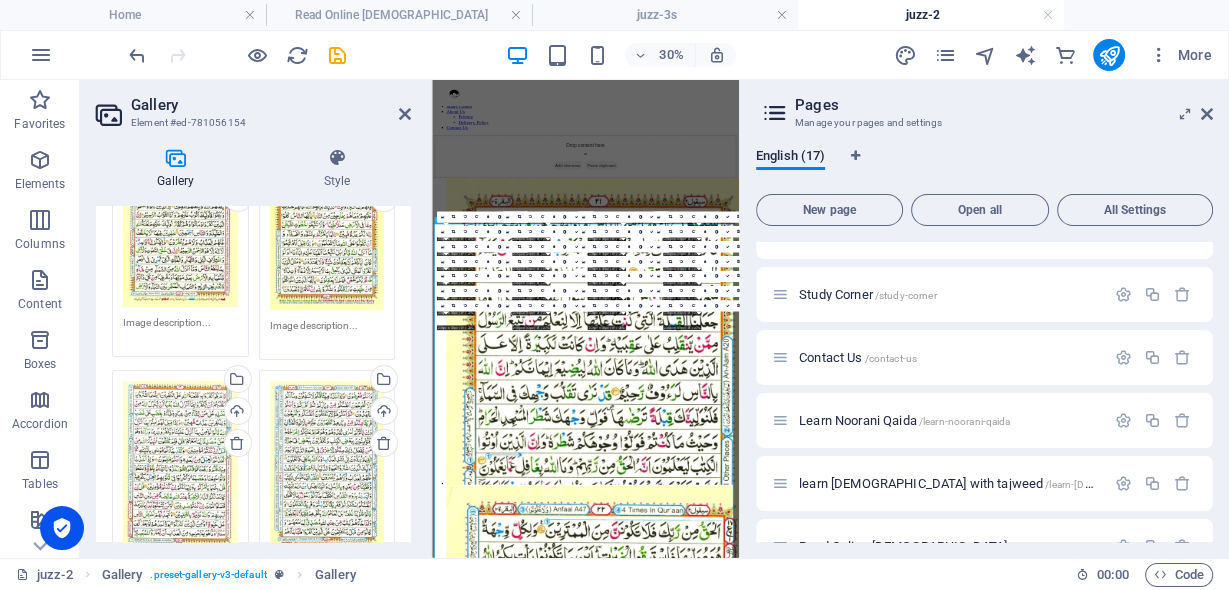 click at bounding box center [237, 443] 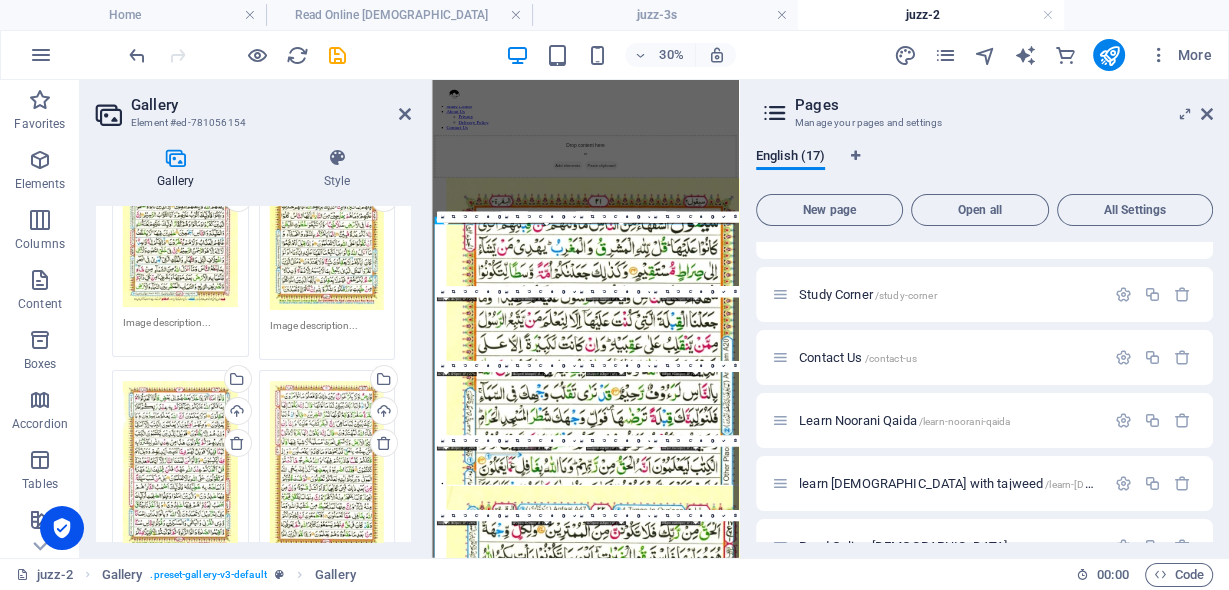 click at bounding box center (237, 443) 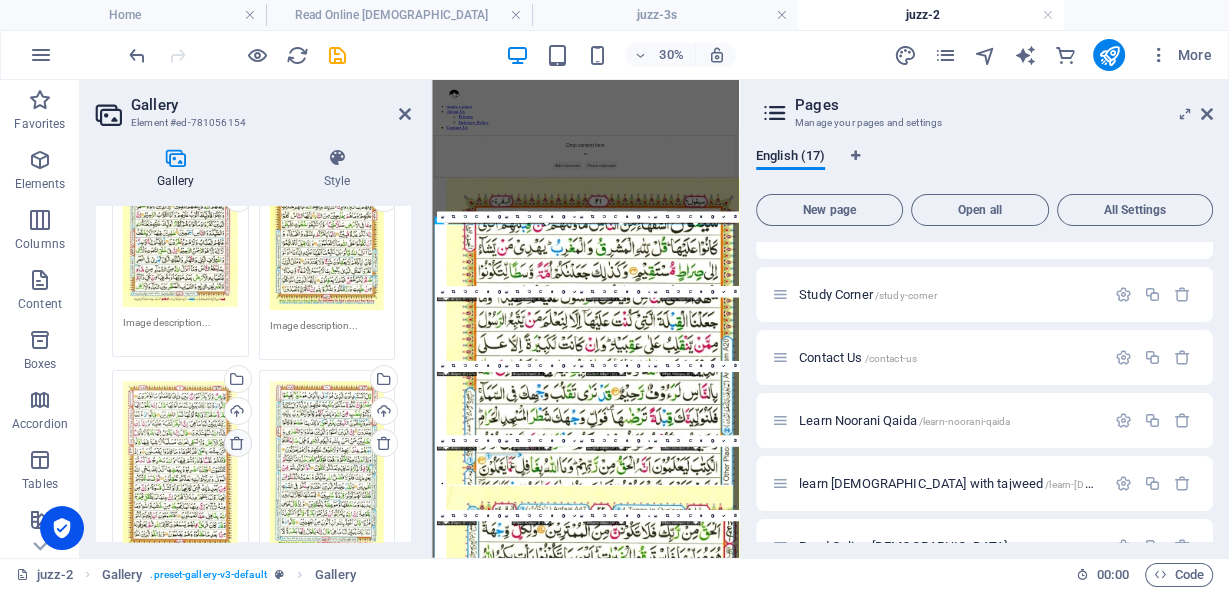 click at bounding box center [237, 443] 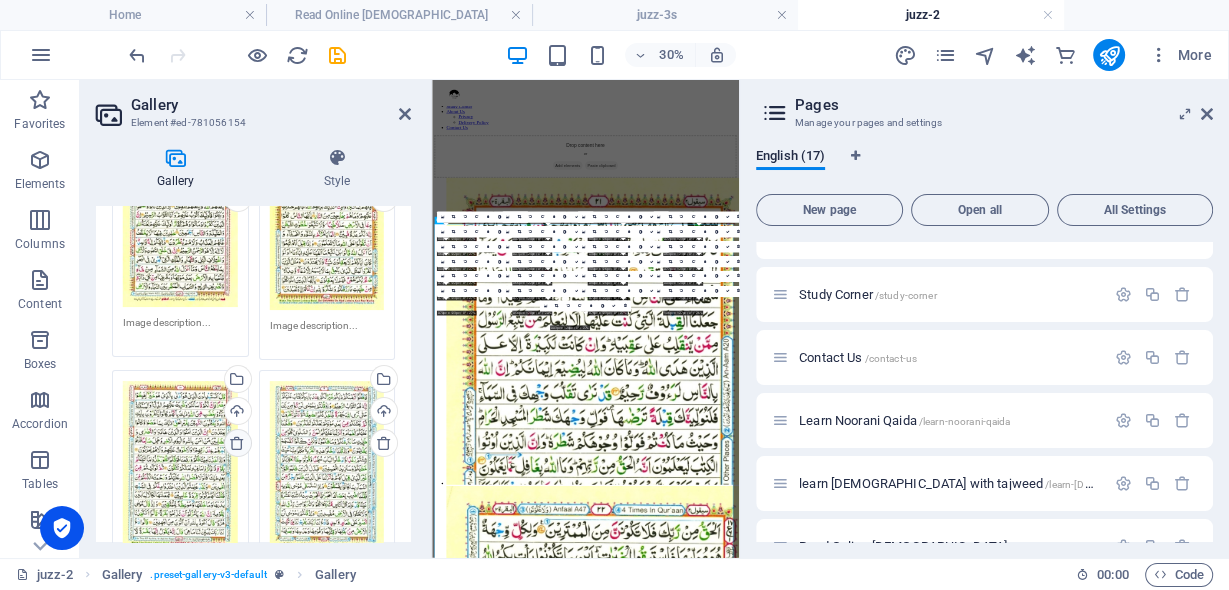 click at bounding box center (237, 443) 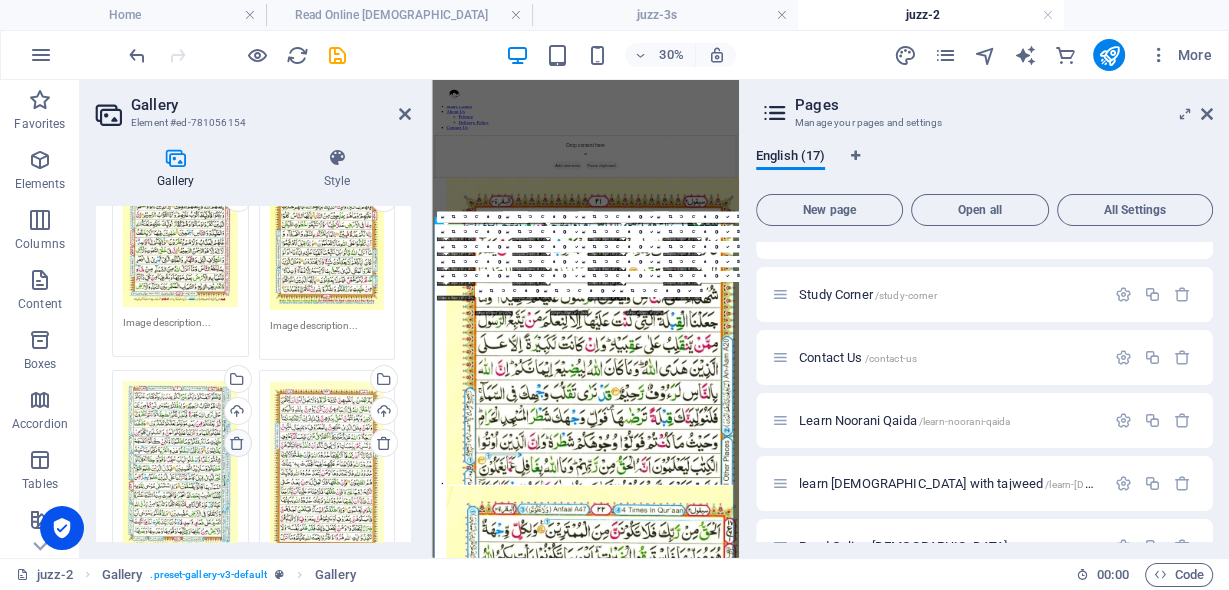 click at bounding box center [237, 443] 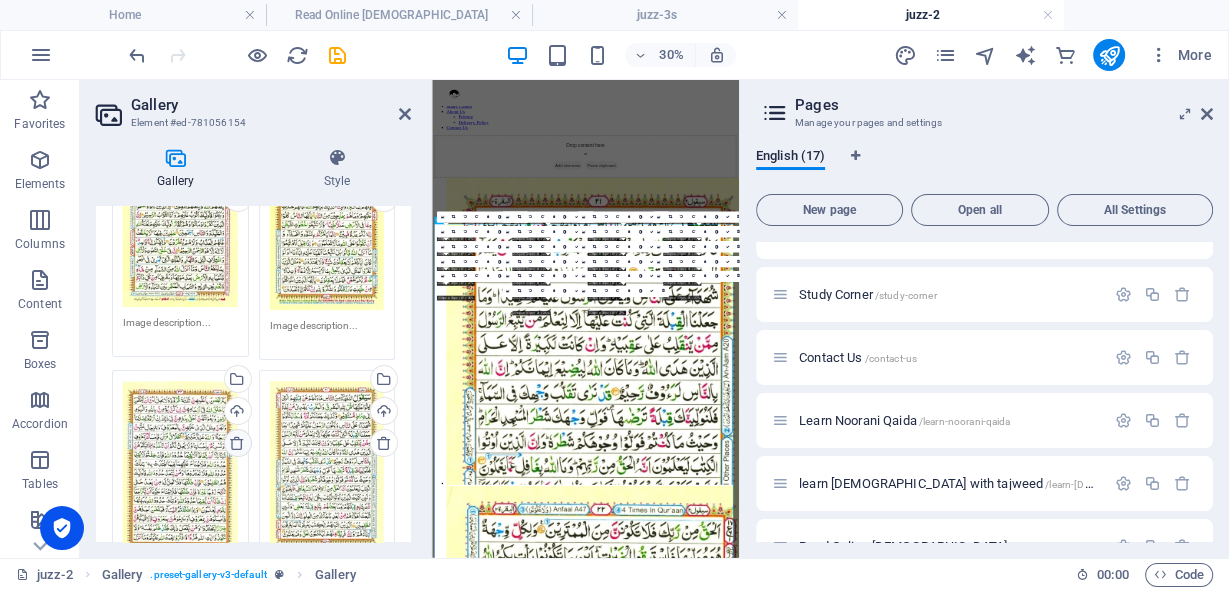 click at bounding box center (237, 443) 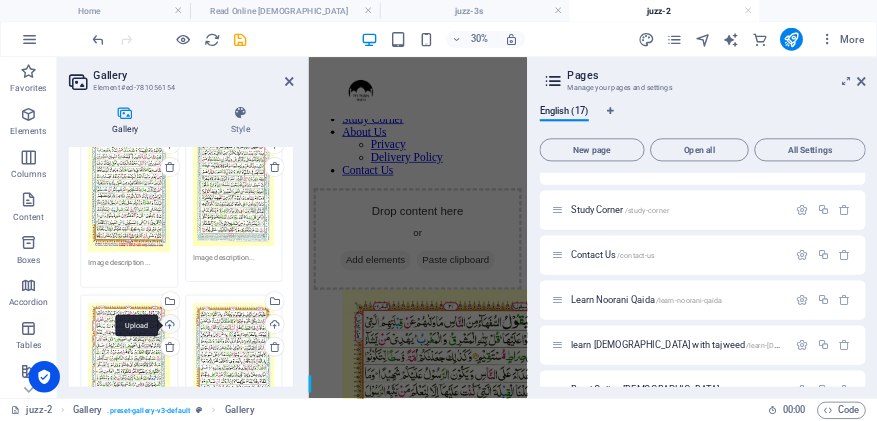 scroll, scrollTop: 1900, scrollLeft: 0, axis: vertical 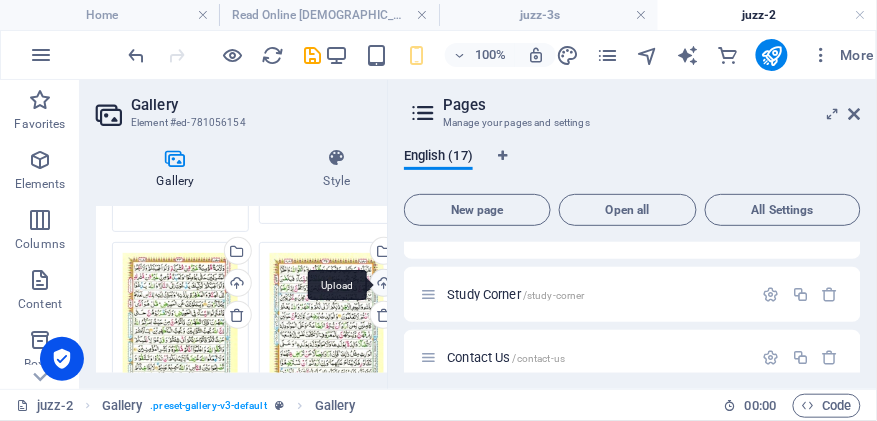 click on "Upload" at bounding box center [382, 285] 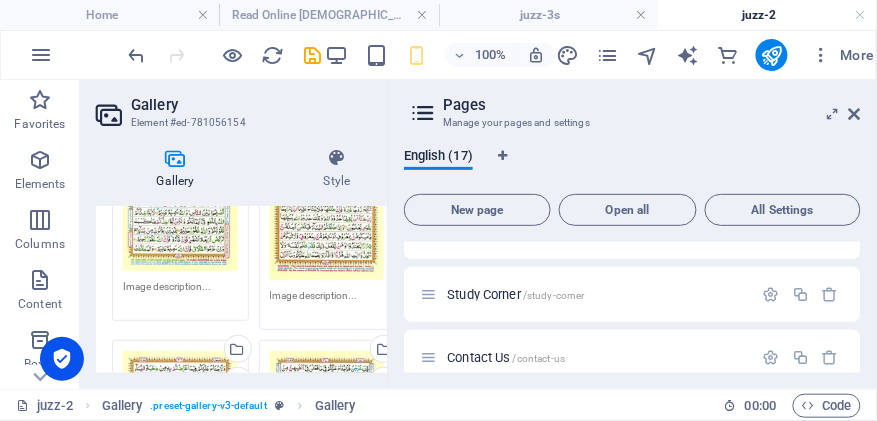 scroll, scrollTop: 2243, scrollLeft: 0, axis: vertical 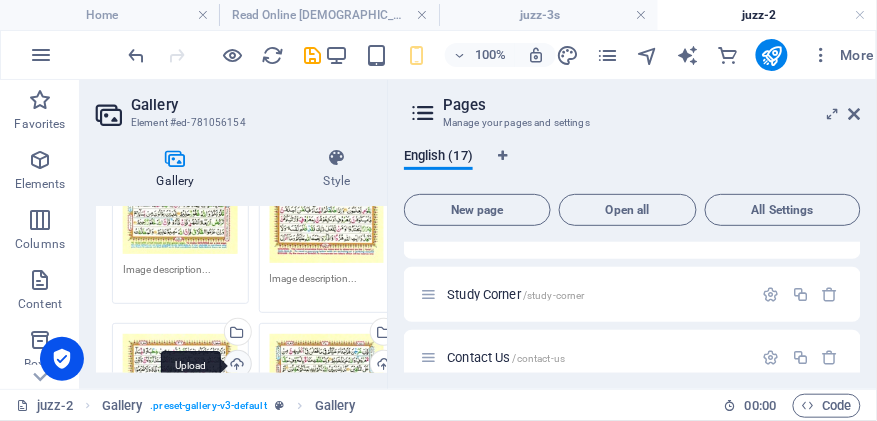 click on "Upload" at bounding box center (236, 366) 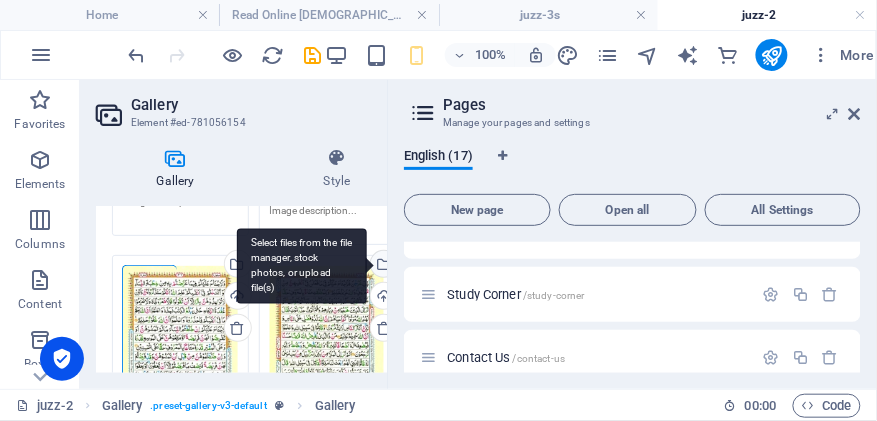 scroll, scrollTop: 2300, scrollLeft: 0, axis: vertical 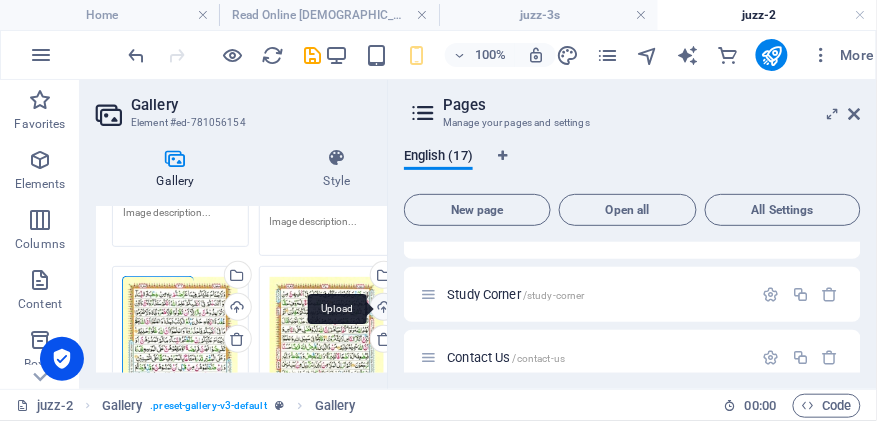 click on "Upload" at bounding box center [382, 309] 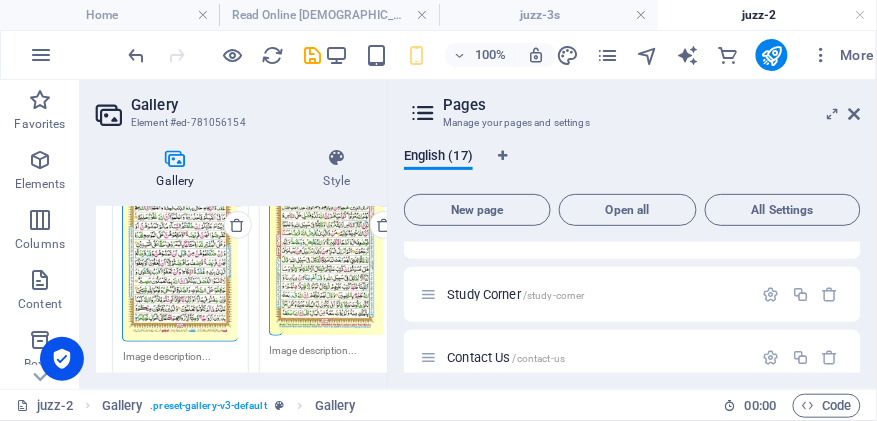 scroll, scrollTop: 2471, scrollLeft: 0, axis: vertical 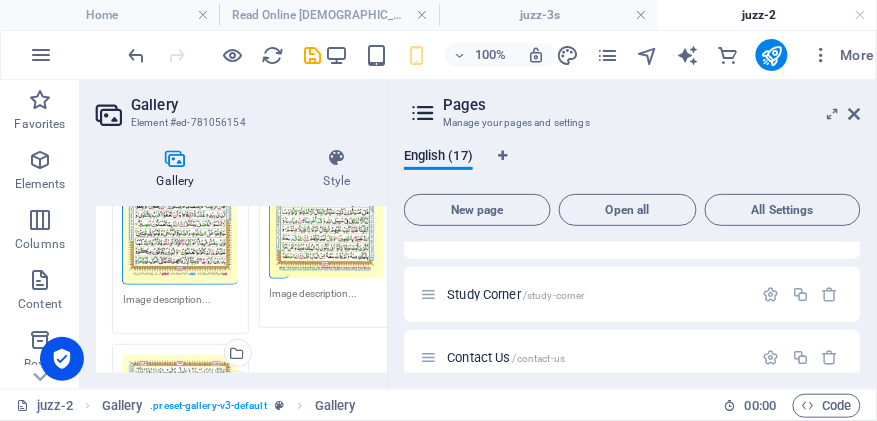click at bounding box center [237, 417] 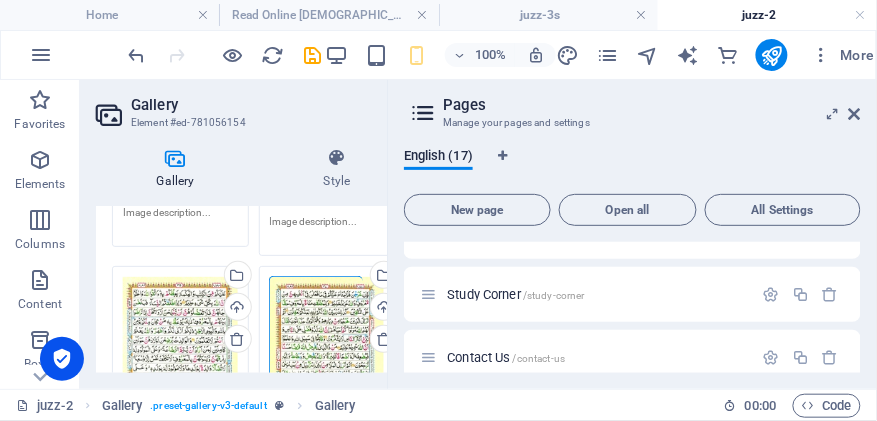 scroll, scrollTop: 2300, scrollLeft: 0, axis: vertical 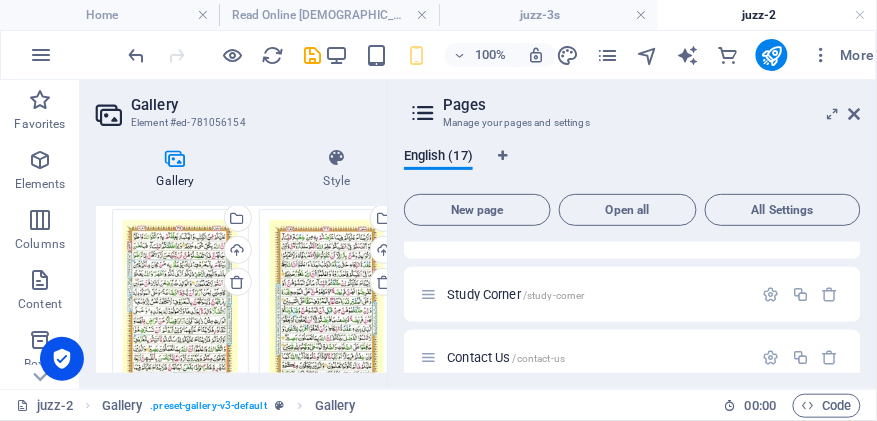click on "Drag files here, click to choose files or select files from Files or our free stock photos & videos" at bounding box center (327, 308) 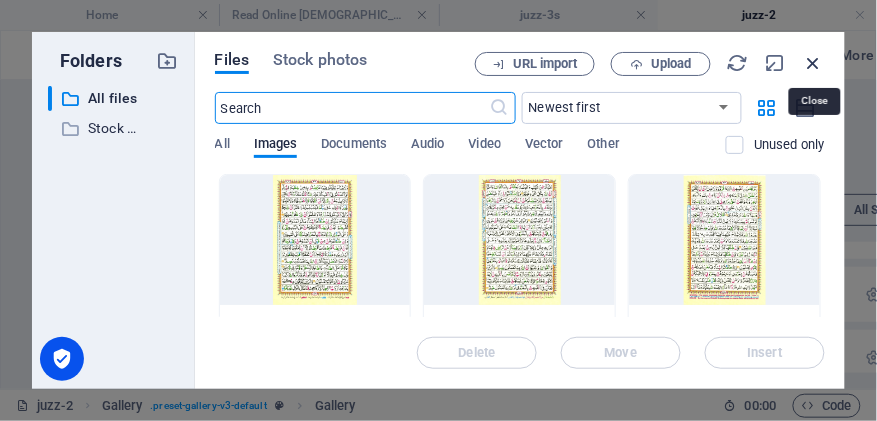 click at bounding box center (814, 63) 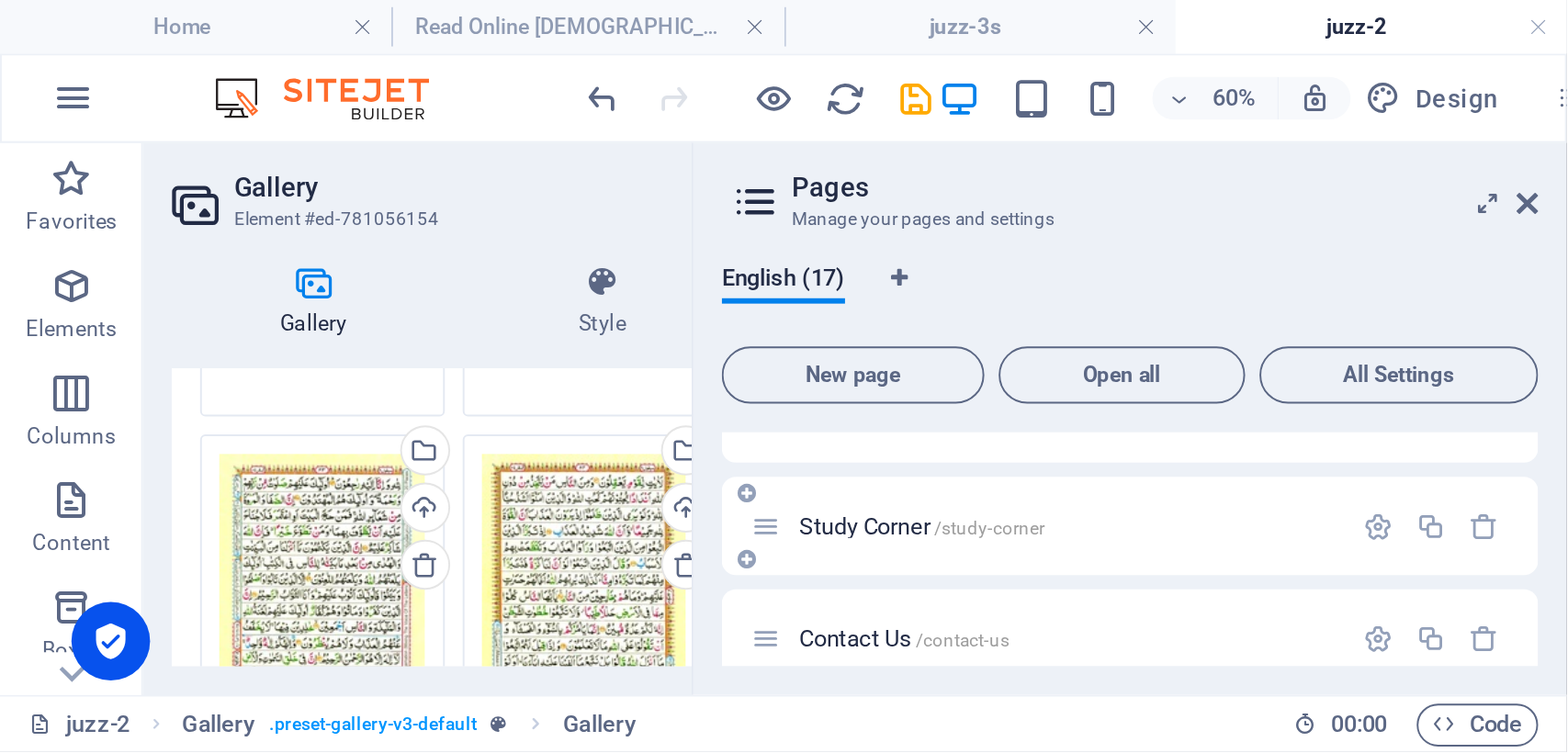 scroll, scrollTop: 315, scrollLeft: 0, axis: vertical 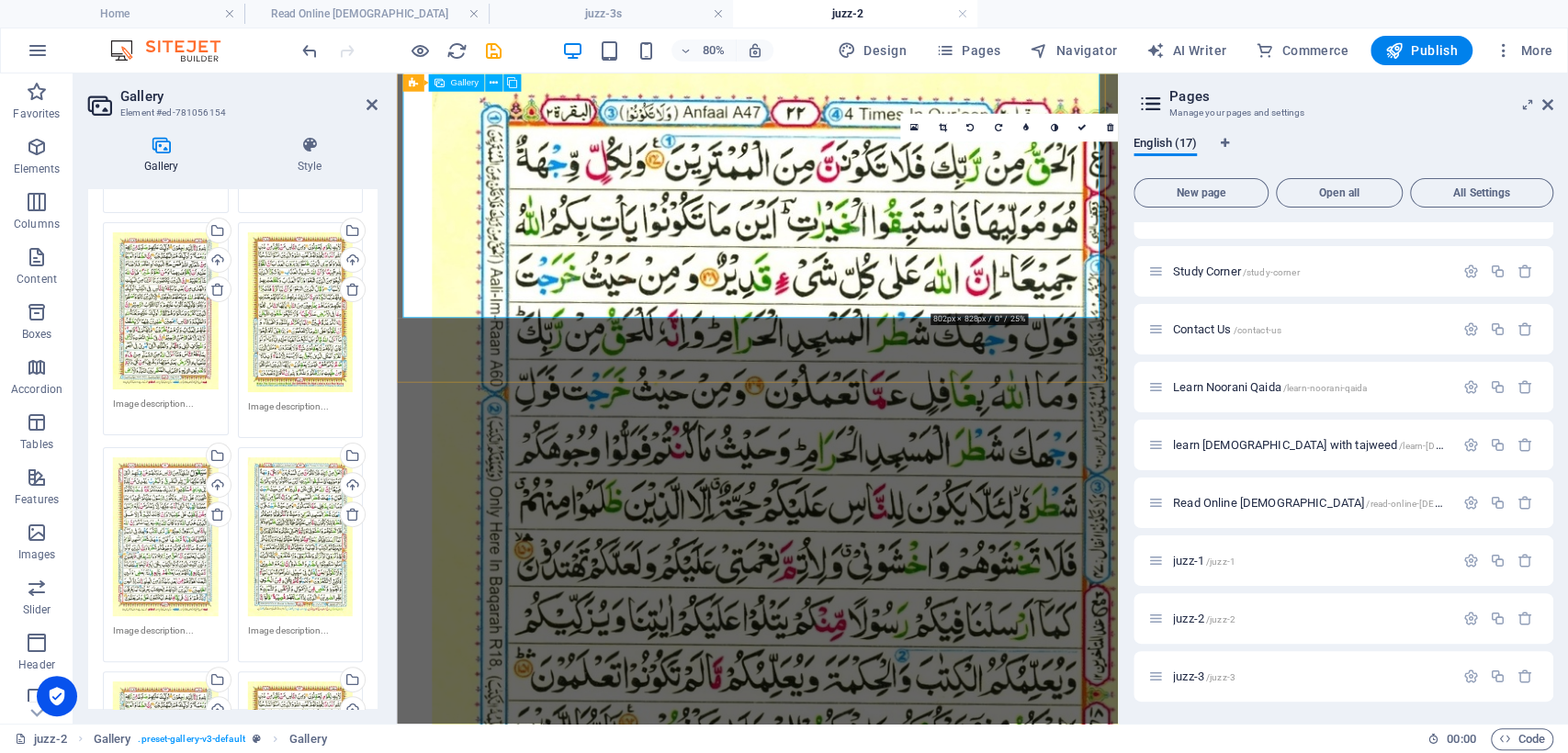 click at bounding box center (808, 16786) 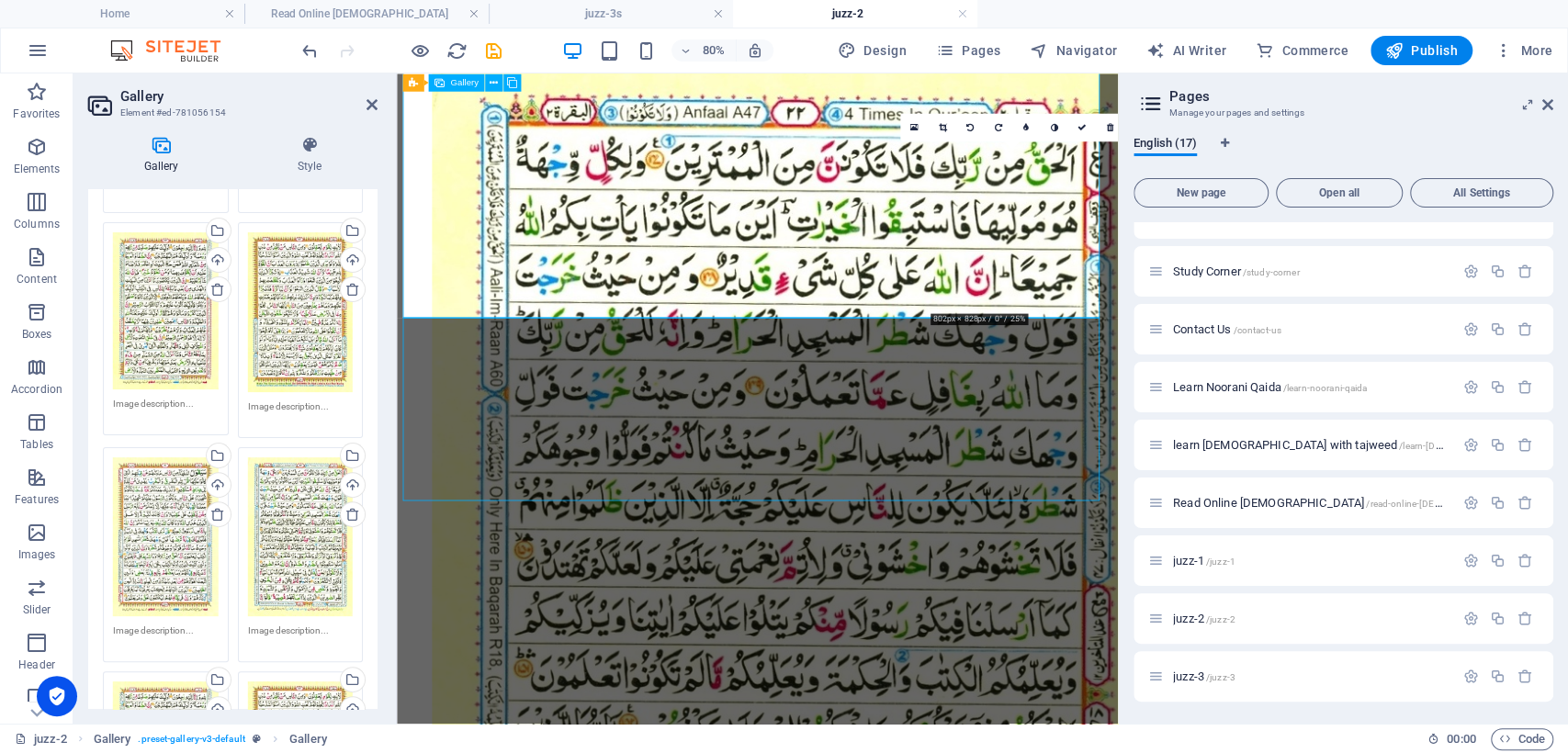click at bounding box center (808, 16786) 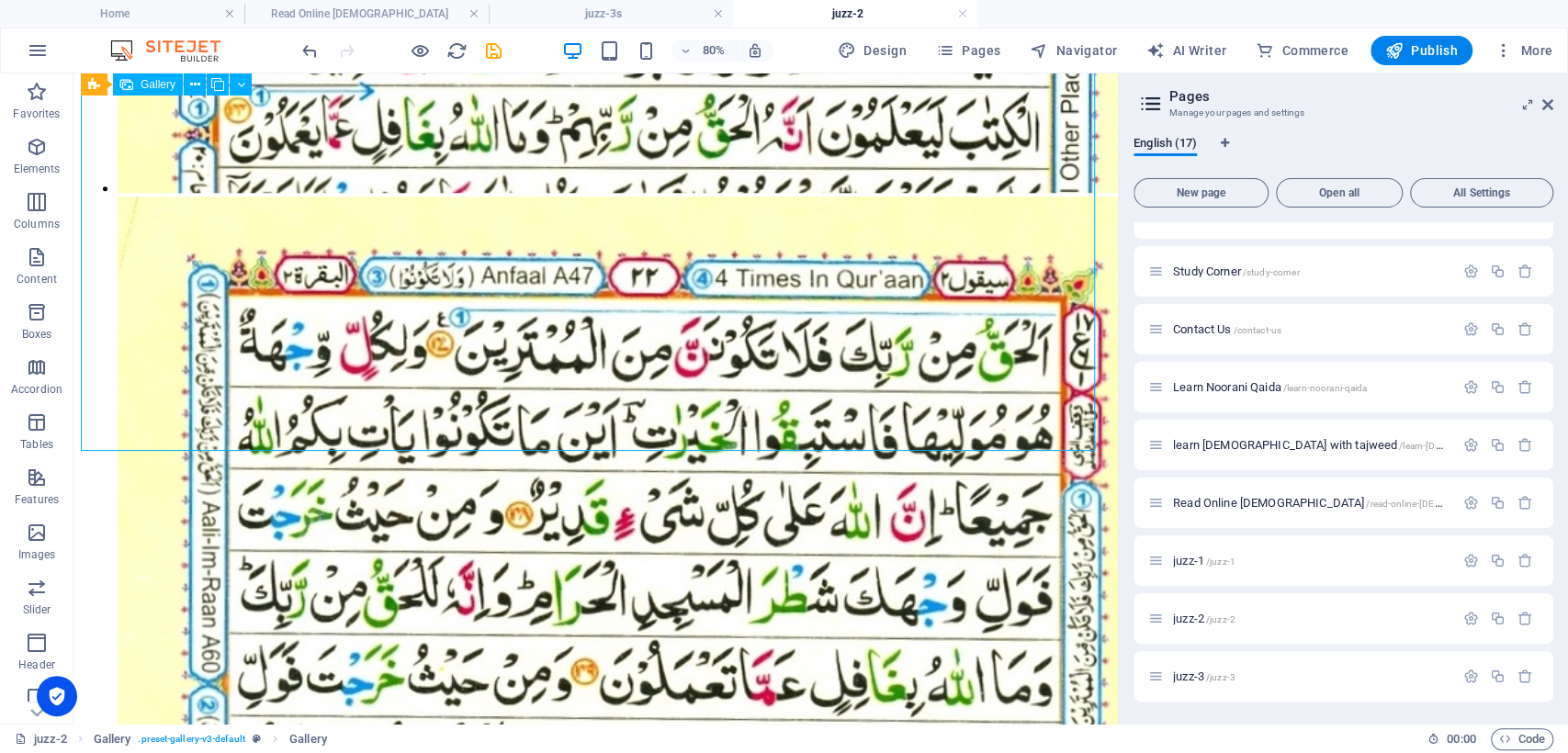 scroll, scrollTop: 1332, scrollLeft: 0, axis: vertical 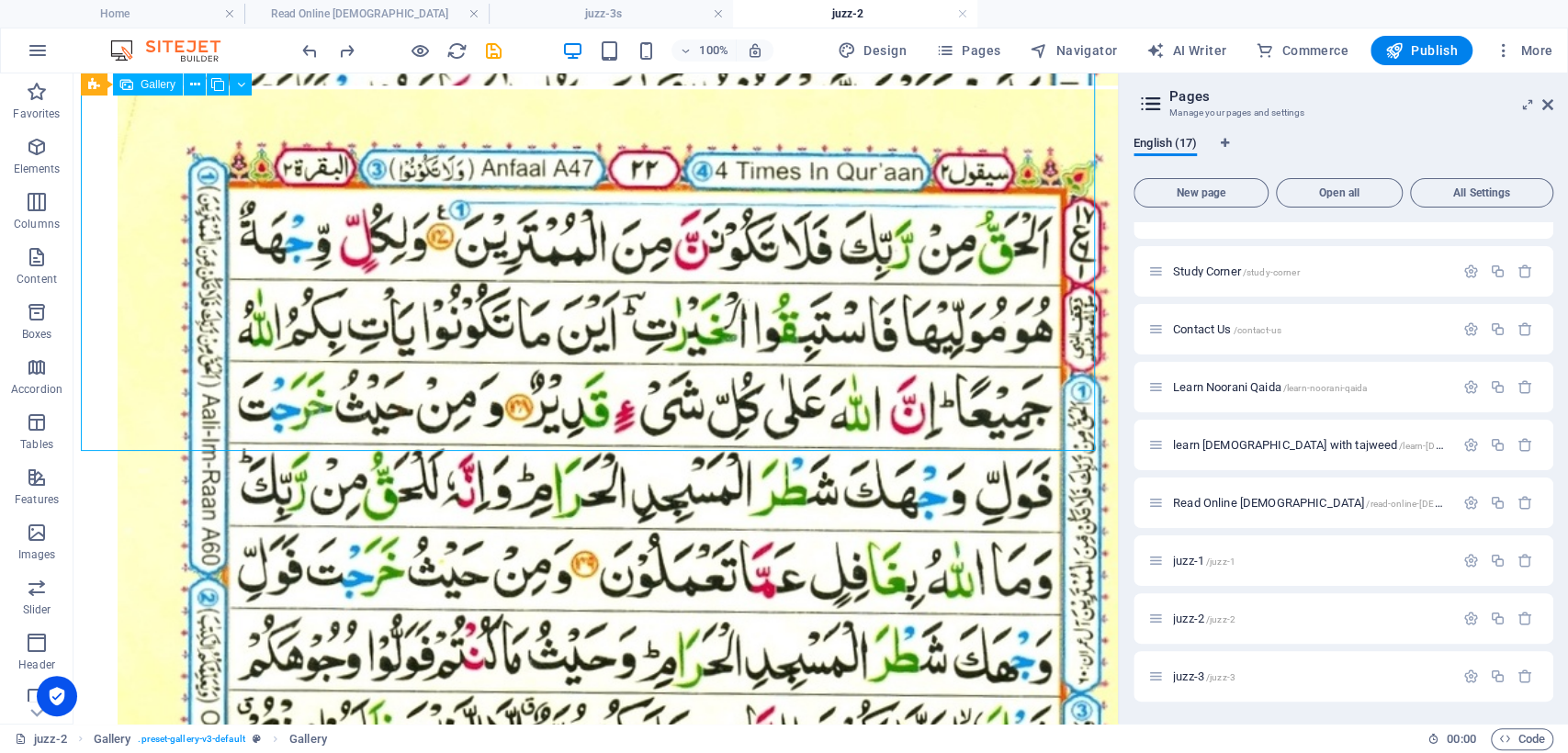 click at bounding box center [485, 17377] 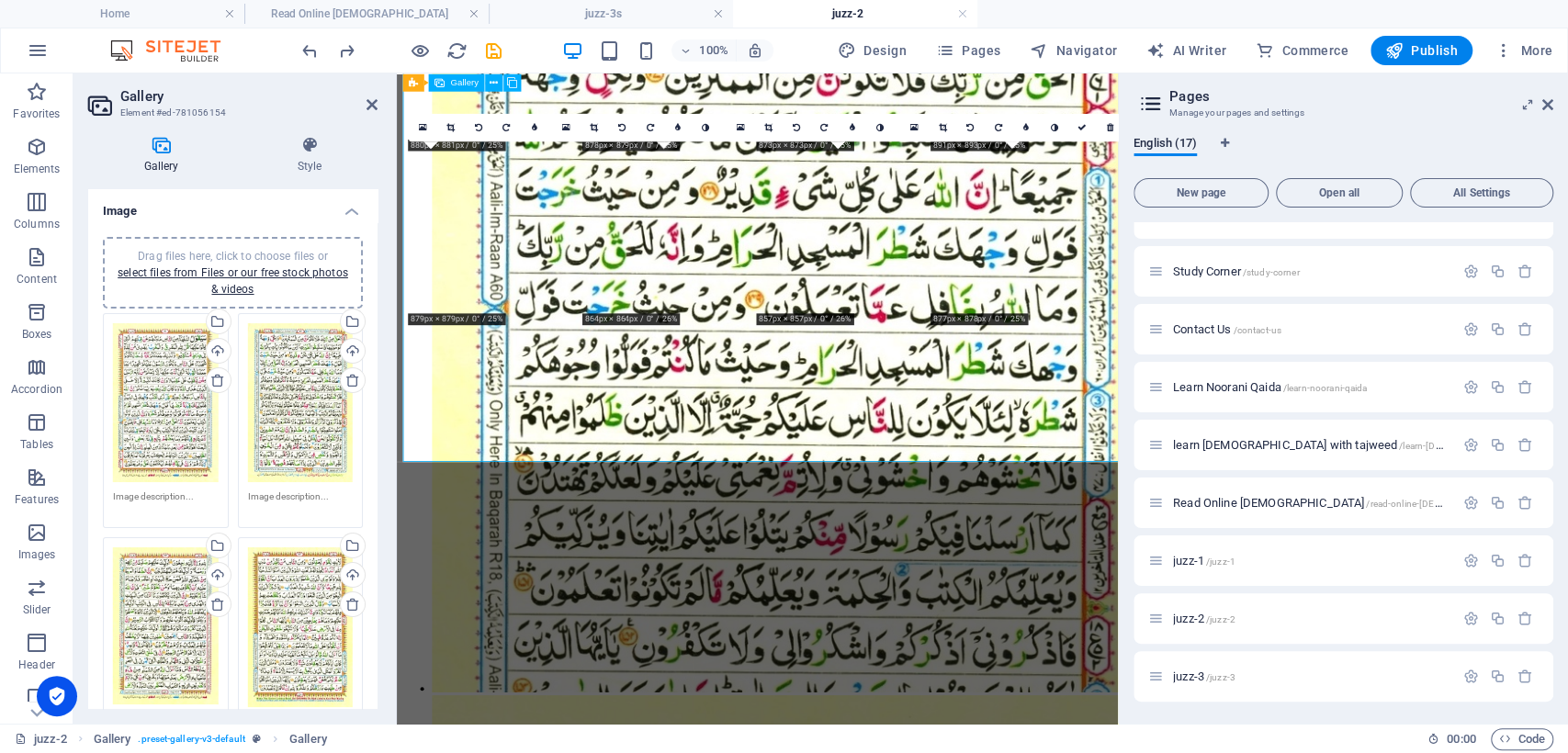 scroll, scrollTop: 1224, scrollLeft: 0, axis: vertical 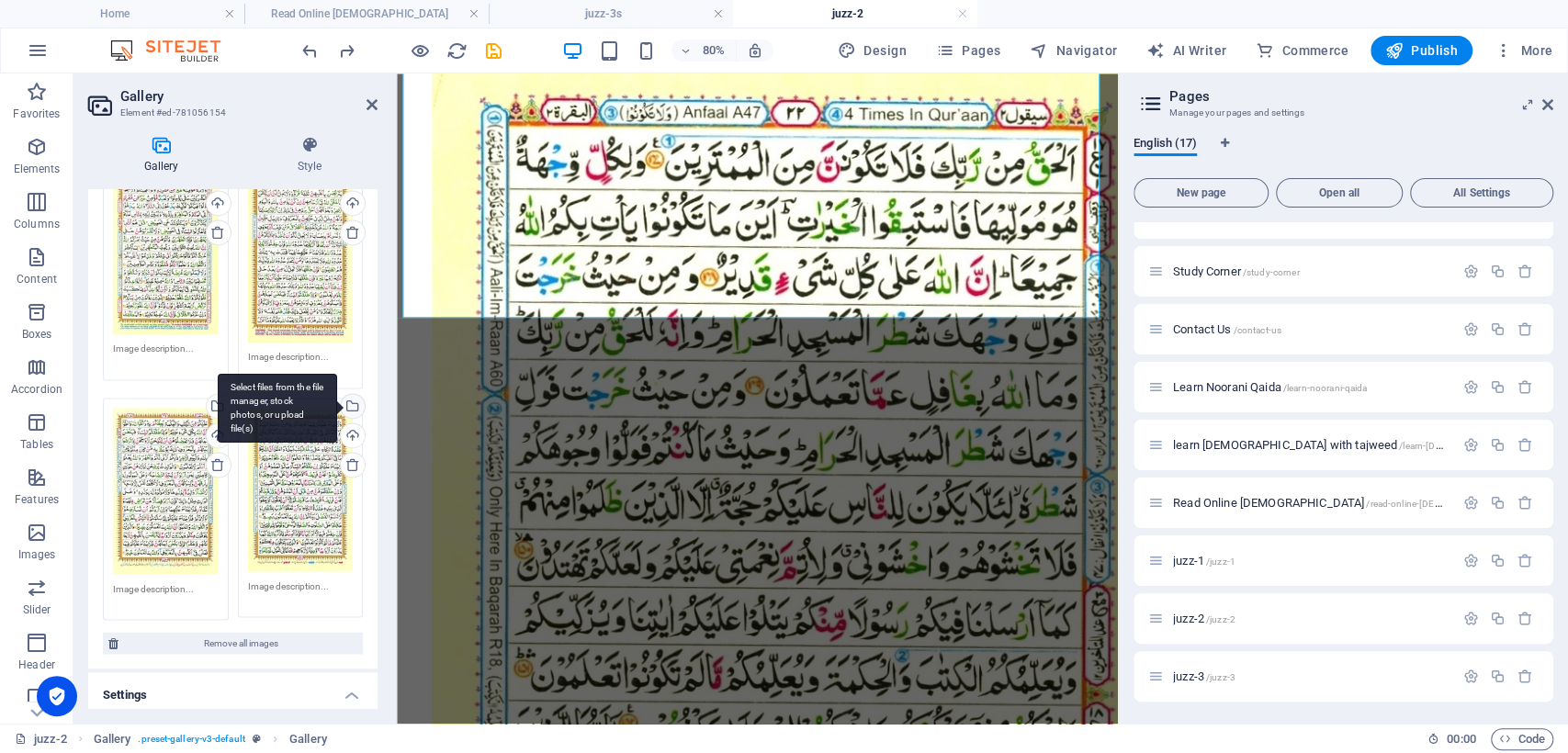 click on "Select files from the file manager, stock photos, or upload file(s)" at bounding box center [277, 408] 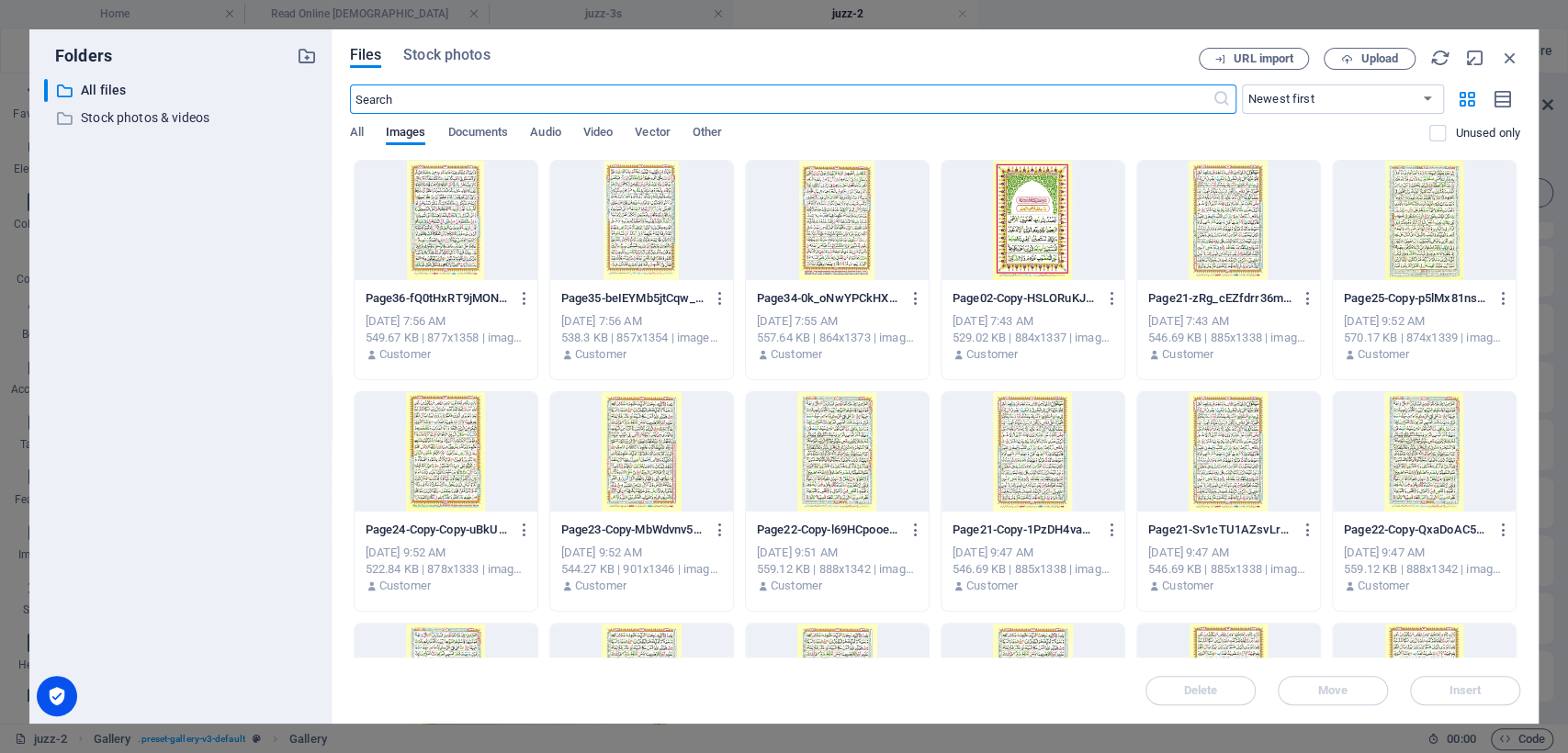 scroll, scrollTop: 0, scrollLeft: 0, axis: both 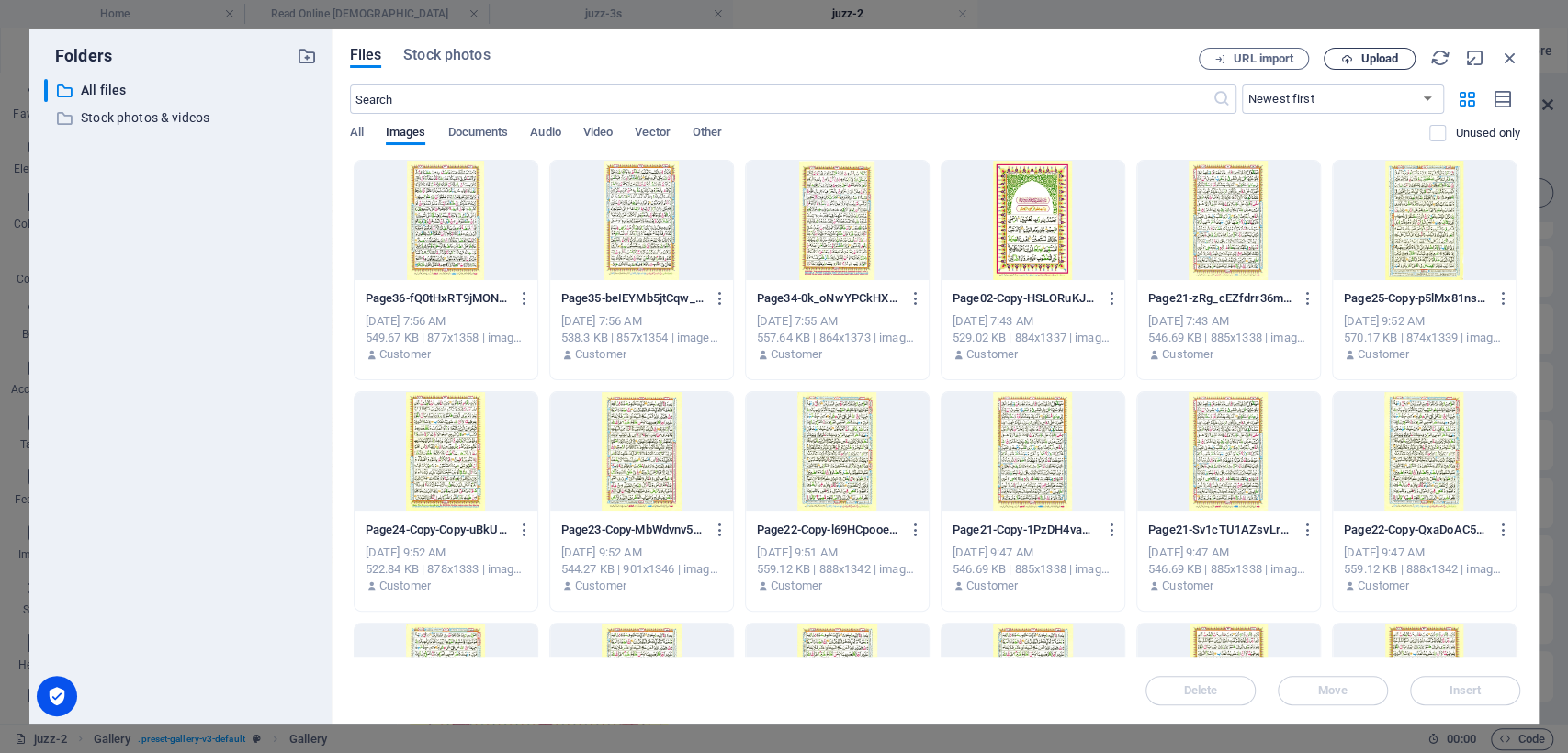 click on "Upload" at bounding box center (1379, 59) 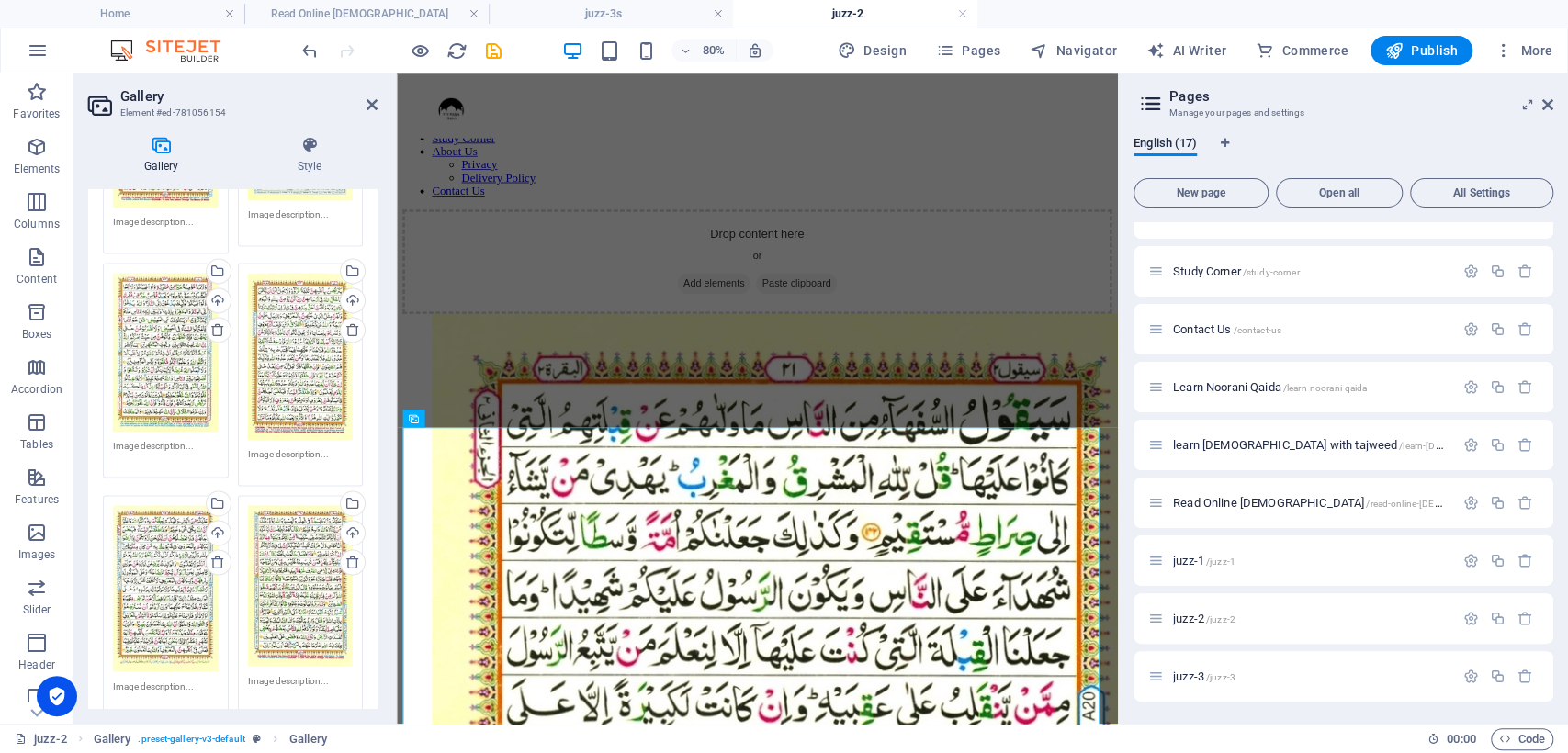 scroll, scrollTop: 1857, scrollLeft: 0, axis: vertical 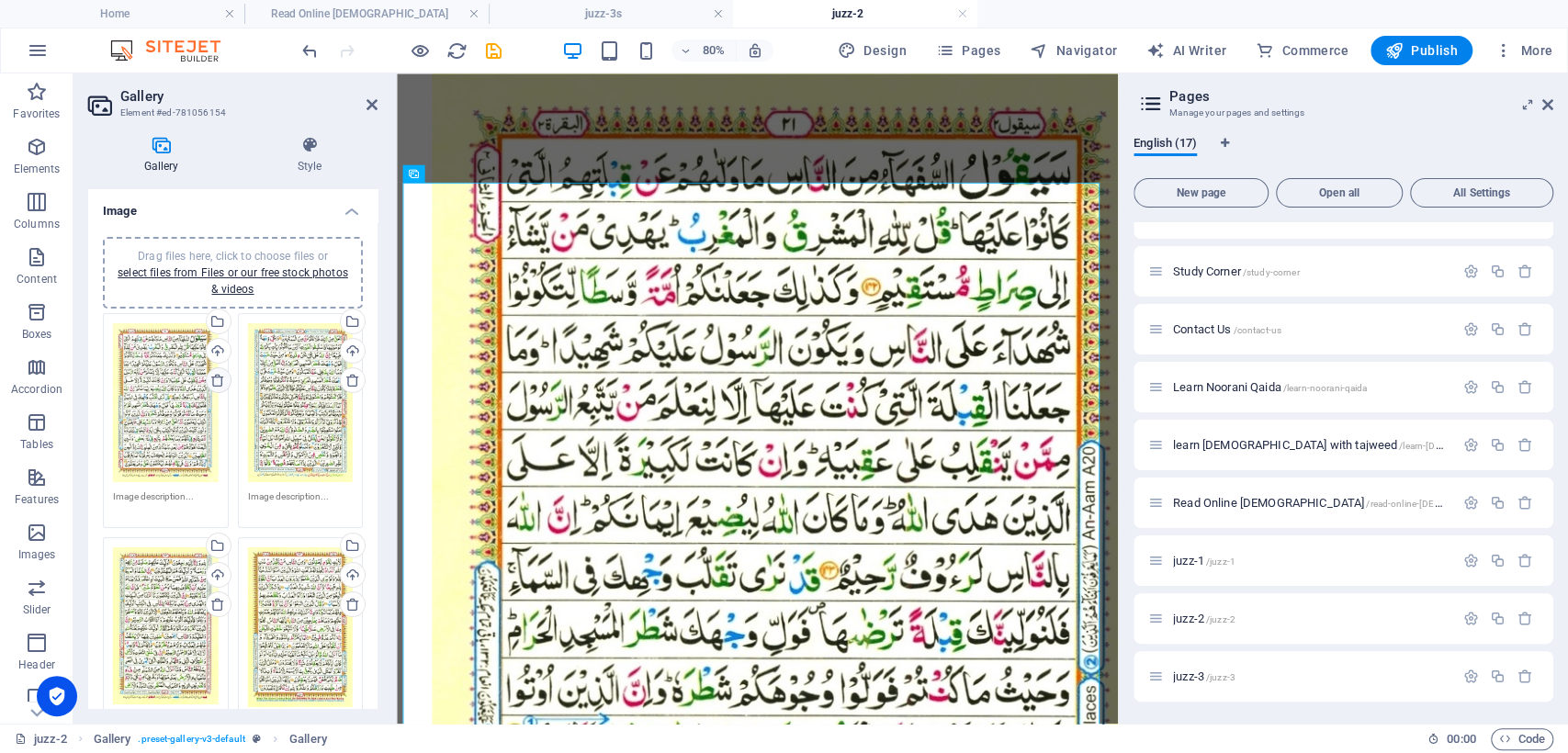 click at bounding box center [218, 380] 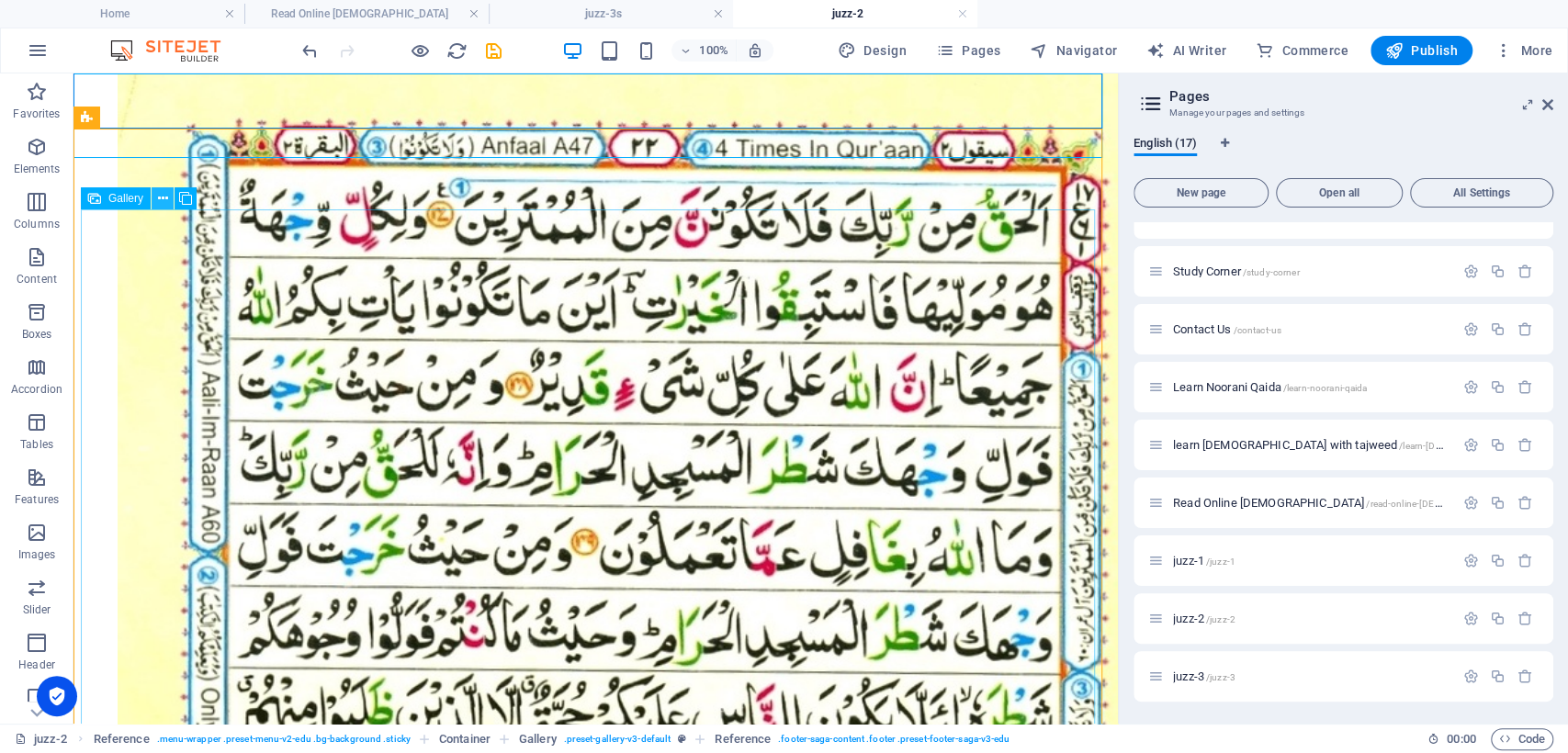 click at bounding box center (163, 198) 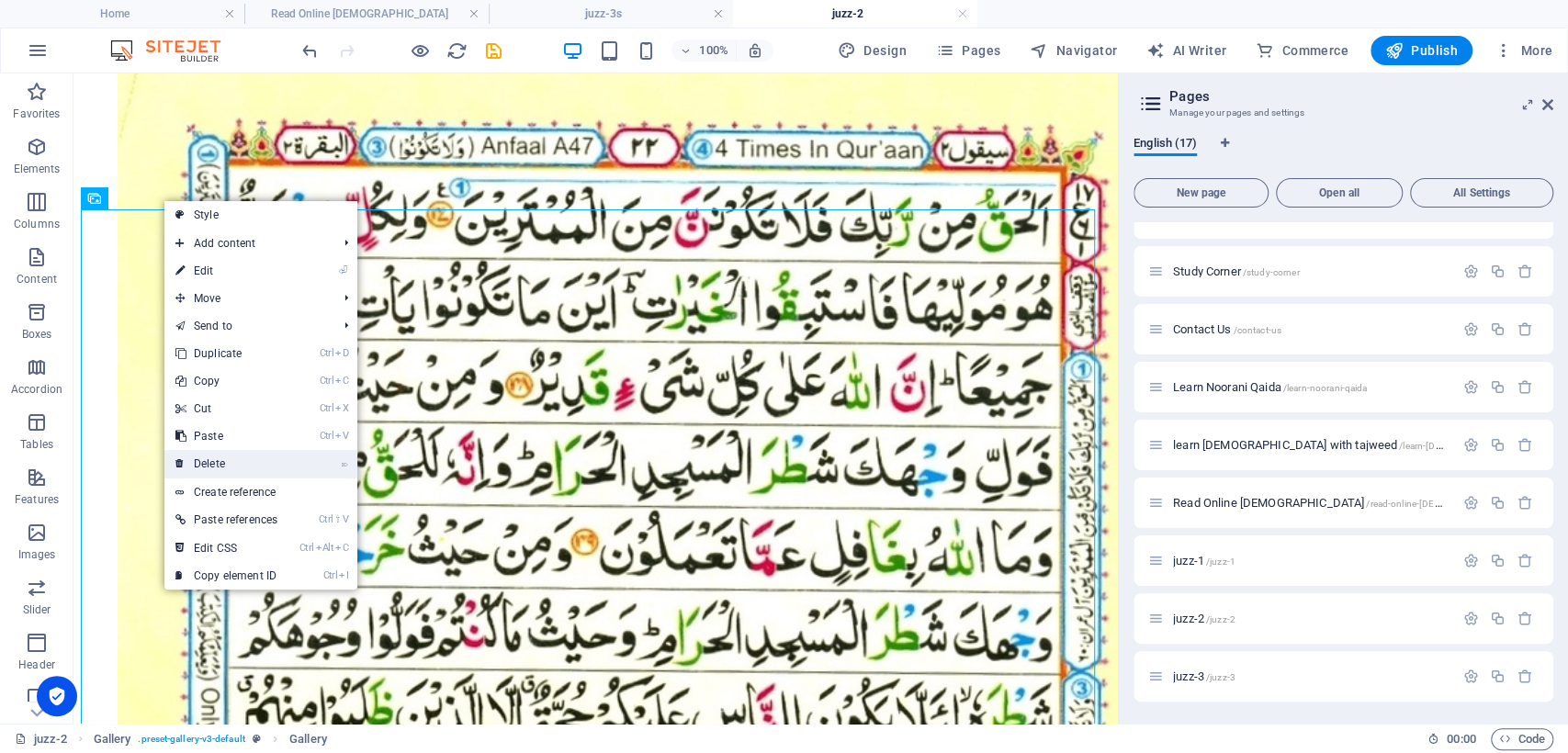 click on "⌦  Delete" at bounding box center [226, 464] 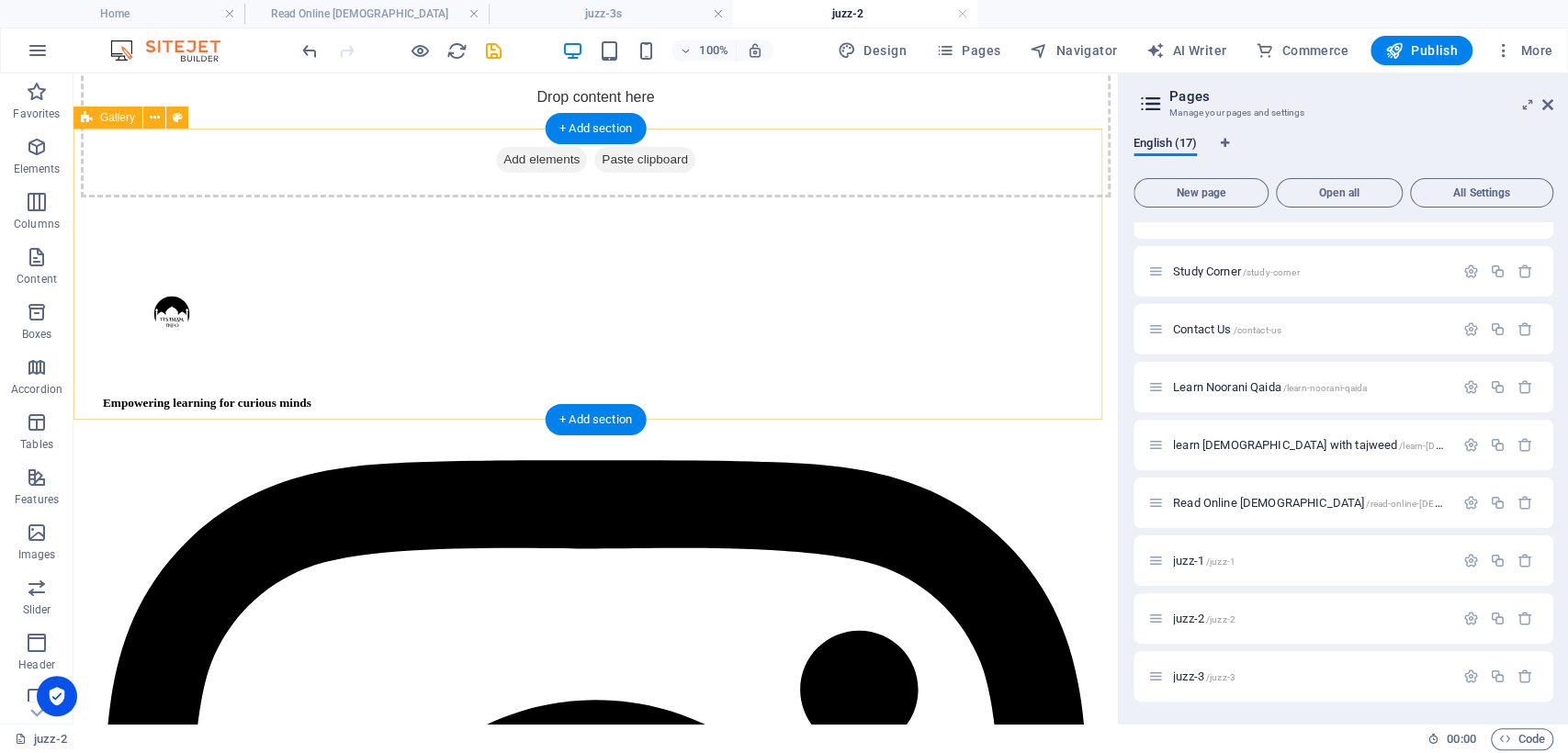 click on "Drop content here or  Add elements  Paste clipboard" at bounding box center (595, 132) 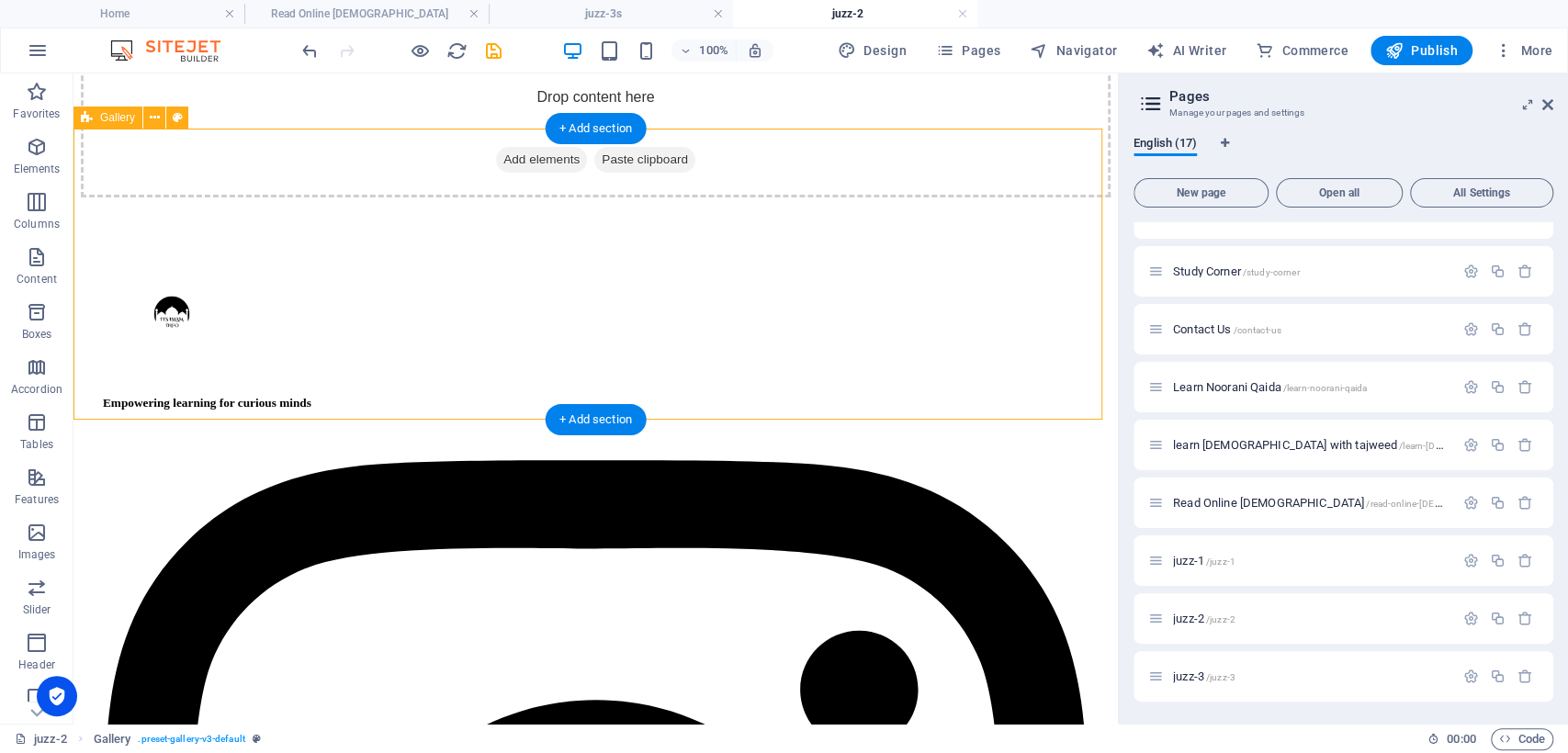 click on "Drop content here or  Add elements  Paste clipboard" at bounding box center [595, 132] 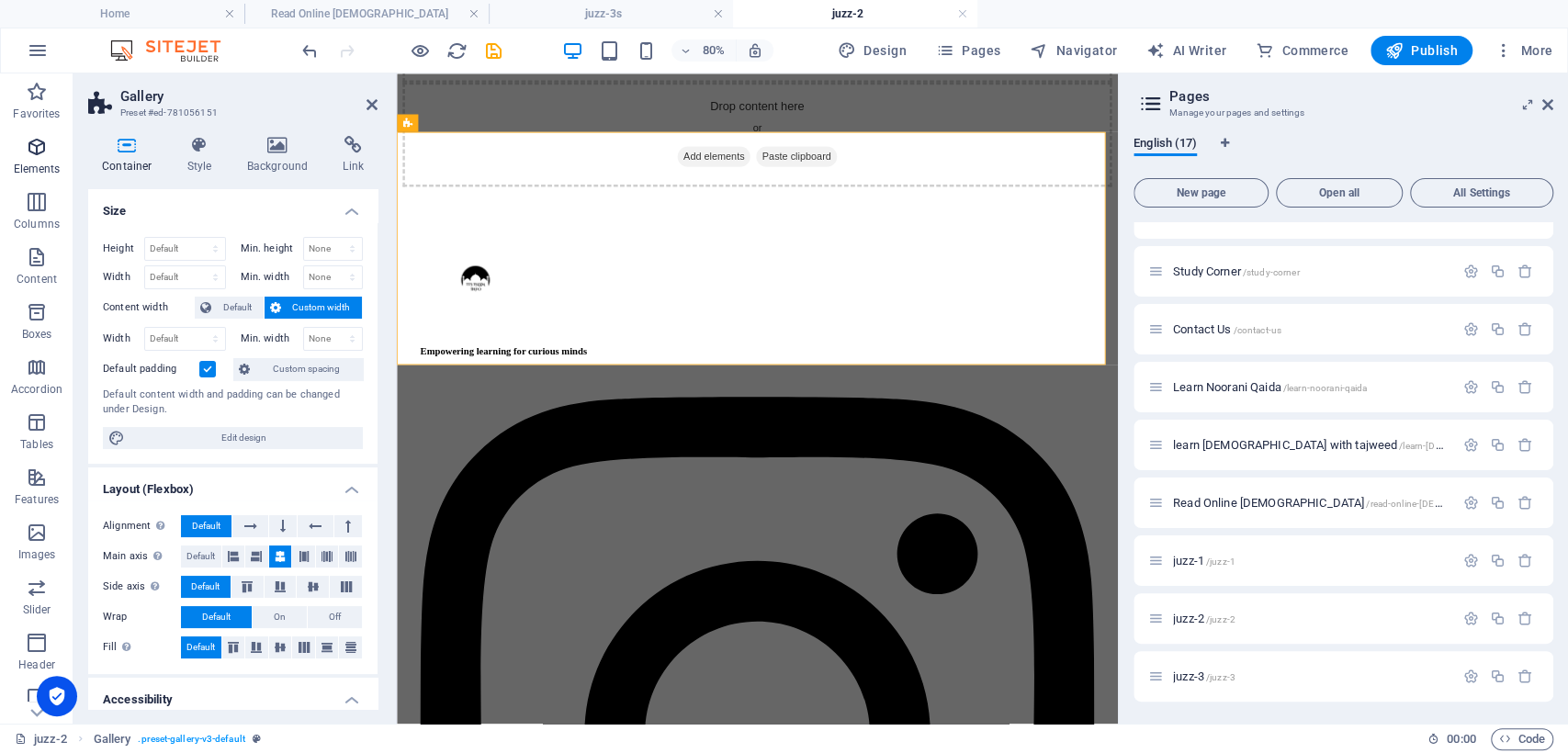 click on "Elements" at bounding box center (37, 158) 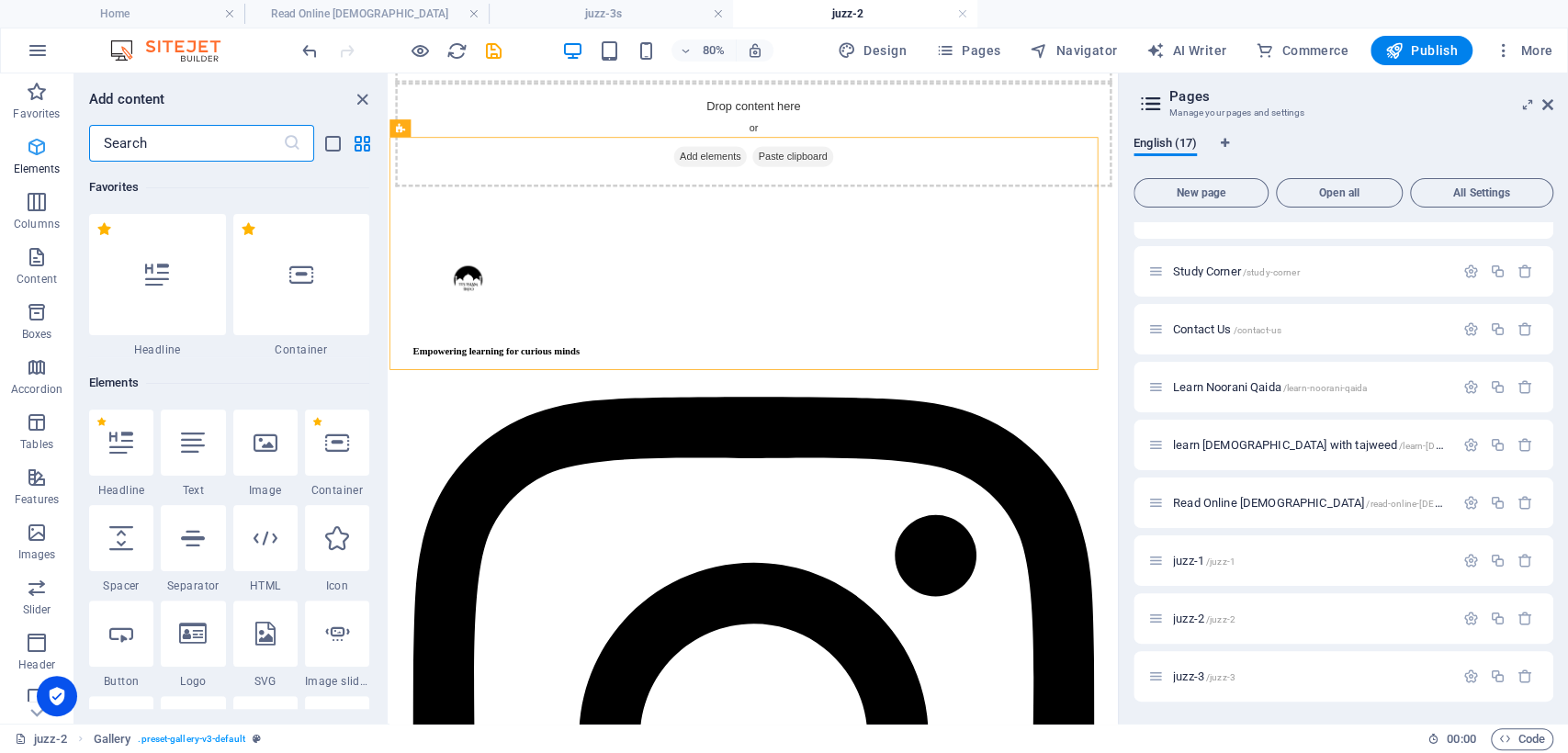 scroll, scrollTop: 282, scrollLeft: 0, axis: vertical 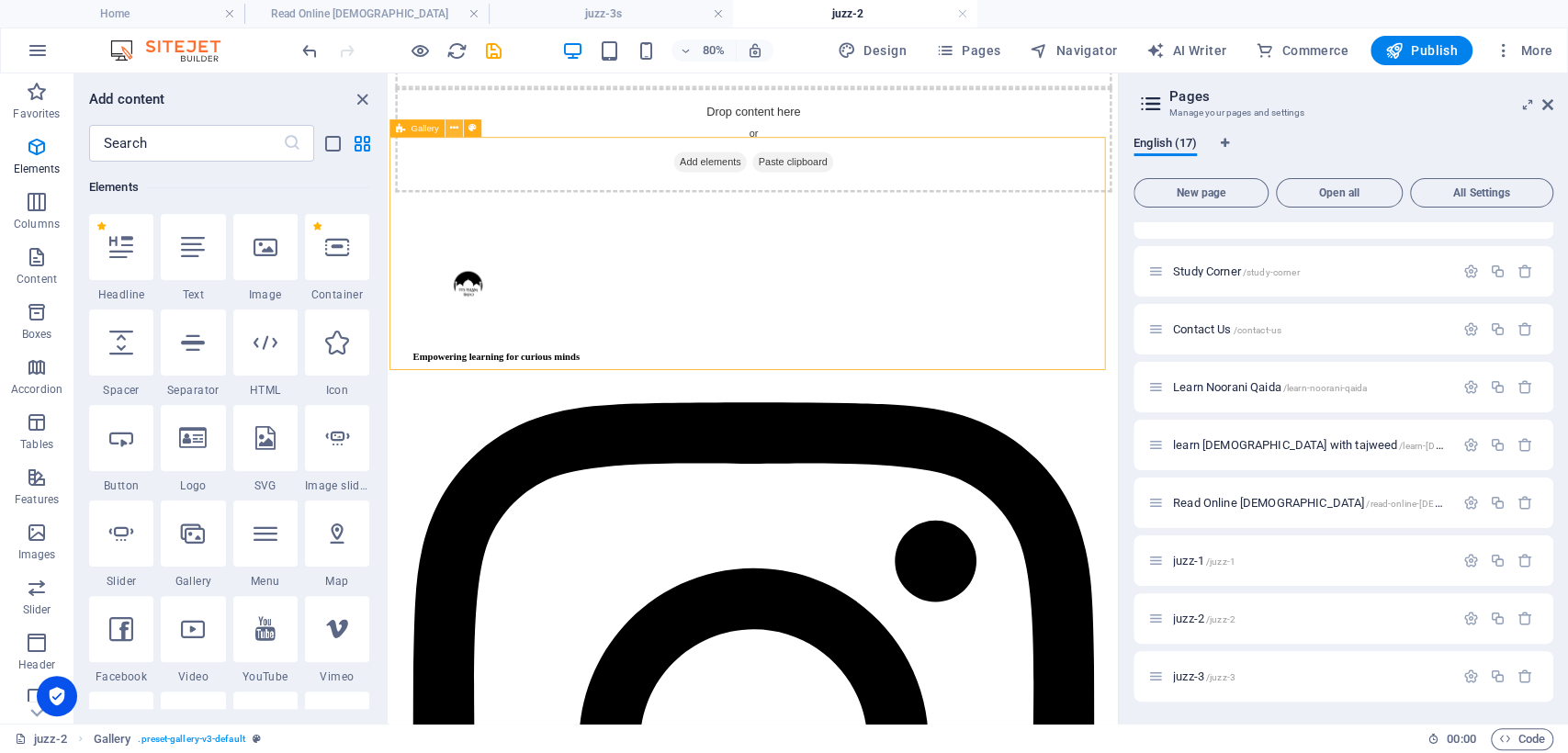 click at bounding box center [454, 127] 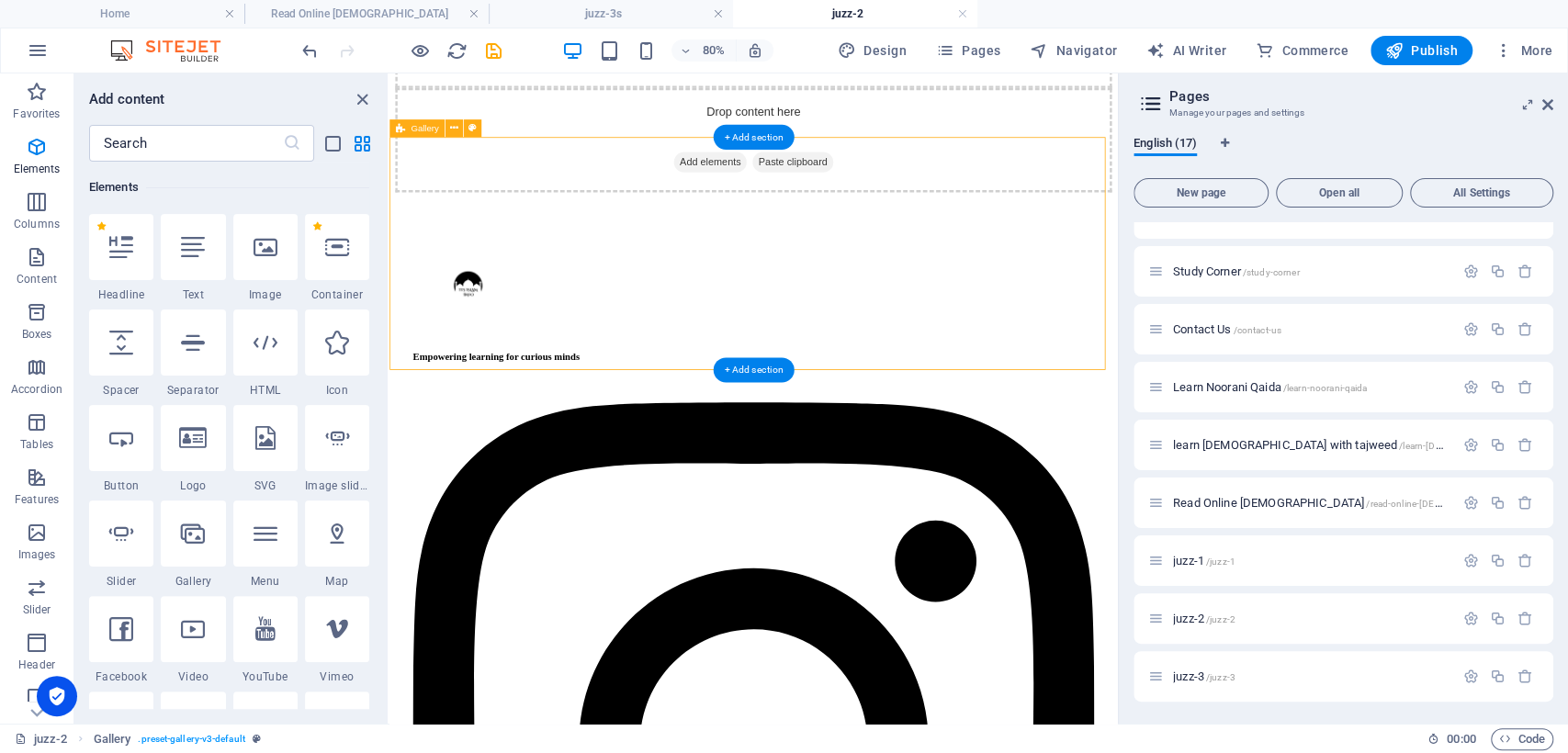 click on "Drop content here or  Add elements  Paste clipboard" at bounding box center [844, 156] 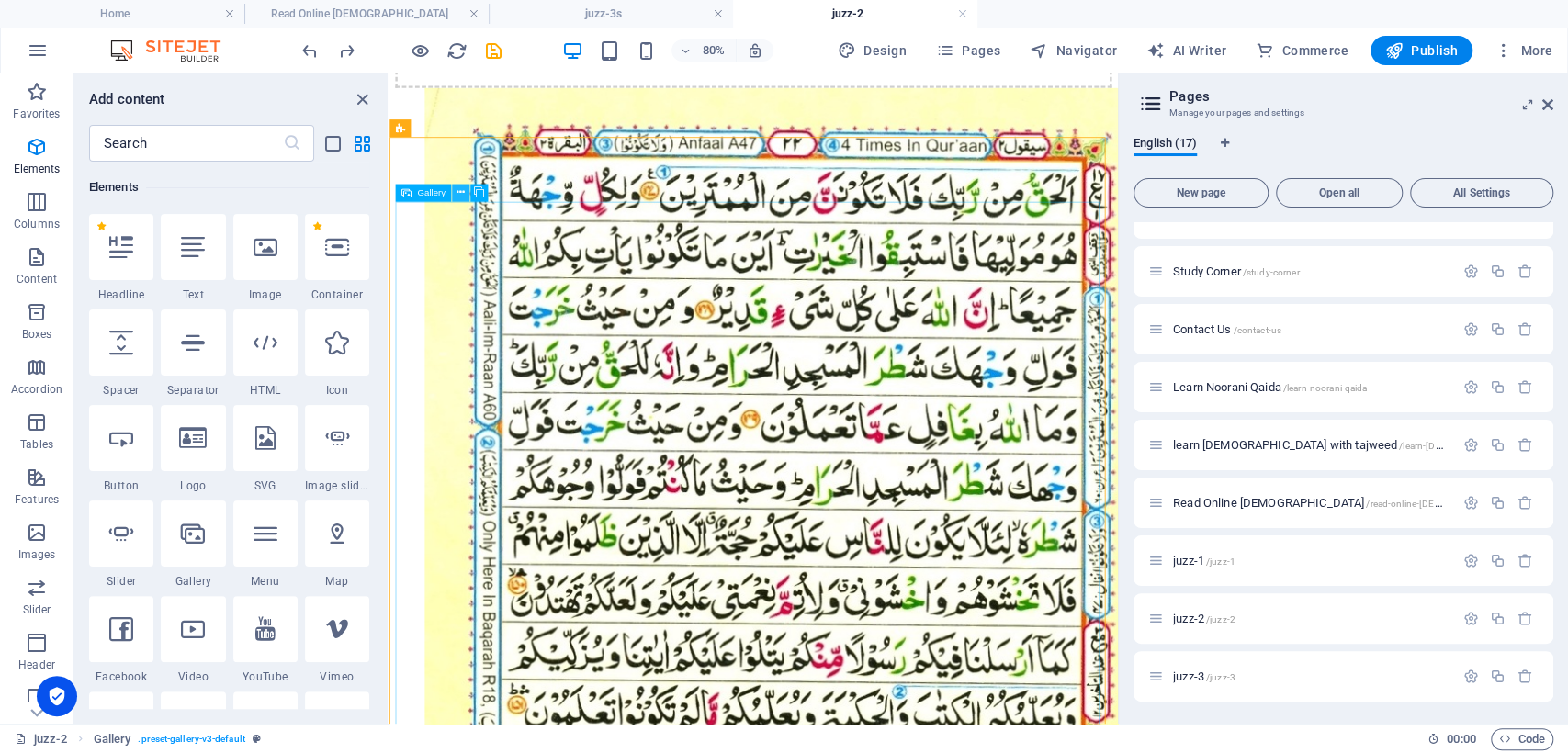 click at bounding box center [460, 192] 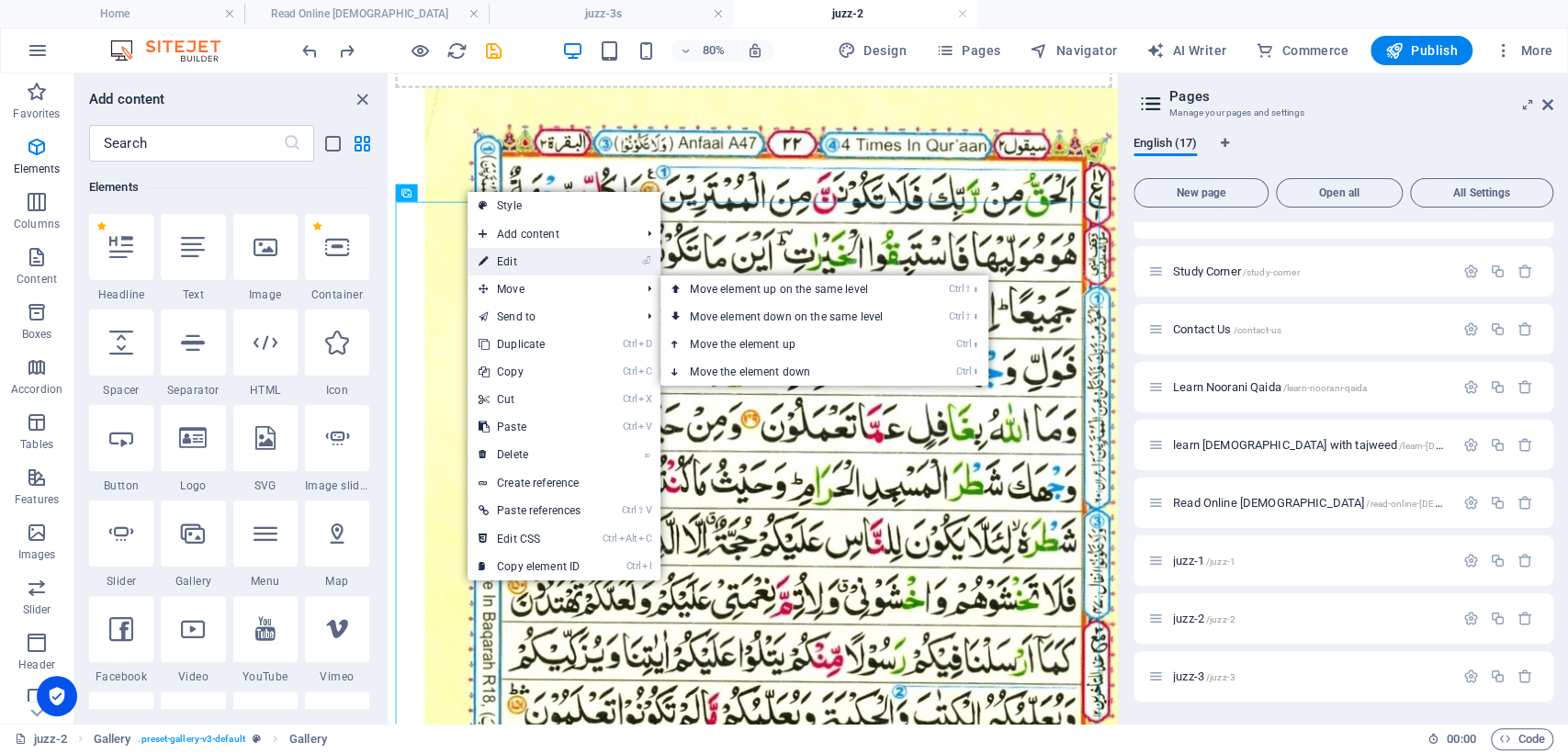drag, startPoint x: 528, startPoint y: 268, endPoint x: 11, endPoint y: 233, distance: 518.18337 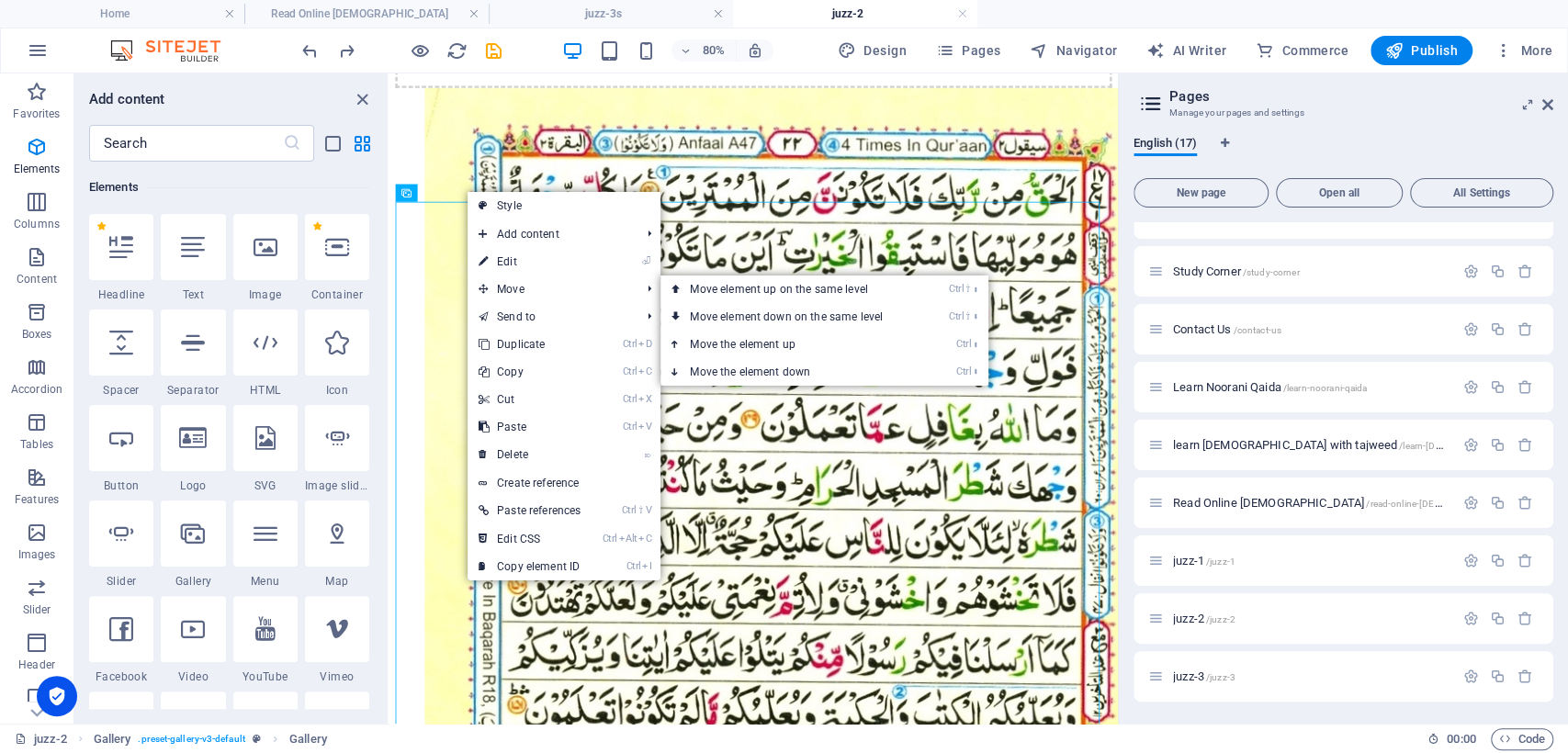 select on "4" 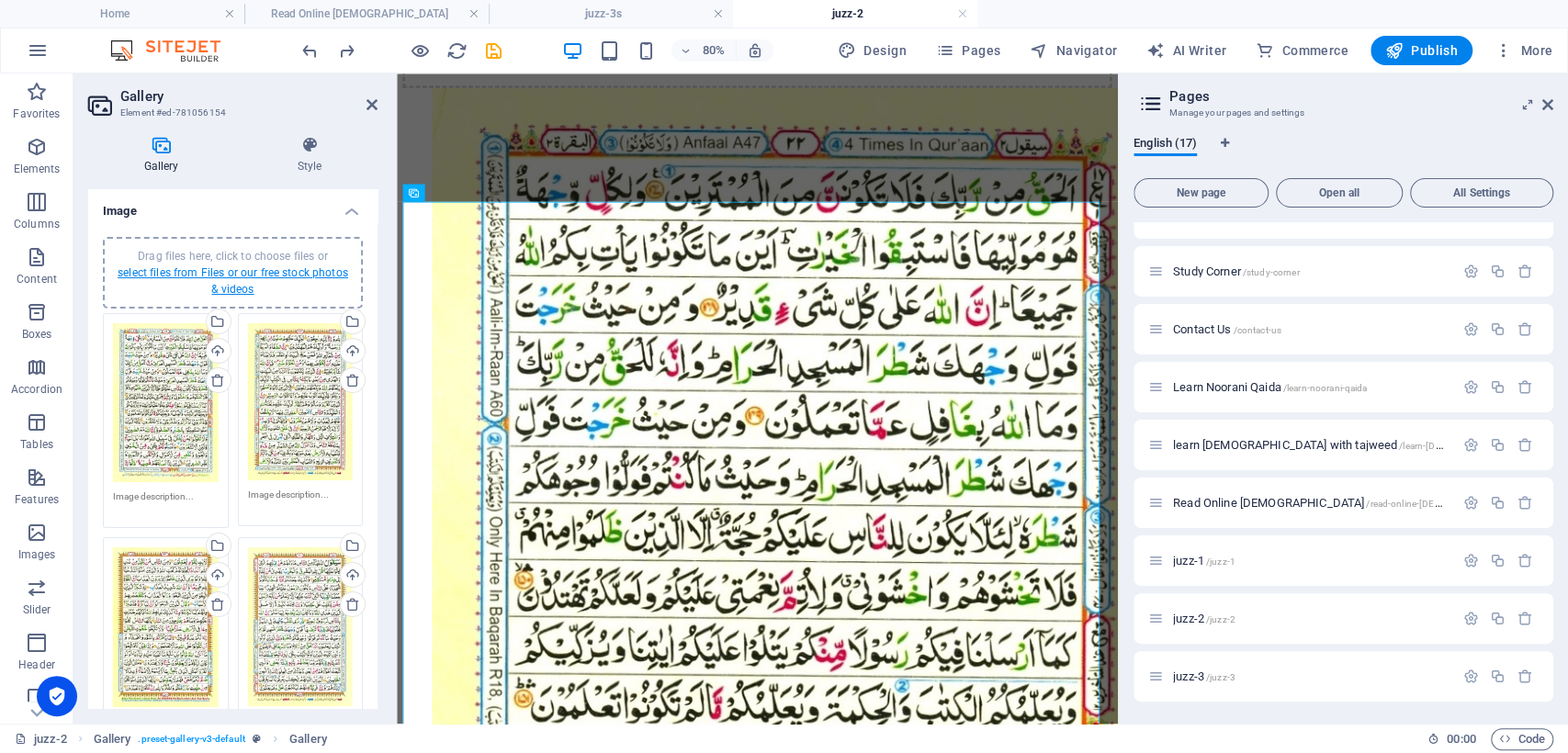 click on "select files from Files or our free stock photos & videos" at bounding box center [232, 281] 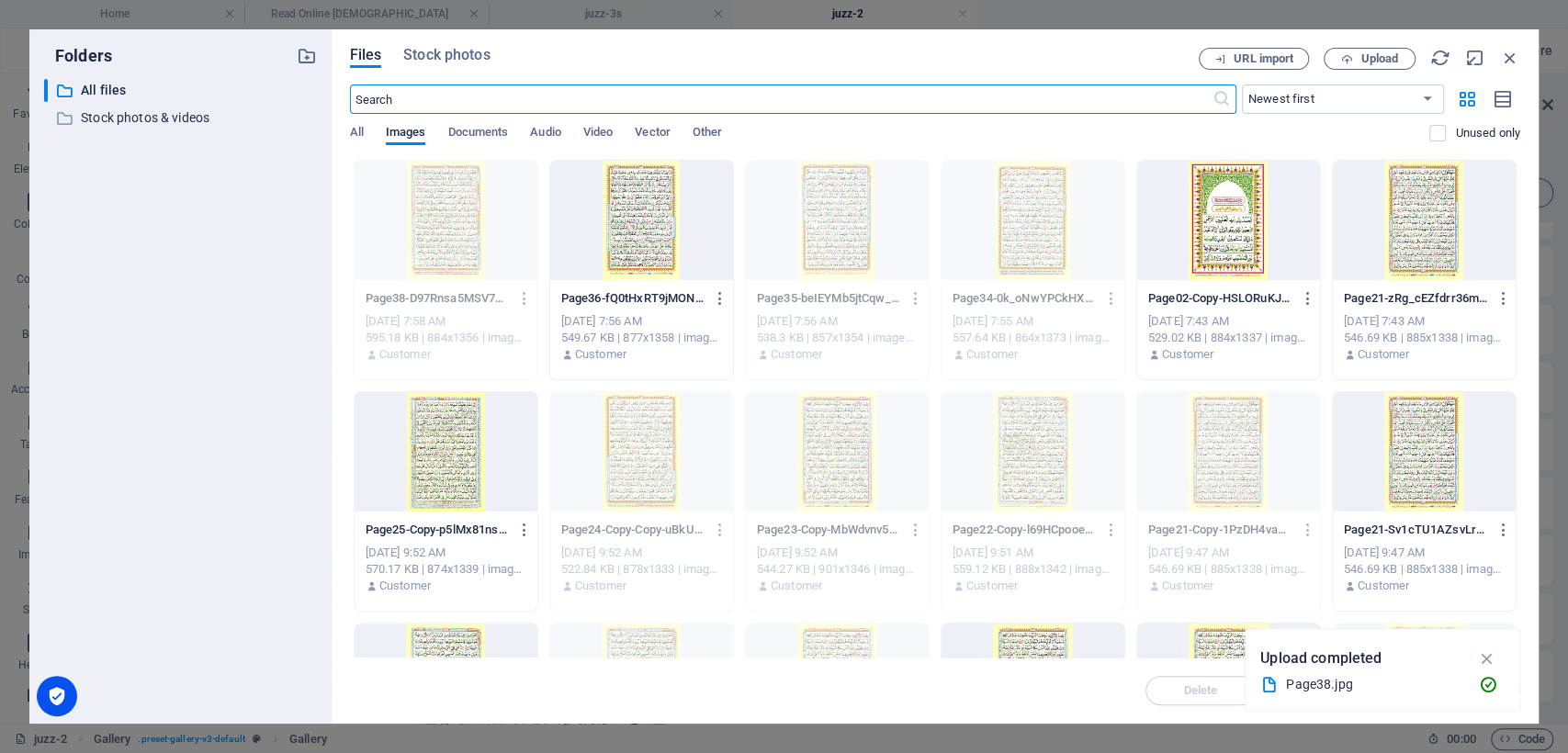 scroll, scrollTop: 0, scrollLeft: 0, axis: both 